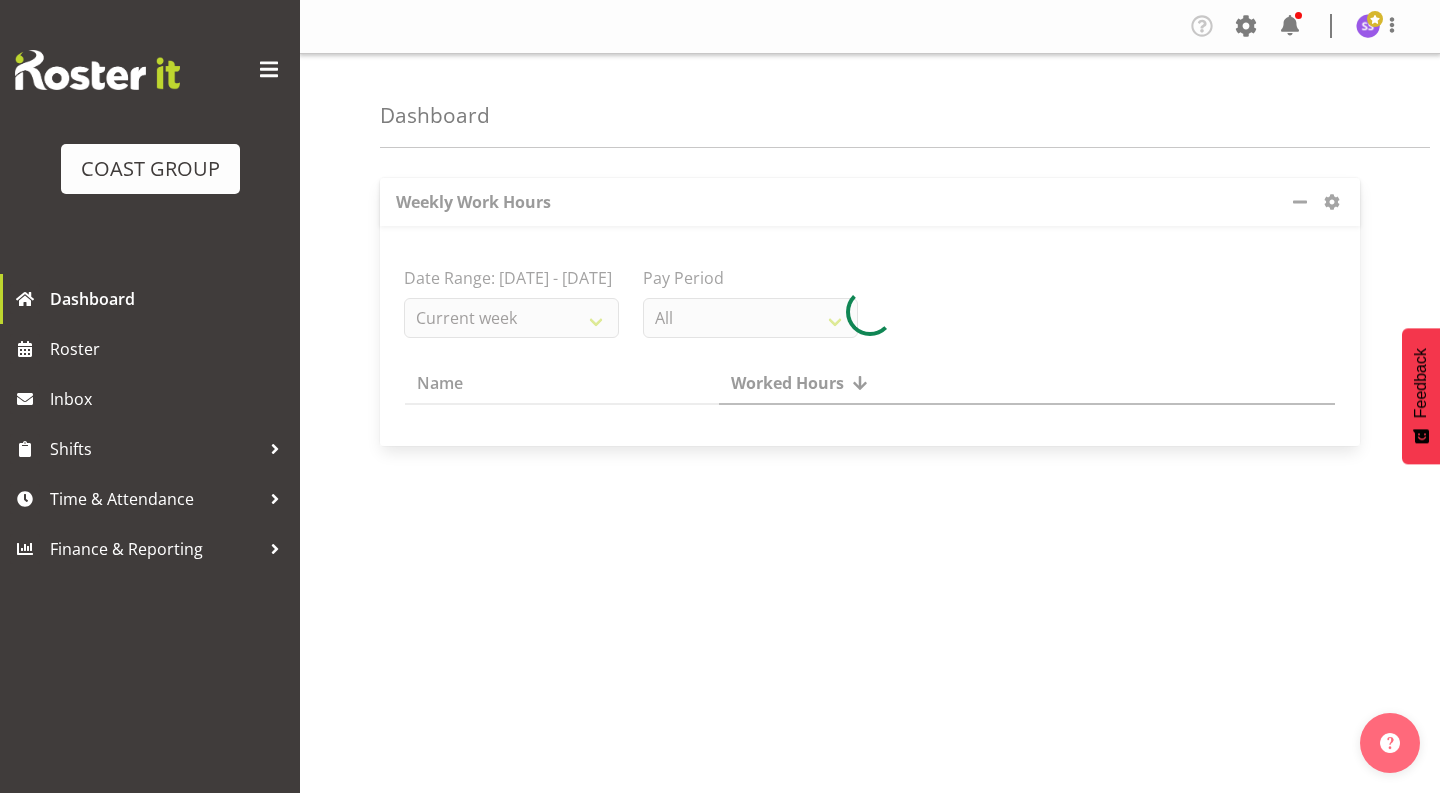 scroll, scrollTop: 0, scrollLeft: 0, axis: both 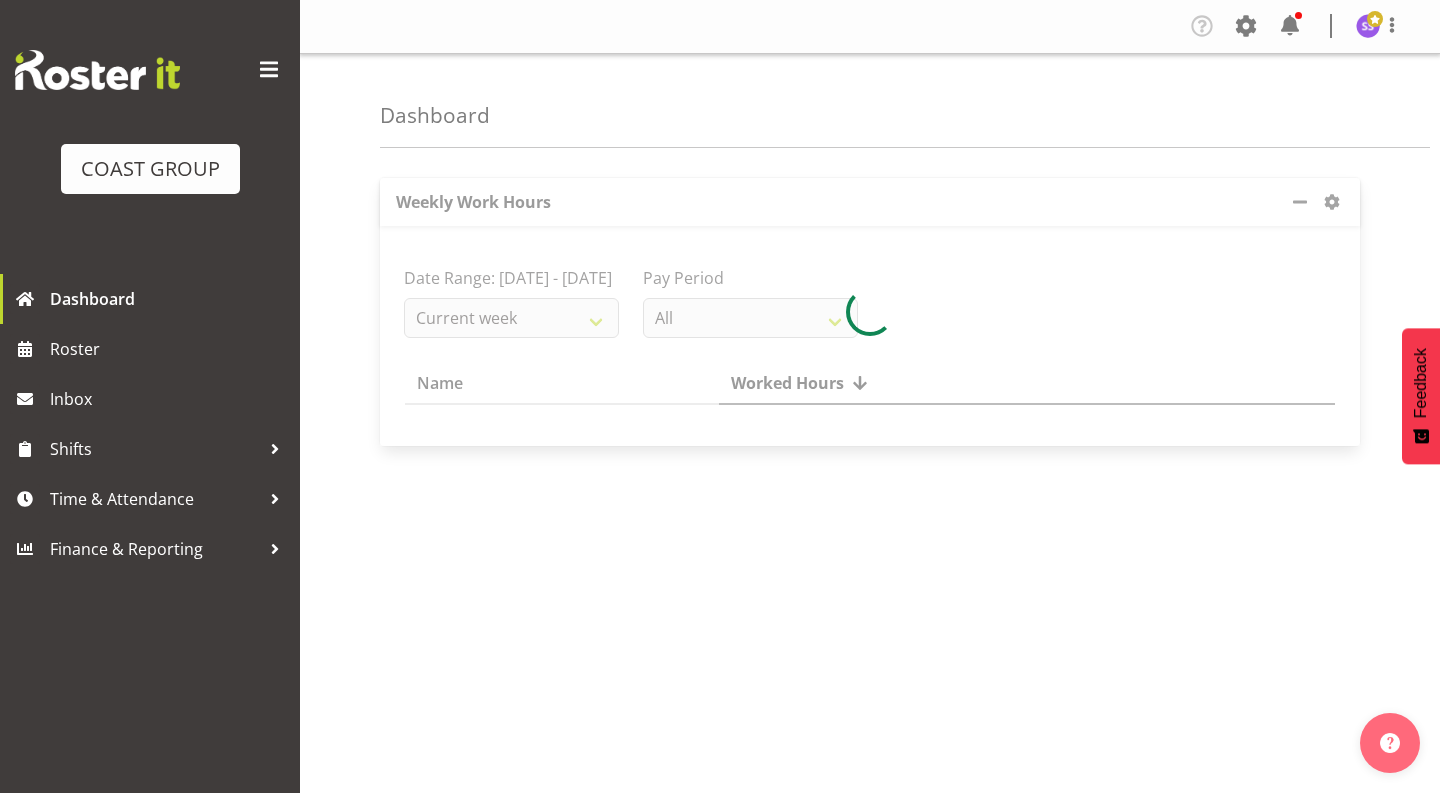 click at bounding box center [269, 70] 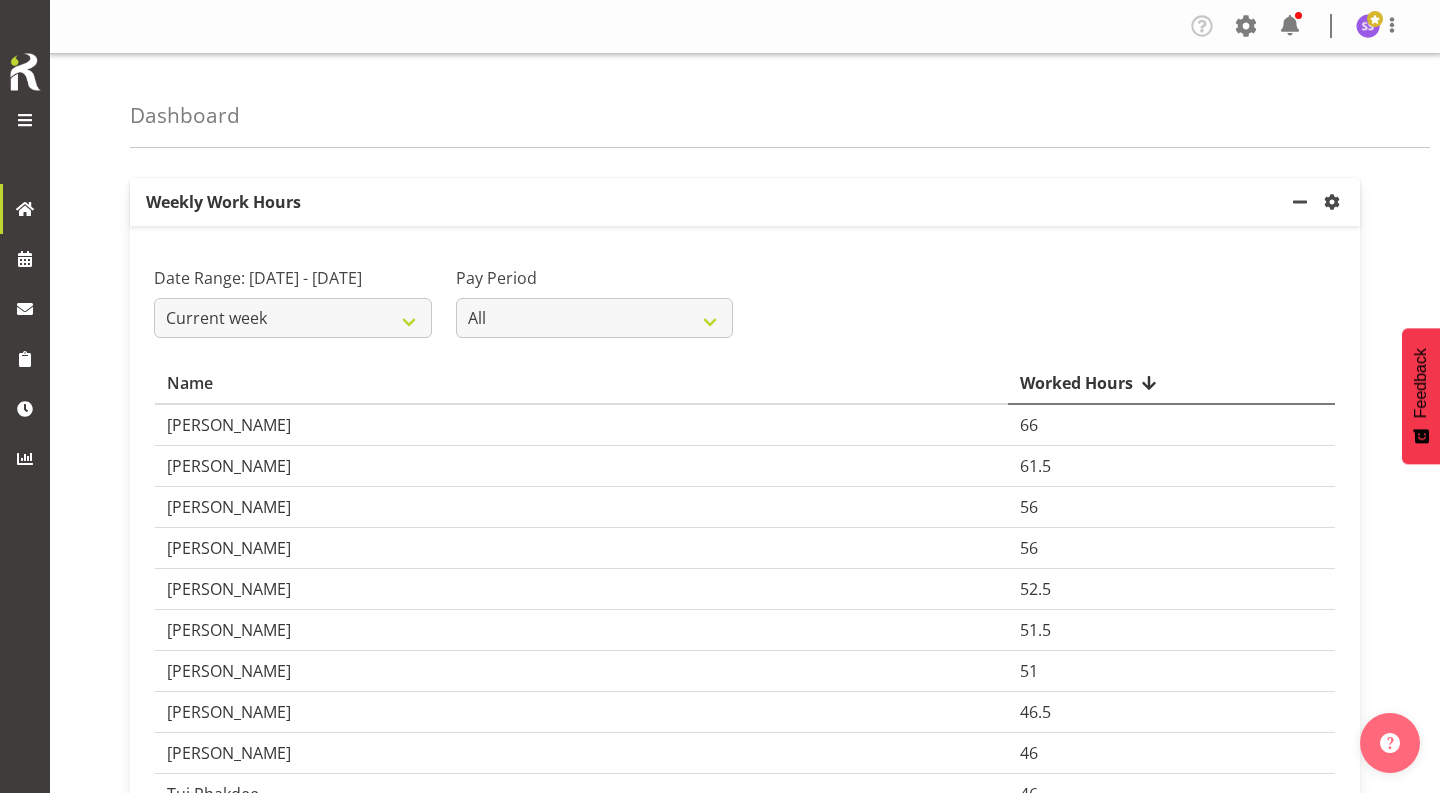 click at bounding box center (25, 121) 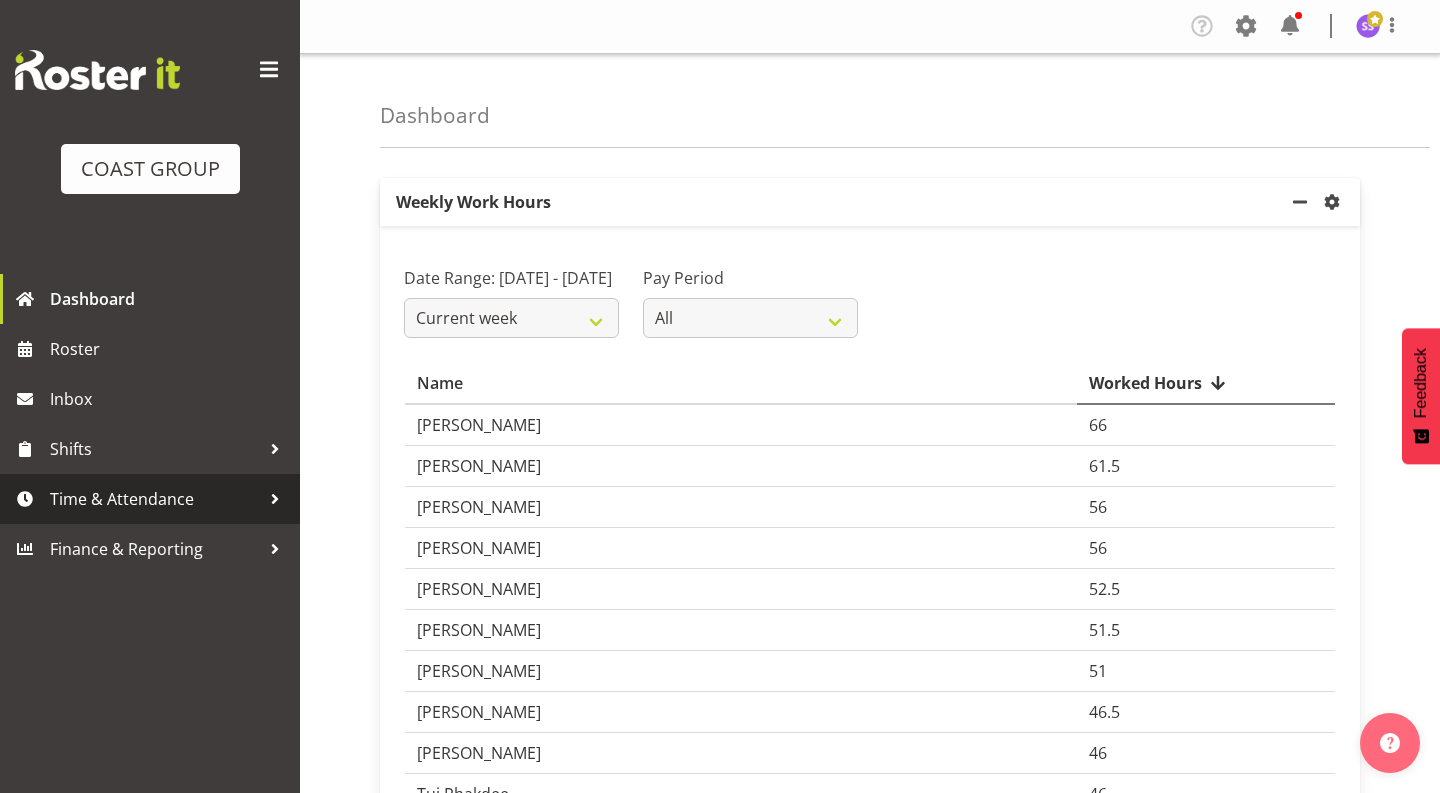 click on "Time & Attendance" at bounding box center (155, 499) 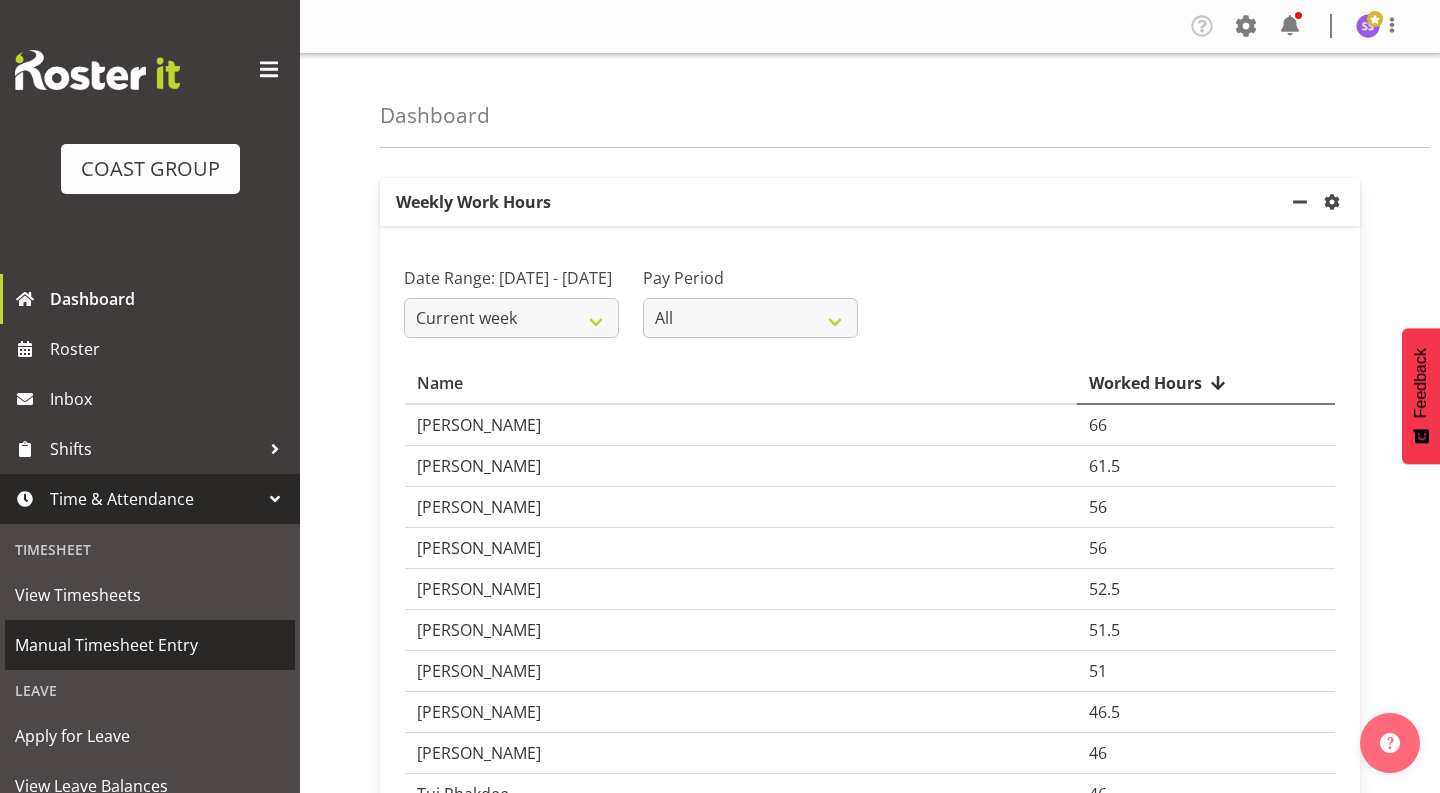 click on "Manual Timesheet Entry" at bounding box center [150, 645] 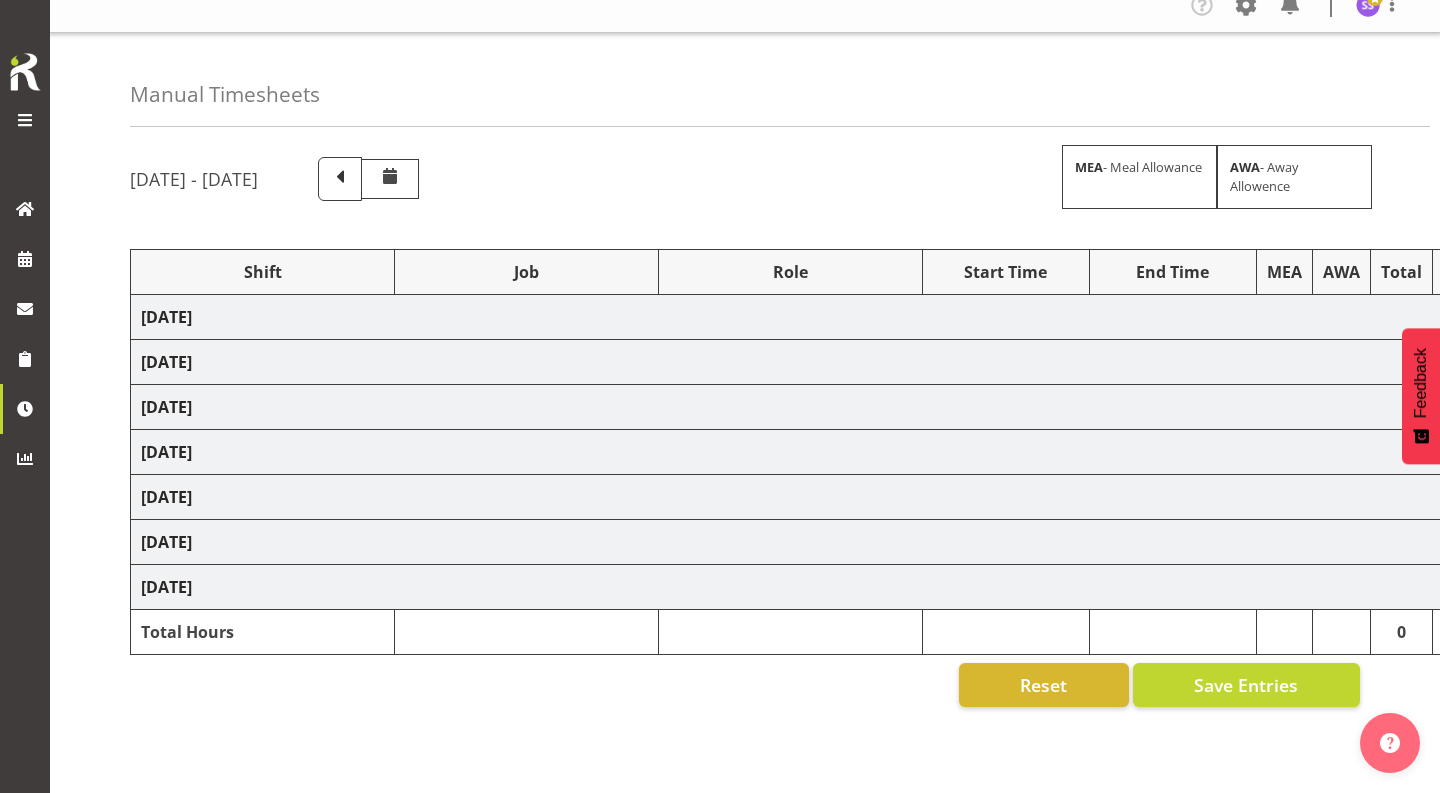 scroll, scrollTop: 29, scrollLeft: 0, axis: vertical 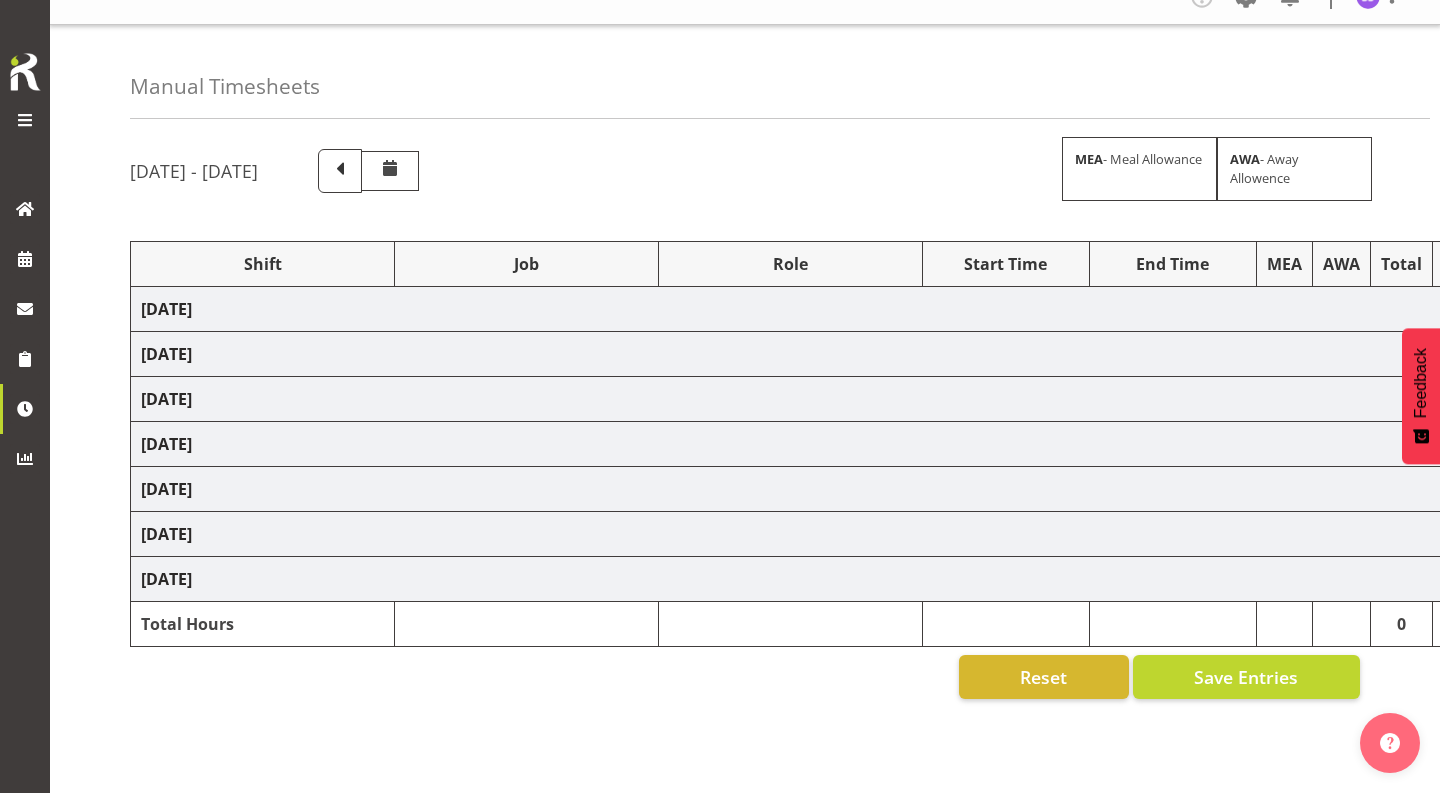 select on "1352" 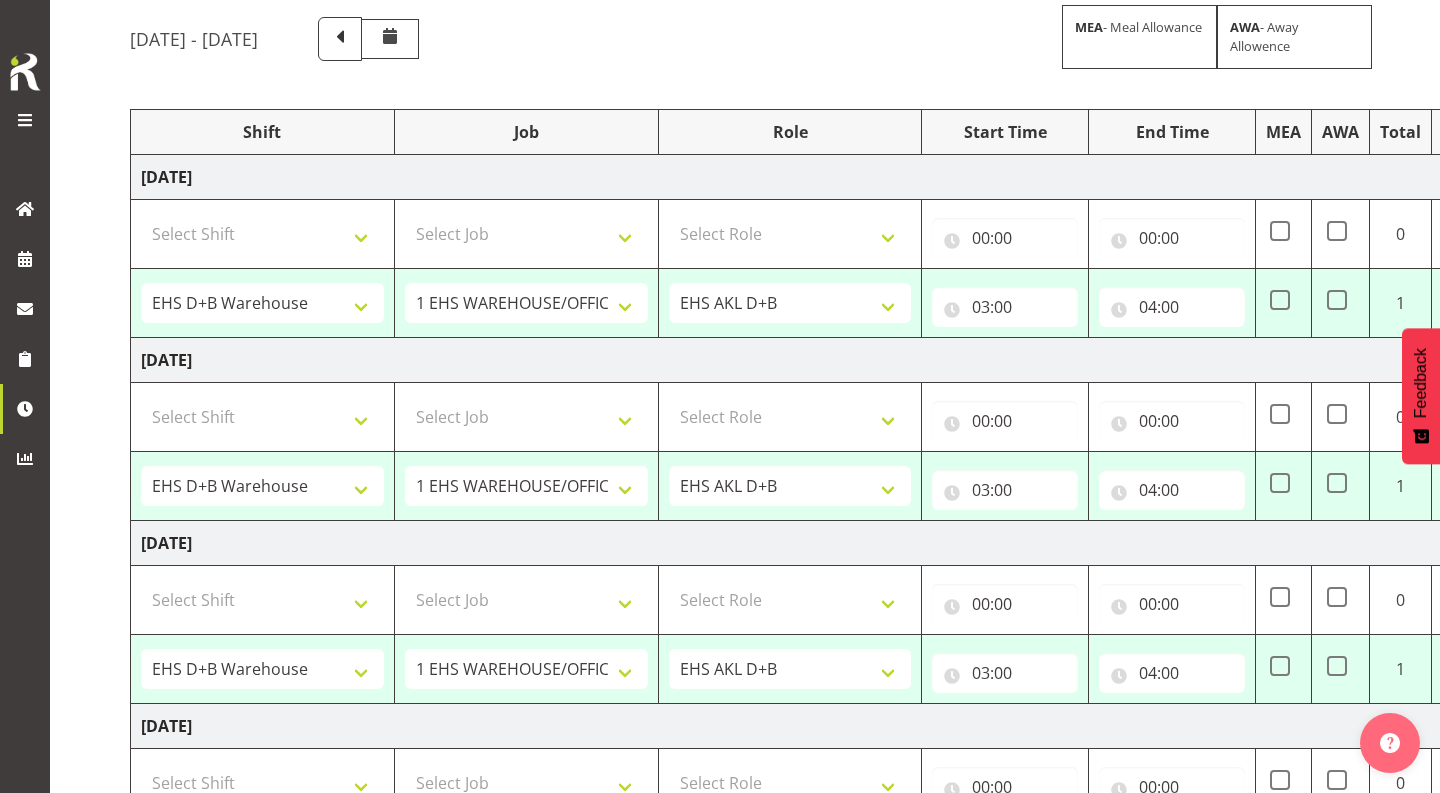 scroll, scrollTop: 162, scrollLeft: 0, axis: vertical 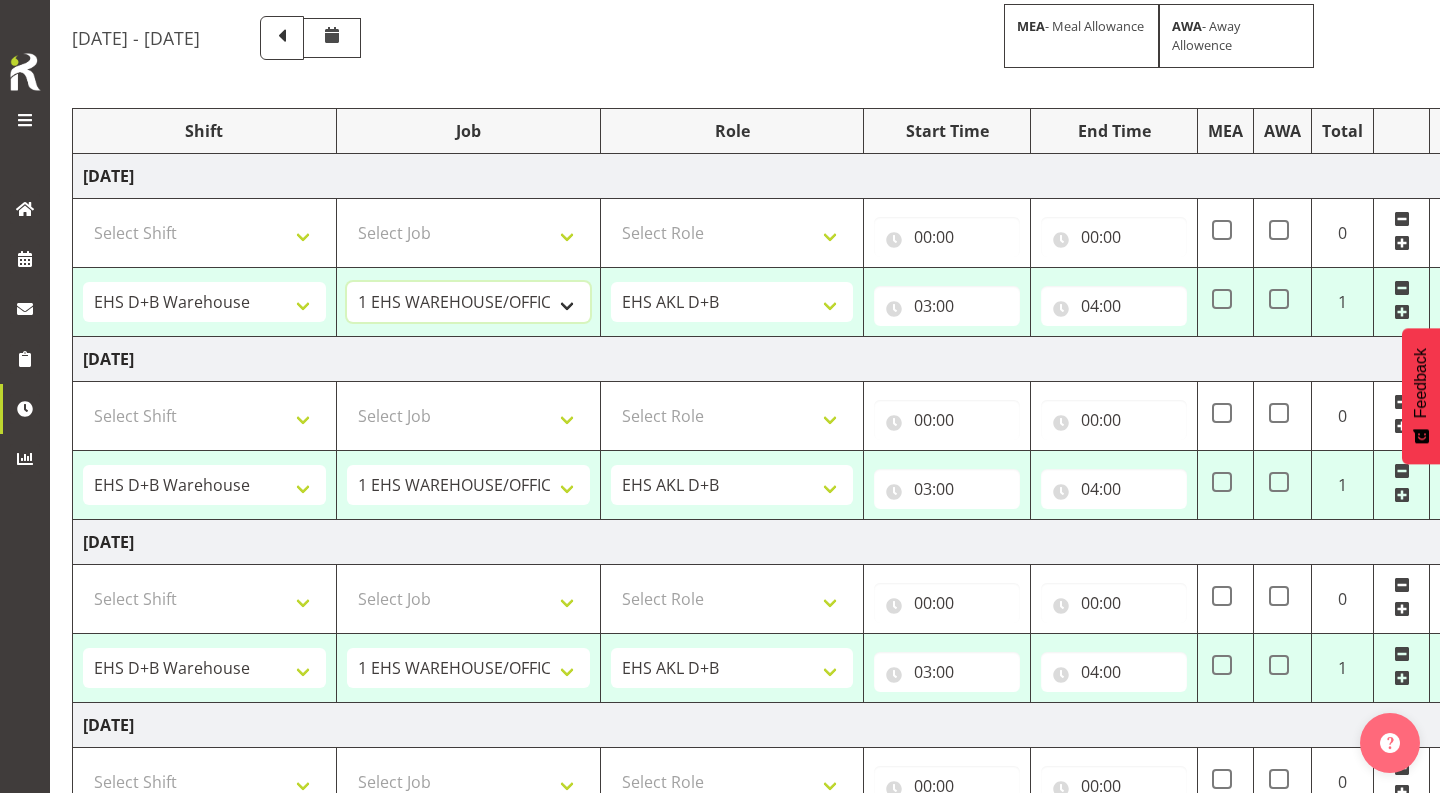 click on "1 Carlton Events 1 [PERSON_NAME] 1 [PERSON_NAME][GEOGRAPHIC_DATA] 1 EHS WAREHOUSE/OFFICE 1 GRS 1 SLP Production 1 SLP Tradeshows 12504000 - AKL Casual [DATE] 1250400R - April Casual C&R 2025 12504050 - CDES Engineering and Technology Expo 2025 12504070 - FINZ (National Financial Adviser Conf) 2025 1250407A - Fidelity @ FINZ Conf 2025 1250407B - La Trobe @ FINZ Conf 25 1250407C - Partners Life @ FINZ Conf 25 12504080 - AKL Go Green 2025 12504100 - NZSEE 2025 12504120 - Ester Show 2025 12504150 - Test-[PERSON_NAME]-May 12505000 - AKL Casual [DATE] 1250500R - May Casual C&R 2025 12505020 - Hutchwilco Boat Show 2025 1250502R - [GEOGRAPHIC_DATA] Boat Show 2025 - C&R 12505030 - NZOHS Conference 2025 12505040 - [GEOGRAPHIC_DATA] Art Fair 2025 12505060 - Waipa Home Show 2025 12505070 - CAS 2025 1250507A - CAS 2025 - 200 Doors 1250507B - CAS 2025 - Cutera 1250507C - CAS 2025 - Dermocosmetica 12505080 - [GEOGRAPHIC_DATA] Conference 2025 1250508A - Zeiss @ [GEOGRAPHIC_DATA] 25 1250508B - Roche @ [GEOGRAPHIC_DATA] 25 1250508C - Alcon @ [GEOGRAPHIC_DATA] 25 12505090 - BuildLink Trade Show 2025" at bounding box center [468, 302] 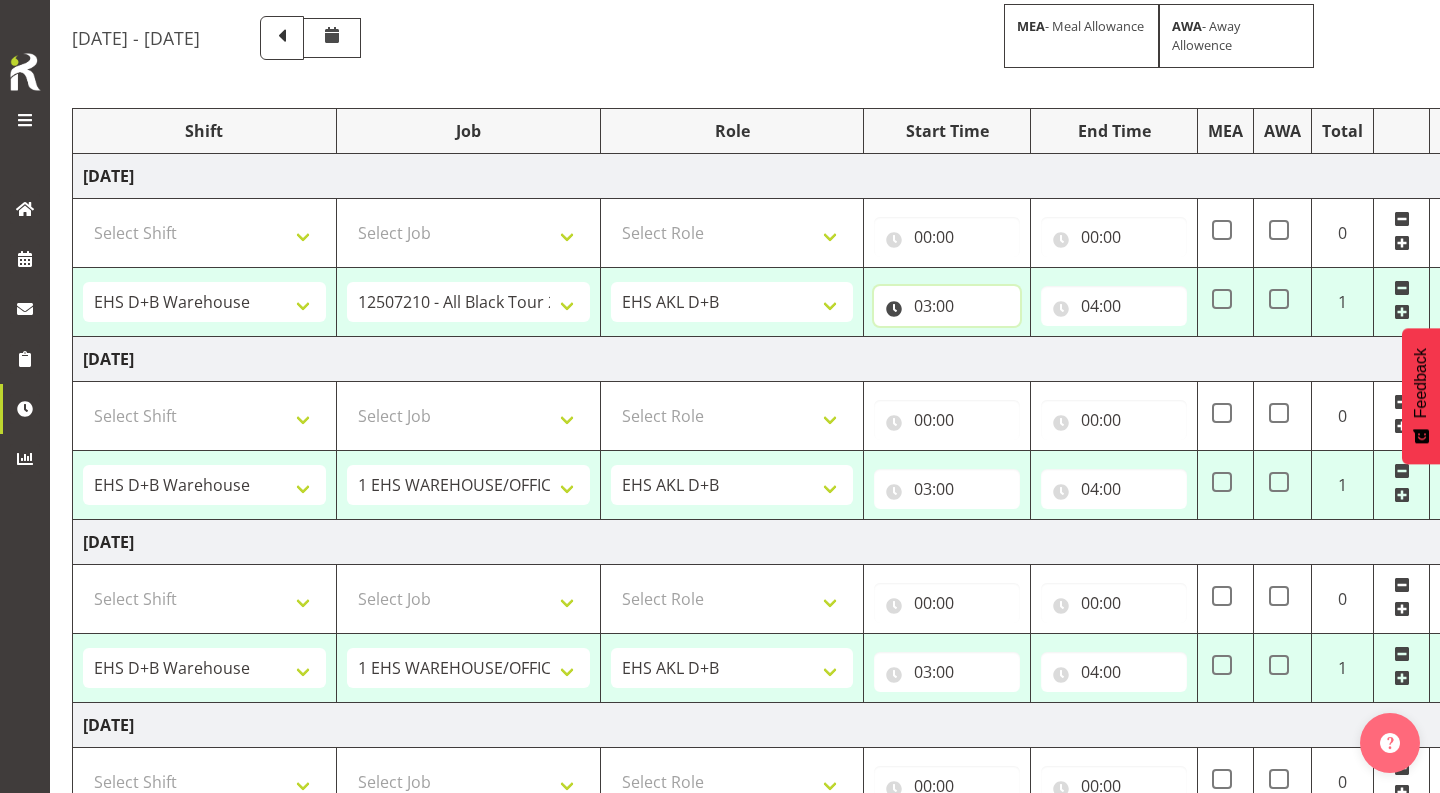 click on "03:00" at bounding box center [947, 306] 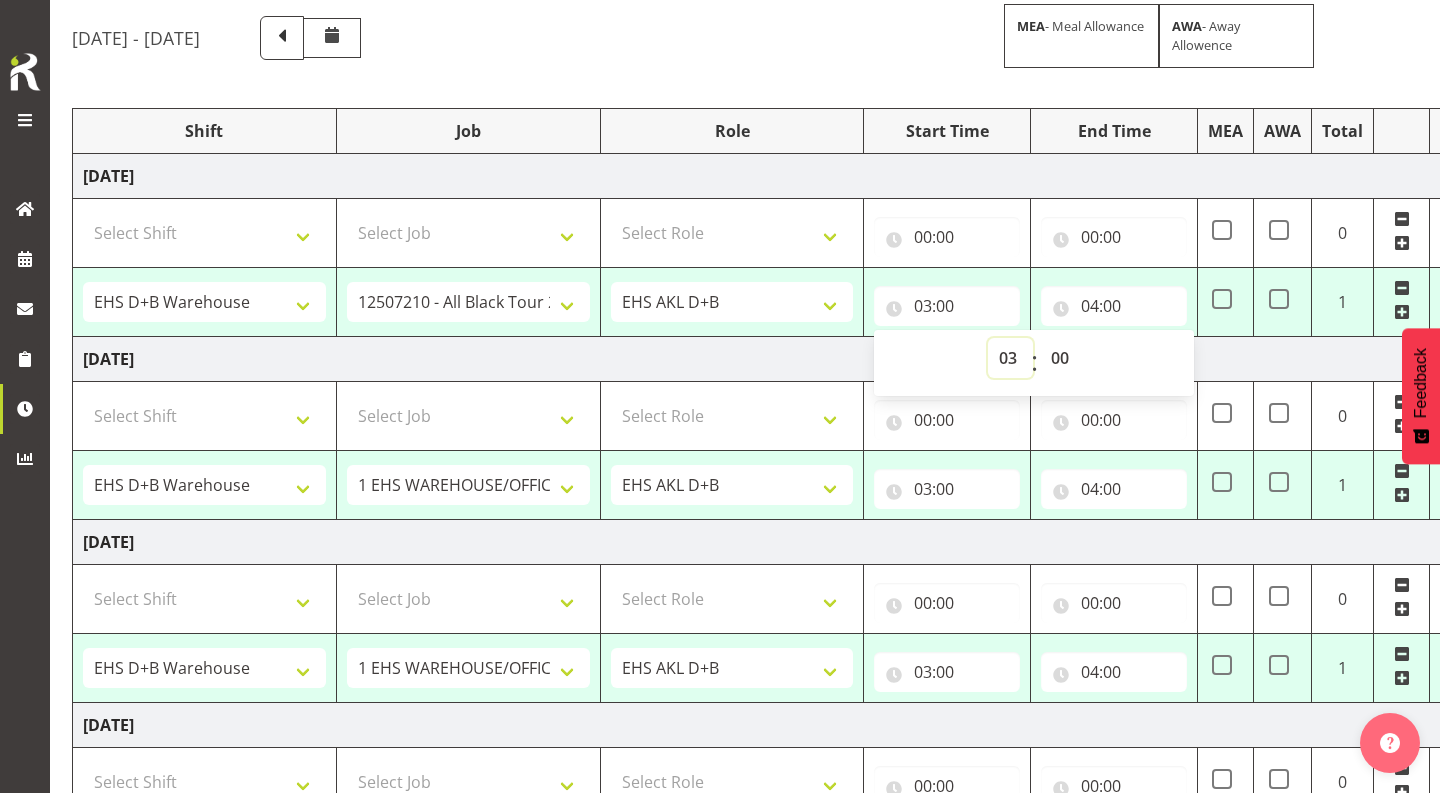 click on "00   01   02   03   04   05   06   07   08   09   10   11   12   13   14   15   16   17   18   19   20   21   22   23" at bounding box center (1010, 358) 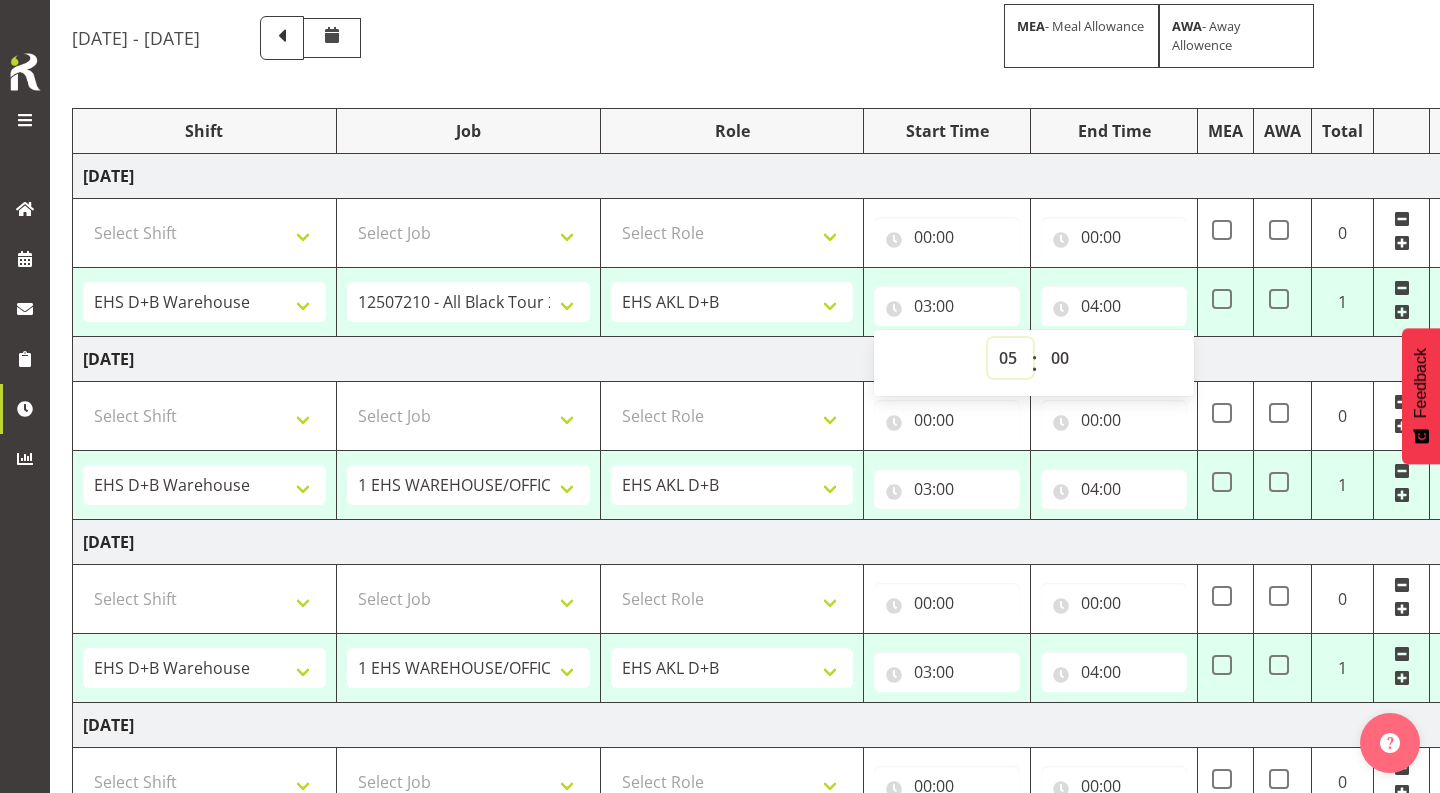 type on "05:00" 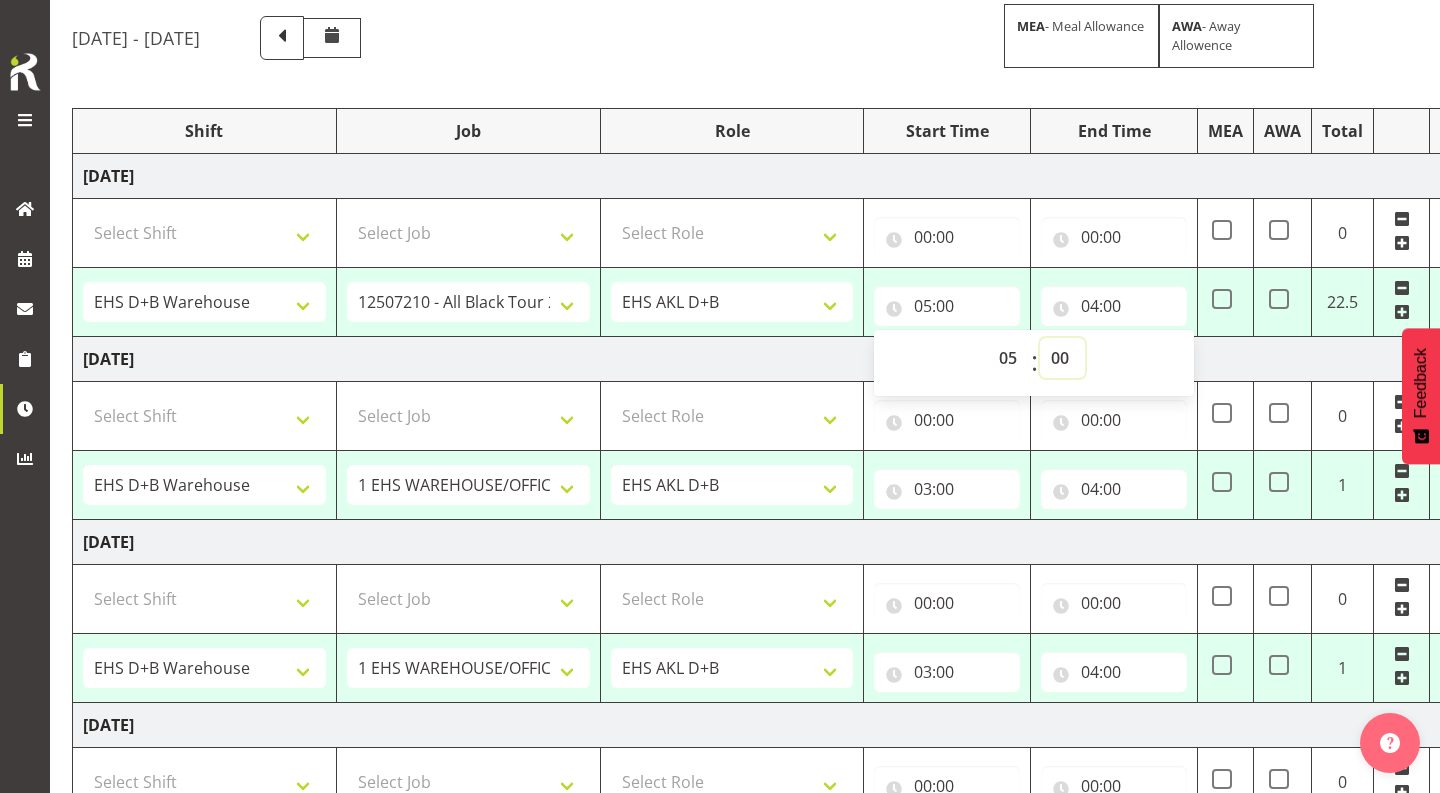 click on "00   01   02   03   04   05   06   07   08   09   10   11   12   13   14   15   16   17   18   19   20   21   22   23   24   25   26   27   28   29   30   31   32   33   34   35   36   37   38   39   40   41   42   43   44   45   46   47   48   49   50   51   52   53   54   55   56   57   58   59" at bounding box center (1062, 358) 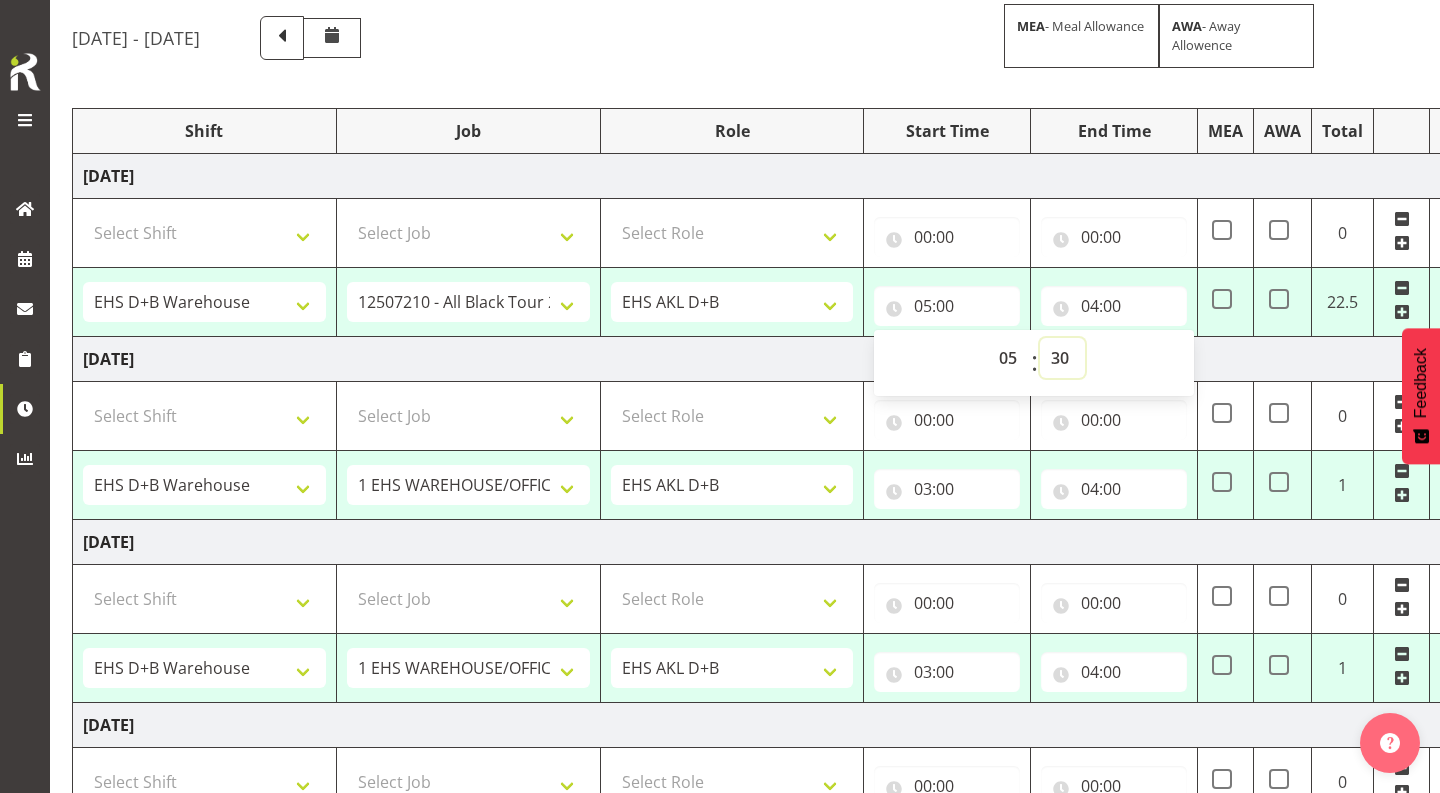 type on "05:30" 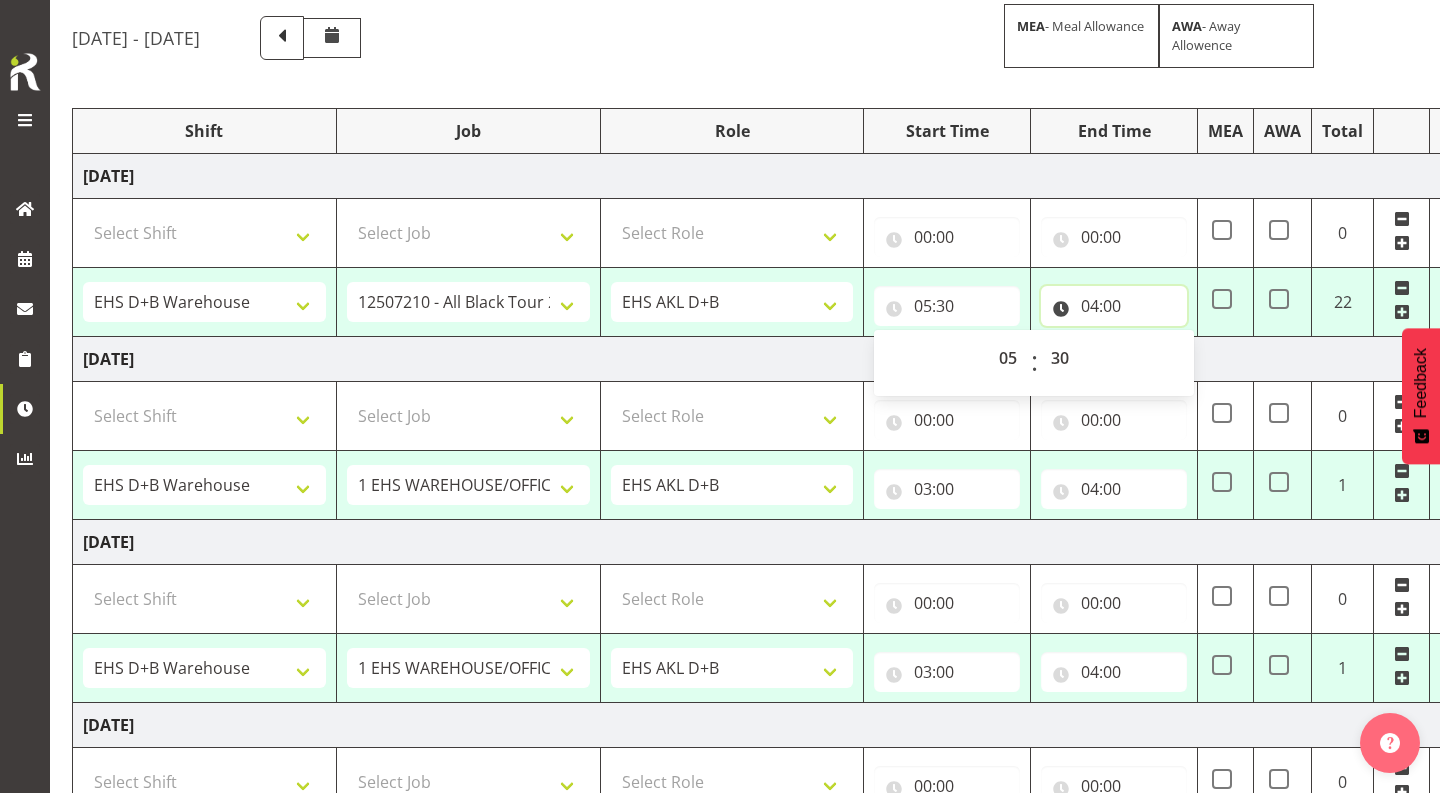 click on "04:00" at bounding box center [1114, 306] 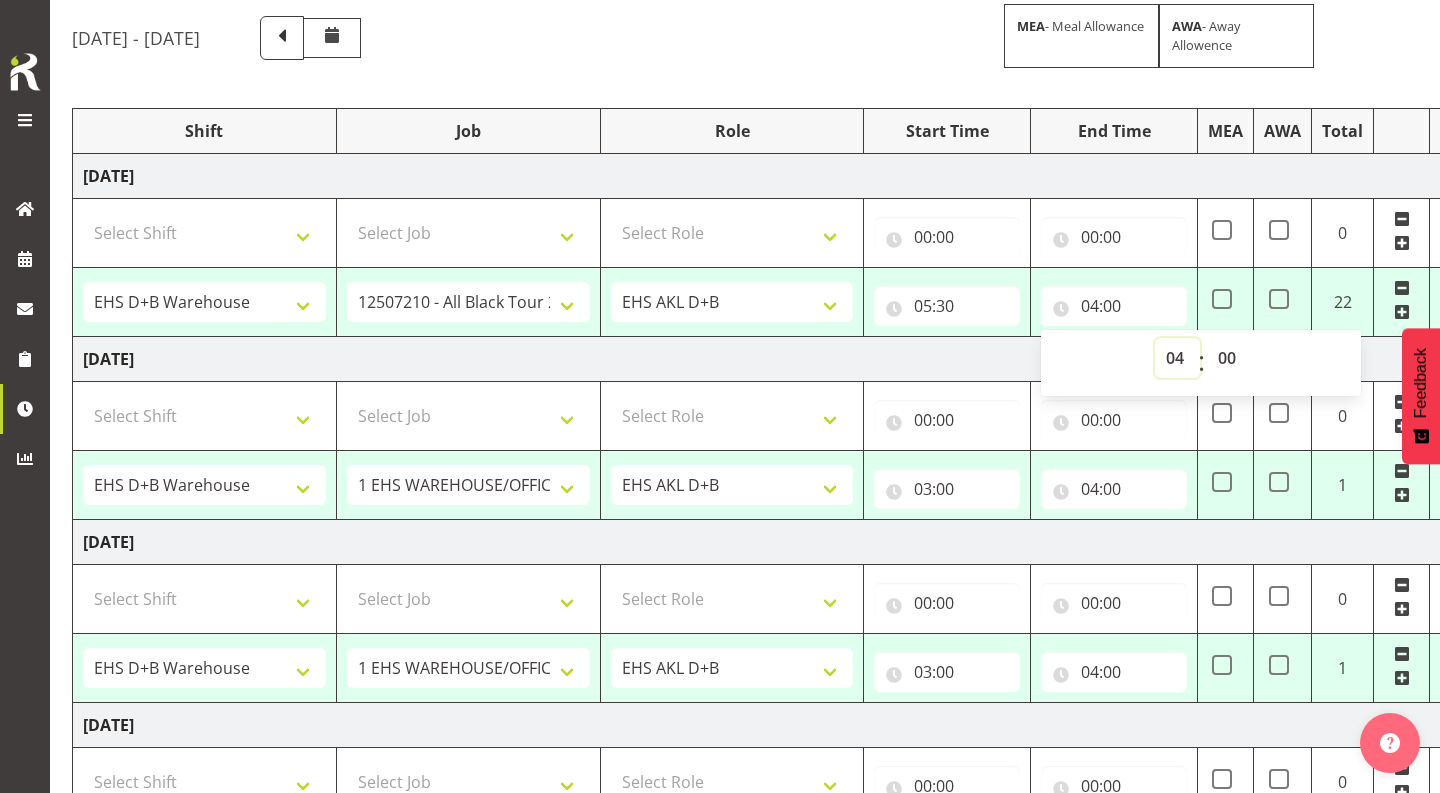 click on "00   01   02   03   04   05   06   07   08   09   10   11   12   13   14   15   16   17   18   19   20   21   22   23" at bounding box center [1177, 358] 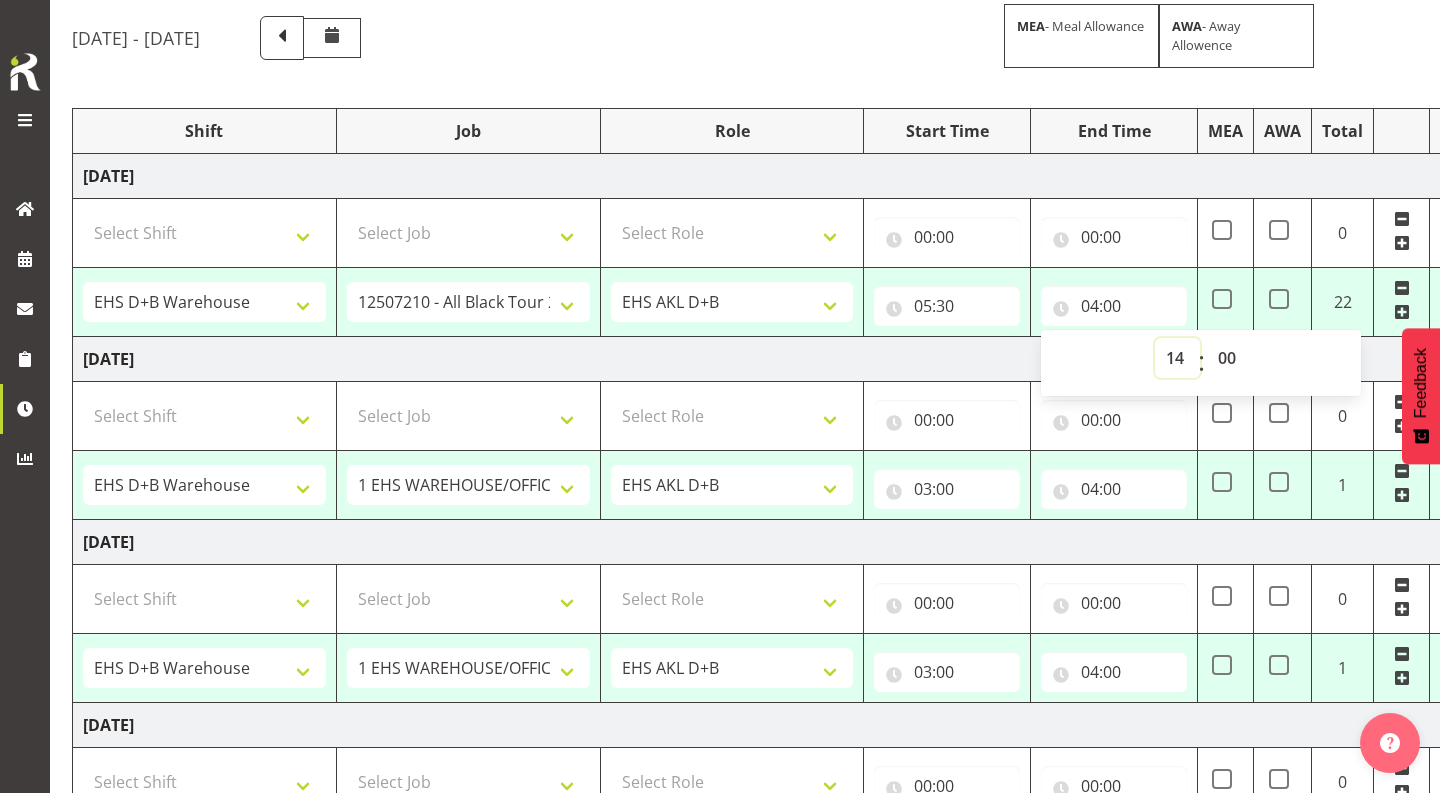 type on "14:00" 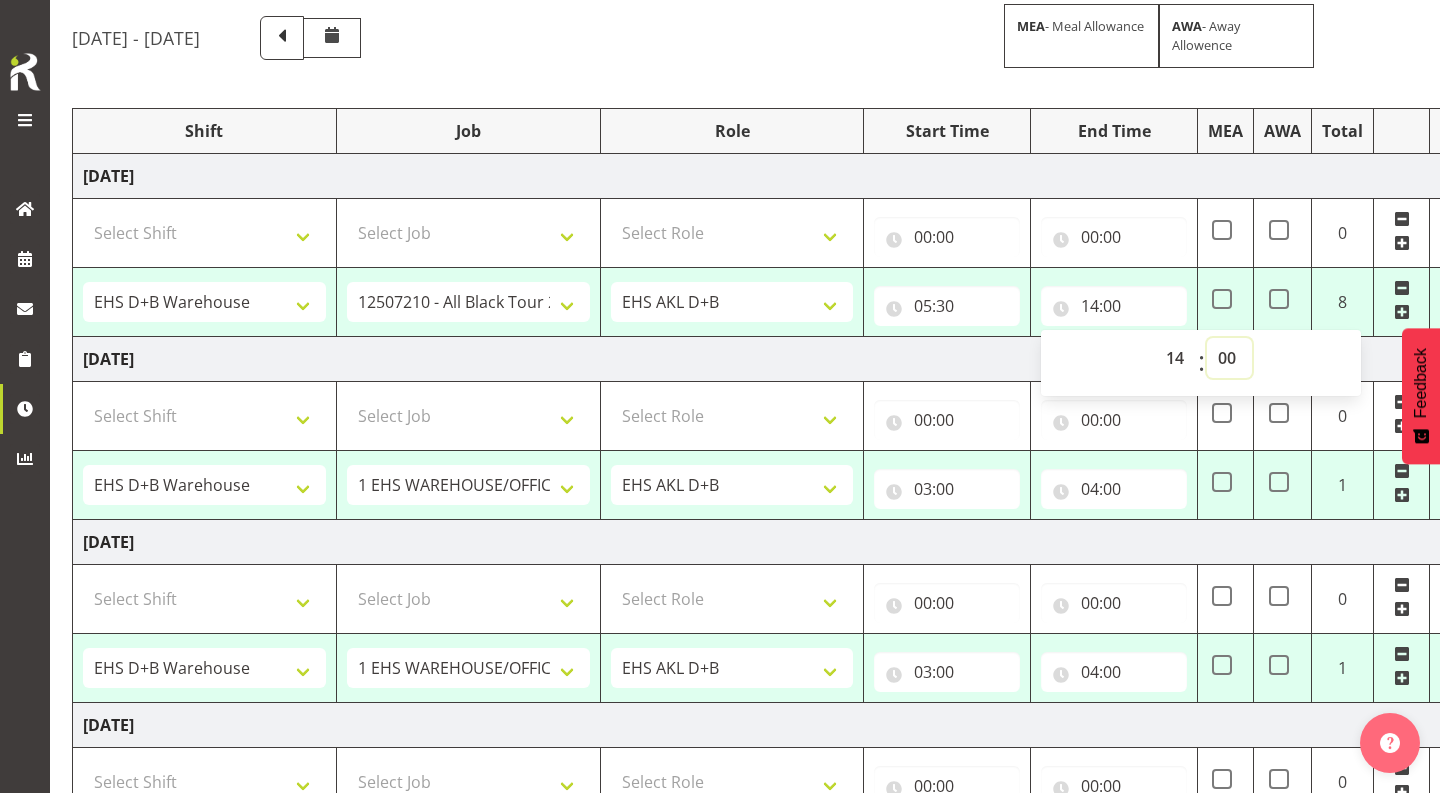 click on "00   01   02   03   04   05   06   07   08   09   10   11   12   13   14   15   16   17   18   19   20   21   22   23   24   25   26   27   28   29   30   31   32   33   34   35   36   37   38   39   40   41   42   43   44   45   46   47   48   49   50   51   52   53   54   55   56   57   58   59" at bounding box center [1229, 358] 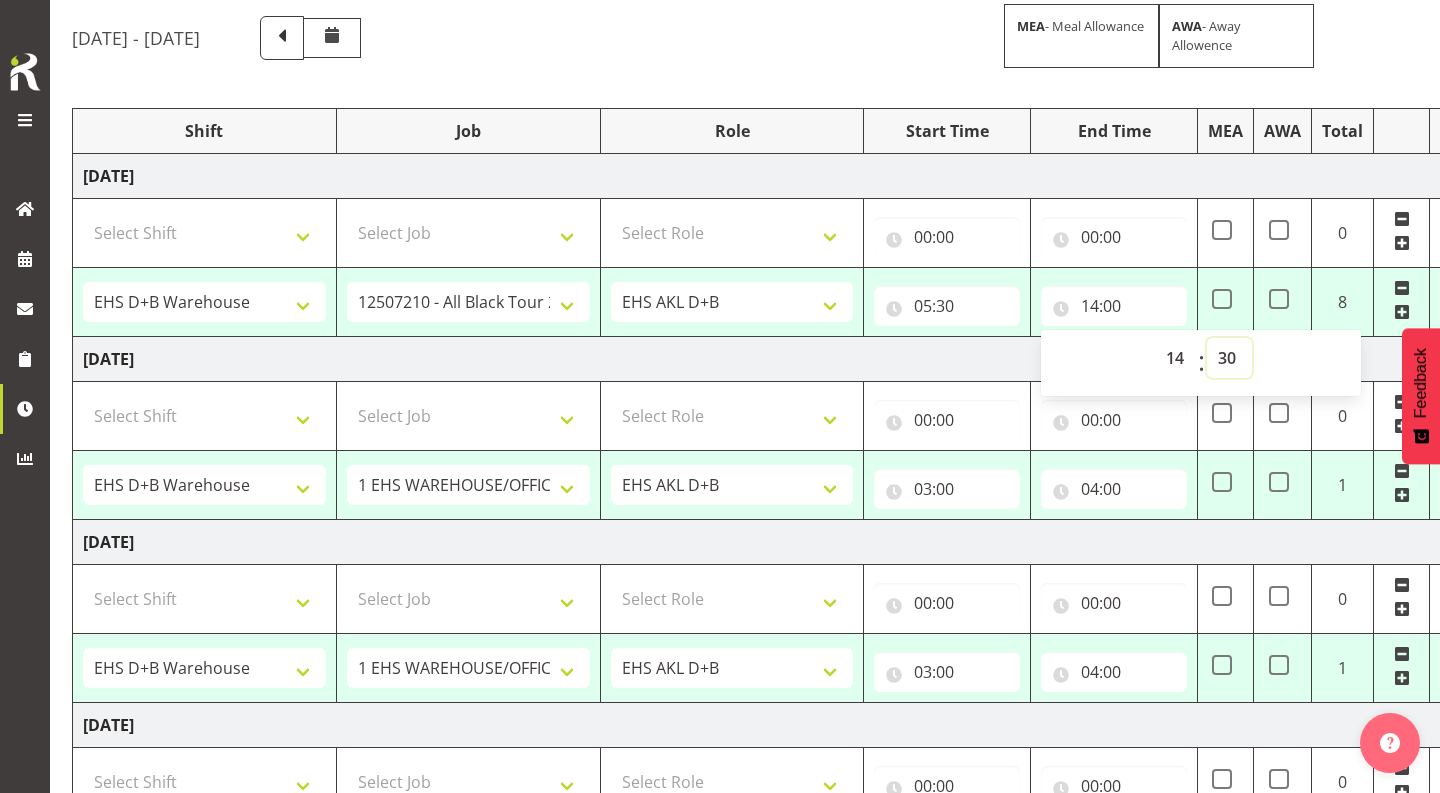 type on "14:30" 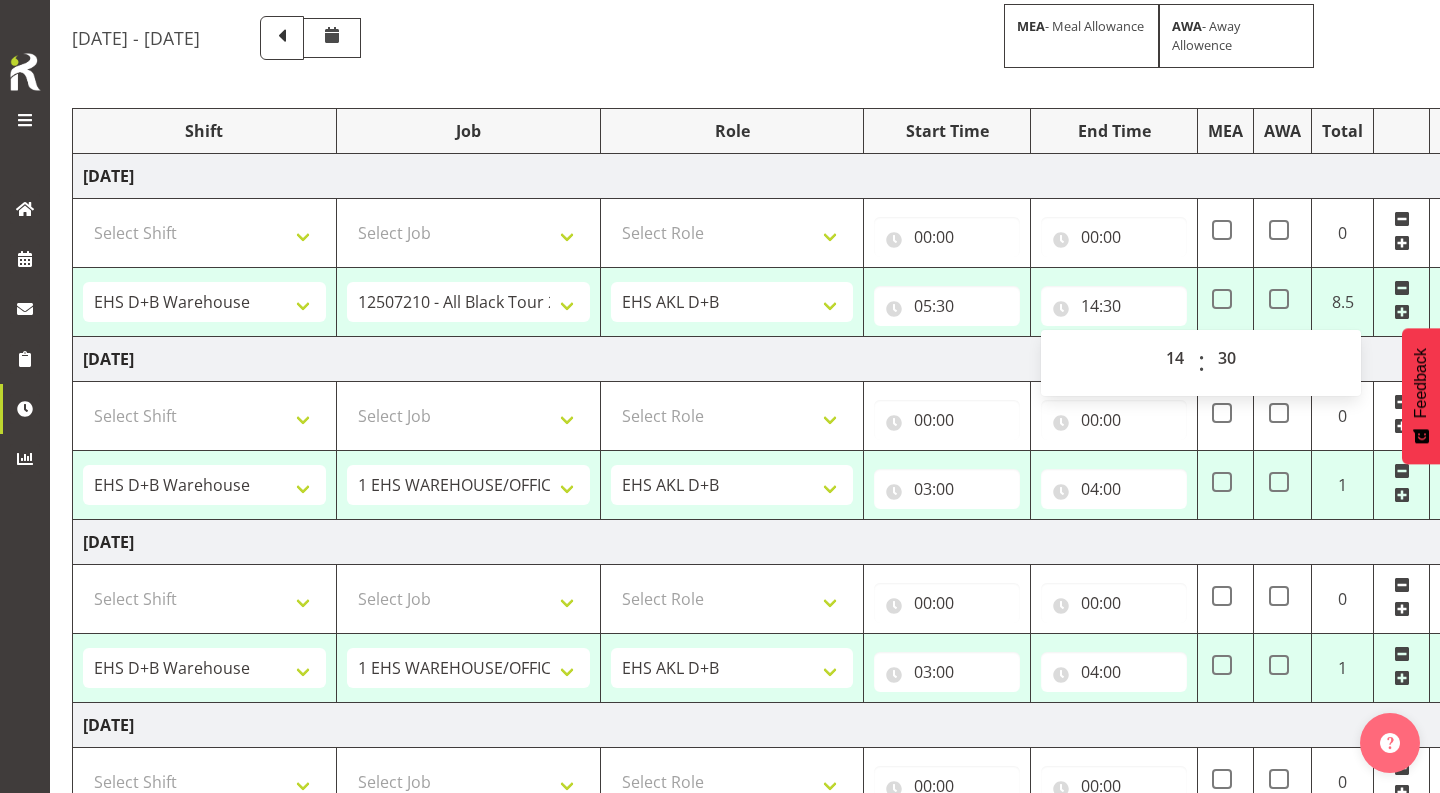 click on "[DATE]" at bounding box center (772, 359) 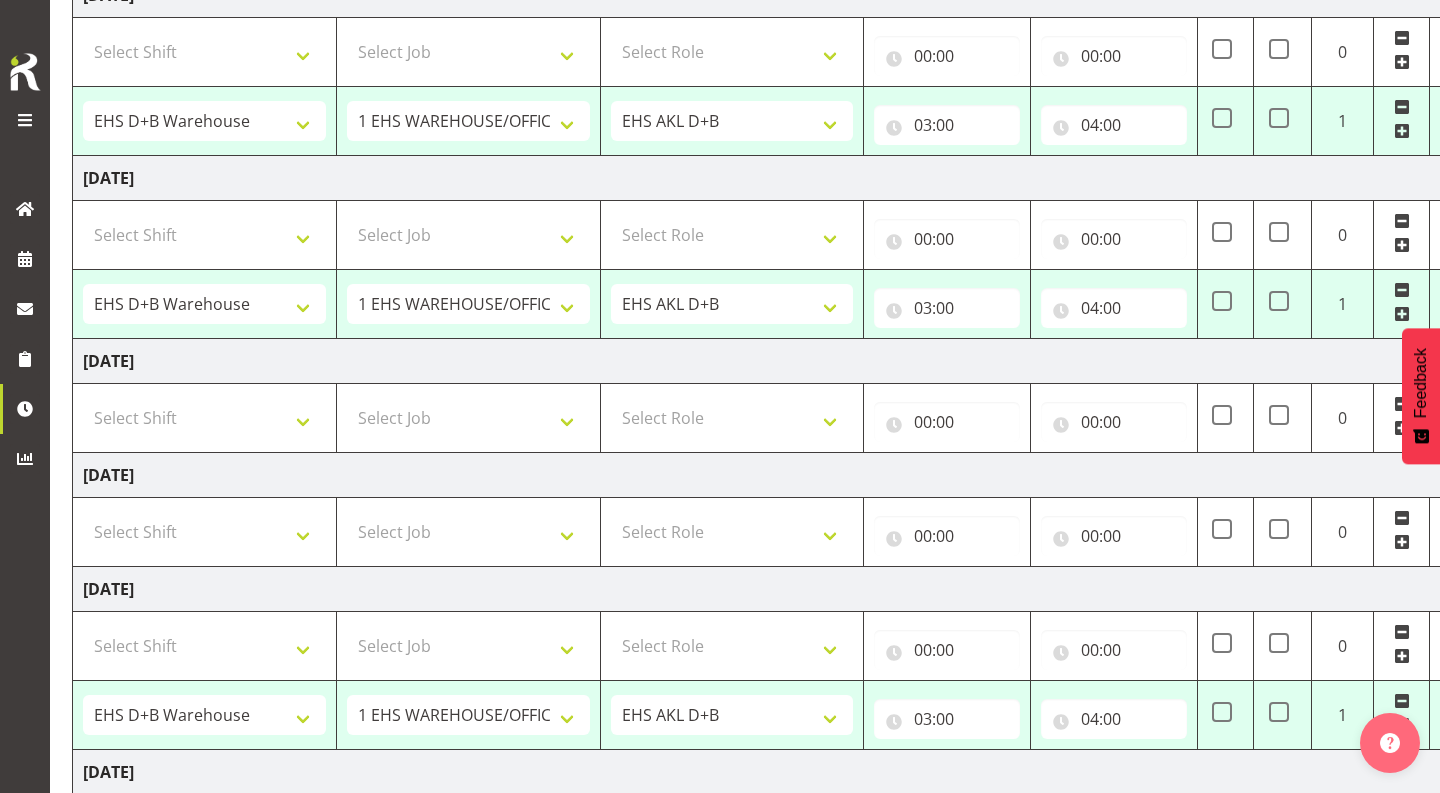 scroll, scrollTop: 778, scrollLeft: 0, axis: vertical 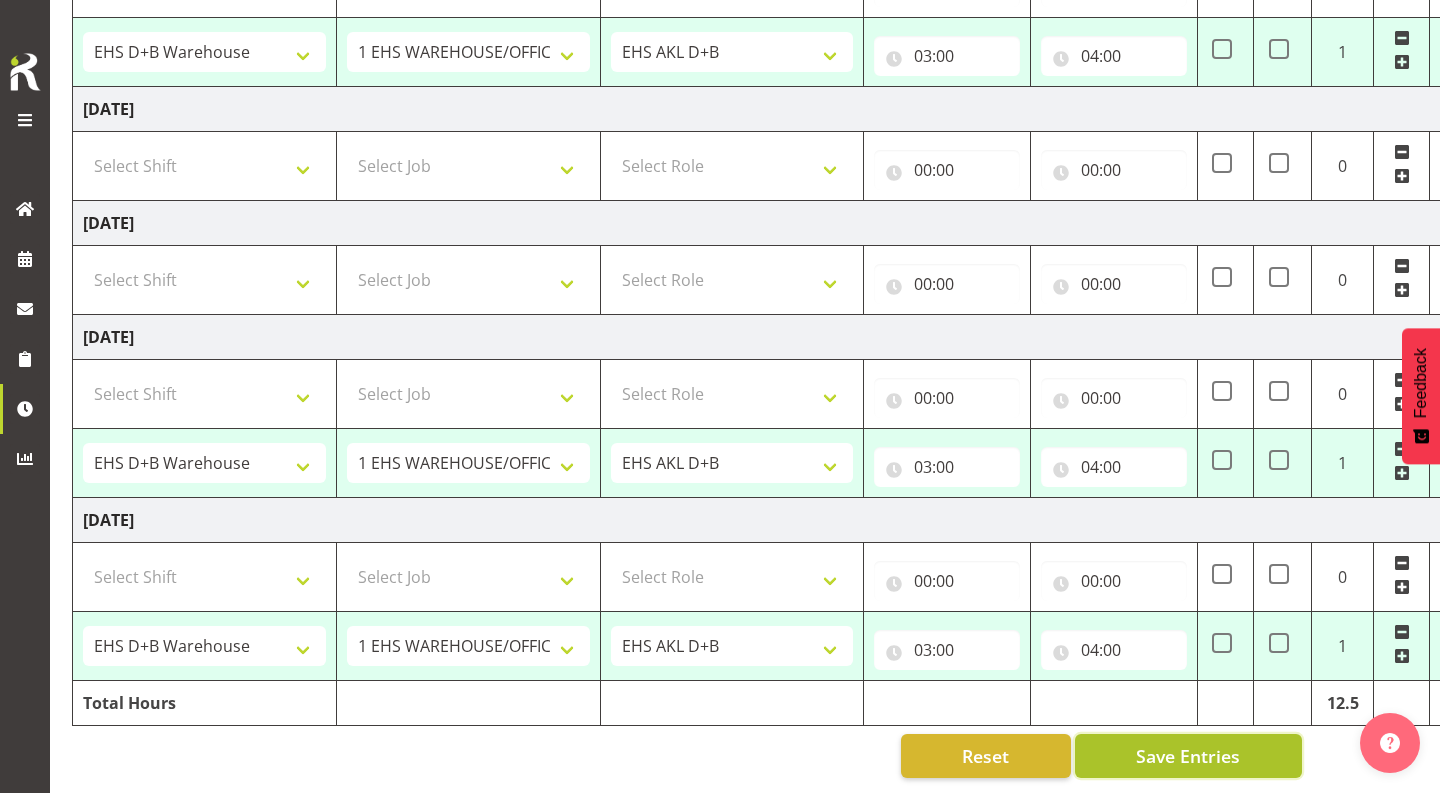 click on "Save
Entries" at bounding box center [1188, 756] 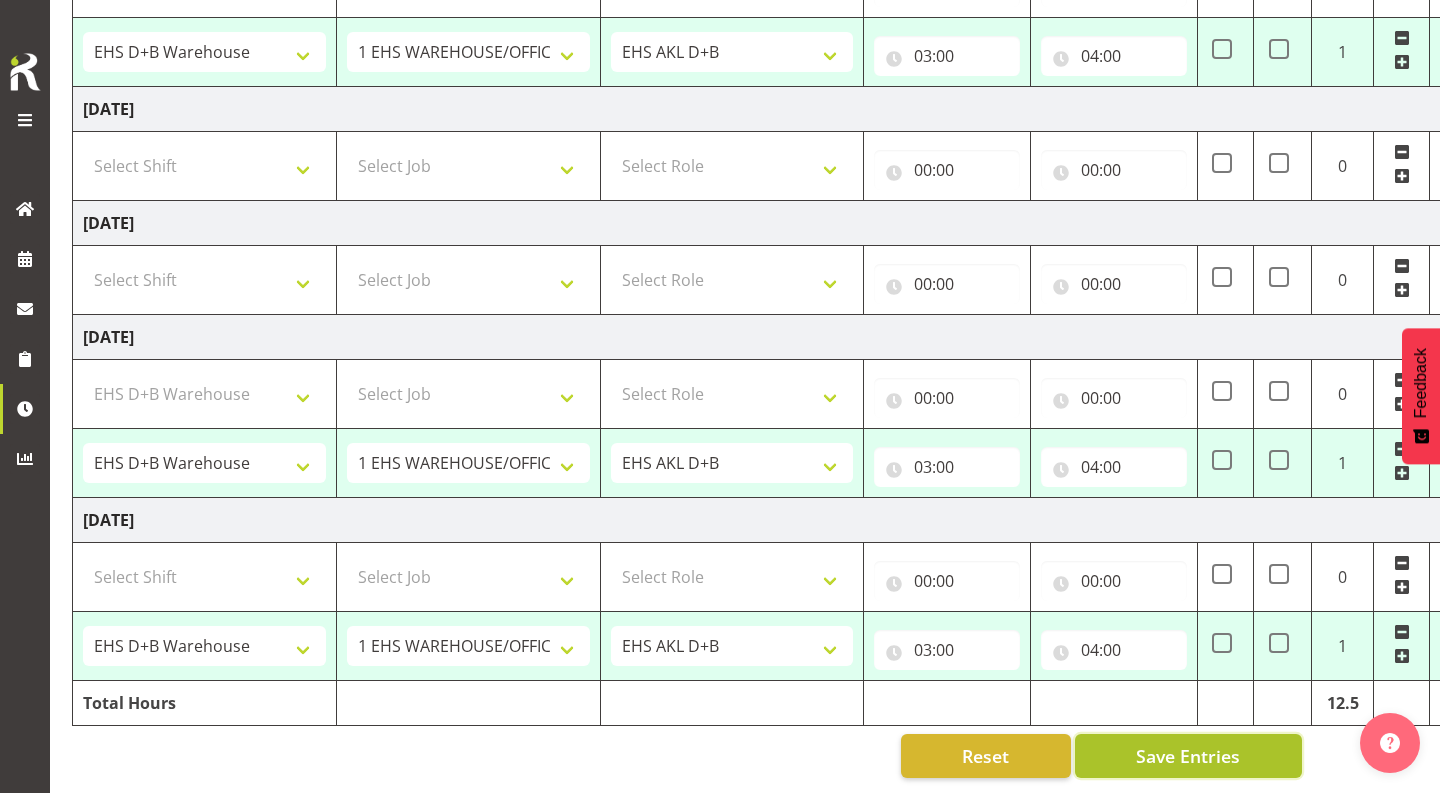 select on "69" 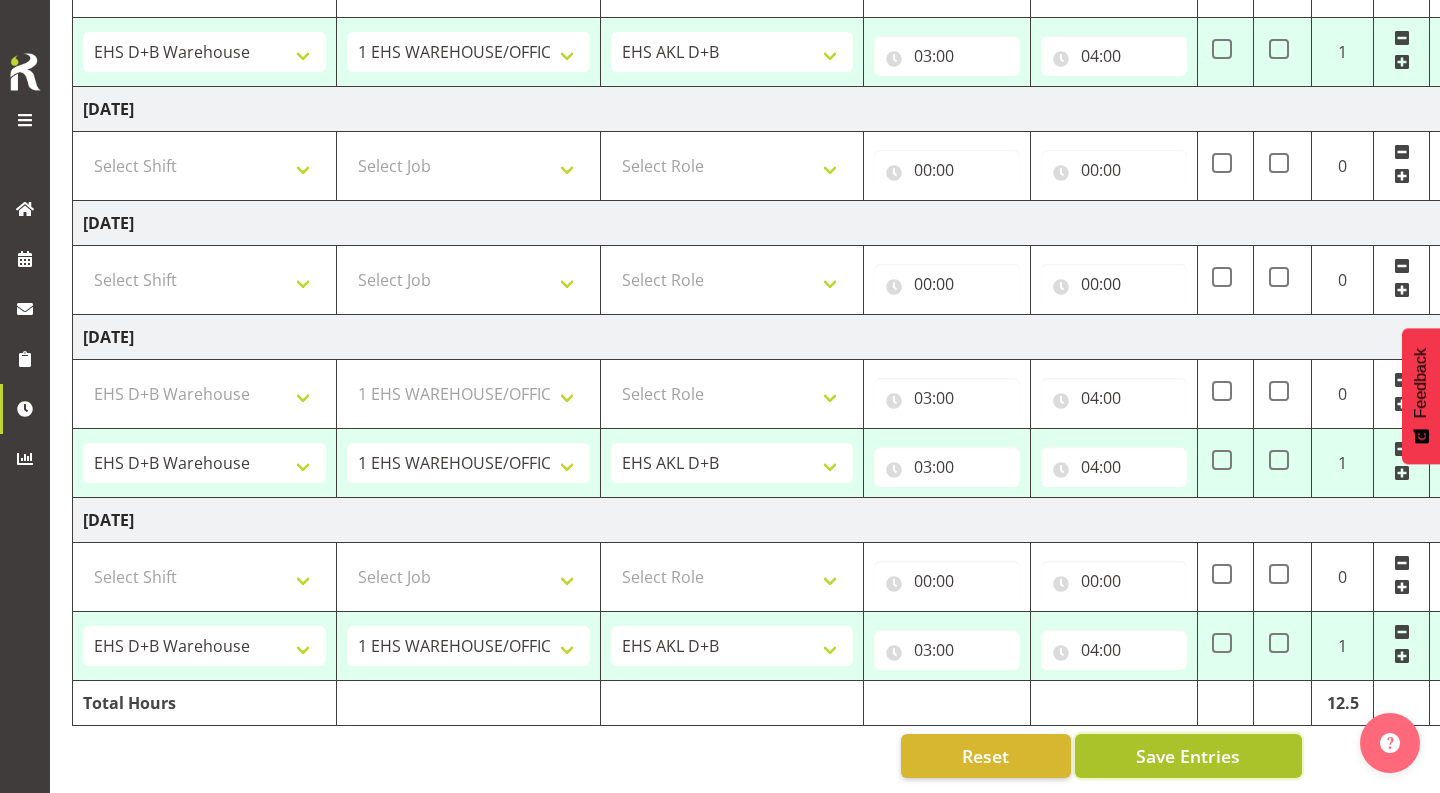 select on "1352" 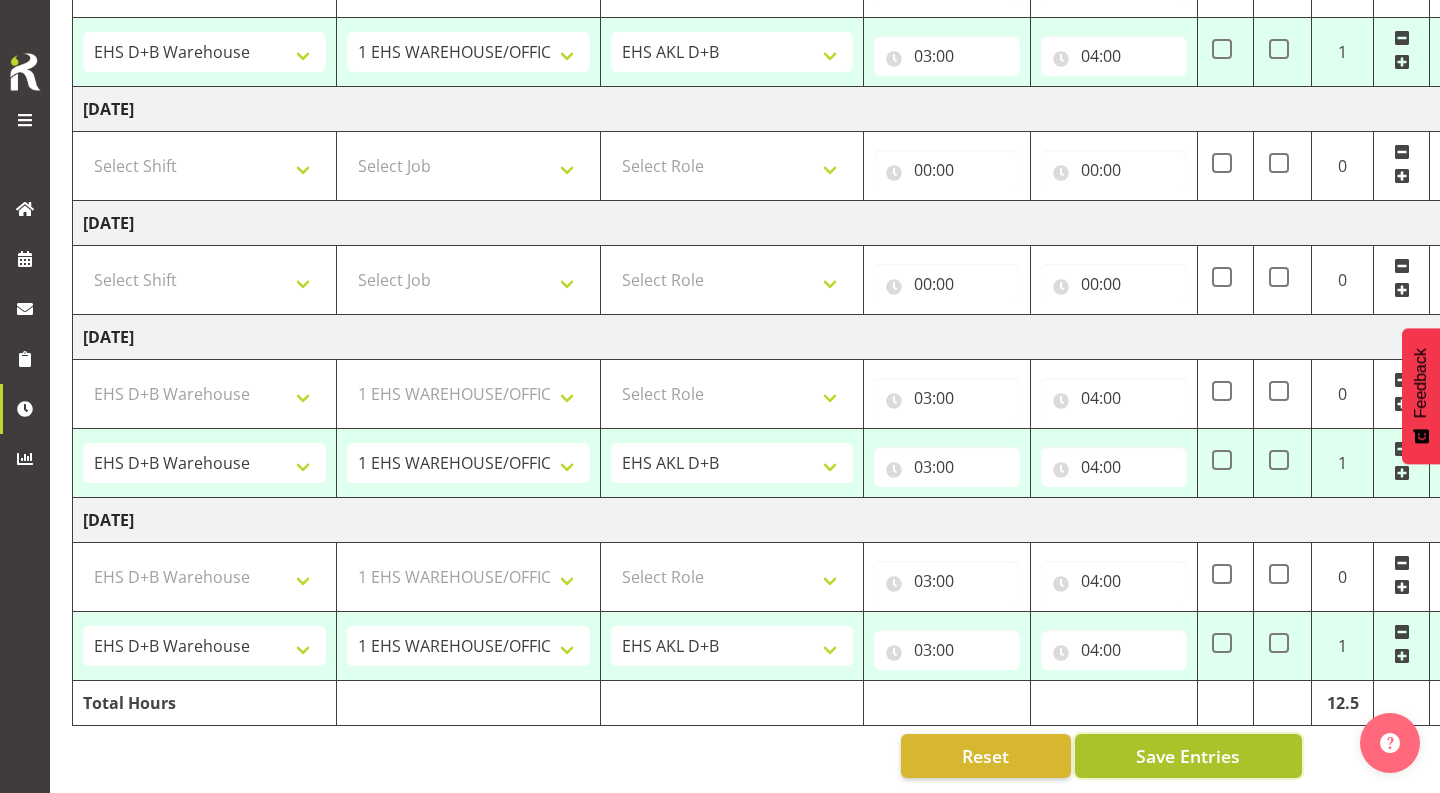 select on "1352" 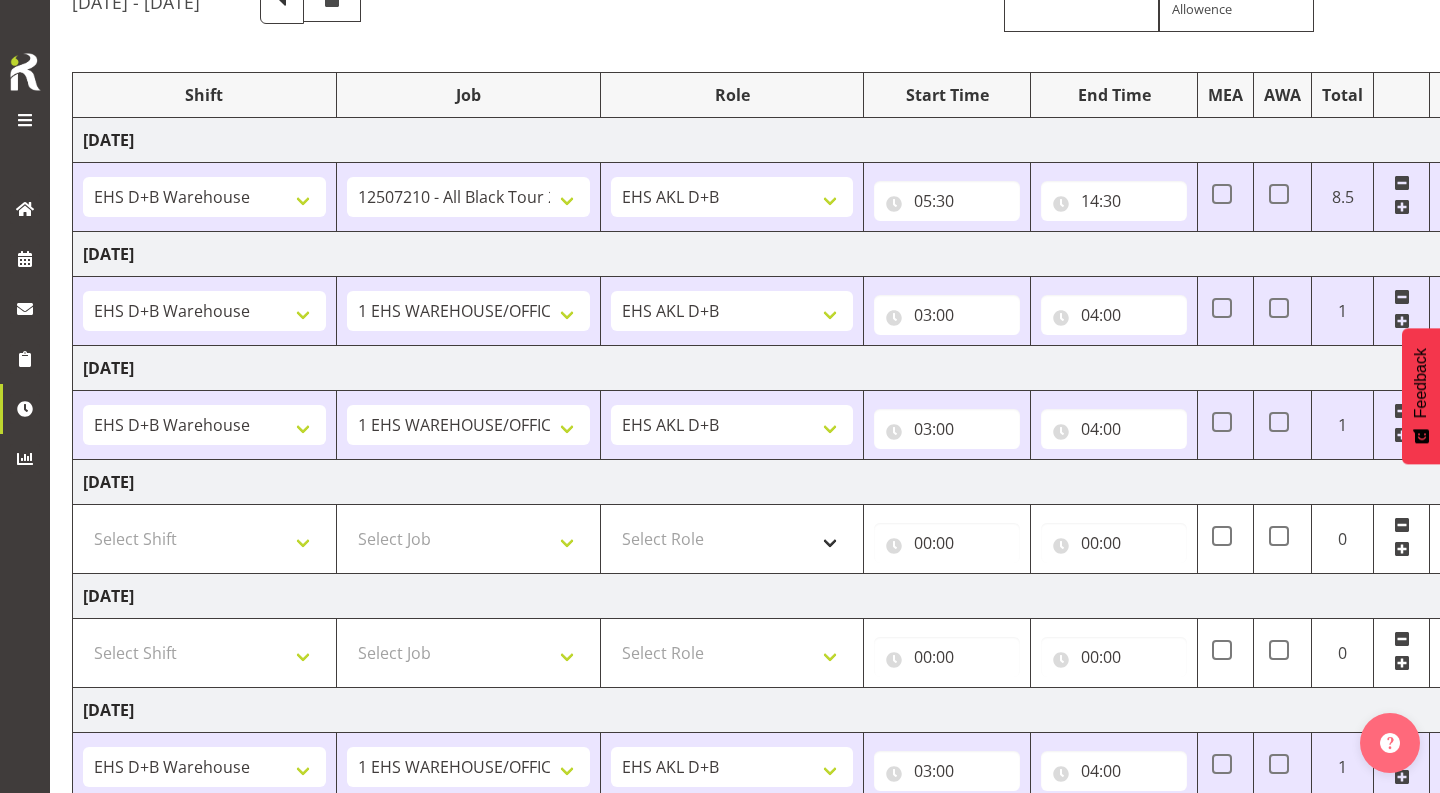 scroll, scrollTop: 169, scrollLeft: 0, axis: vertical 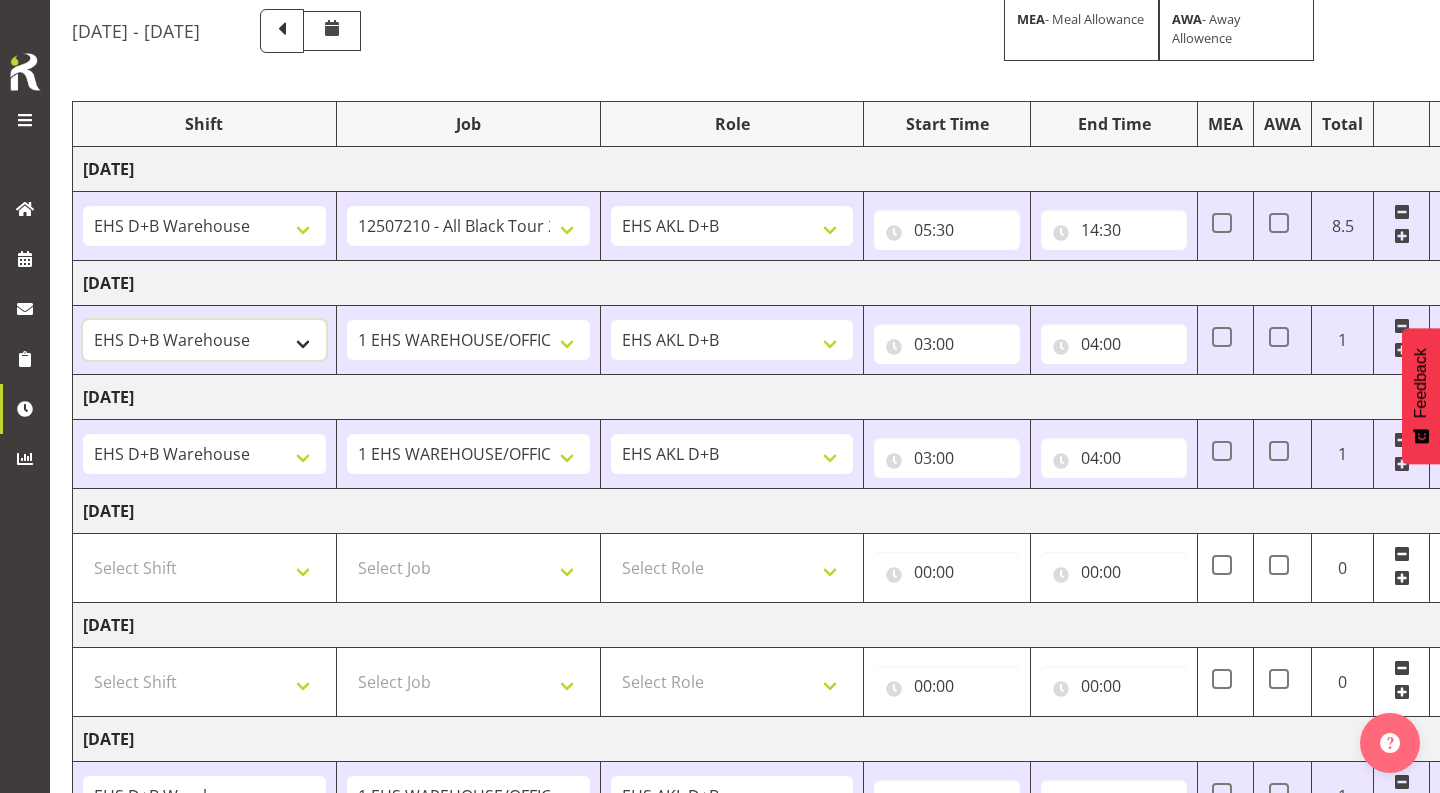 click on "# Fieldays--[GEOGRAPHIC_DATA]. # Install Hutchwilco Boat Show at [GEOGRAPHIC_DATA]. #AKL Bunnings Trade Show at [GEOGRAPHIC_DATA]. #Blueberries Conf at [GEOGRAPHIC_DATA]. #FPANZ at VEC. #Garden Festival at [GEOGRAPHIC_DATA]. #[PERSON_NAME] at [GEOGRAPHIC_DATA] A&P Show at [GEOGRAPHIC_DATA]. #Hawkes Bay H&G Show@[PERSON_NAME] Park. #ITM@Sail GP. #Install NZOA at [GEOGRAPHIC_DATA]. #Internship&Graduate Expo #Karaka casual. #Laneways at [GEOGRAPHIC_DATA] #Meatstock at [GEOGRAPHIC_DATA]. #NZCB [DATE]. #Pullout Meetings at [GEOGRAPHIC_DATA]. #Tauranga Food Show at [GEOGRAPHIC_DATA]. #V8's at [GEOGRAPHIC_DATA]. #Wellington H&G Show. #Wellington WGTN Bunnings Trade Show. *Games Fair at the Cloud 1 Carlton Events 1 Carlton accounts 11 Degrees @ [GEOGRAPHIC_DATA] 121609010 Graphic Novel 12507030 Ak Foodshow at ASG 12507180 Banksy at Aotea 12508010 Spring Gift Fair at ASG 12508030 Akl Baby Expo at ASG. 12508190 [DATE][PERSON_NAME] Expo 12508210 Paper Plus Conf. 12508220 SEANZ at [GEOGRAPHIC_DATA]. In at 7:30am. 12509021 Foodtech Packtech at ASG. 12509120 AI Summit at Shed 10. 12509300 TMC at [GEOGRAPHIC_DATA] 32507080 Tarmac Conf at [GEOGRAPHIC_DATA]" at bounding box center [204, 340] 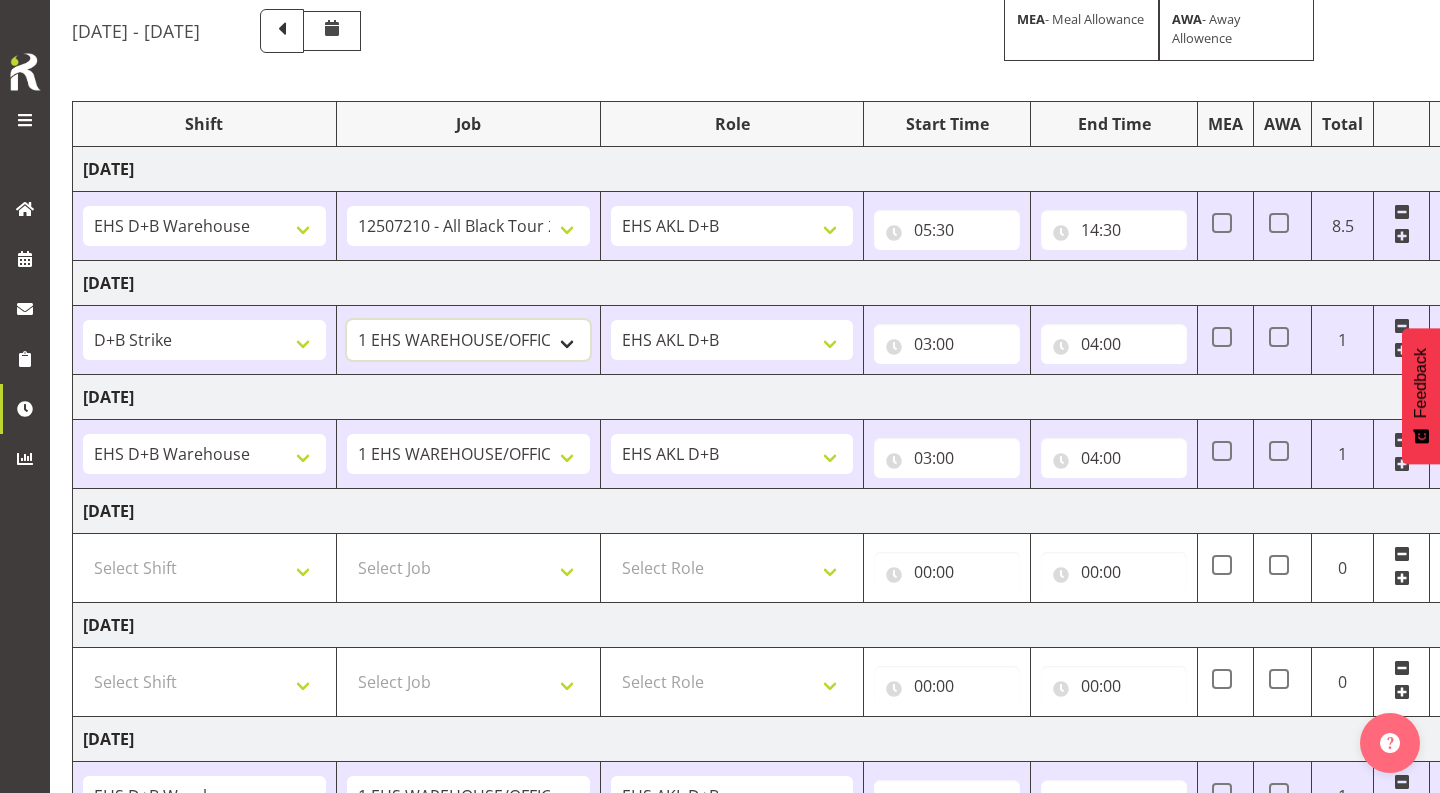 click on "1 Carlton Events 1 [PERSON_NAME] 1 [PERSON_NAME][GEOGRAPHIC_DATA] 1 EHS WAREHOUSE/OFFICE 1 GRS 1 SLP Production 1 SLP Tradeshows 12504000 - AKL Casual [DATE] 1250400R - April Casual C&R 2025 12504050 - CDES Engineering and Technology Expo 2025 12504070 - FINZ (National Financial Adviser Conf) 2025 1250407A - Fidelity @ FINZ Conf 2025 1250407B - La Trobe @ FINZ Conf 25 1250407C - Partners Life @ FINZ Conf 25 12504080 - AKL Go Green 2025 12504100 - NZSEE 2025 12504120 - Ester Show 2025 12504150 - Test-[PERSON_NAME]-May 12505000 - AKL Casual [DATE] 1250500R - May Casual C&R 2025 12505020 - Hutchwilco Boat Show 2025 1250502R - [GEOGRAPHIC_DATA] Boat Show 2025 - C&R 12505030 - NZOHS Conference 2025 12505040 - [GEOGRAPHIC_DATA] Art Fair 2025 12505060 - Waipa Home Show 2025 12505070 - CAS 2025 1250507A - CAS 2025 - 200 Doors 1250507B - CAS 2025 - Cutera 1250507C - CAS 2025 - Dermocosmetica 12505080 - [GEOGRAPHIC_DATA] Conference 2025 1250508A - Zeiss @ [GEOGRAPHIC_DATA] 25 1250508B - Roche @ [GEOGRAPHIC_DATA] 25 1250508C - Alcon @ [GEOGRAPHIC_DATA] 25 12505090 - BuildLink Trade Show 2025" at bounding box center (468, 340) 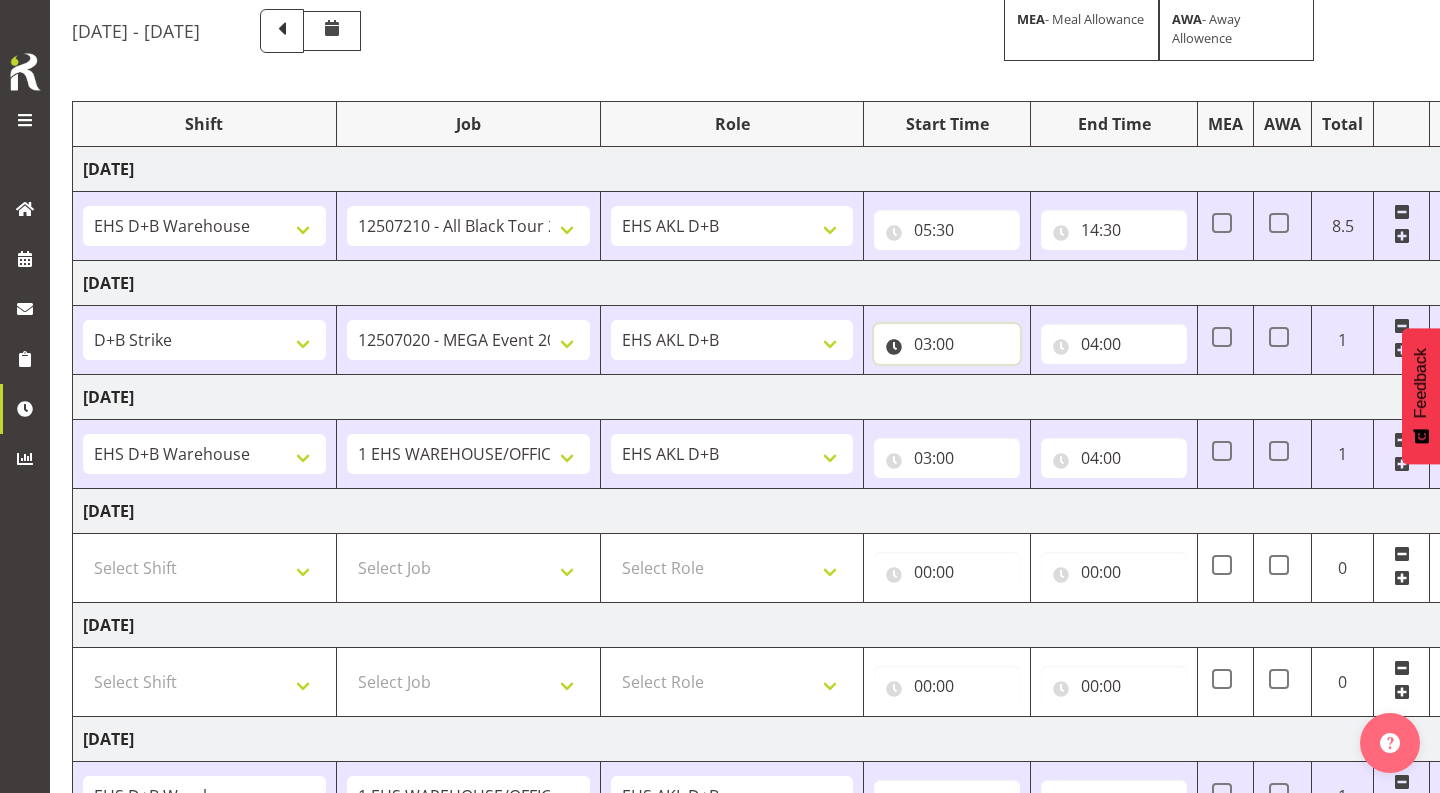 click on "03:00" at bounding box center [947, 344] 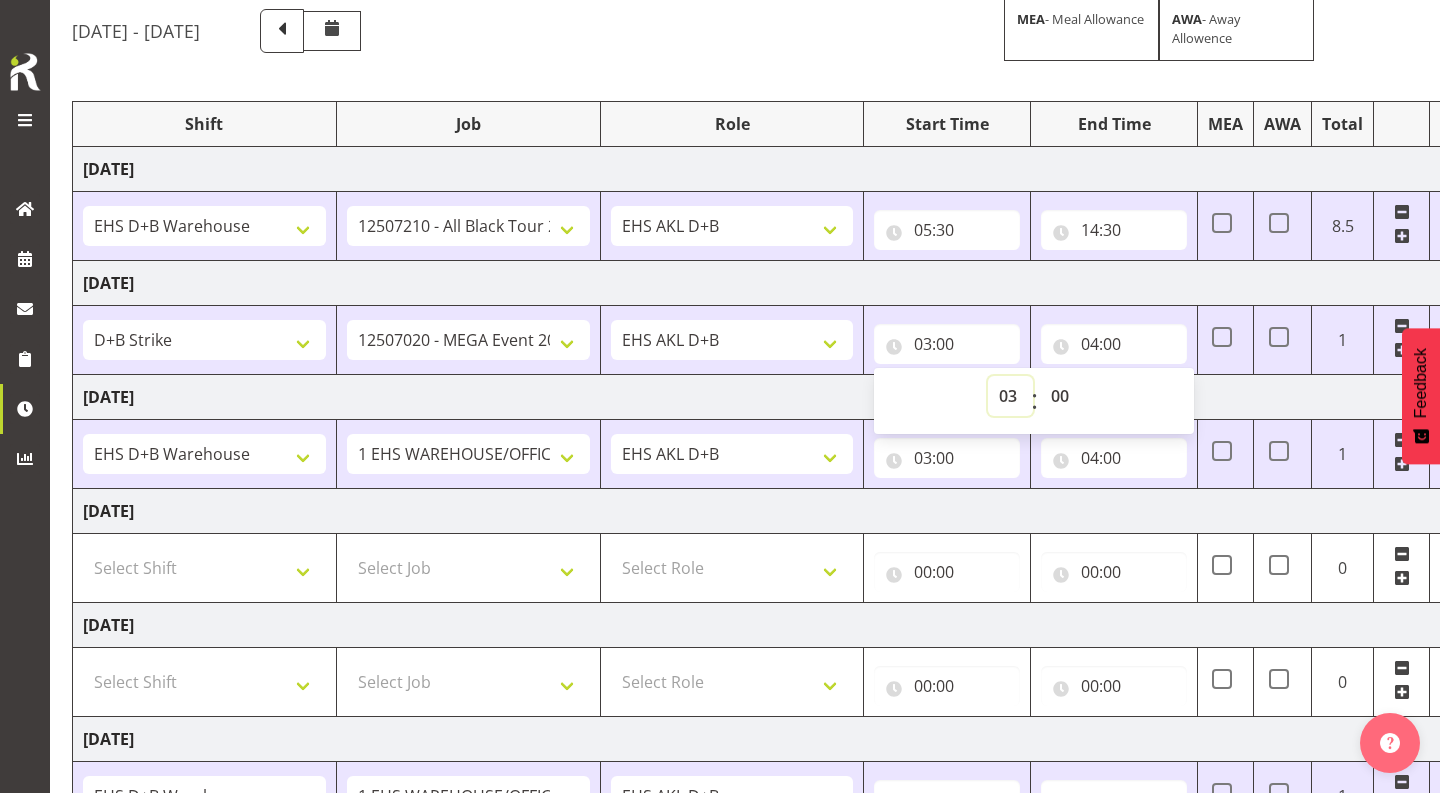 click on "00   01   02   03   04   05   06   07   08   09   10   11   12   13   14   15   16   17   18   19   20   21   22   23" at bounding box center [1010, 396] 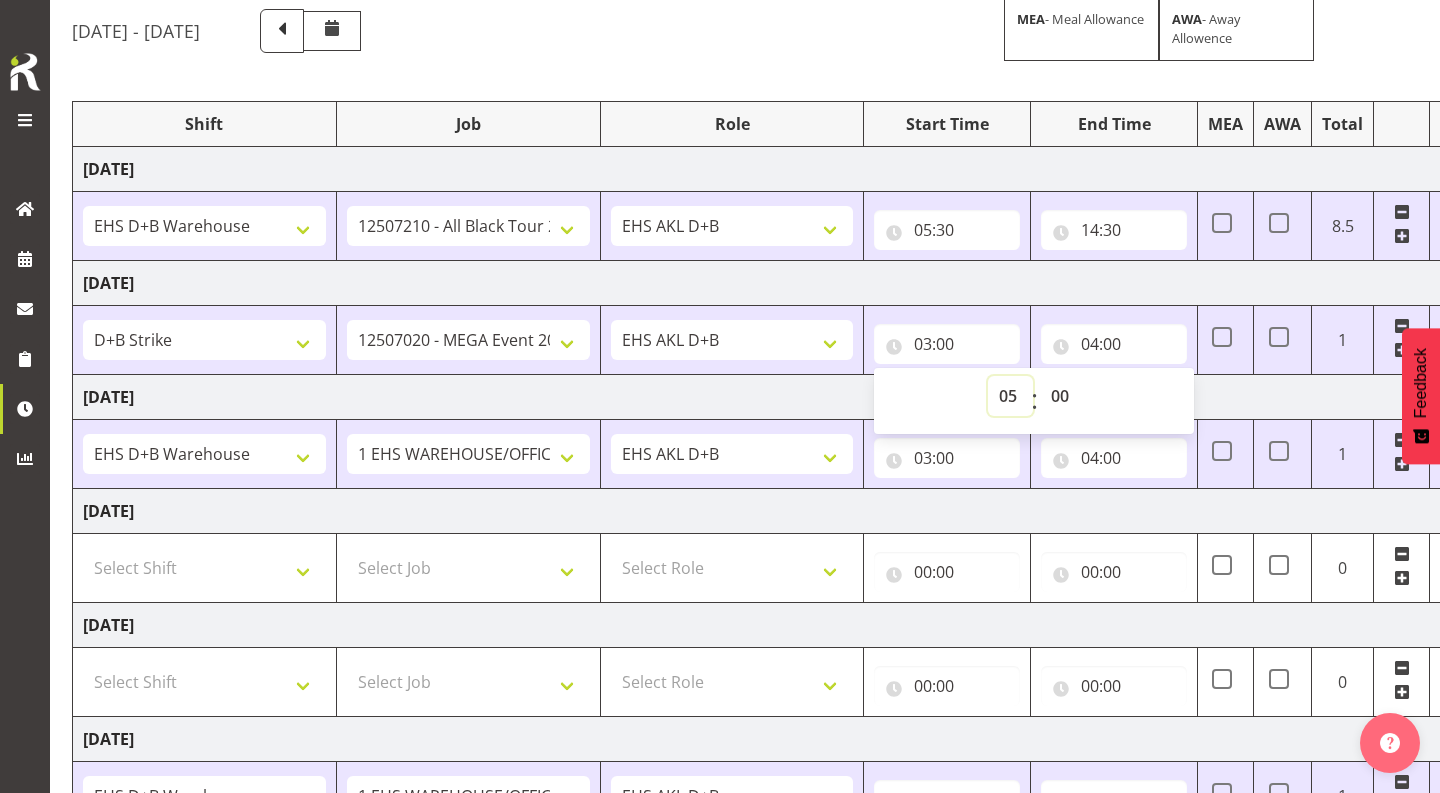 type on "05:00" 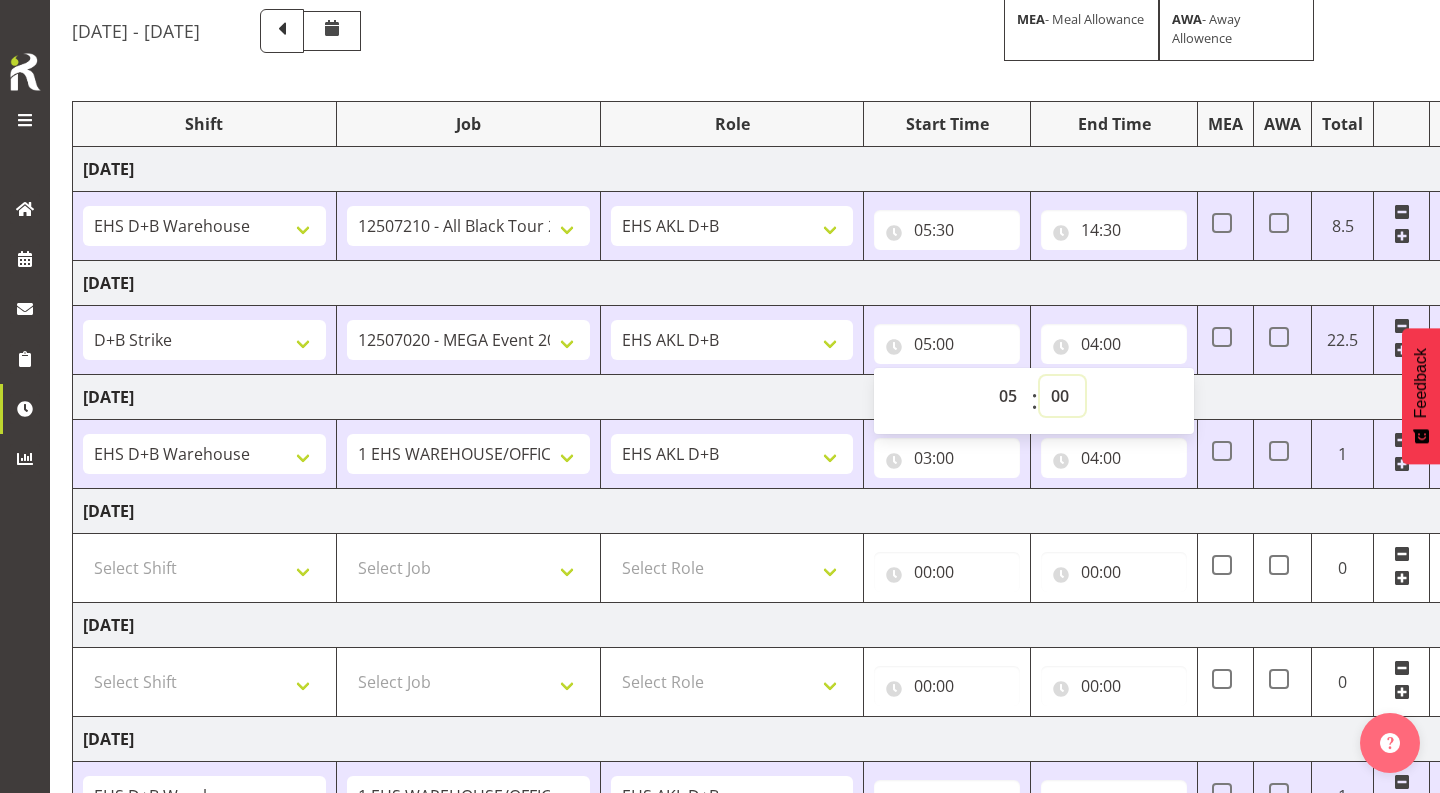 click on "00   01   02   03   04   05   06   07   08   09   10   11   12   13   14   15   16   17   18   19   20   21   22   23   24   25   26   27   28   29   30   31   32   33   34   35   36   37   38   39   40   41   42   43   44   45   46   47   48   49   50   51   52   53   54   55   56   57   58   59" at bounding box center [1062, 396] 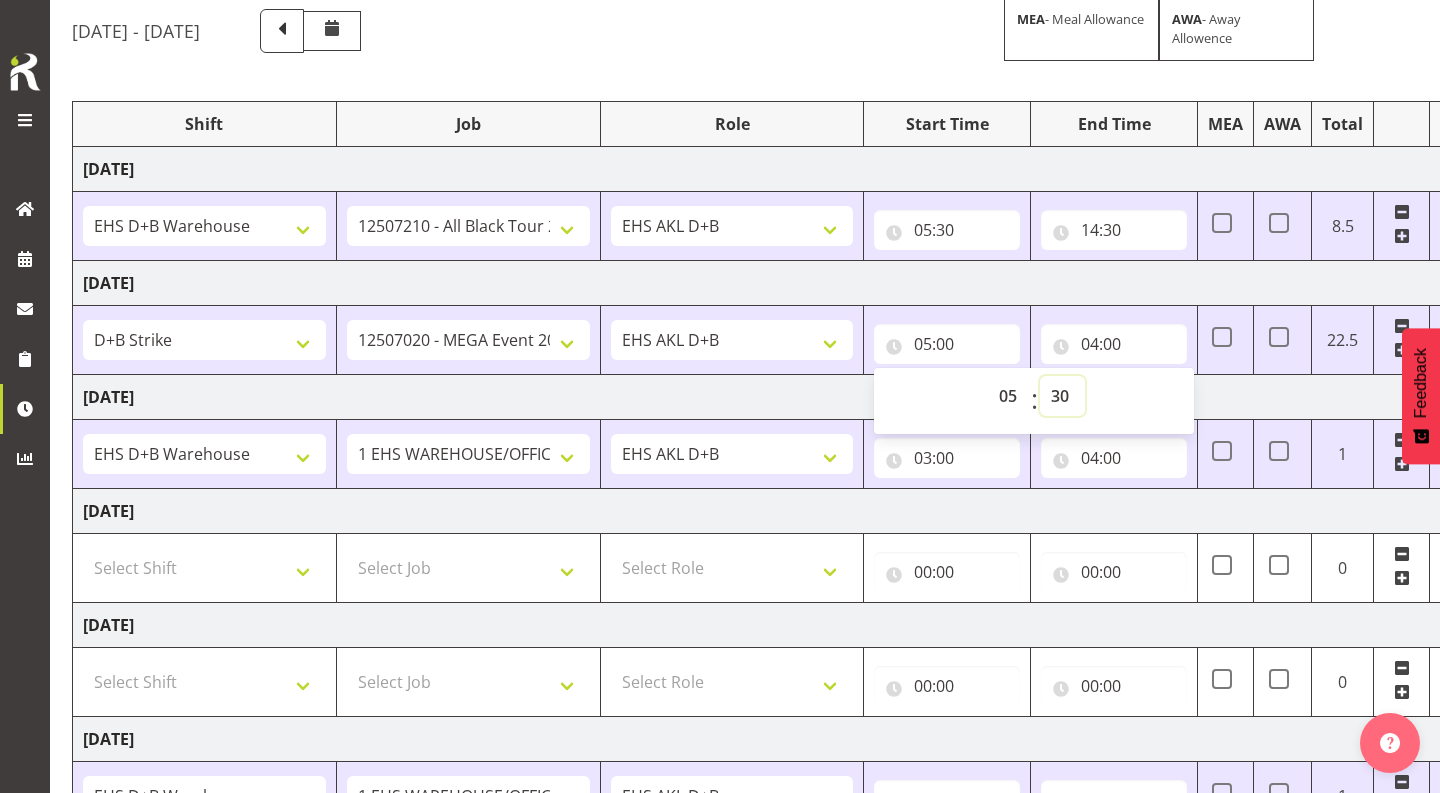 type on "05:30" 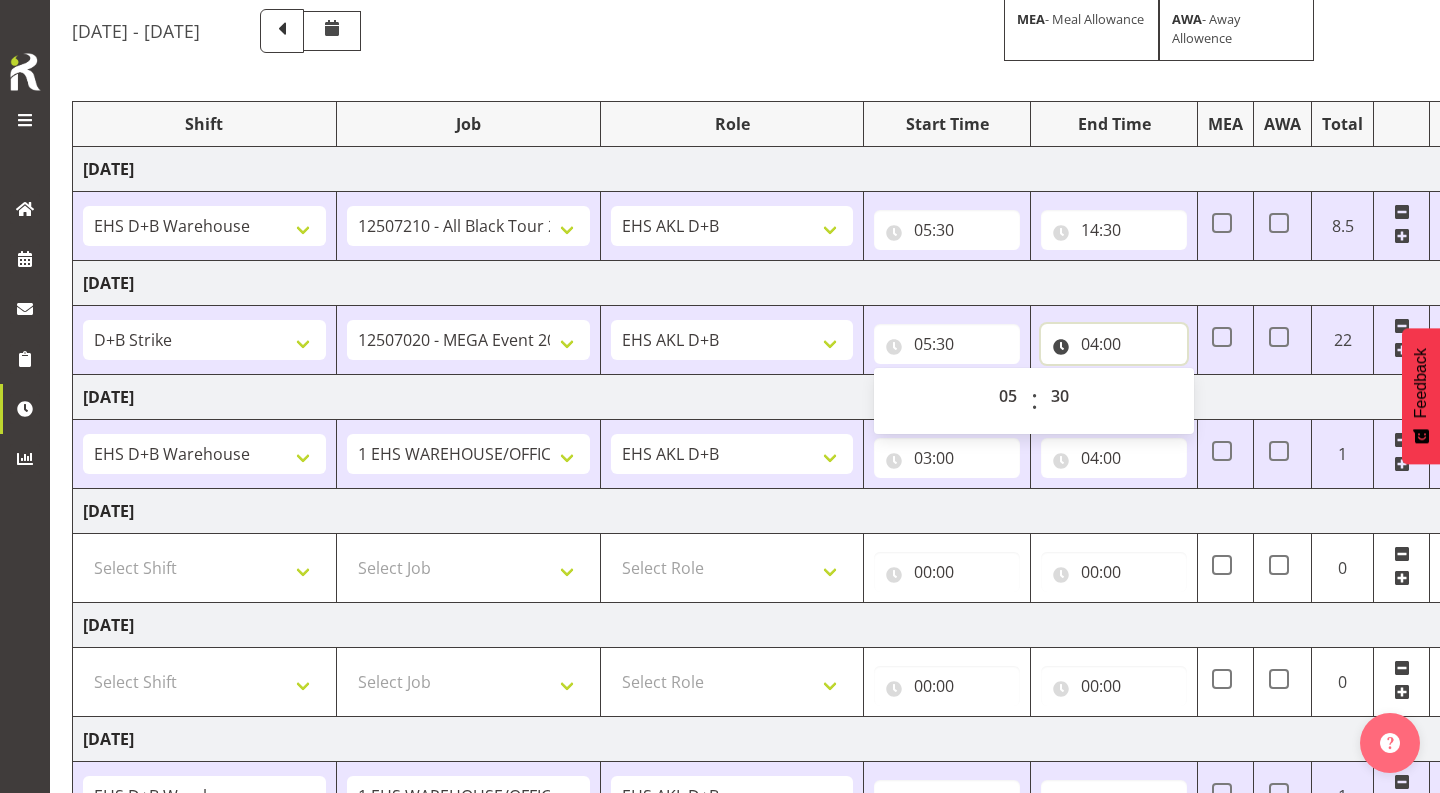 click on "04:00" at bounding box center [1114, 344] 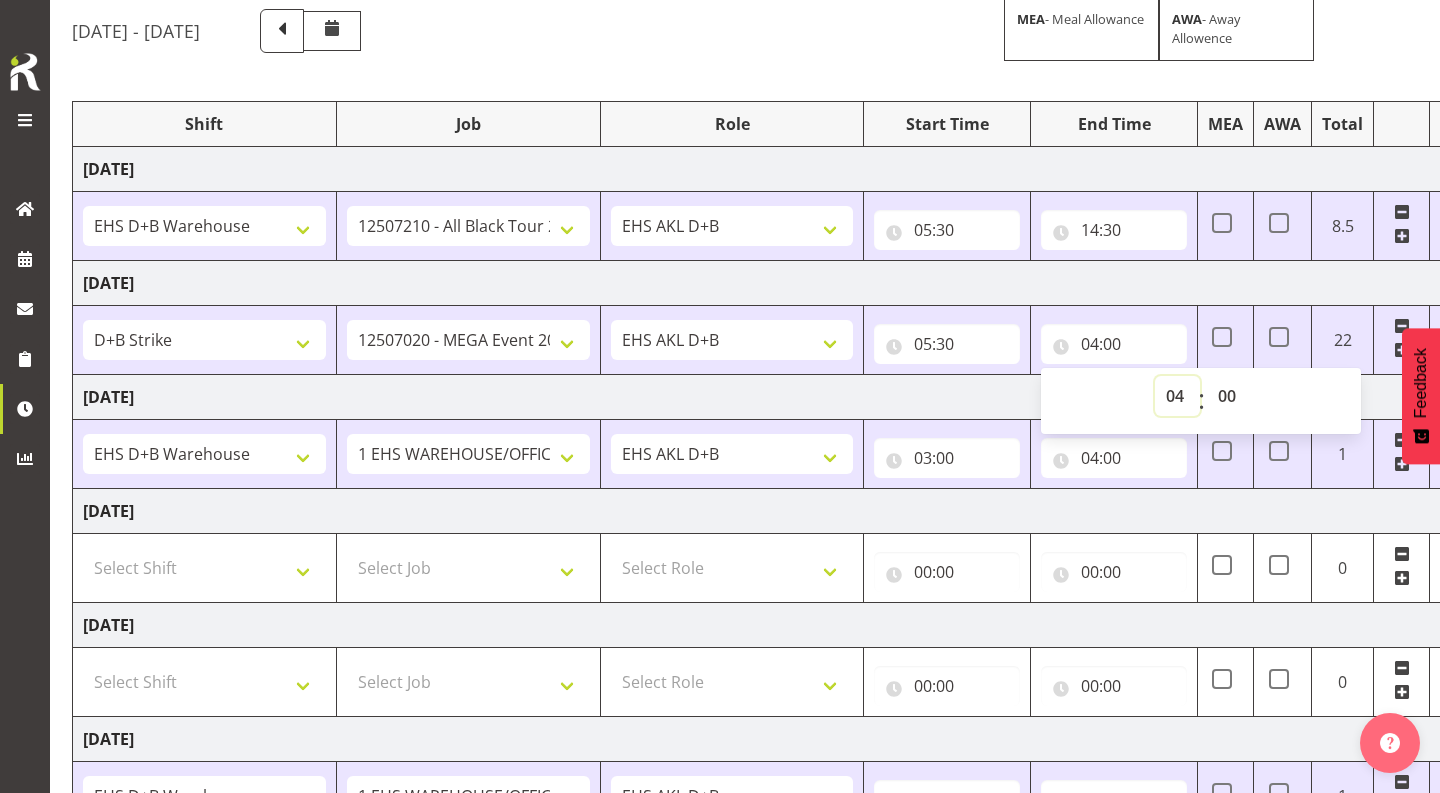 click on "00   01   02   03   04   05   06   07   08   09   10   11   12   13   14   15   16   17   18   19   20   21   22   23" at bounding box center [1177, 396] 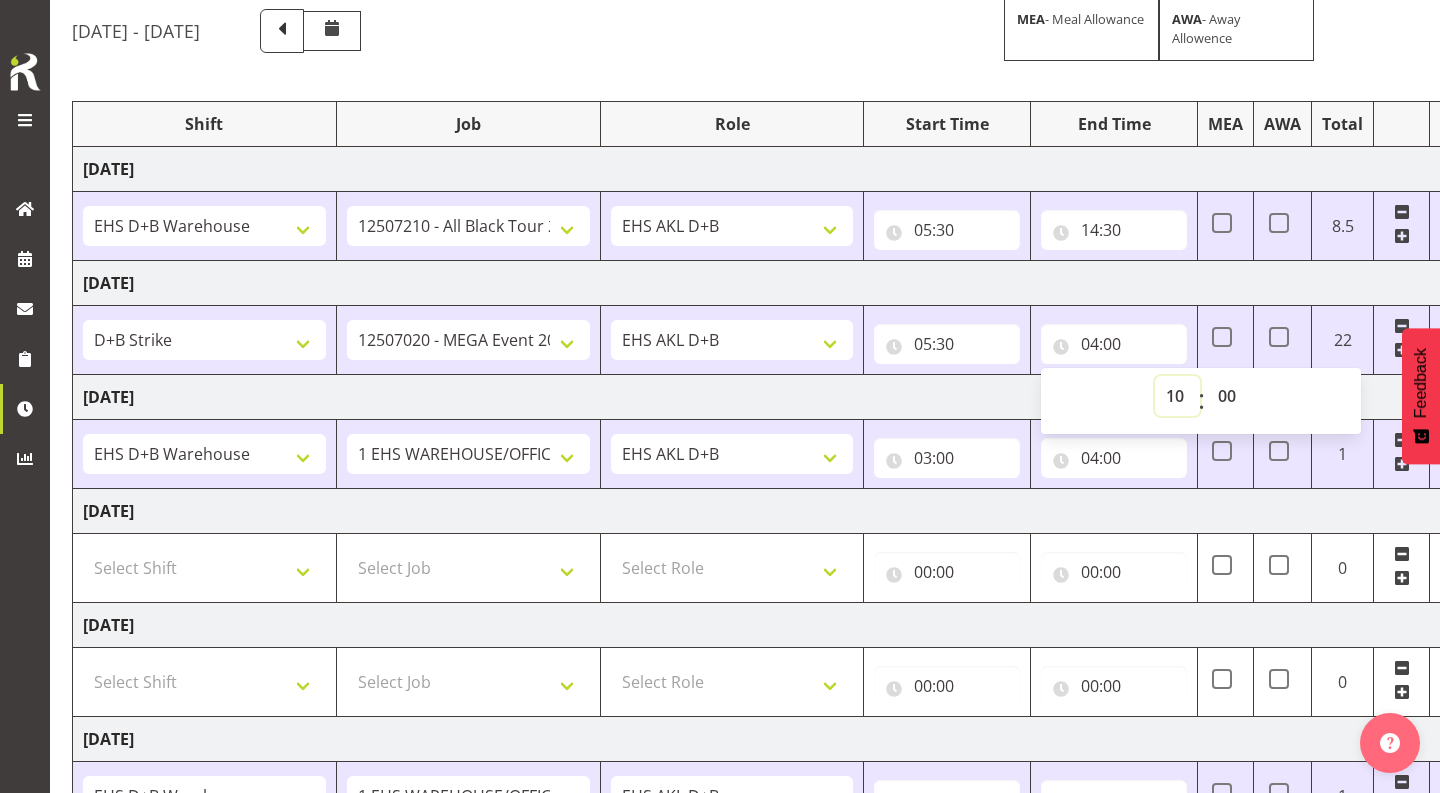 type on "10:00" 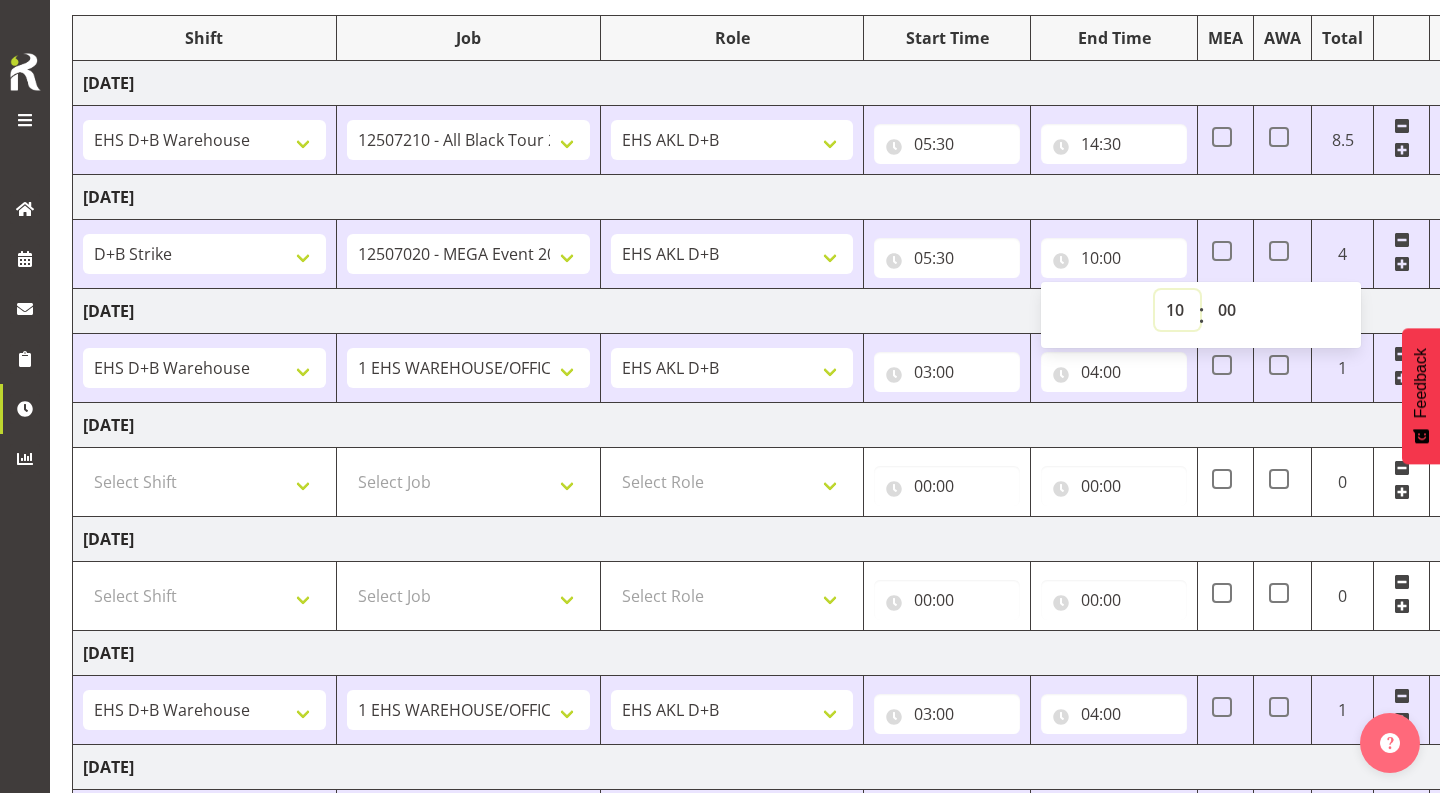 scroll, scrollTop: 256, scrollLeft: 0, axis: vertical 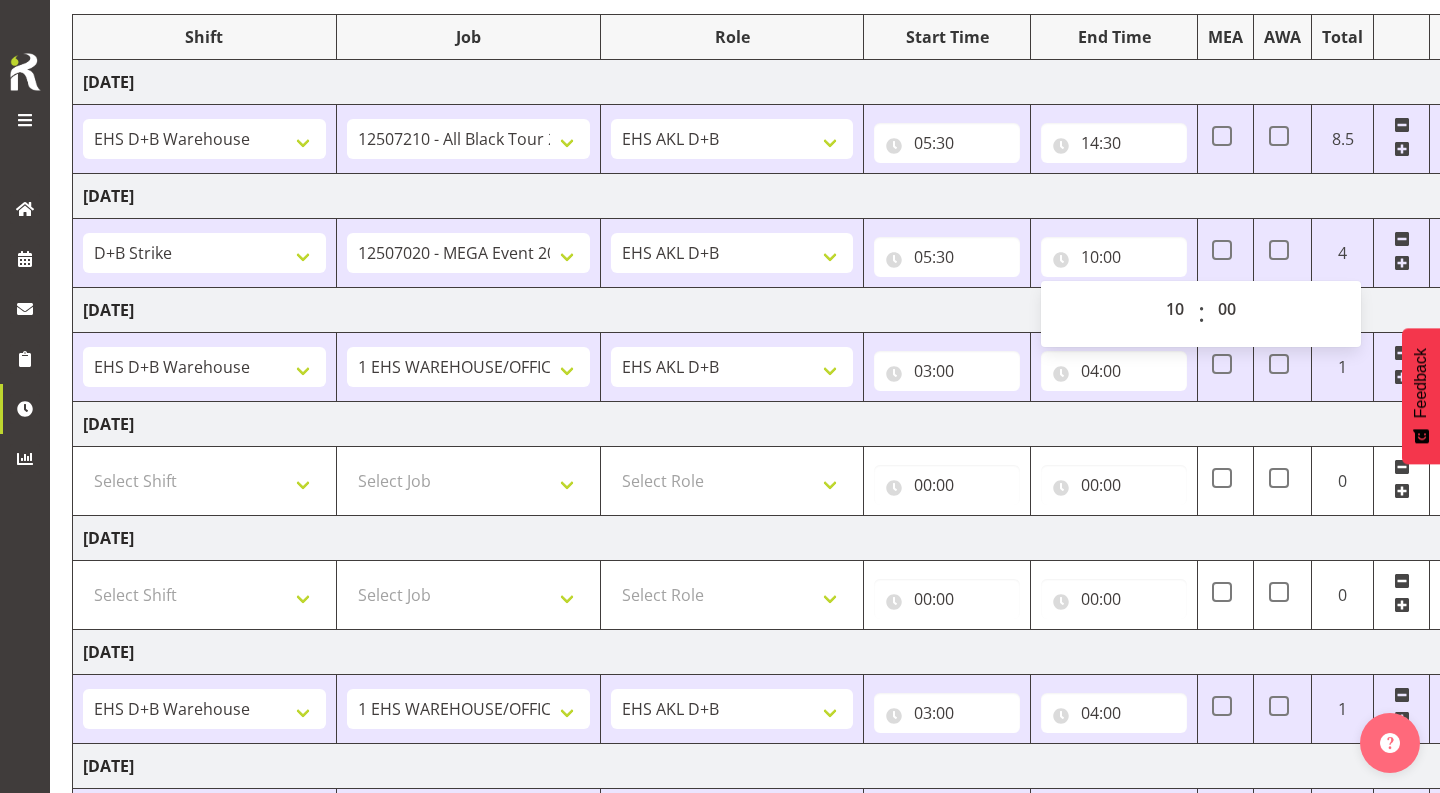 click at bounding box center (1402, 265) 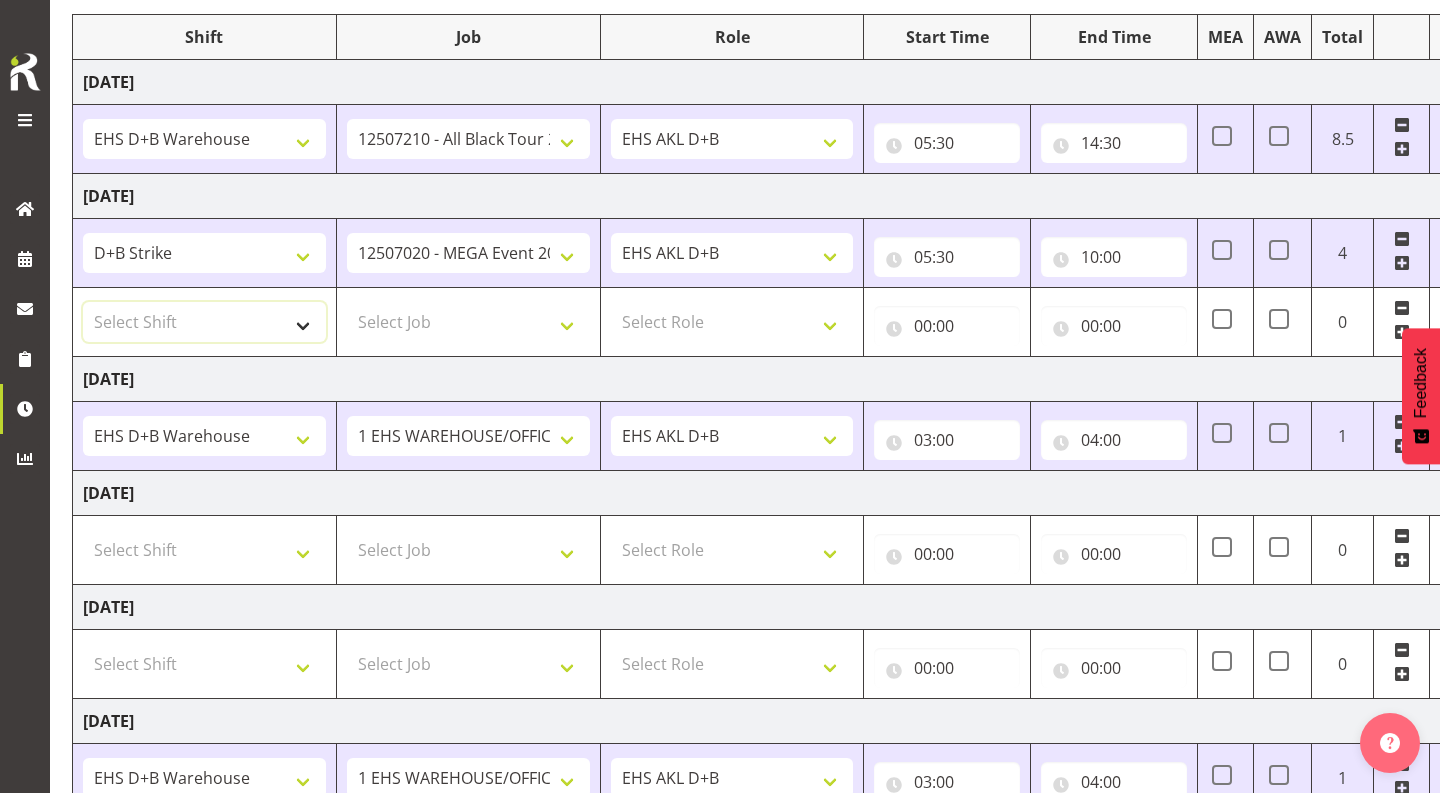 click on "Select Shift  # Fieldays--[GEOGRAPHIC_DATA]. # Install Hutchwilco Boat Show at [GEOGRAPHIC_DATA]. #AKL Bunnings Trade Show at [GEOGRAPHIC_DATA]. #Blueberries Conf at [GEOGRAPHIC_DATA]. #FPANZ at VEC. #Garden Festival at [GEOGRAPHIC_DATA]. #[PERSON_NAME] at [GEOGRAPHIC_DATA] A&P Show at [GEOGRAPHIC_DATA]. #Hawkes Bay H&G Show@[PERSON_NAME] Park. #ITM@Sail GP. #Install NZOA at [GEOGRAPHIC_DATA]. #Internship&Graduate Expo #Karaka casual. #Laneways at [GEOGRAPHIC_DATA] #Meatstock at [GEOGRAPHIC_DATA]. #NZCB [DATE]. #Pullout Meetings at [GEOGRAPHIC_DATA]. #Tauranga Food Show at [GEOGRAPHIC_DATA]. #V8's at [GEOGRAPHIC_DATA]. #Wellington H&G Show. #Wellington WGTN Bunnings Trade Show. *Games Fair at the Cloud 1 Carlton Events 1 Carlton accounts 11 Degrees @ [GEOGRAPHIC_DATA] 121609010 Graphic Novel 12507030 Ak Foodshow at ASG 12507180 Banksy at Aotea 12508010 Spring Gift Fair at ASG 12508030 Akl Baby Expo at ASG. 12508190 [DATE][PERSON_NAME] Expo 12508210 Paper Plus Conf. 12508220 SEANZ at [GEOGRAPHIC_DATA]. In at 7:30am. 12509021 Foodtech Packtech at ASG. 12509120 AI Summit at Shed 10. 12509300 TMC at Cordis 42605010 BOINZ Conf" at bounding box center (204, 322) 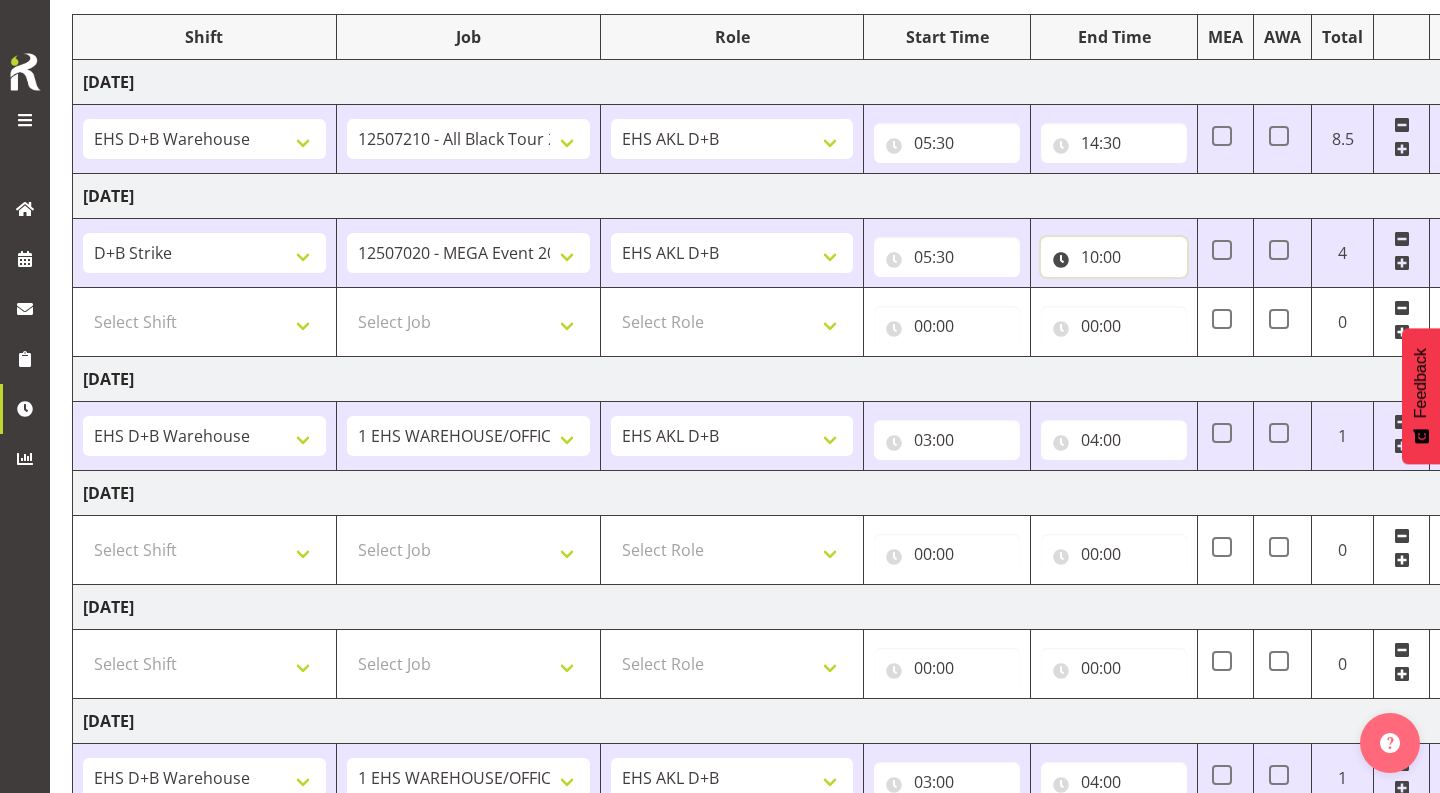 click on "10:00" at bounding box center (1114, 257) 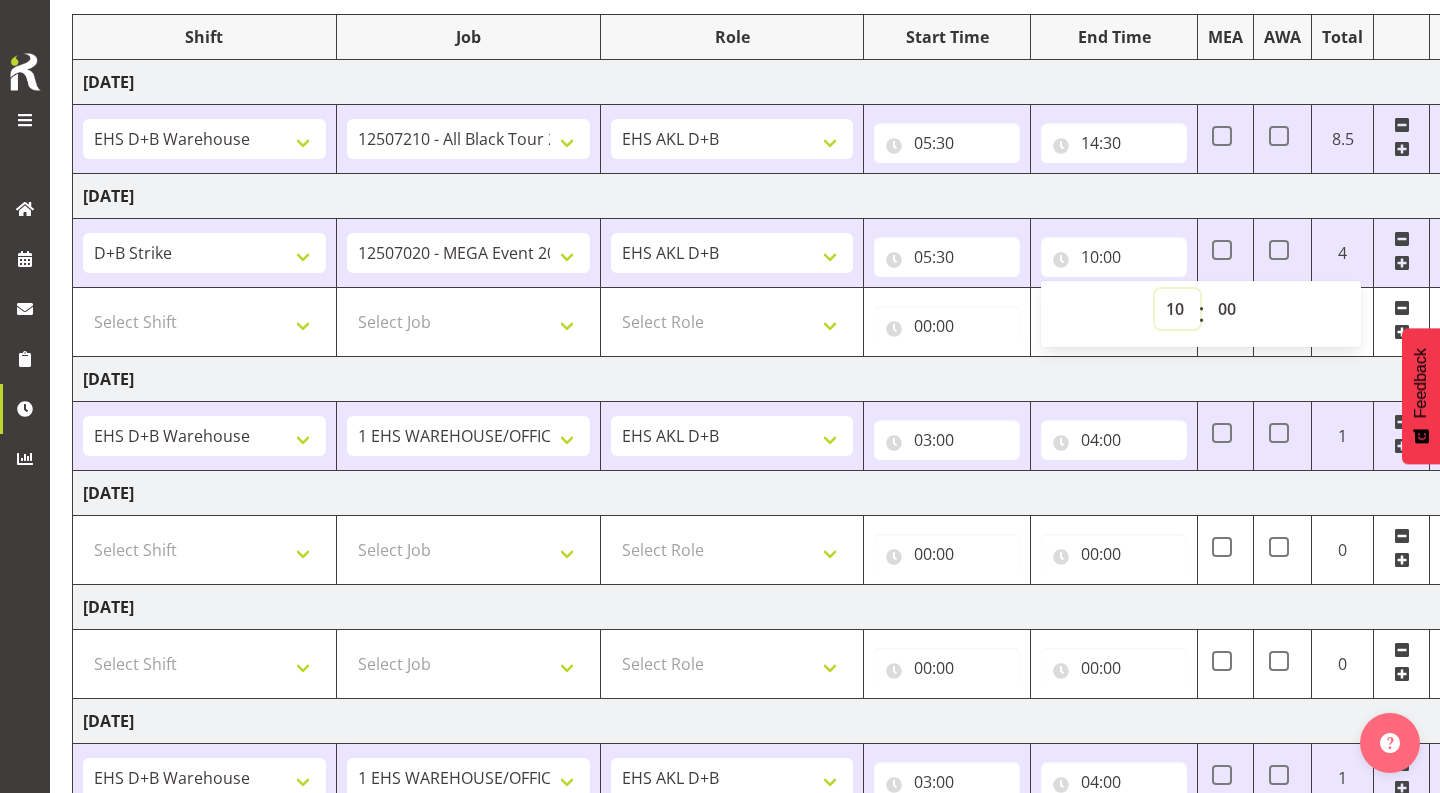click on "00   01   02   03   04   05   06   07   08   09   10   11   12   13   14   15   16   17   18   19   20   21   22   23" at bounding box center (1177, 309) 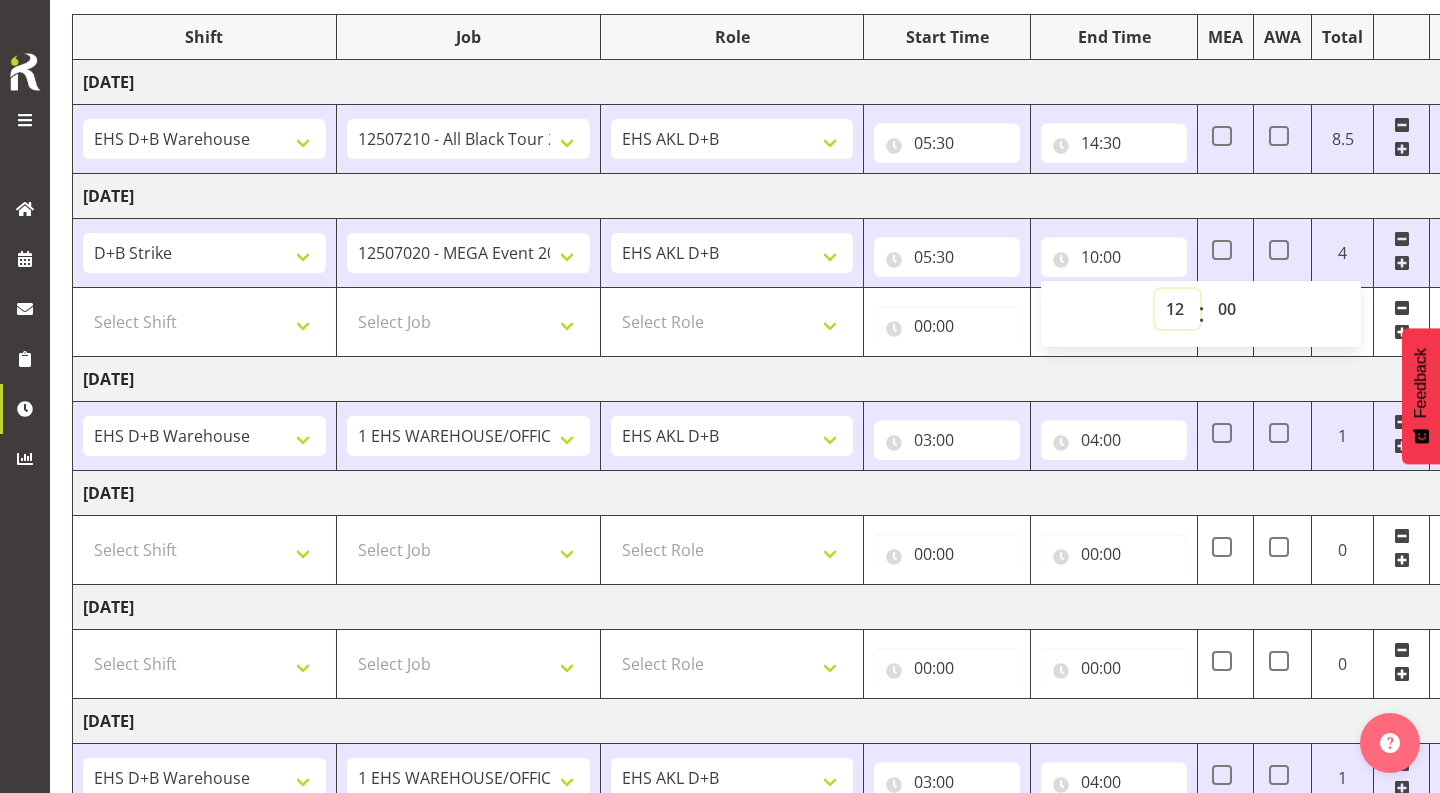 type on "12:00" 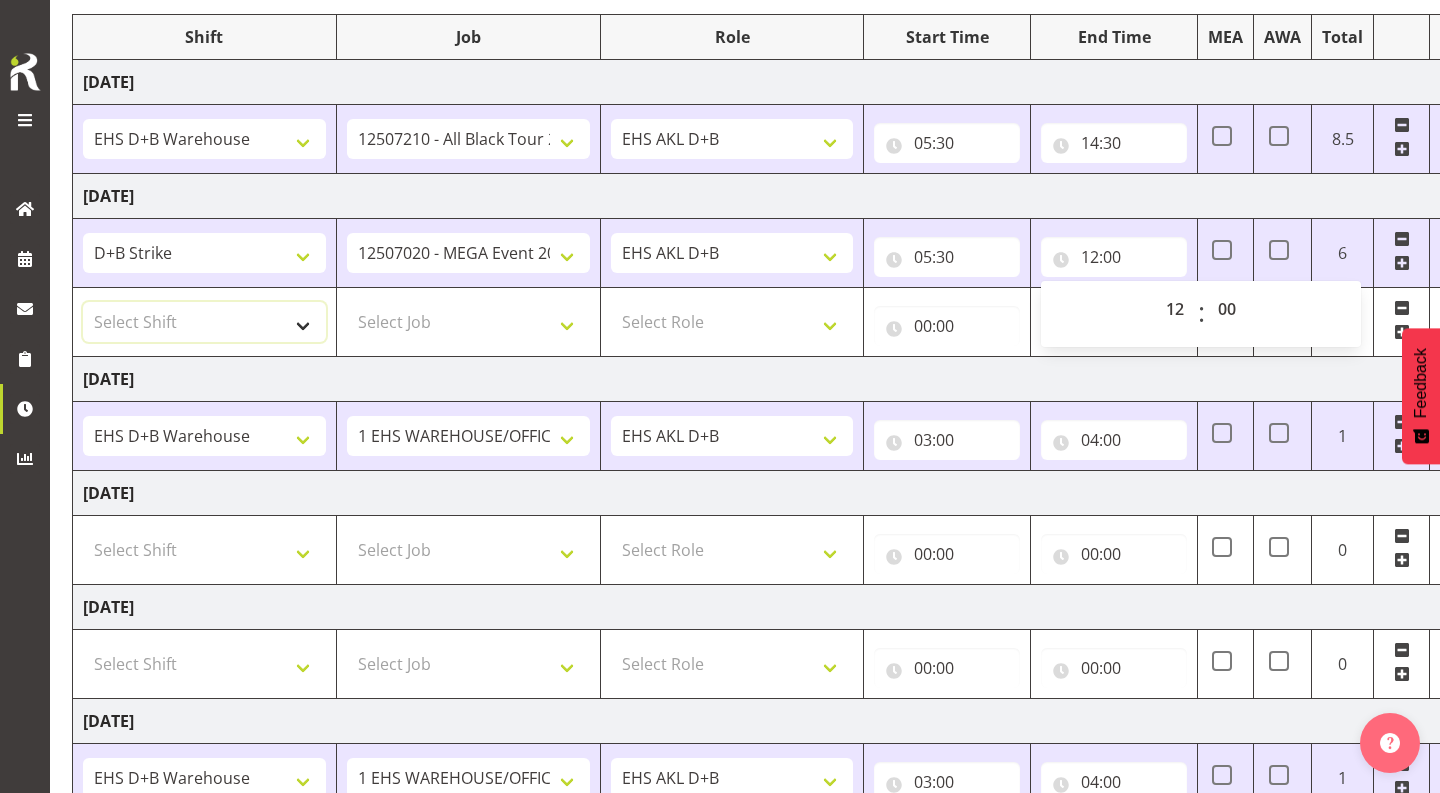 click on "Select Shift  # Fieldays--[GEOGRAPHIC_DATA]. # Install Hutchwilco Boat Show at [GEOGRAPHIC_DATA]. #AKL Bunnings Trade Show at [GEOGRAPHIC_DATA]. #Blueberries Conf at [GEOGRAPHIC_DATA]. #FPANZ at VEC. #Garden Festival at [GEOGRAPHIC_DATA]. #[PERSON_NAME] at [GEOGRAPHIC_DATA] A&P Show at [GEOGRAPHIC_DATA]. #Hawkes Bay H&G Show@[PERSON_NAME] Park. #ITM@Sail GP. #Install NZOA at [GEOGRAPHIC_DATA]. #Internship&Graduate Expo #Karaka casual. #Laneways at [GEOGRAPHIC_DATA] #Meatstock at [GEOGRAPHIC_DATA]. #NZCB [DATE]. #Pullout Meetings at [GEOGRAPHIC_DATA]. #Tauranga Food Show at [GEOGRAPHIC_DATA]. #V8's at [GEOGRAPHIC_DATA]. #Wellington H&G Show. #Wellington WGTN Bunnings Trade Show. *Games Fair at the Cloud 1 Carlton Events 1 Carlton accounts 11 Degrees @ [GEOGRAPHIC_DATA] 121609010 Graphic Novel 12507030 Ak Foodshow at ASG 12507180 Banksy at Aotea 12508010 Spring Gift Fair at ASG 12508030 Akl Baby Expo at ASG. 12508190 [DATE][PERSON_NAME] Expo 12508210 Paper Plus Conf. 12508220 SEANZ at [GEOGRAPHIC_DATA]. In at 7:30am. 12509021 Foodtech Packtech at ASG. 12509120 AI Summit at Shed 10. 12509300 TMC at Cordis 42605010 BOINZ Conf" at bounding box center (204, 322) 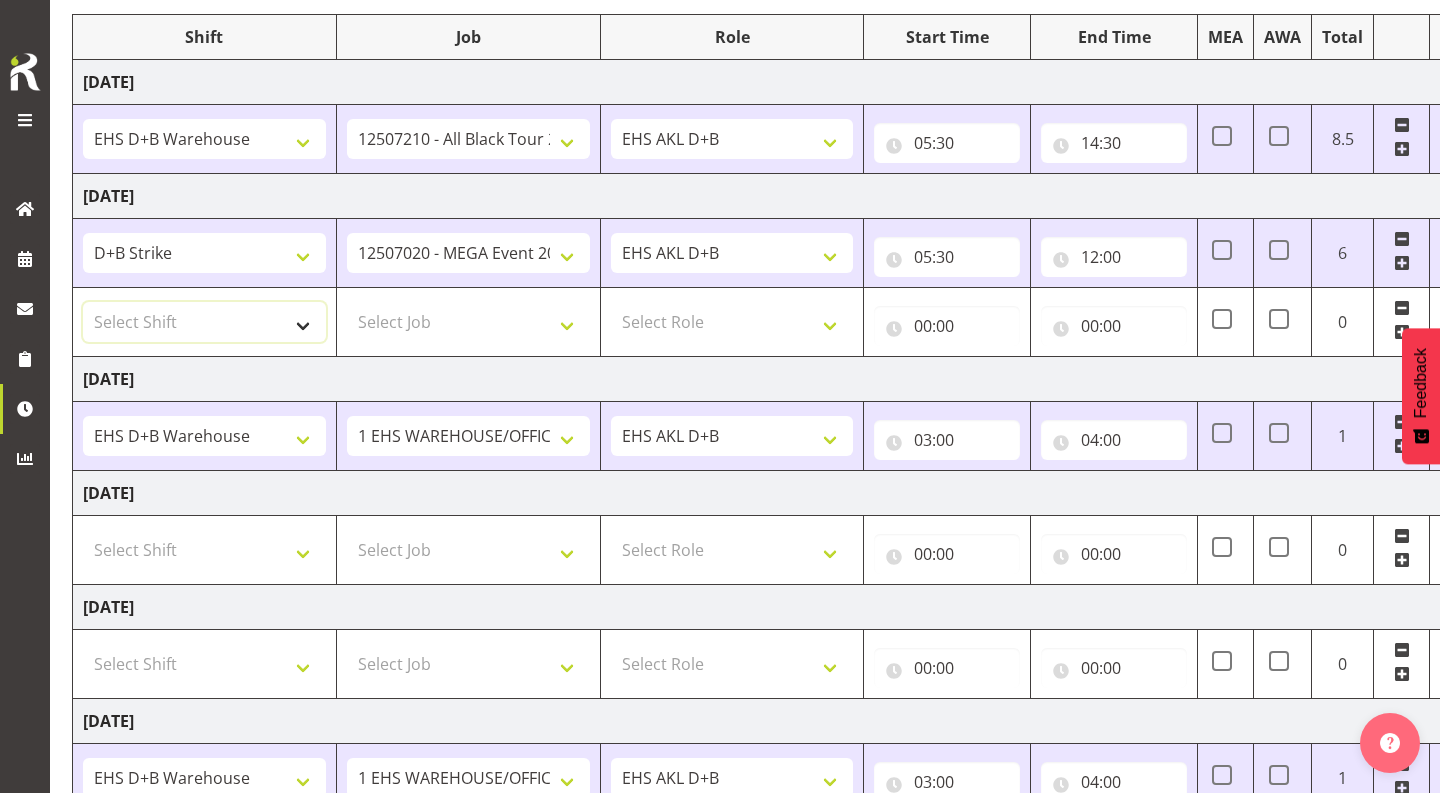 select on "1352" 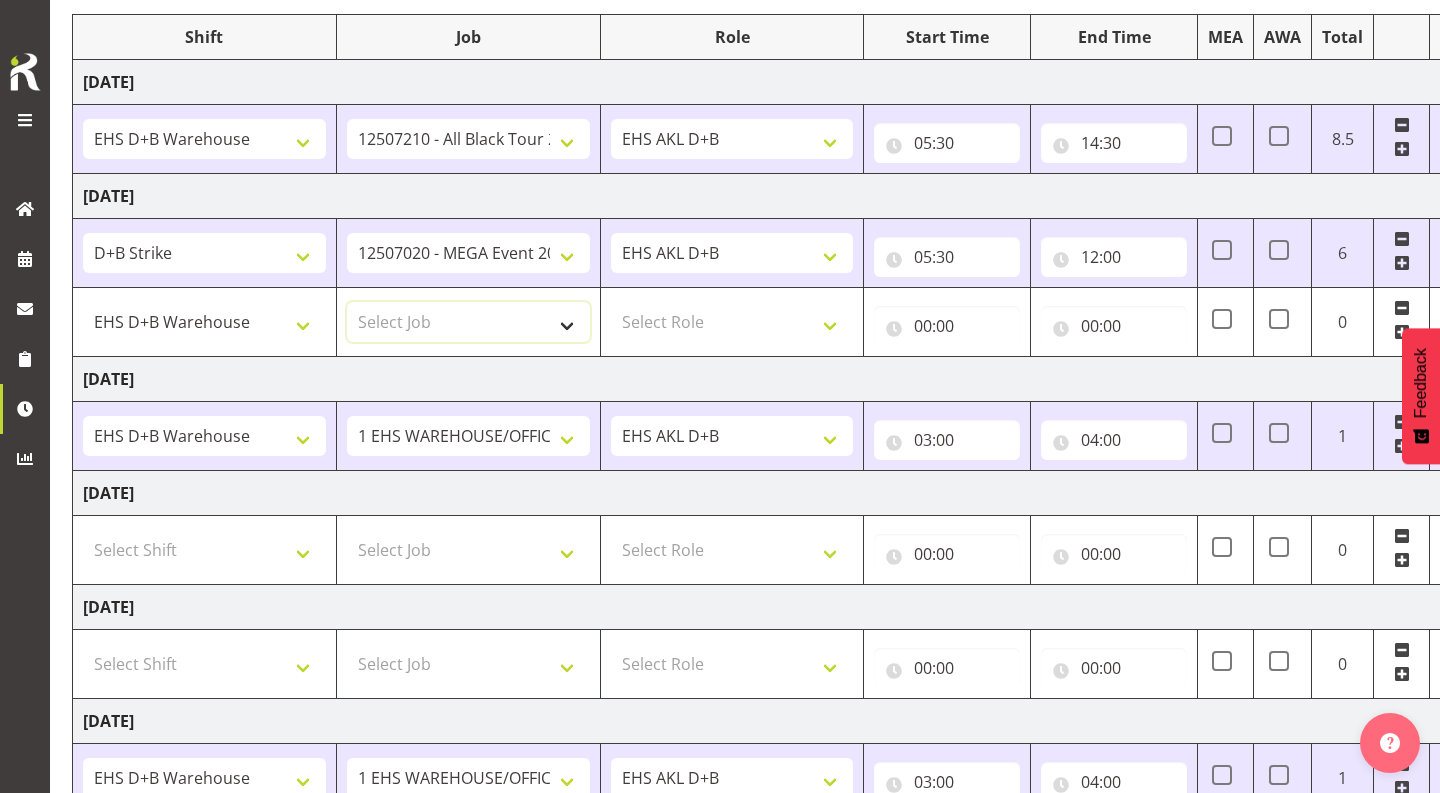 click on "Select Job  1 Carlton Events 1 [PERSON_NAME][GEOGRAPHIC_DATA] 1 [PERSON_NAME][GEOGRAPHIC_DATA] 1 EHS WAREHOUSE/OFFICE 1 GRS 1 SLP Production 1 SLP Tradeshows 12504000 - AKL Casual [DATE] 1250400R - April Casual C&R 2025 12504050 - CDES Engineering and Technology Expo 2025 12504070 - FINZ (National Financial Adviser Conf) 2025 1250407A - Fidelity @ FINZ Conf 2025 1250407B - La Trobe @ FINZ Conf 25 1250407C - Partners Life @ FINZ Conf 25 12504080 - AKL Go Green 2025 12504100 - NZSEE 2025 12504120 - Ester Show 2025 12504150 - Test-[PERSON_NAME]-May 12505000 - AKL Casual [DATE] 1250500R - May Casual C&R 2025 12505020 - Hutchwilco Boat Show 2025 1250502R - [GEOGRAPHIC_DATA] Boat Show 2025 - C&R 12505030 - NZOHS Conference 2025 12505040 - Aotearoa Art Fair 2025 12505060 - Waipa Home Show 2025 12505070 - CAS 2025 1250507A - CAS 2025 - 200 Doors 1250507B - CAS 2025 - Cutera 1250507C - CAS 2025 - Dermocosmetica 12505080 - [GEOGRAPHIC_DATA] Conference 2025 1250508A - Zeiss @ [GEOGRAPHIC_DATA] 25 1250508B - Roche @ [GEOGRAPHIC_DATA] 25 1250508C - Alcon @ [GEOGRAPHIC_DATA] 25 12505130 - Test- [PERSON_NAME] 1" at bounding box center [468, 322] 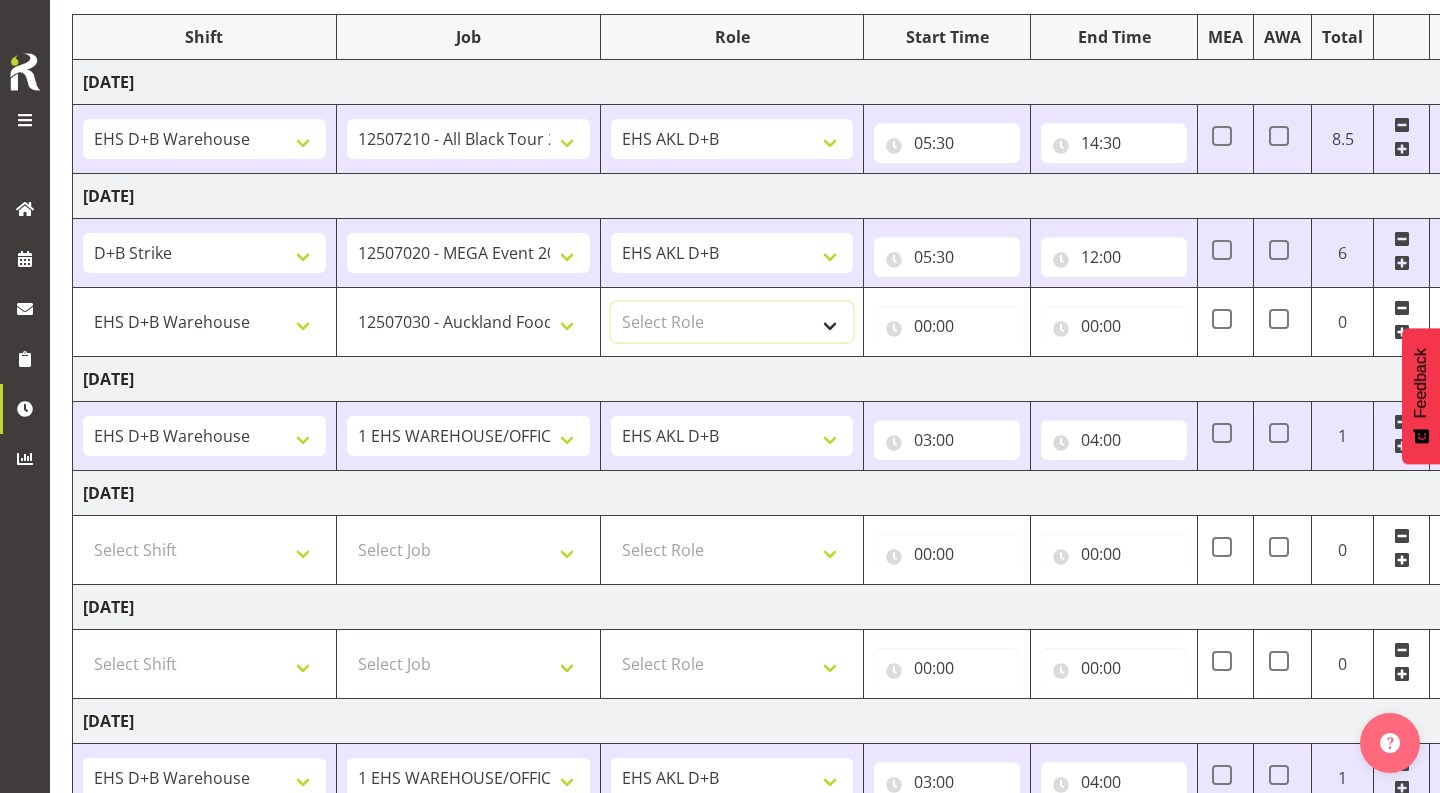 click on "Select Role  EHS AKL D+B" at bounding box center (732, 322) 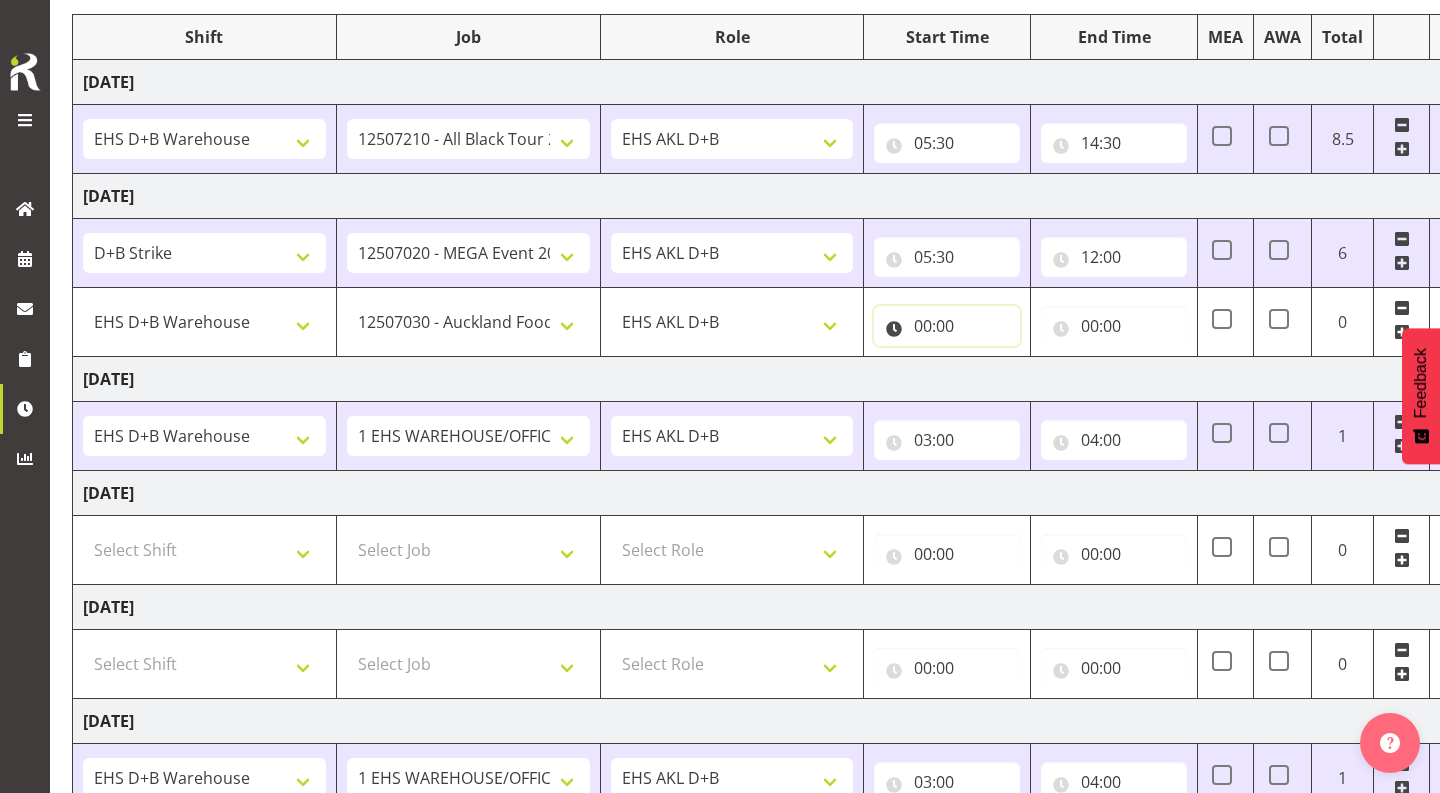 click on "00:00" at bounding box center (947, 326) 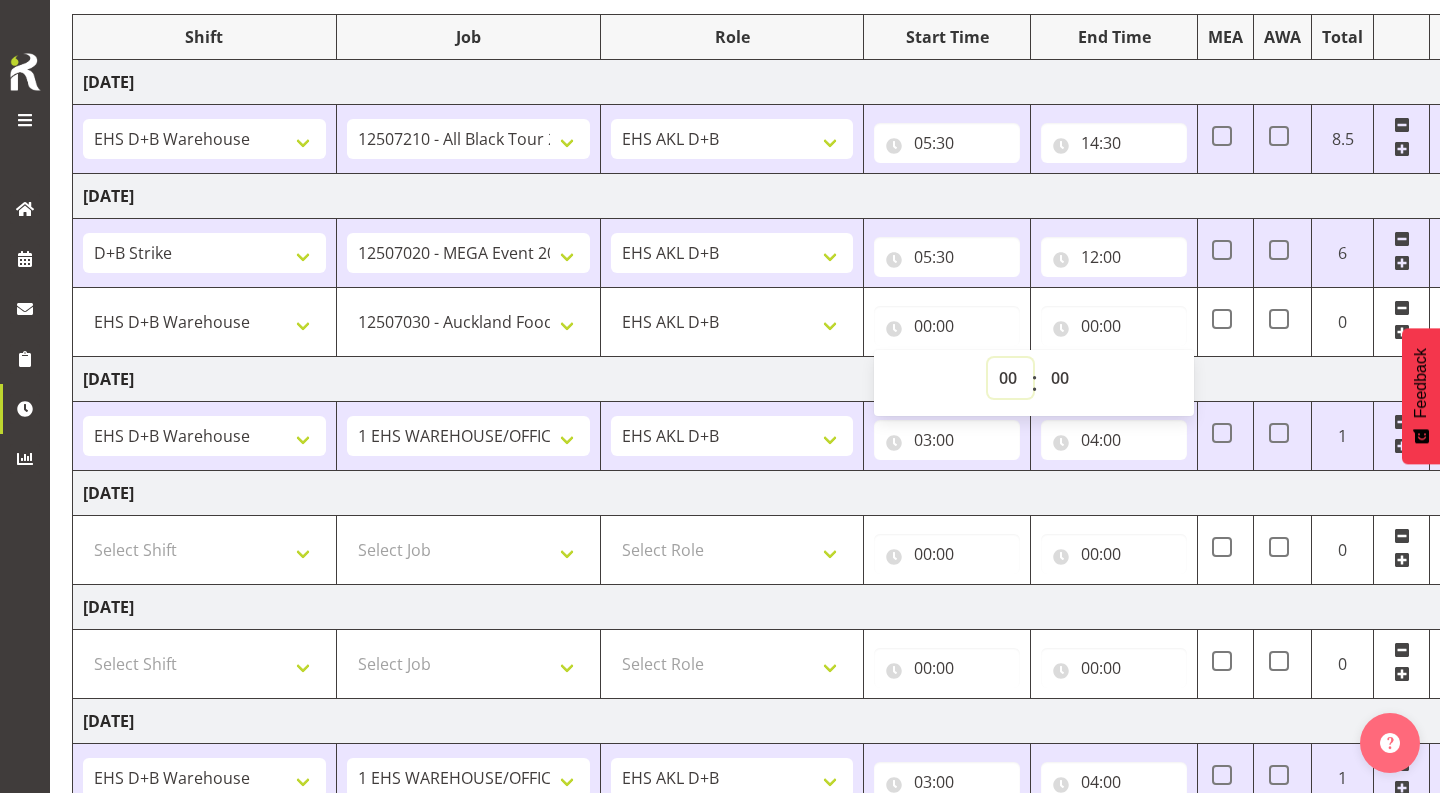 click on "00   01   02   03   04   05   06   07   08   09   10   11   12   13   14   15   16   17   18   19   20   21   22   23" at bounding box center [1010, 378] 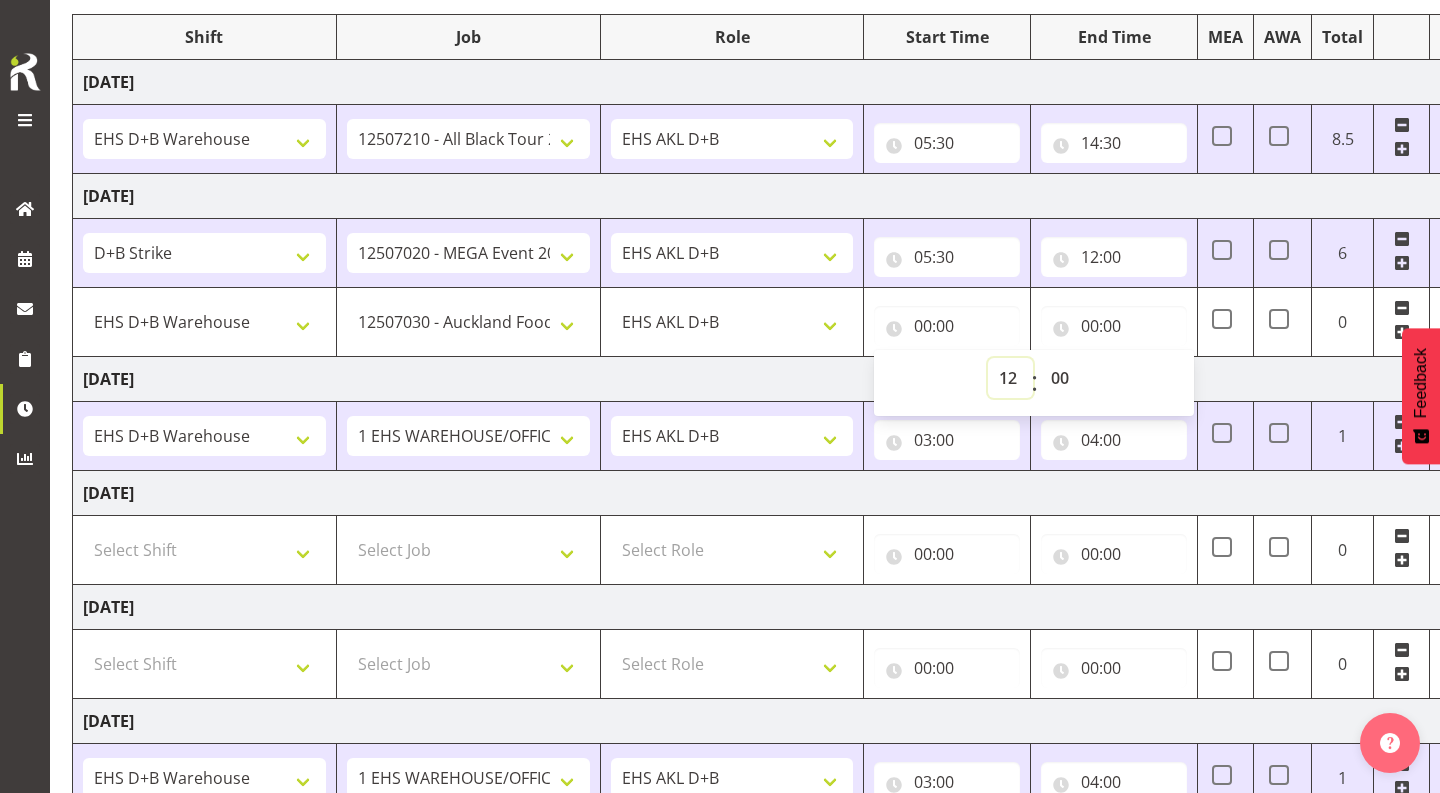 type on "12:00" 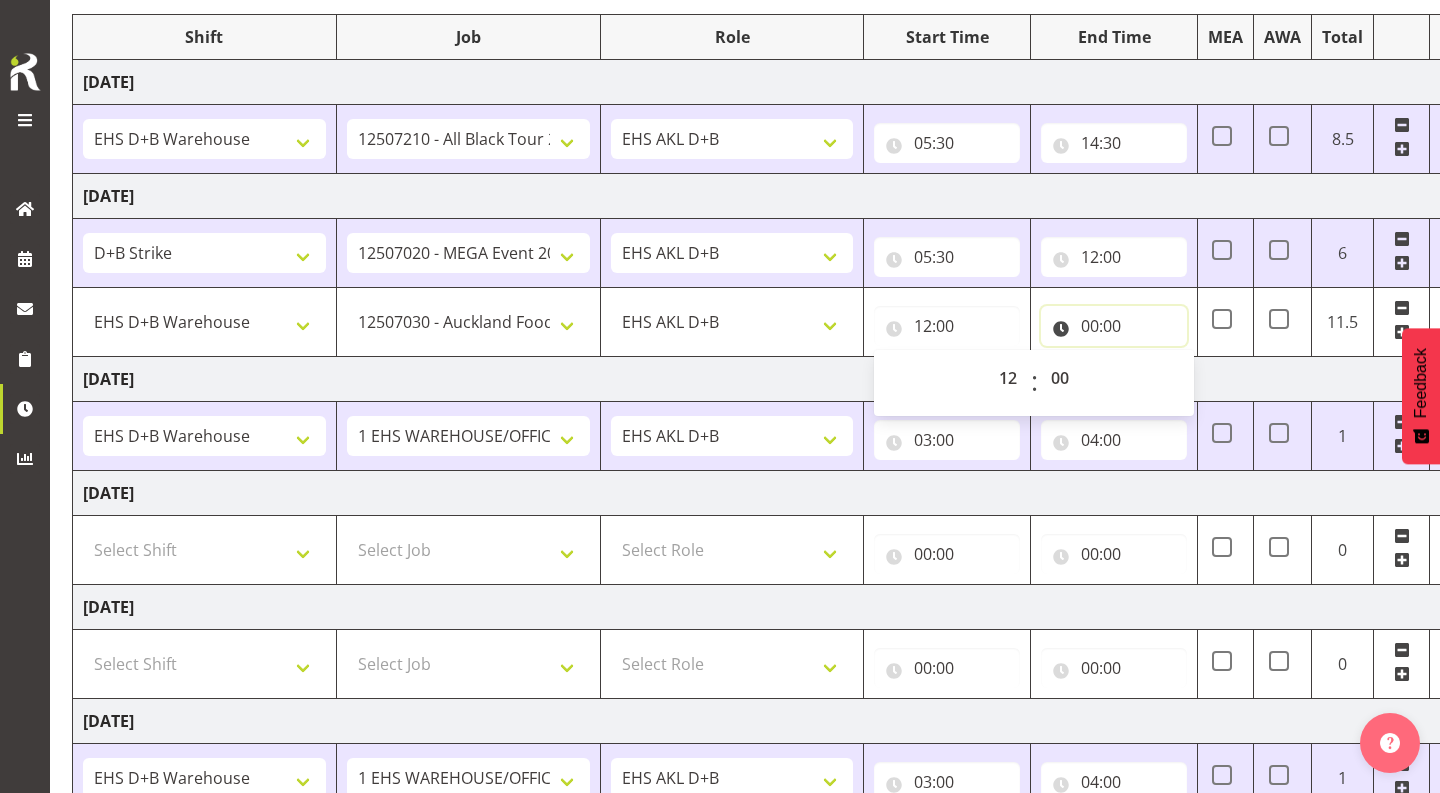 click on "00:00" at bounding box center [1114, 326] 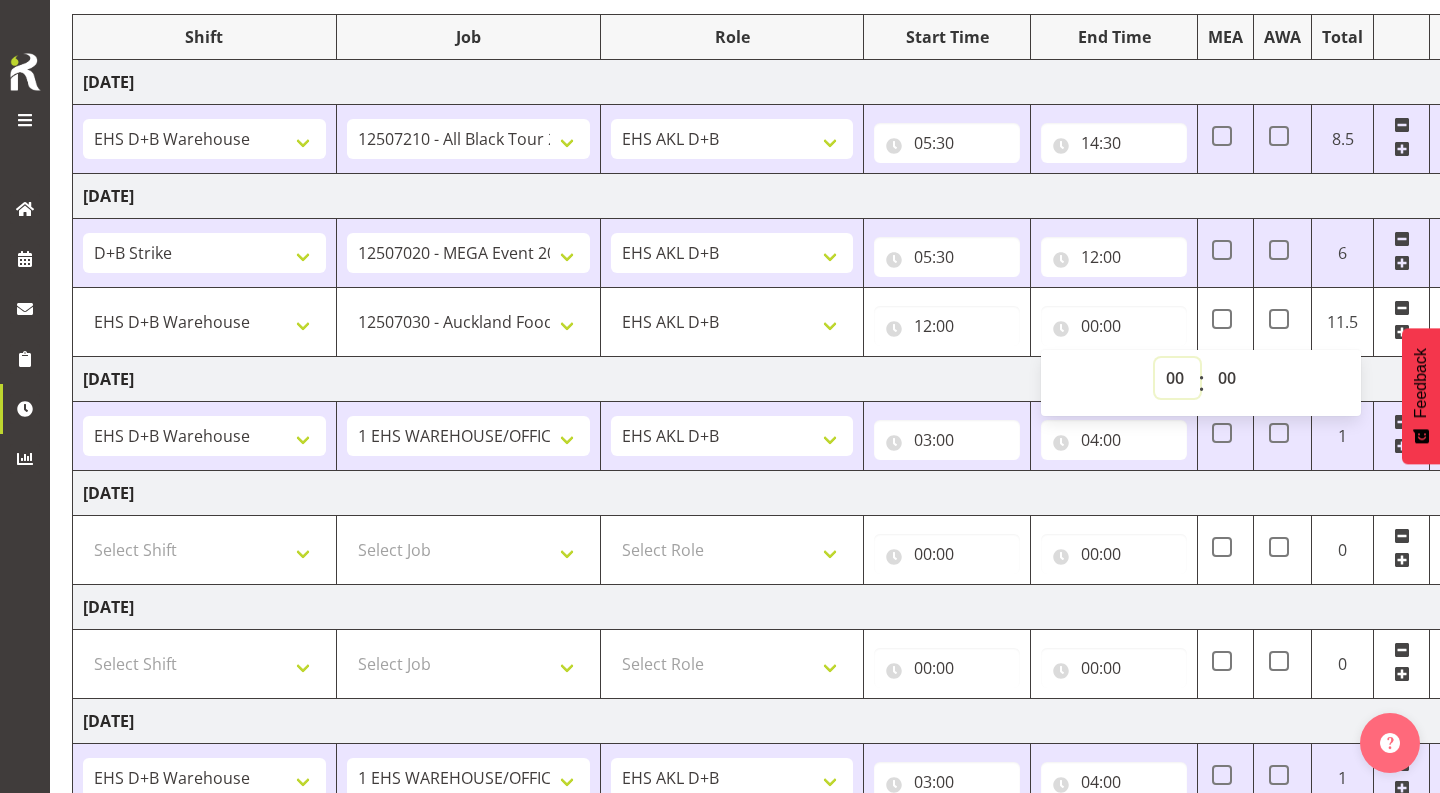 click on "00   01   02   03   04   05   06   07   08   09   10   11   12   13   14   15   16   17   18   19   20   21   22   23" at bounding box center (1177, 378) 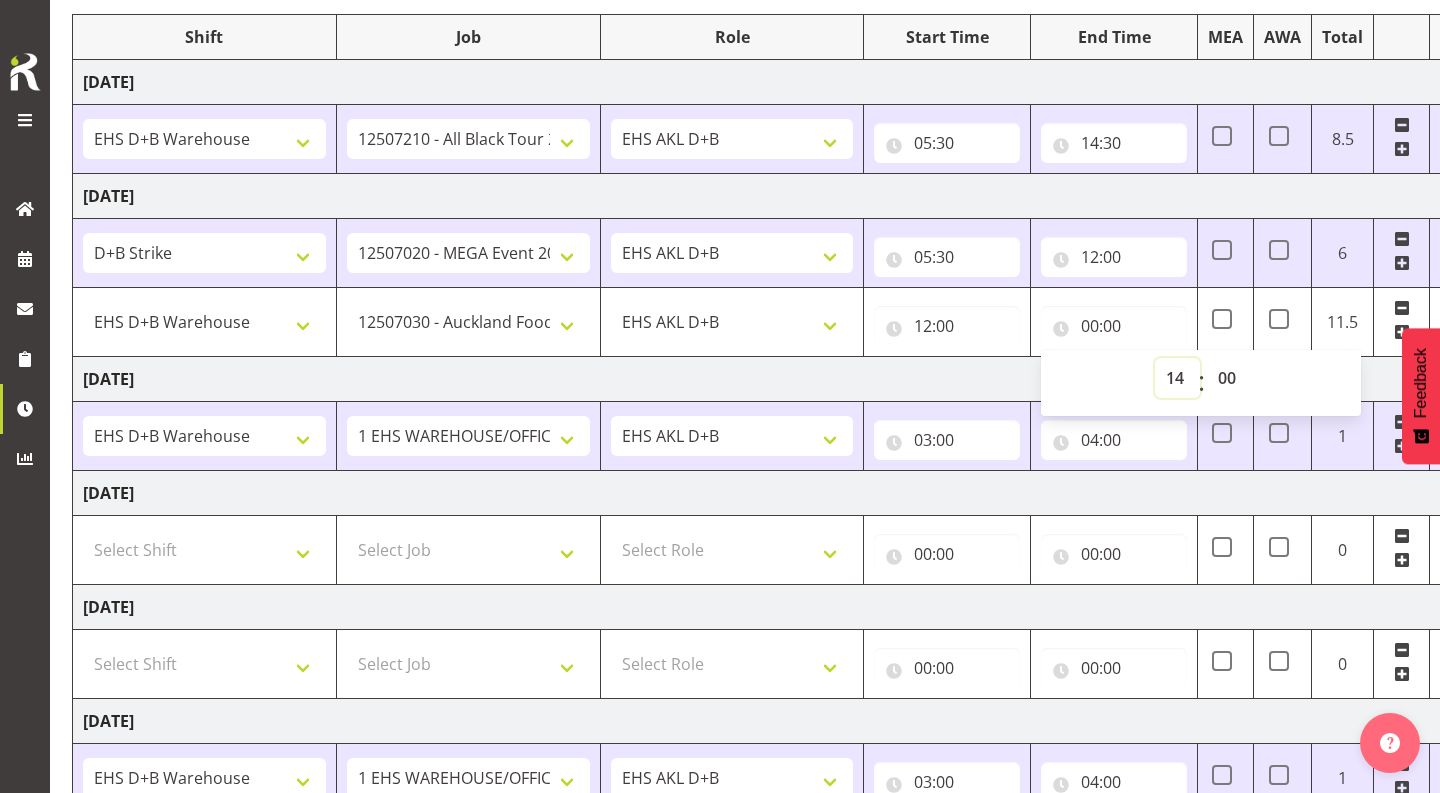 type on "14:00" 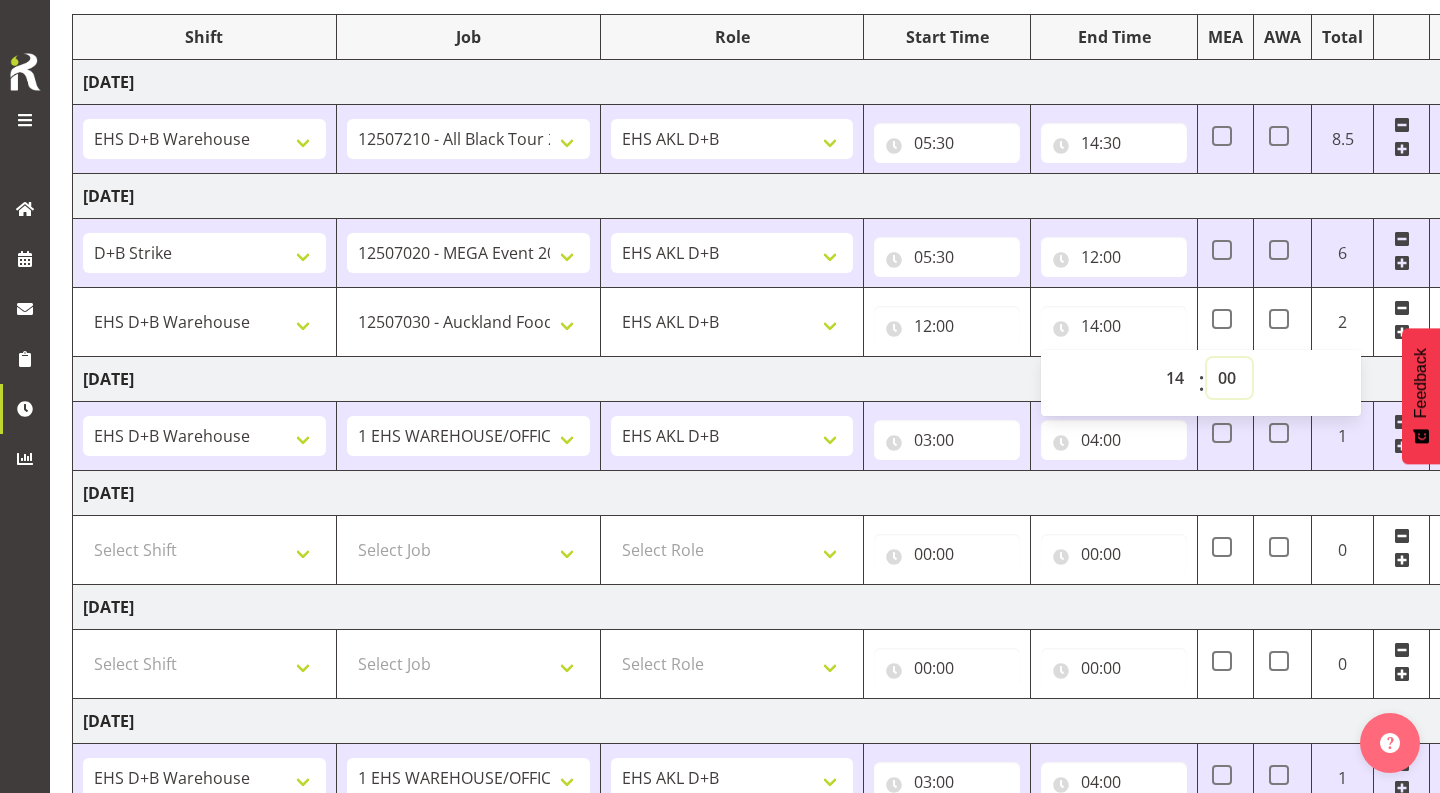 click on "00   01   02   03   04   05   06   07   08   09   10   11   12   13   14   15   16   17   18   19   20   21   22   23   24   25   26   27   28   29   30   31   32   33   34   35   36   37   38   39   40   41   42   43   44   45   46   47   48   49   50   51   52   53   54   55   56   57   58   59" at bounding box center [1229, 378] 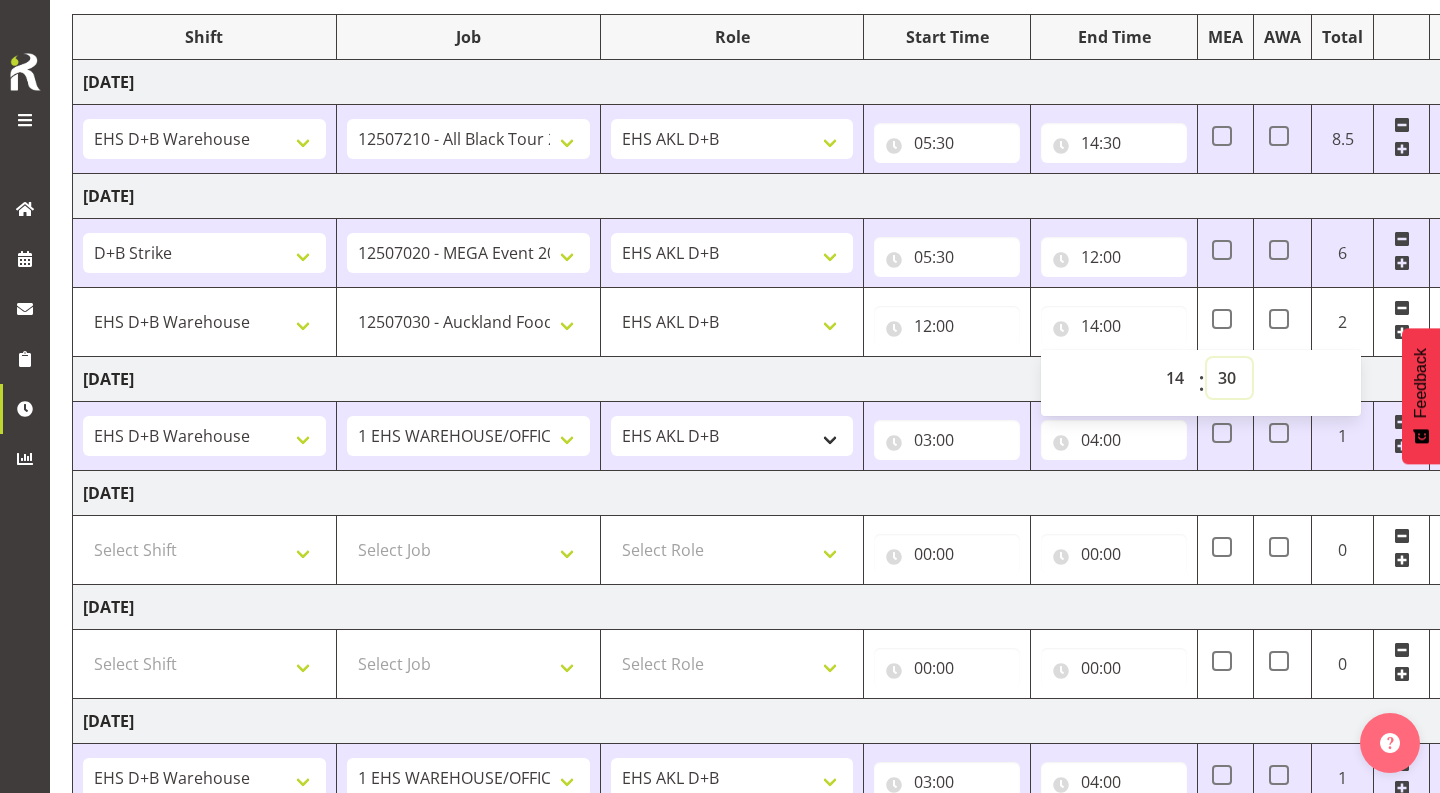 type on "14:30" 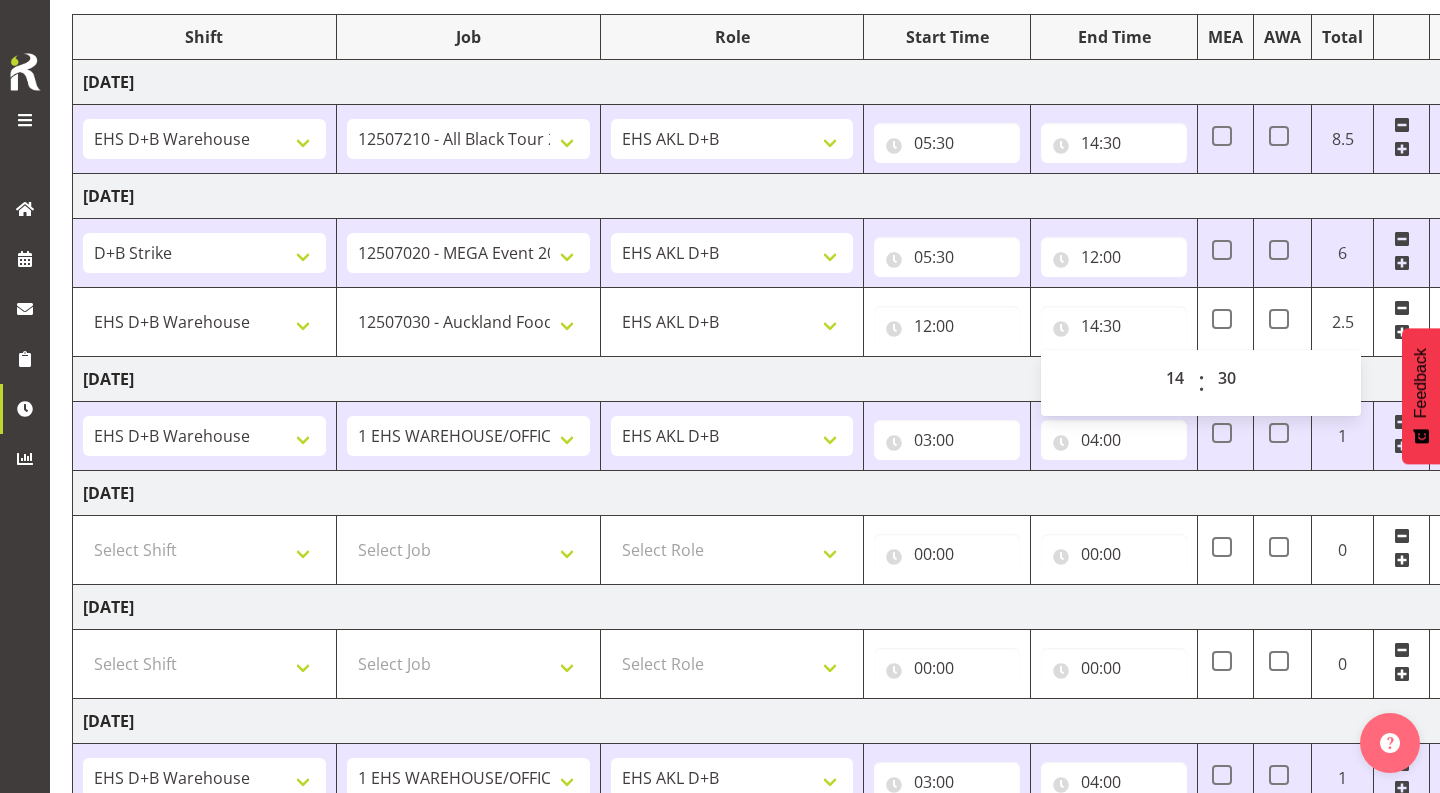 click on "[DATE]" at bounding box center [772, 379] 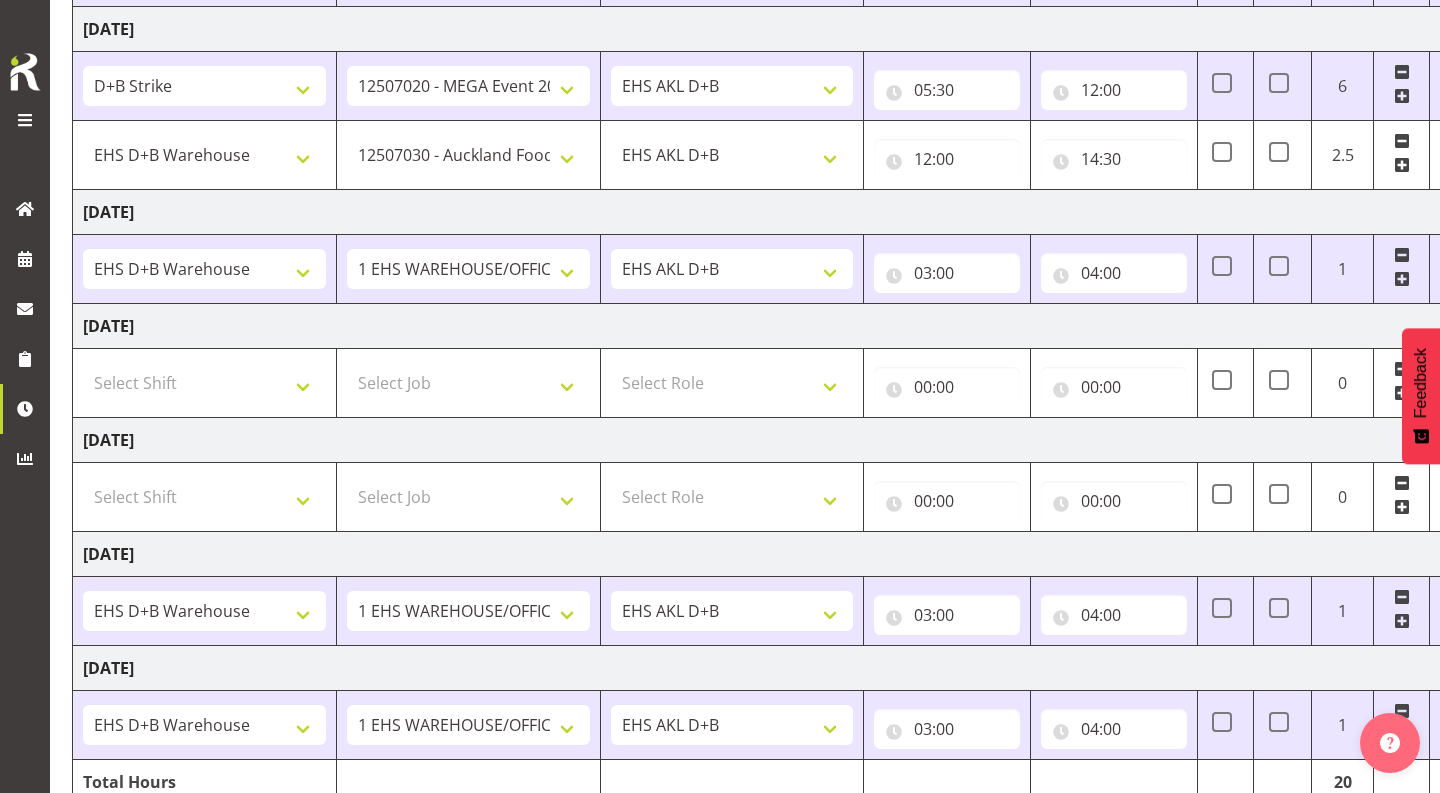 scroll, scrollTop: 502, scrollLeft: 0, axis: vertical 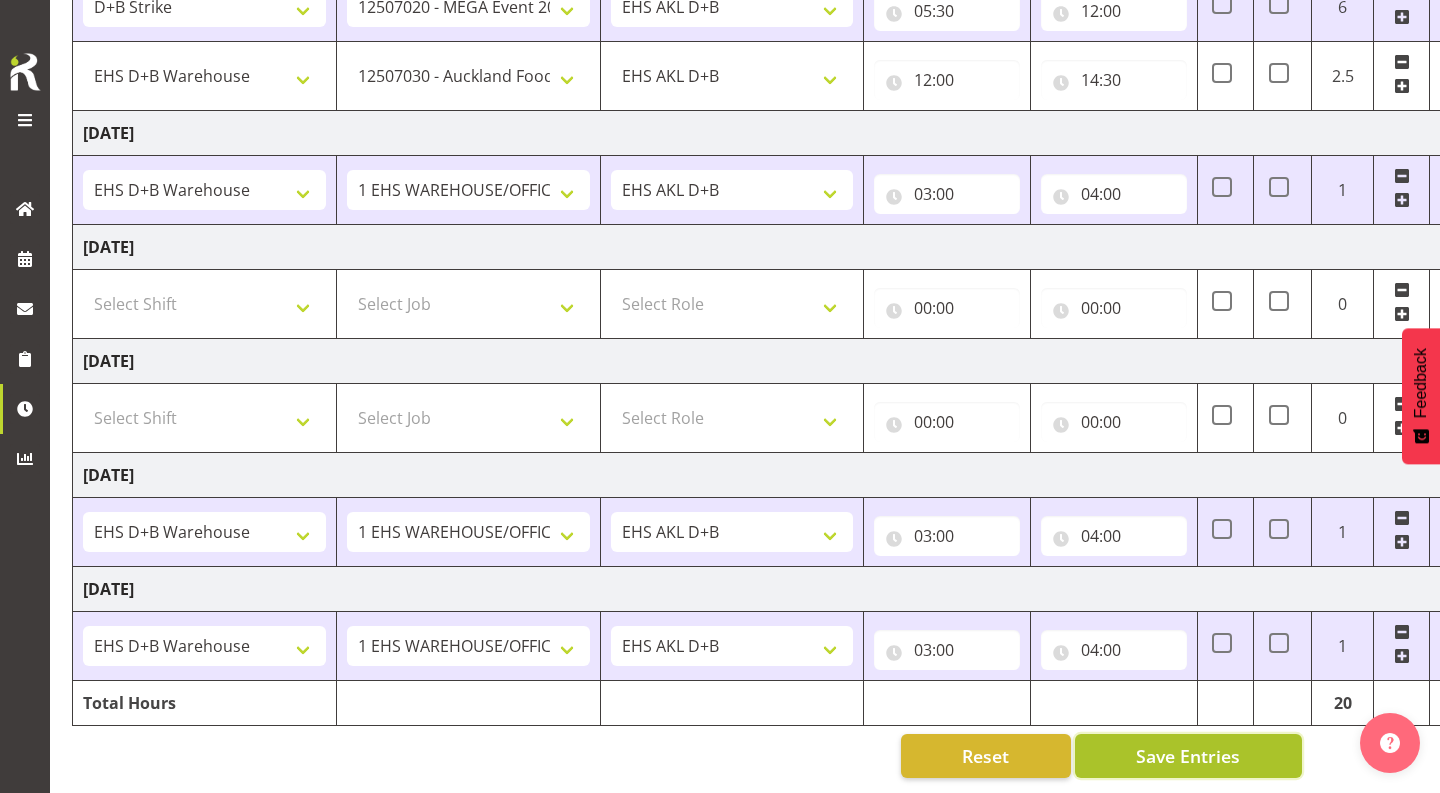 click on "Save
Entries" at bounding box center (1188, 756) 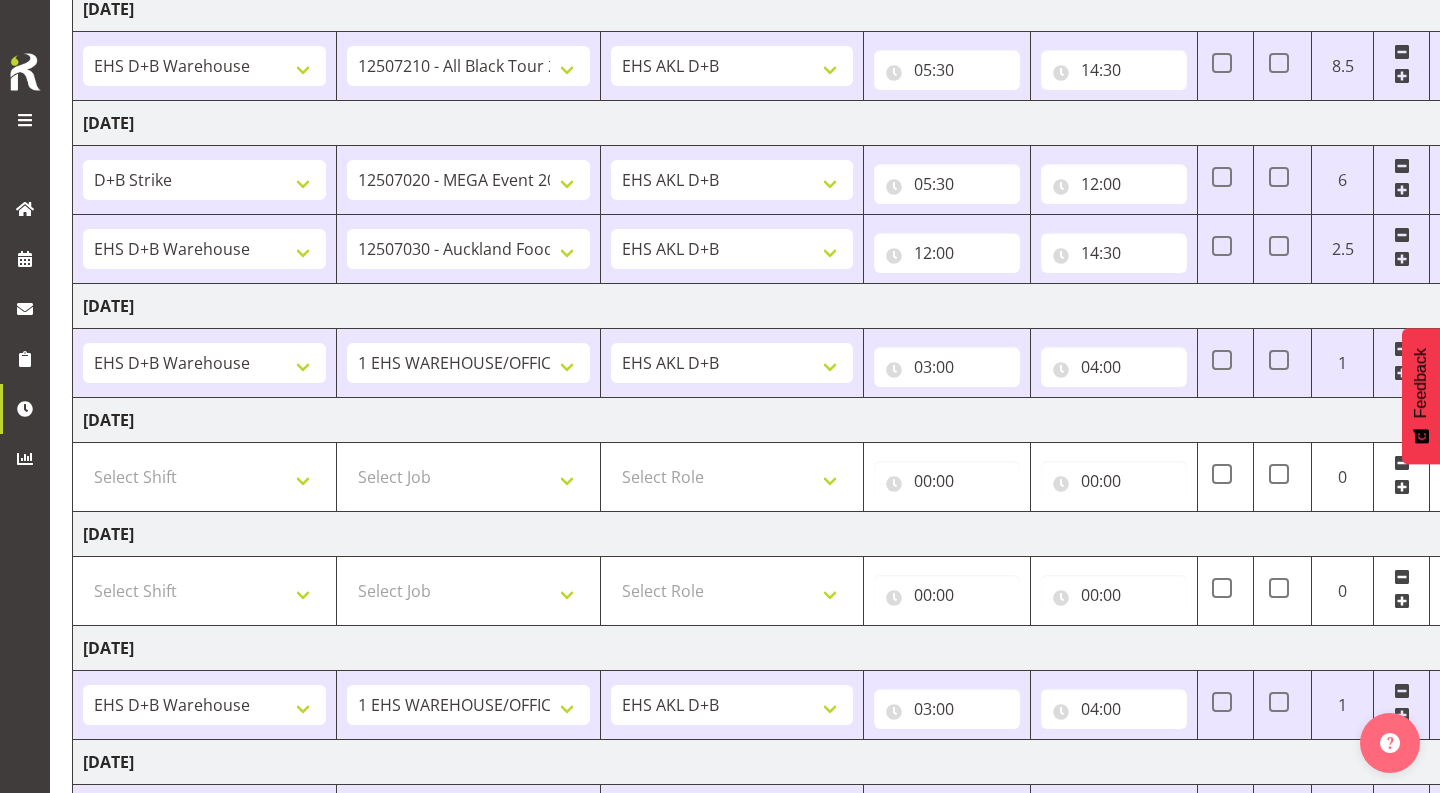 scroll, scrollTop: 314, scrollLeft: 0, axis: vertical 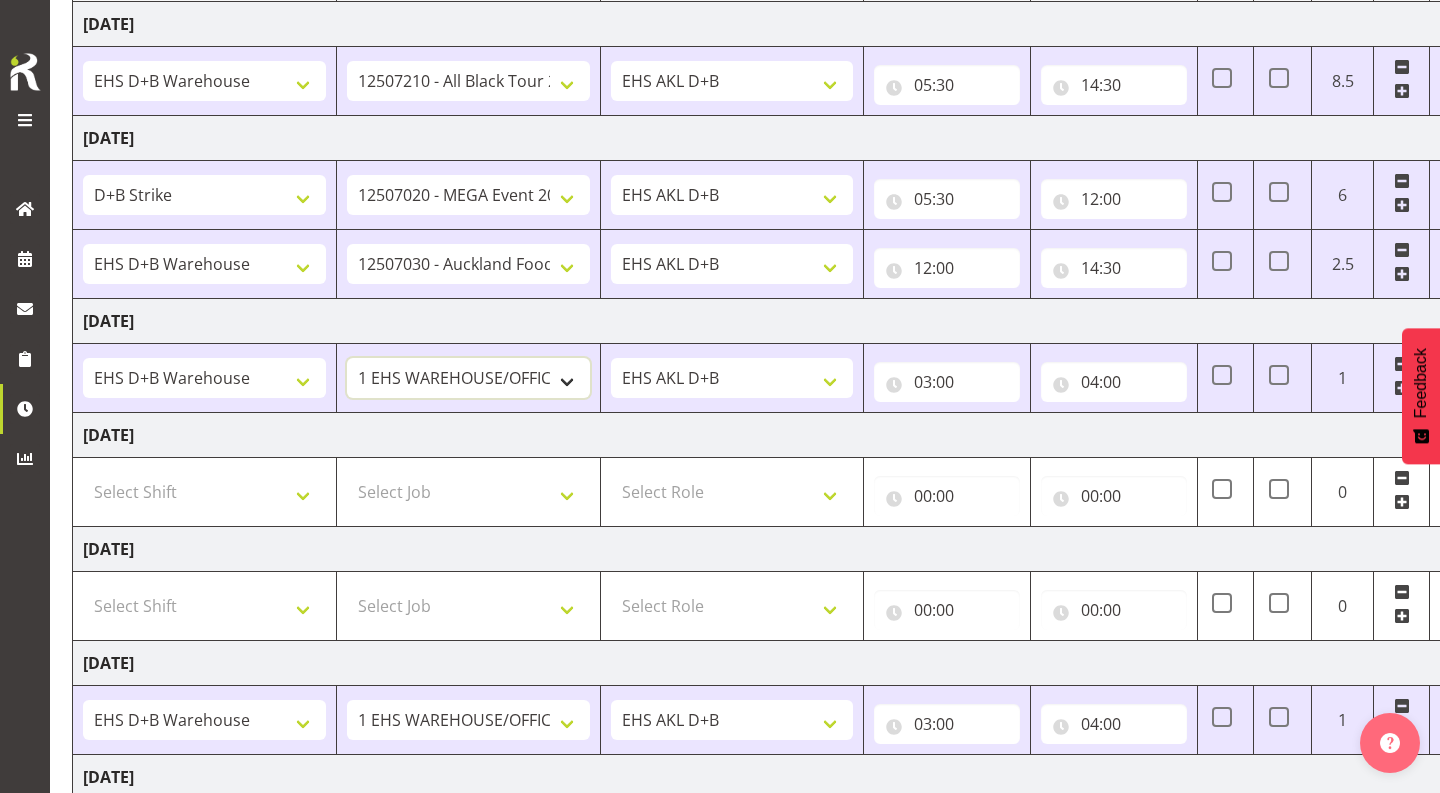 click on "1 Carlton Events 1 [PERSON_NAME] 1 [PERSON_NAME][GEOGRAPHIC_DATA] 1 EHS WAREHOUSE/OFFICE 1 GRS 1 SLP Production 1 SLP Tradeshows 12504000 - AKL Casual [DATE] 1250400R - April Casual C&R 2025 12504050 - CDES Engineering and Technology Expo 2025 12504070 - FINZ (National Financial Adviser Conf) 2025 1250407A - Fidelity @ FINZ Conf 2025 1250407B - La Trobe @ FINZ Conf 25 1250407C - Partners Life @ FINZ Conf 25 12504080 - AKL Go Green 2025 12504100 - NZSEE 2025 12504120 - Ester Show 2025 12504150 - Test-[PERSON_NAME]-May 12505000 - AKL Casual [DATE] 1250500R - May Casual C&R 2025 12505020 - Hutchwilco Boat Show 2025 1250502R - [GEOGRAPHIC_DATA] Boat Show 2025 - C&R 12505030 - NZOHS Conference 2025 12505040 - [GEOGRAPHIC_DATA] Art Fair 2025 12505060 - Waipa Home Show 2025 12505070 - CAS 2025 1250507A - CAS 2025 - 200 Doors 1250507B - CAS 2025 - Cutera 1250507C - CAS 2025 - Dermocosmetica 12505080 - [GEOGRAPHIC_DATA] Conference 2025 1250508A - Zeiss @ [GEOGRAPHIC_DATA] 25 1250508B - Roche @ [GEOGRAPHIC_DATA] 25 1250508C - Alcon @ [GEOGRAPHIC_DATA] 25 12505090 - BuildLink Trade Show 2025" at bounding box center (468, 378) 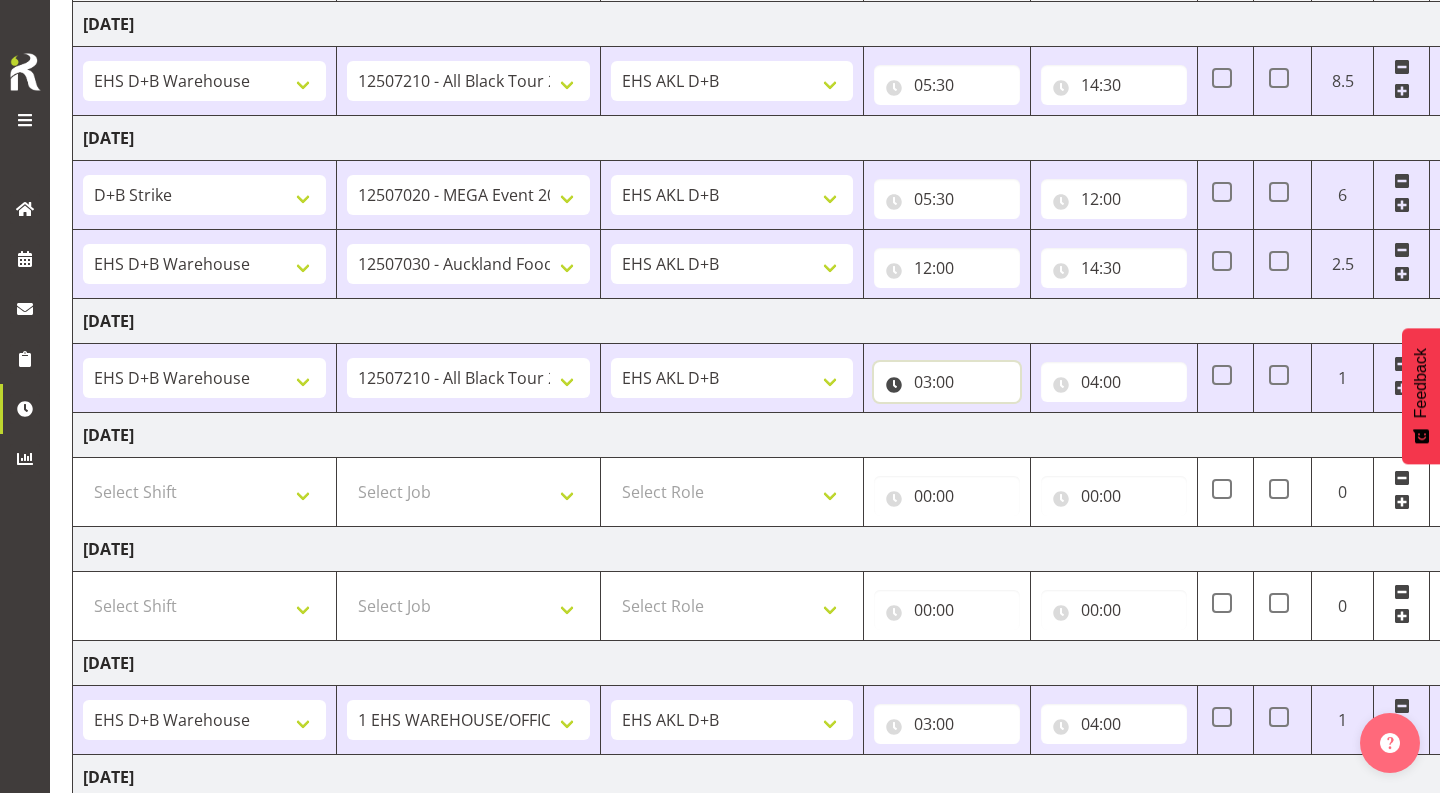 click on "03:00" at bounding box center [947, 382] 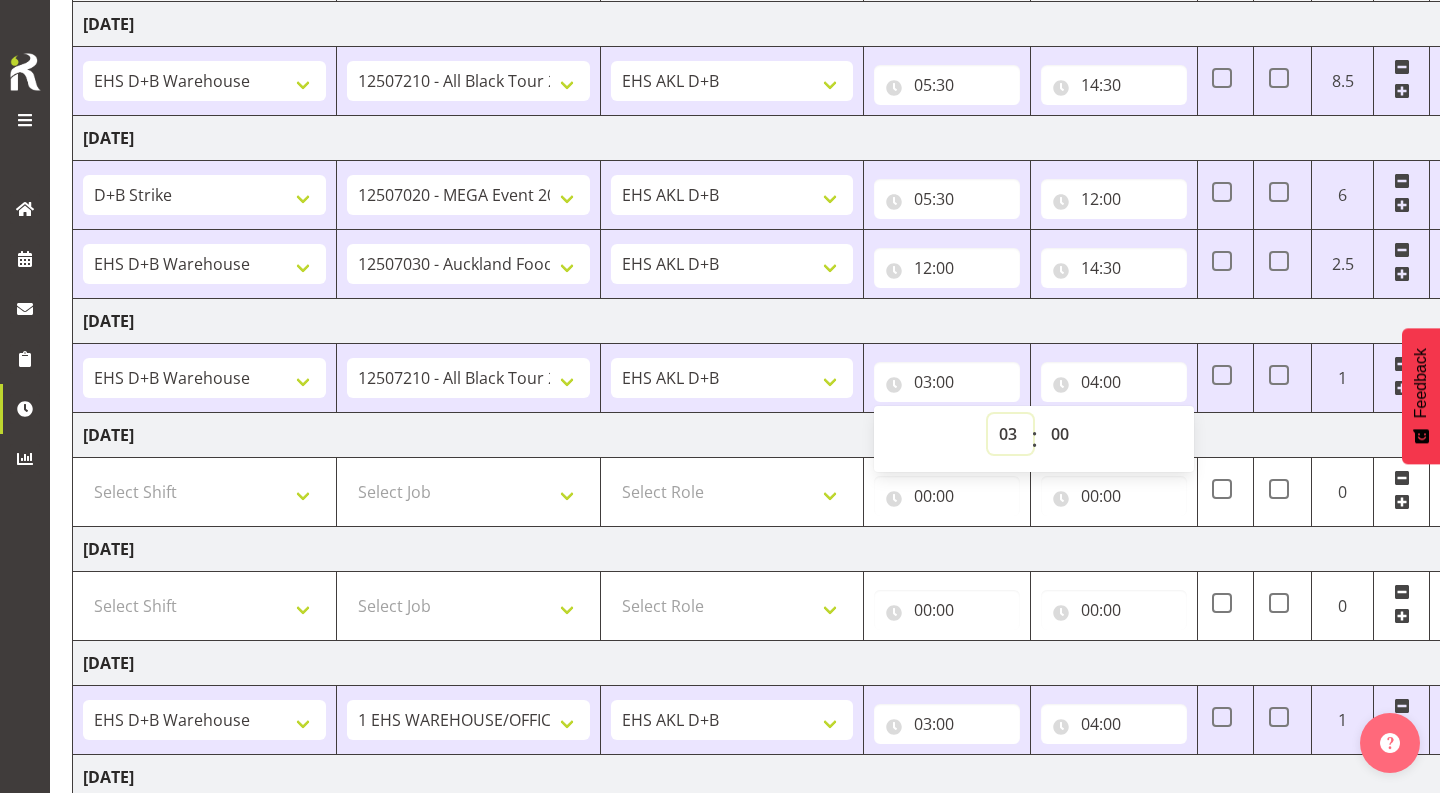 click on "00   01   02   03   04   05   06   07   08   09   10   11   12   13   14   15   16   17   18   19   20   21   22   23" at bounding box center (1010, 434) 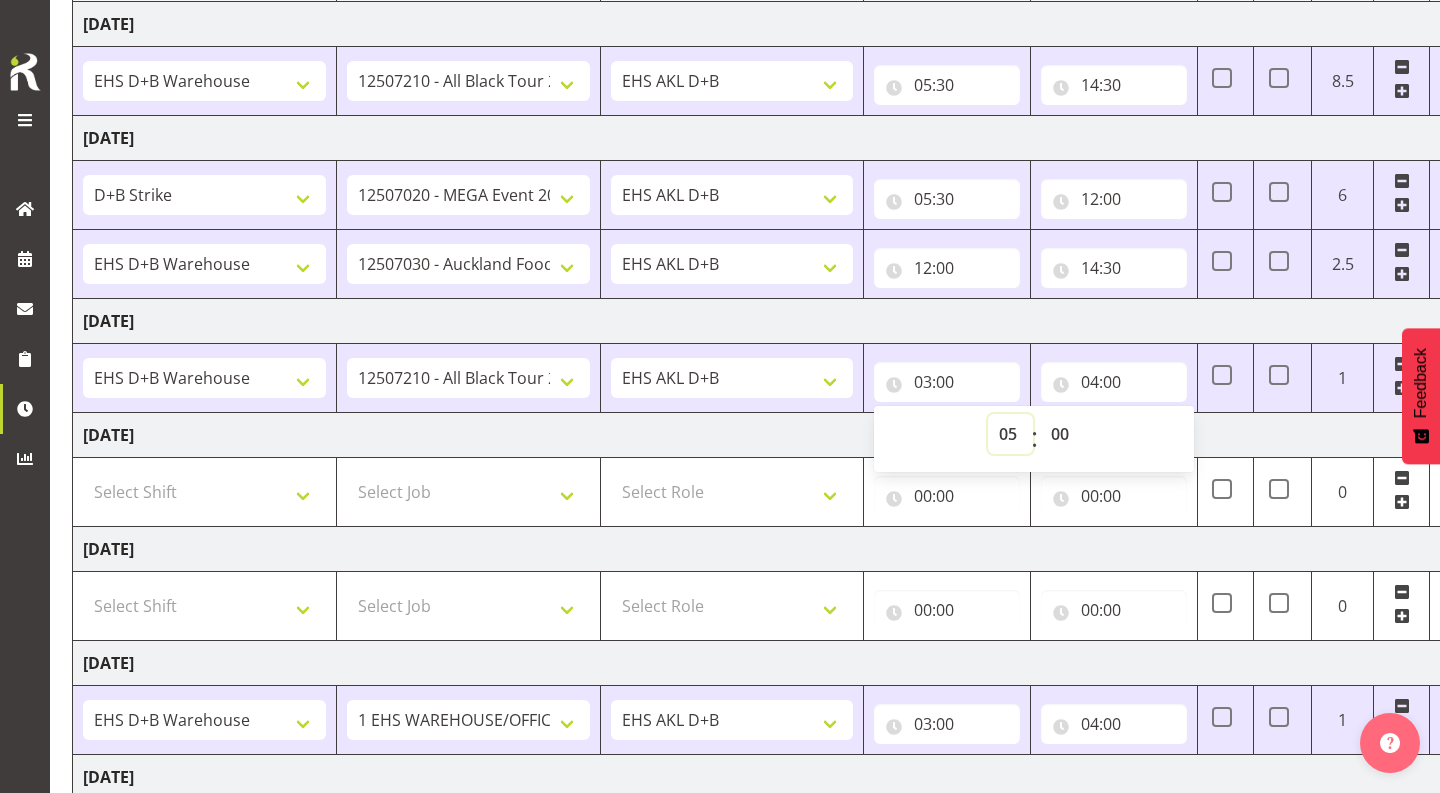 type on "05:00" 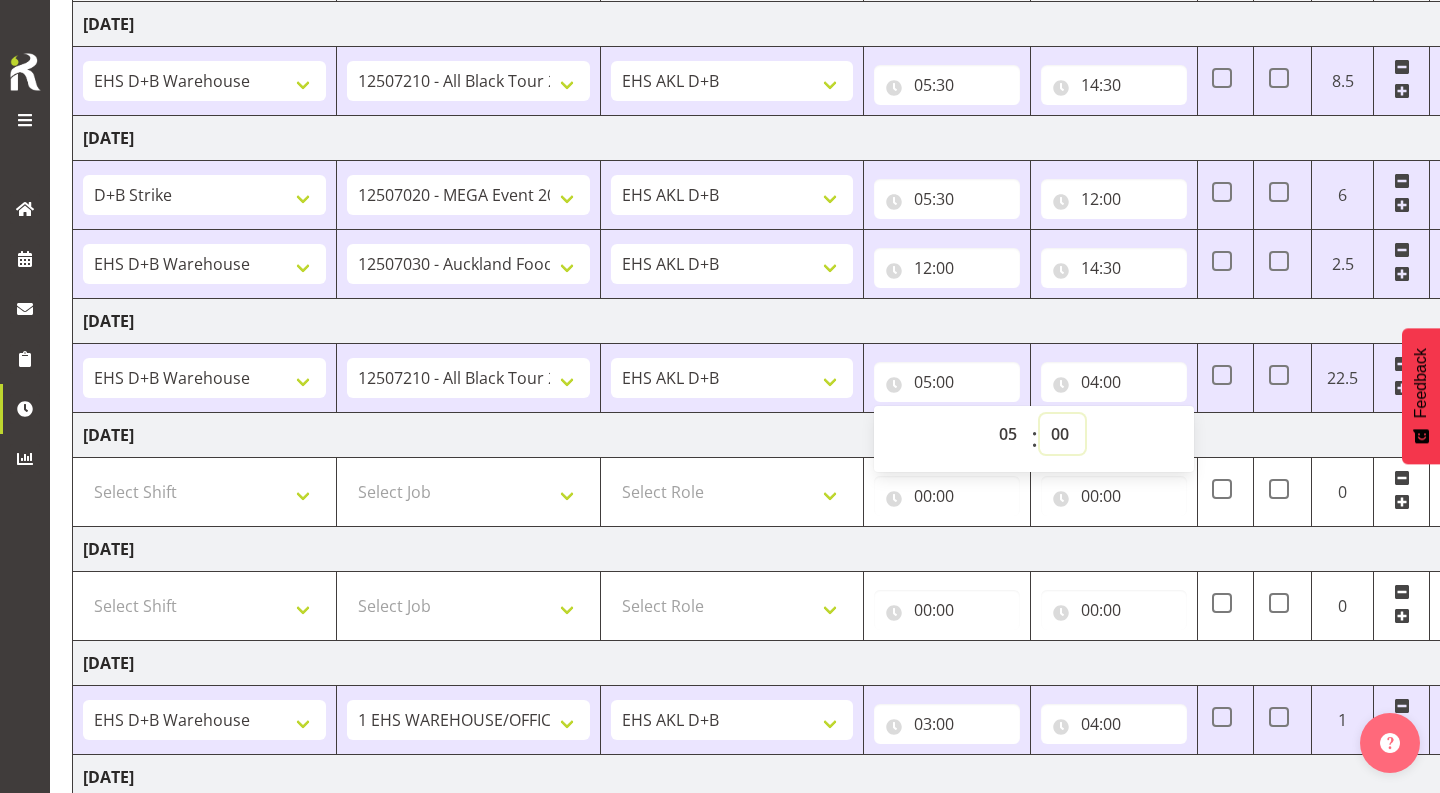 click on "00   01   02   03   04   05   06   07   08   09   10   11   12   13   14   15   16   17   18   19   20   21   22   23   24   25   26   27   28   29   30   31   32   33   34   35   36   37   38   39   40   41   42   43   44   45   46   47   48   49   50   51   52   53   54   55   56   57   58   59" at bounding box center [1062, 434] 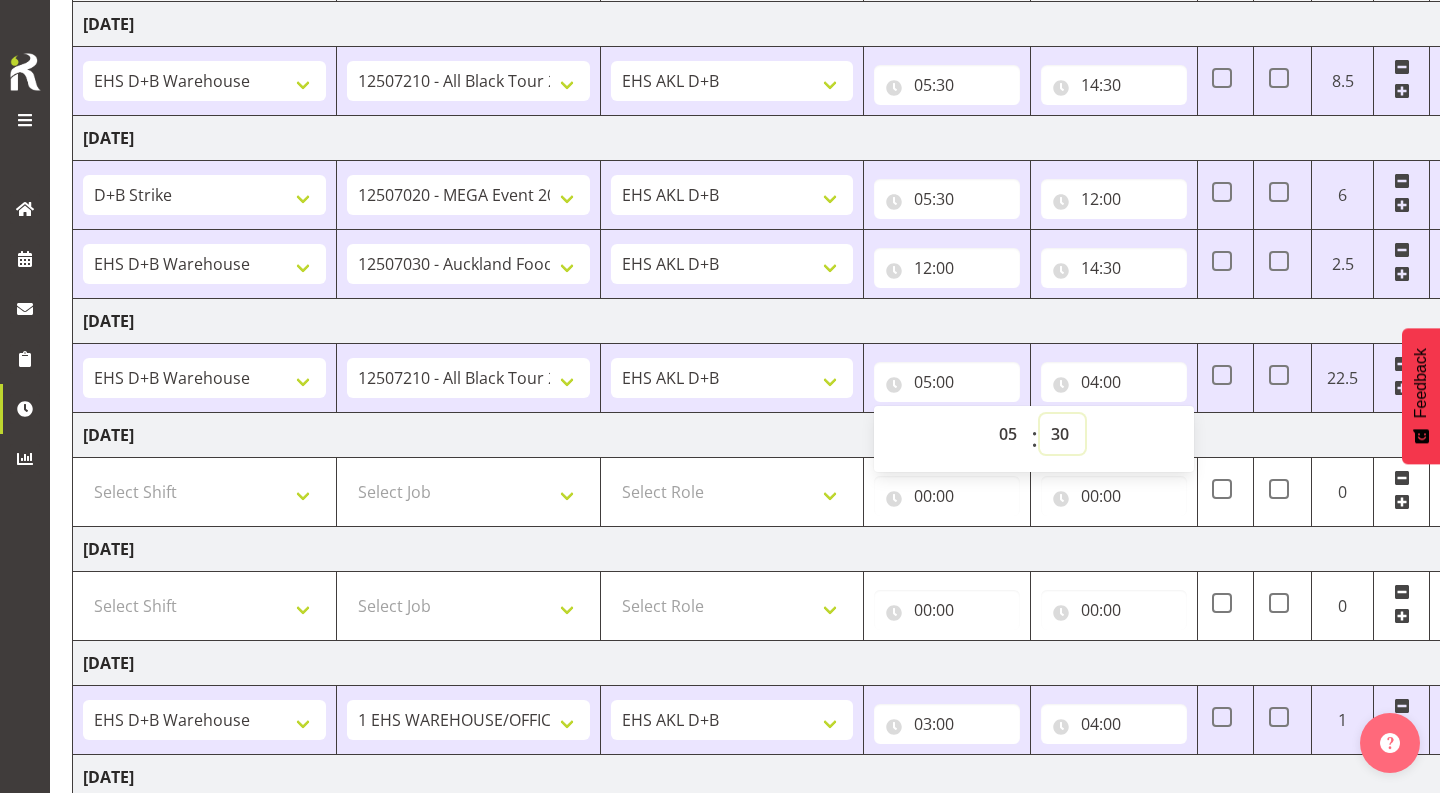 type on "05:30" 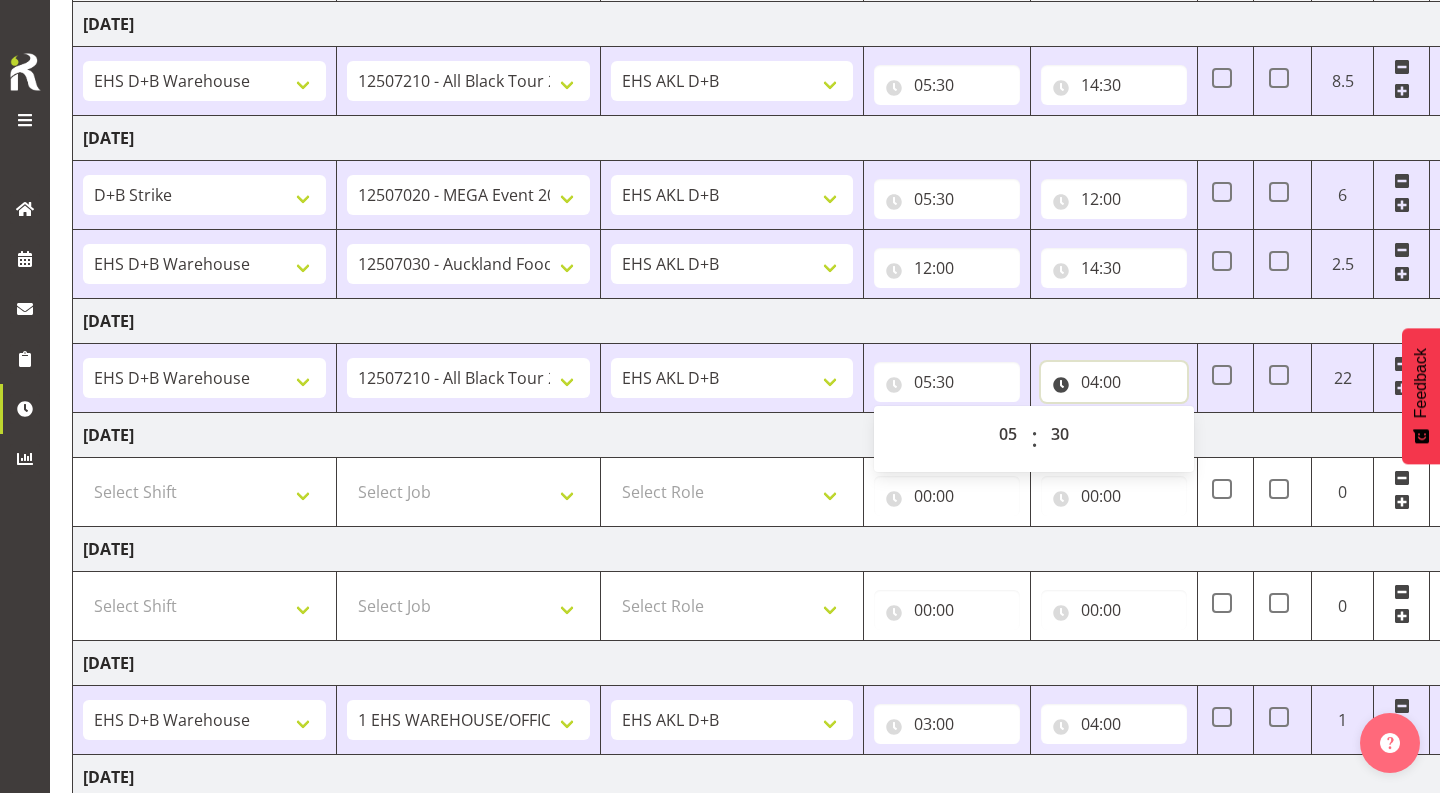 click on "04:00" at bounding box center [1114, 382] 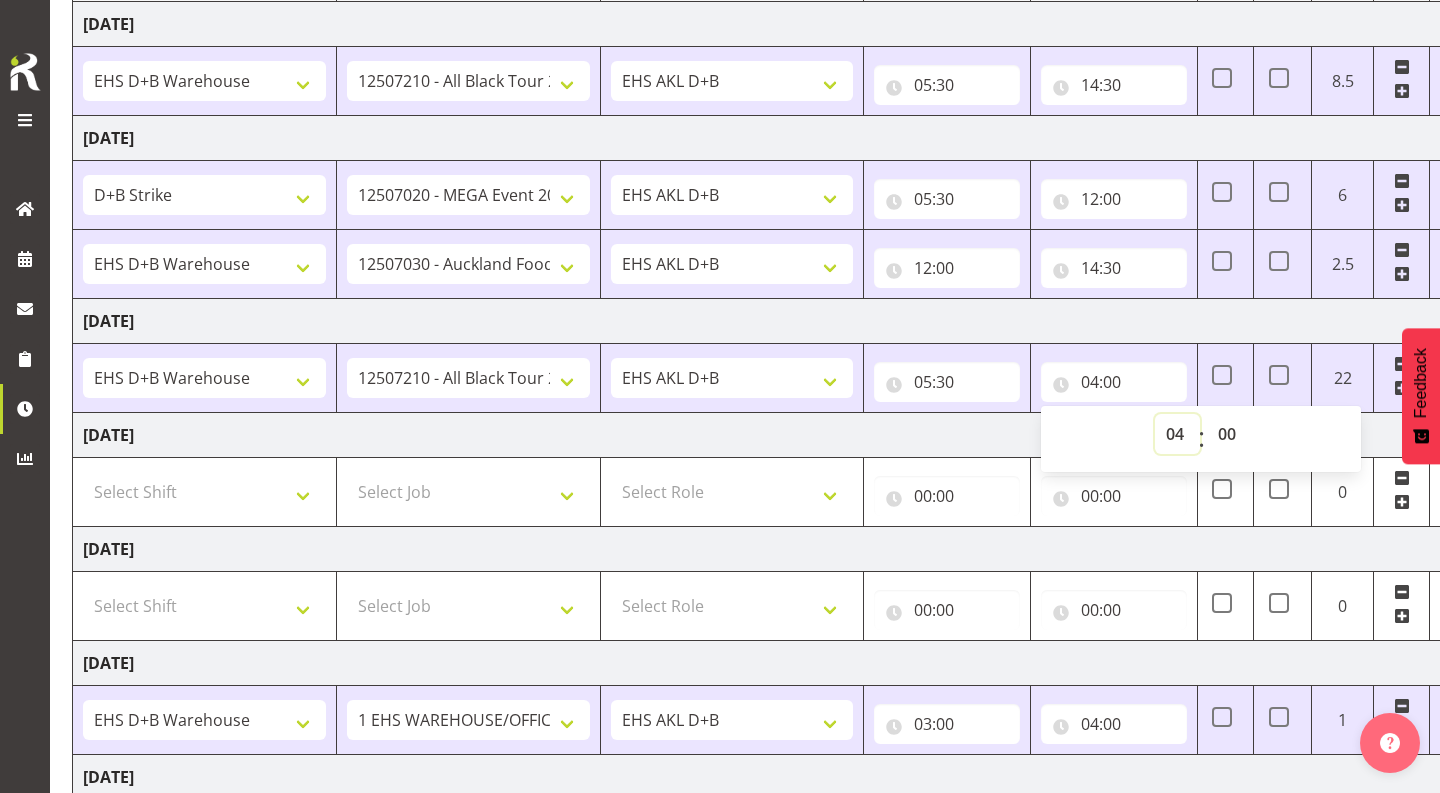 click on "00   01   02   03   04   05   06   07   08   09   10   11   12   13   14   15   16   17   18   19   20   21   22   23" at bounding box center [1177, 434] 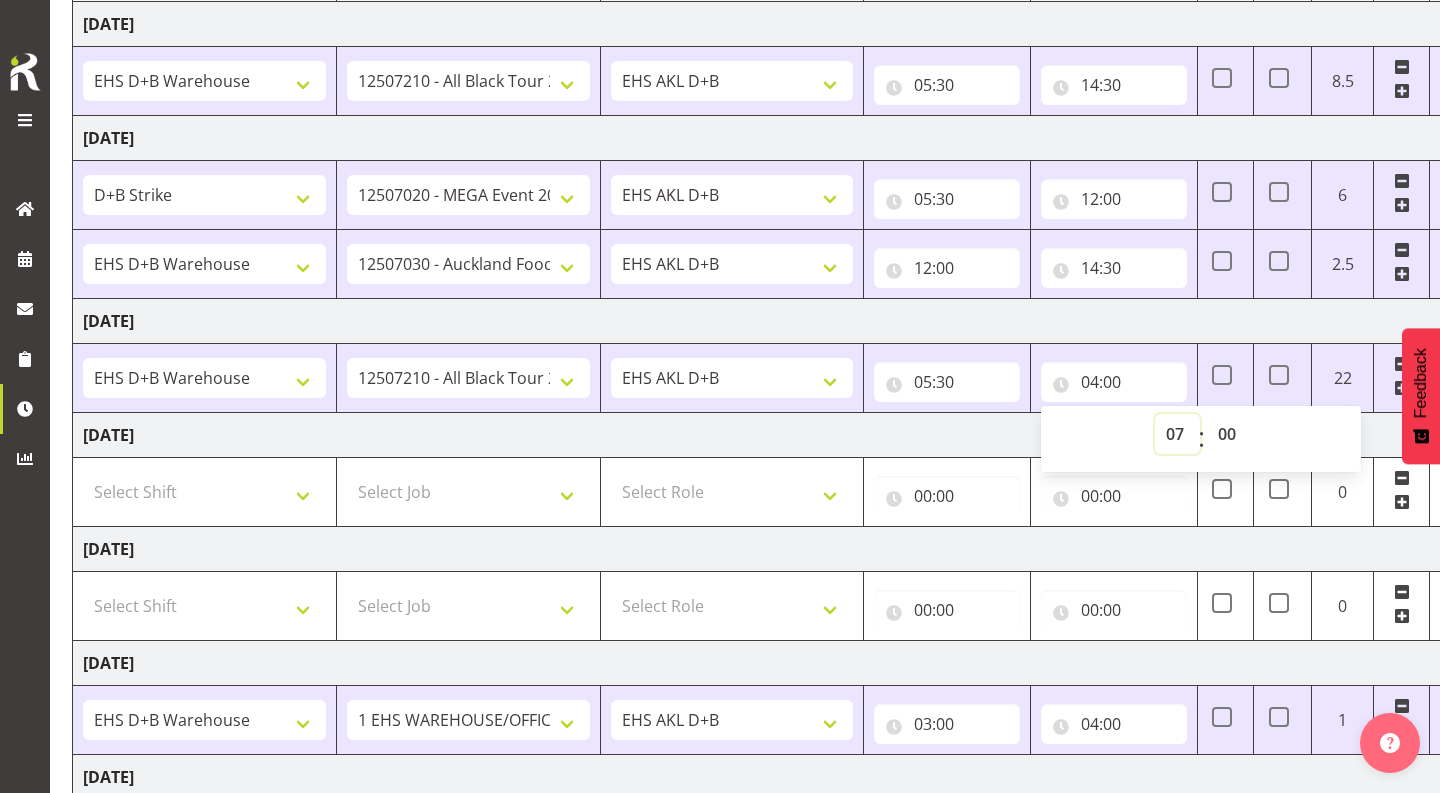 type on "07:00" 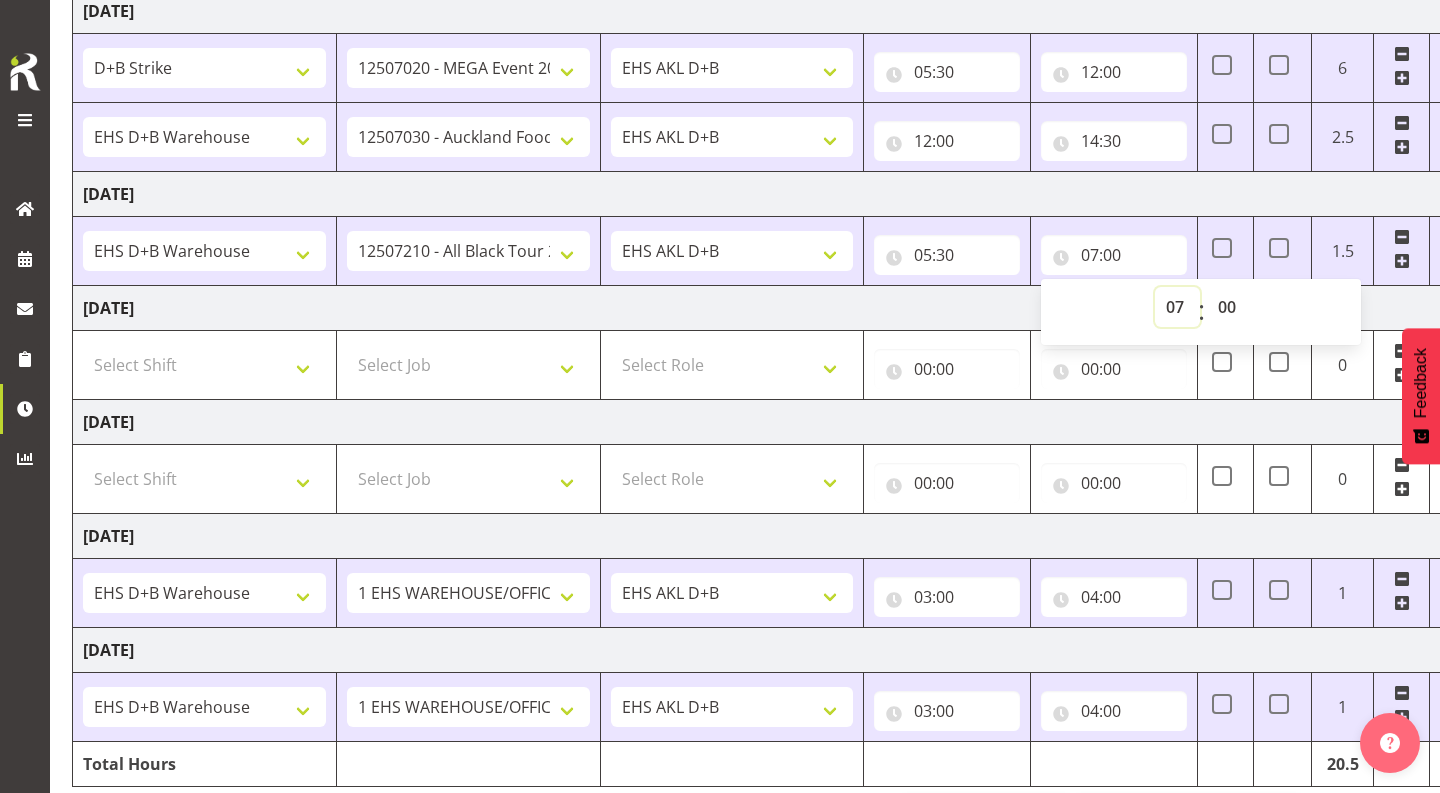 scroll, scrollTop: 442, scrollLeft: 0, axis: vertical 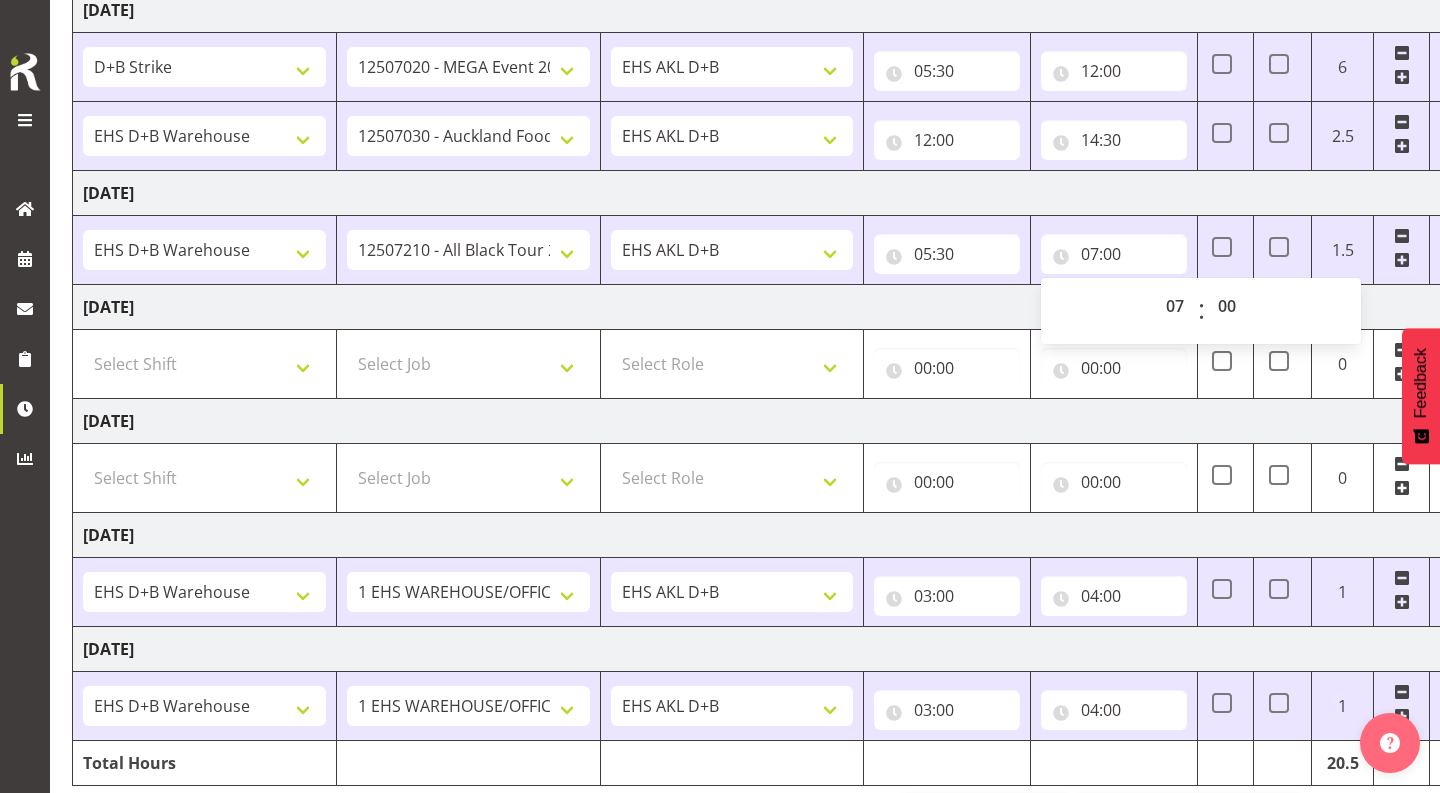 click at bounding box center (1402, 260) 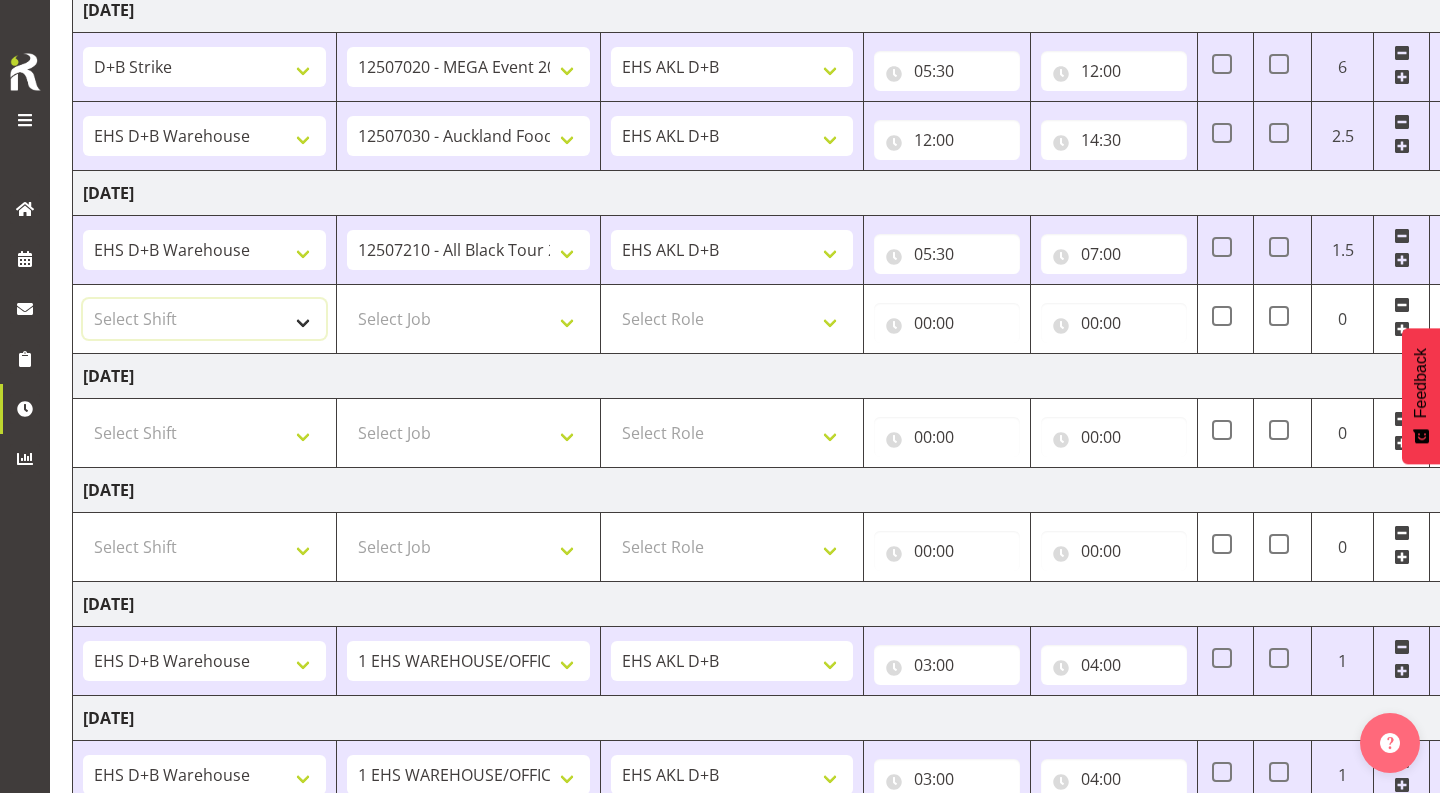 click on "Select Shift  # Fieldays--[GEOGRAPHIC_DATA]. # Install Hutchwilco Boat Show at [GEOGRAPHIC_DATA]. #AKL Bunnings Trade Show at [GEOGRAPHIC_DATA]. #Blueberries Conf at [GEOGRAPHIC_DATA]. #FPANZ at VEC. #Garden Festival at [GEOGRAPHIC_DATA]. #[PERSON_NAME] at [GEOGRAPHIC_DATA] A&P Show at [GEOGRAPHIC_DATA]. #Hawkes Bay H&G Show@[PERSON_NAME] Park. #ITM@Sail GP. #Install NZOA at [GEOGRAPHIC_DATA]. #Internship&Graduate Expo #Karaka casual. #Laneways at [GEOGRAPHIC_DATA] #Meatstock at [GEOGRAPHIC_DATA]. #NZCB [DATE]. #Pullout Meetings at [GEOGRAPHIC_DATA]. #Tauranga Food Show at [GEOGRAPHIC_DATA]. #V8's at [GEOGRAPHIC_DATA]. #Wellington H&G Show. #Wellington WGTN Bunnings Trade Show. *Games Fair at the Cloud 1 Carlton Events 1 Carlton accounts 11 Degrees @ [GEOGRAPHIC_DATA] 121609010 Graphic Novel 12507030 Ak Foodshow at ASG 12507180 Banksy at Aotea 12508010 Spring Gift Fair at ASG 12508030 Akl Baby Expo at ASG. 12508190 [DATE][PERSON_NAME] Expo 12508210 Paper Plus Conf. 12508220 SEANZ at [GEOGRAPHIC_DATA]. In at 7:30am. 12509021 Foodtech Packtech at ASG. 12509120 AI Summit at Shed 10. 12509300 TMC at Cordis 42605010 BOINZ Conf" at bounding box center [204, 319] 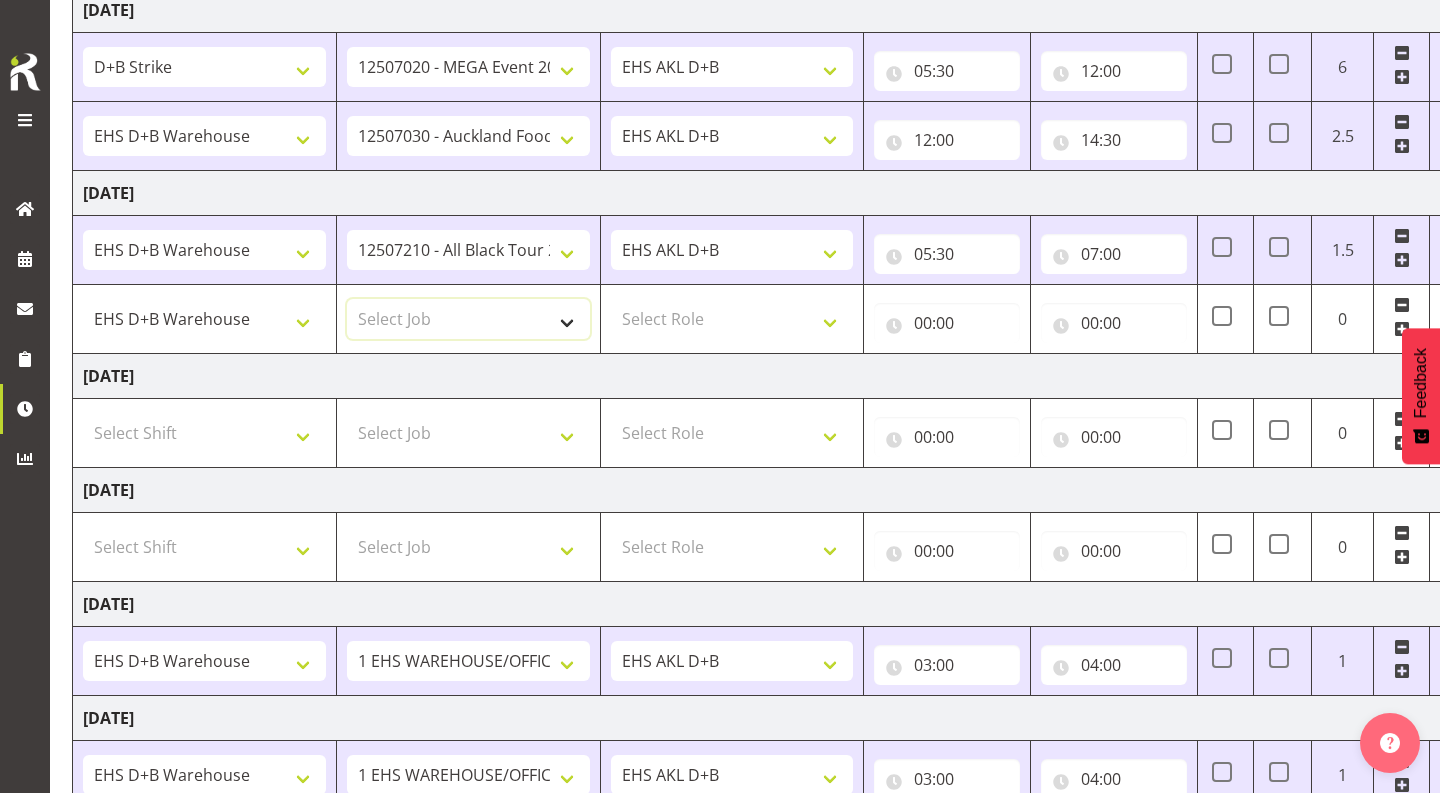 click on "Select Job  1 Carlton Events 1 [PERSON_NAME][GEOGRAPHIC_DATA] 1 [PERSON_NAME][GEOGRAPHIC_DATA] 1 EHS WAREHOUSE/OFFICE 1 GRS 1 SLP Production 1 SLP Tradeshows 12504000 - AKL Casual [DATE] 1250400R - April Casual C&R 2025 12504050 - CDES Engineering and Technology Expo 2025 12504070 - FINZ (National Financial Adviser Conf) 2025 1250407A - Fidelity @ FINZ Conf 2025 1250407B - La Trobe @ FINZ Conf 25 1250407C - Partners Life @ FINZ Conf 25 12504080 - AKL Go Green 2025 12504100 - NZSEE 2025 12504120 - Ester Show 2025 12504150 - Test-[PERSON_NAME]-May 12505000 - AKL Casual [DATE] 1250500R - May Casual C&R 2025 12505020 - Hutchwilco Boat Show 2025 1250502R - [GEOGRAPHIC_DATA] Boat Show 2025 - C&R 12505030 - NZOHS Conference 2025 12505040 - Aotearoa Art Fair 2025 12505060 - Waipa Home Show 2025 12505070 - CAS 2025 1250507A - CAS 2025 - 200 Doors 1250507B - CAS 2025 - Cutera 1250507C - CAS 2025 - Dermocosmetica 12505080 - [GEOGRAPHIC_DATA] Conference 2025 1250508A - Zeiss @ [GEOGRAPHIC_DATA] 25 1250508B - Roche @ [GEOGRAPHIC_DATA] 25 1250508C - Alcon @ [GEOGRAPHIC_DATA] 25 12505130 - Test- [PERSON_NAME] 1" at bounding box center [468, 319] 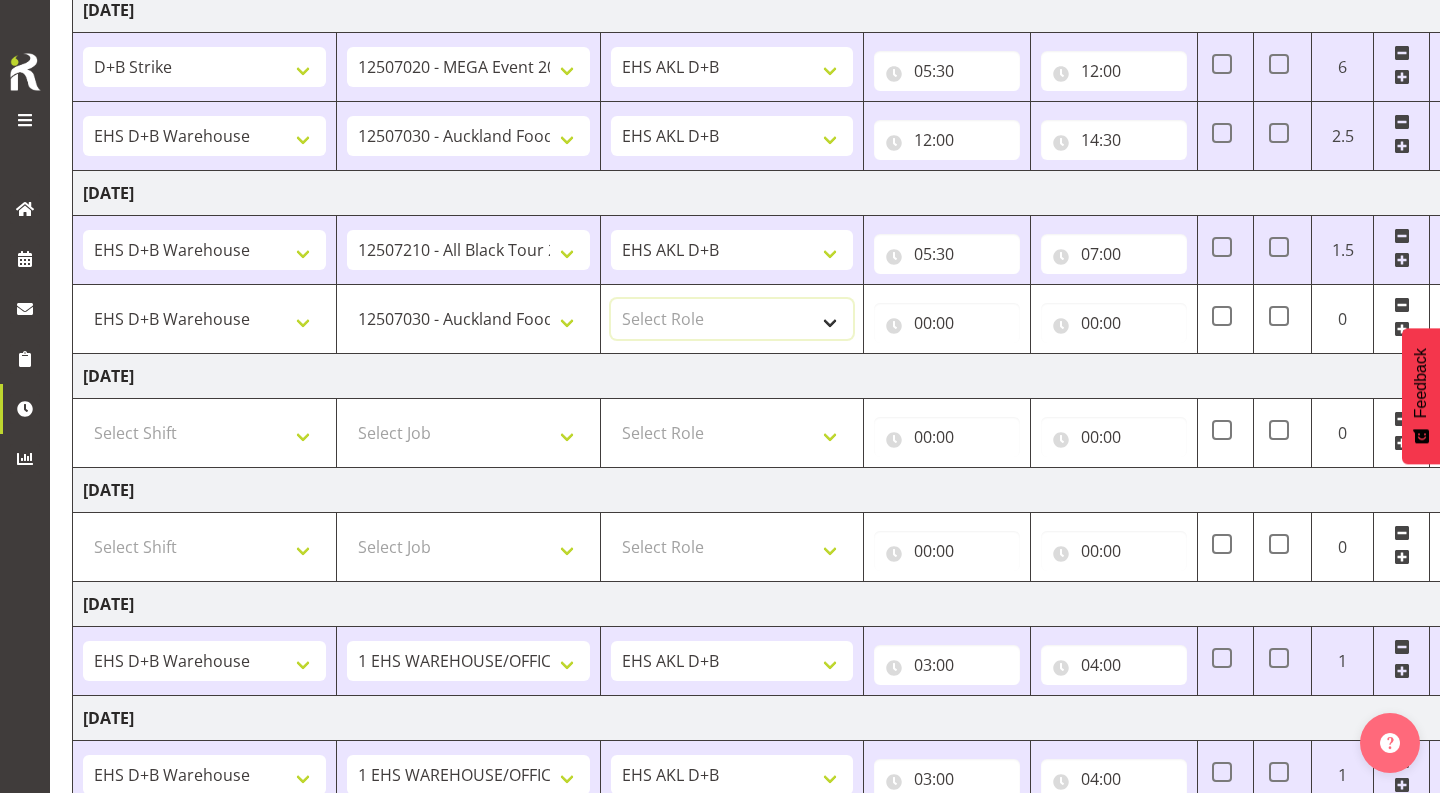click on "Select Role  EHS AKL D+B" at bounding box center (732, 319) 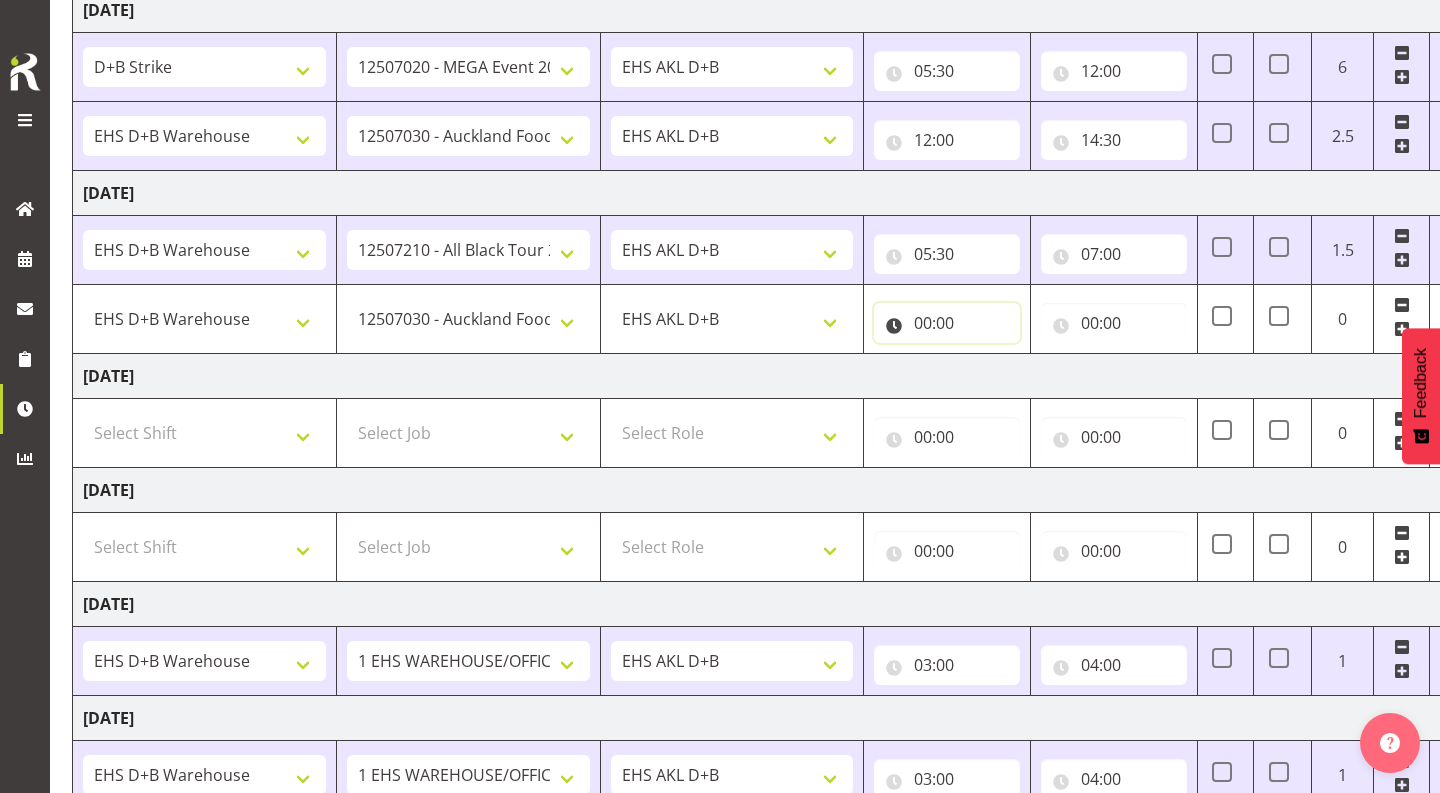 click on "00:00" at bounding box center (947, 323) 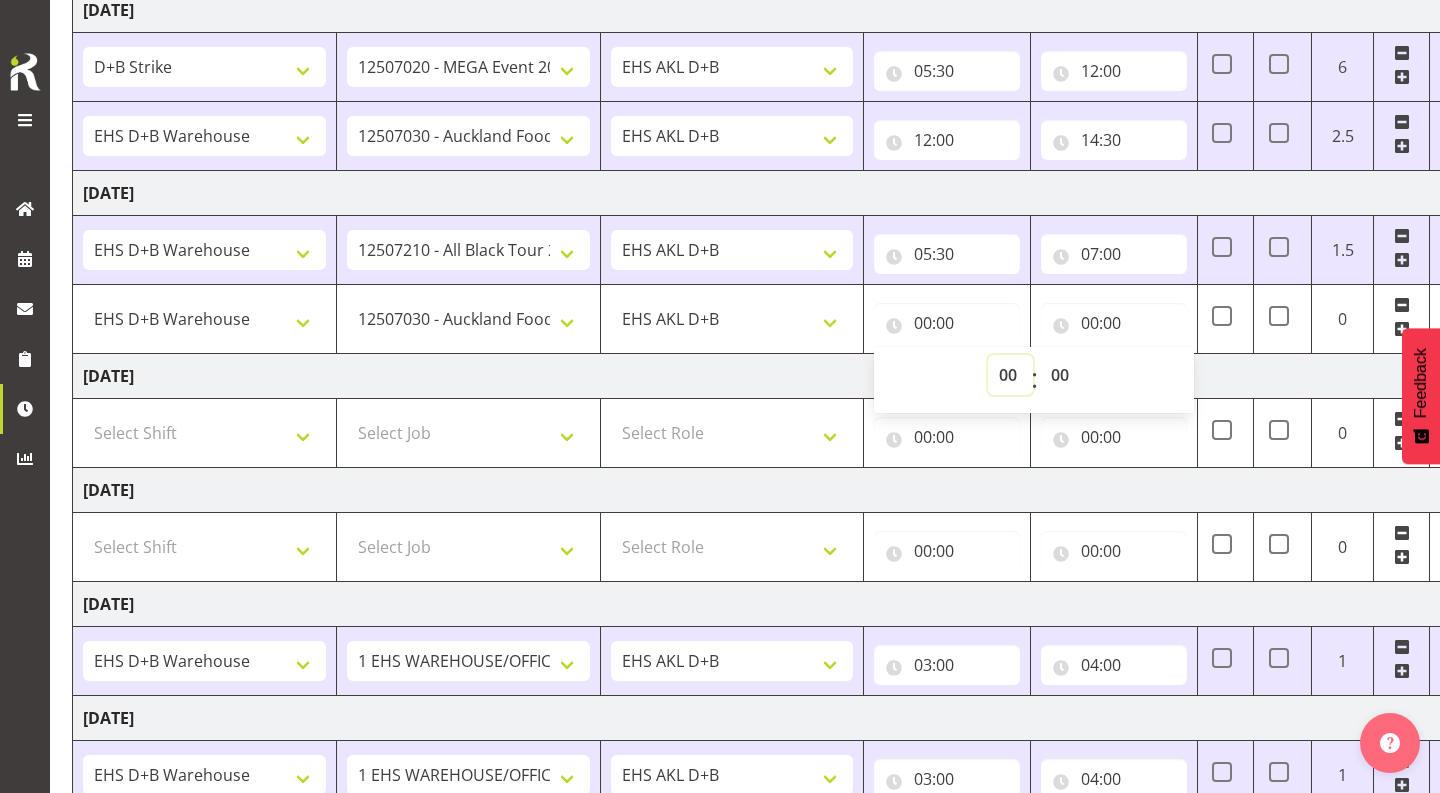 click on "00   01   02   03   04   05   06   07   08   09   10   11   12   13   14   15   16   17   18   19   20   21   22   23" at bounding box center (1010, 375) 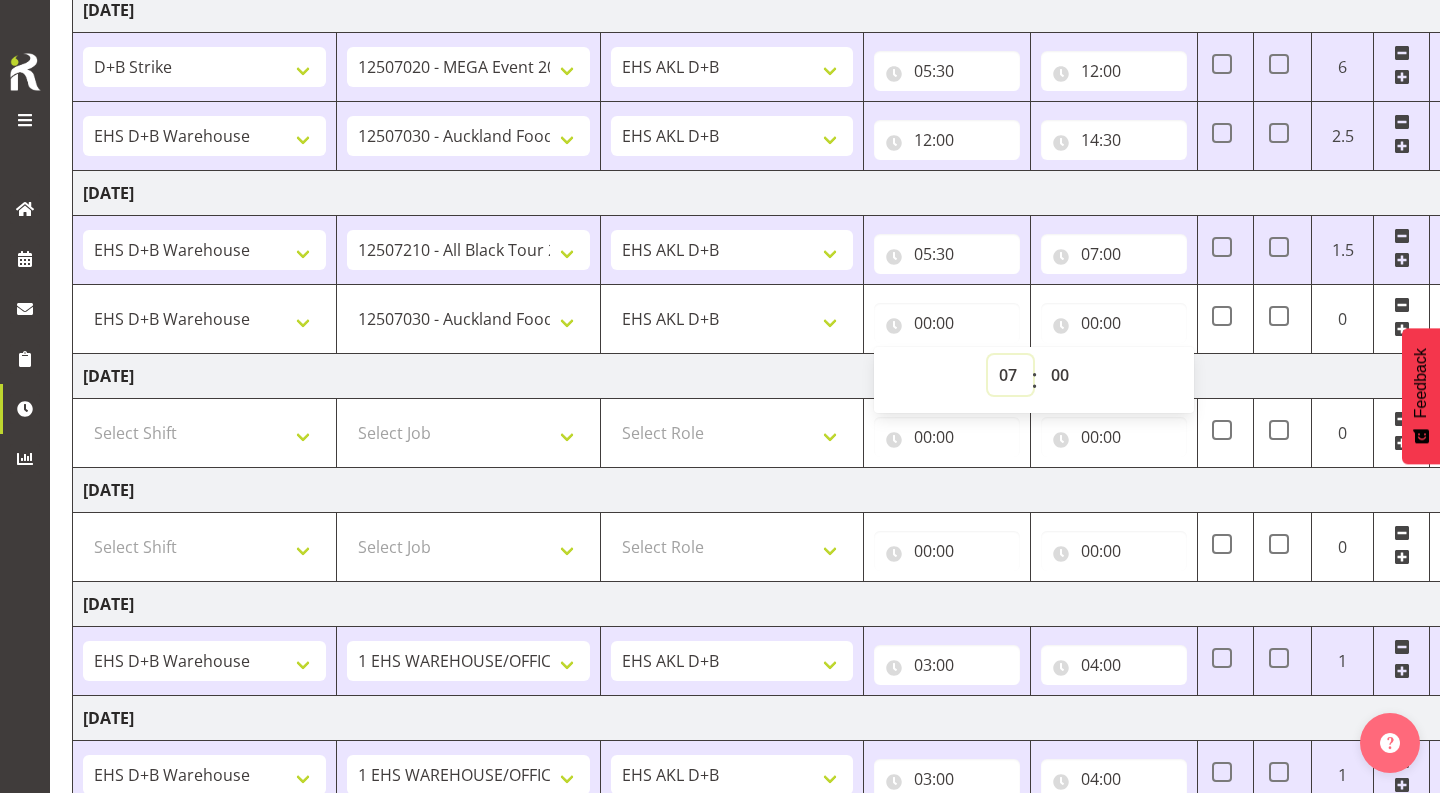 type on "07:00" 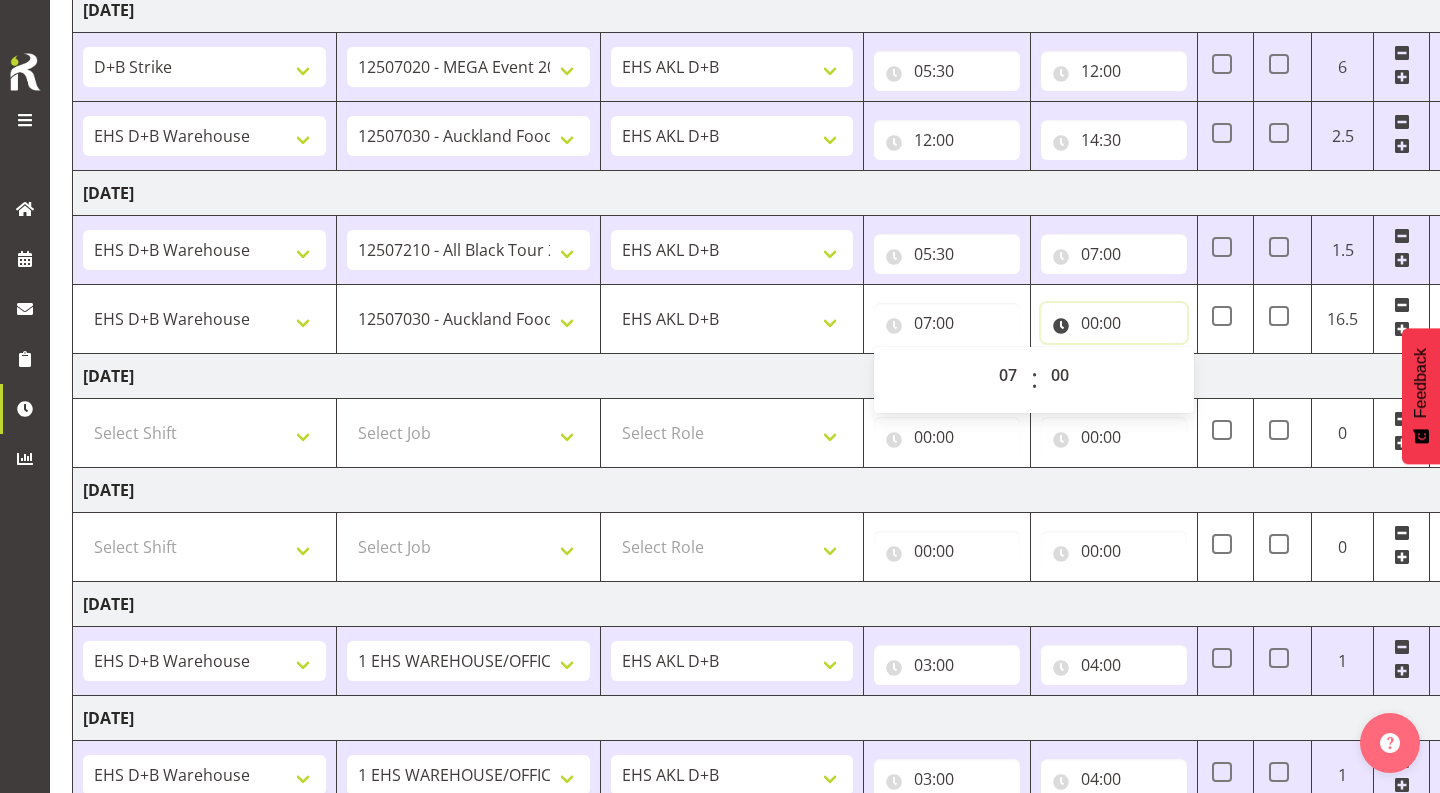 click on "00:00" at bounding box center (1114, 323) 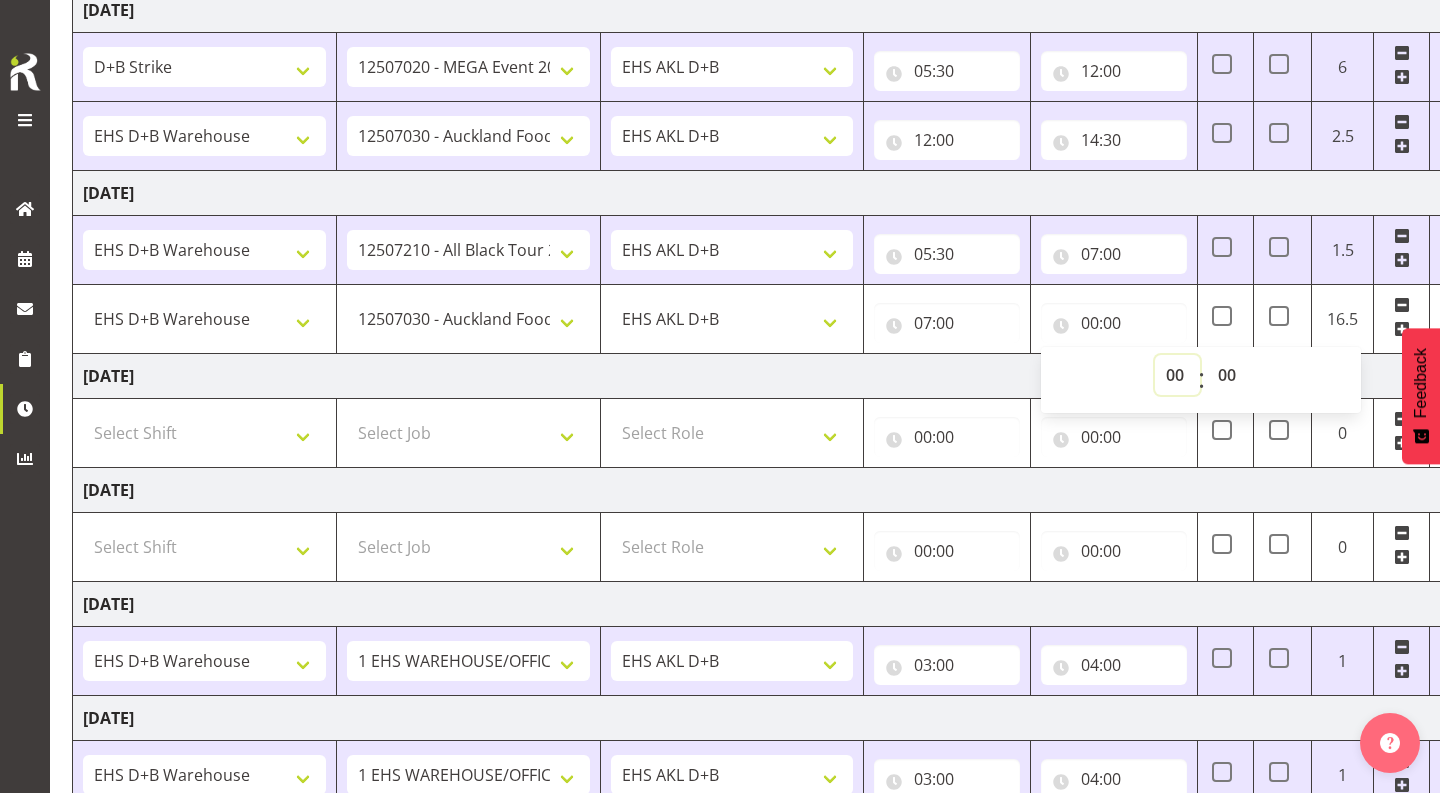click on "00   01   02   03   04   05   06   07   08   09   10   11   12   13   14   15   16   17   18   19   20   21   22   23" at bounding box center [1177, 375] 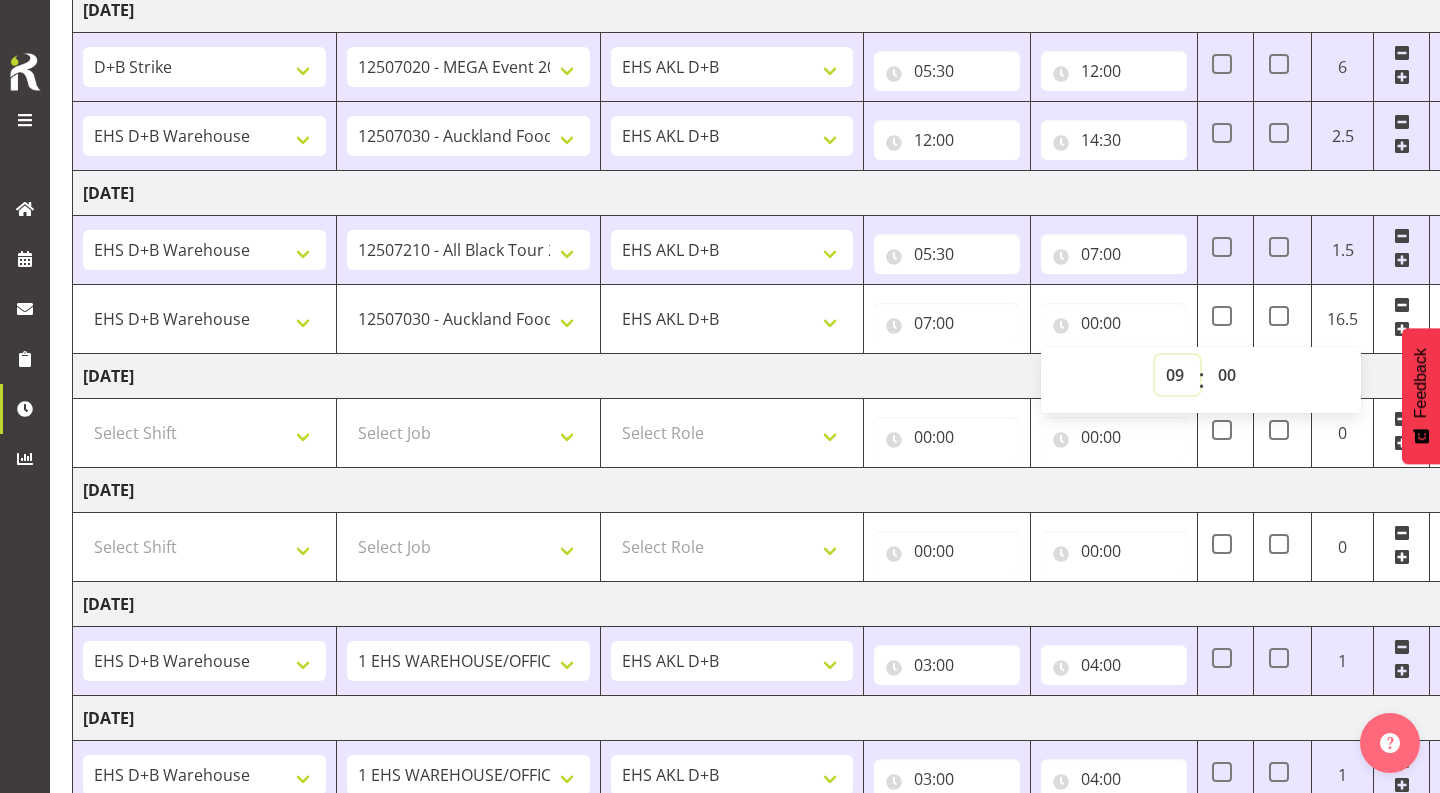 type on "09:00" 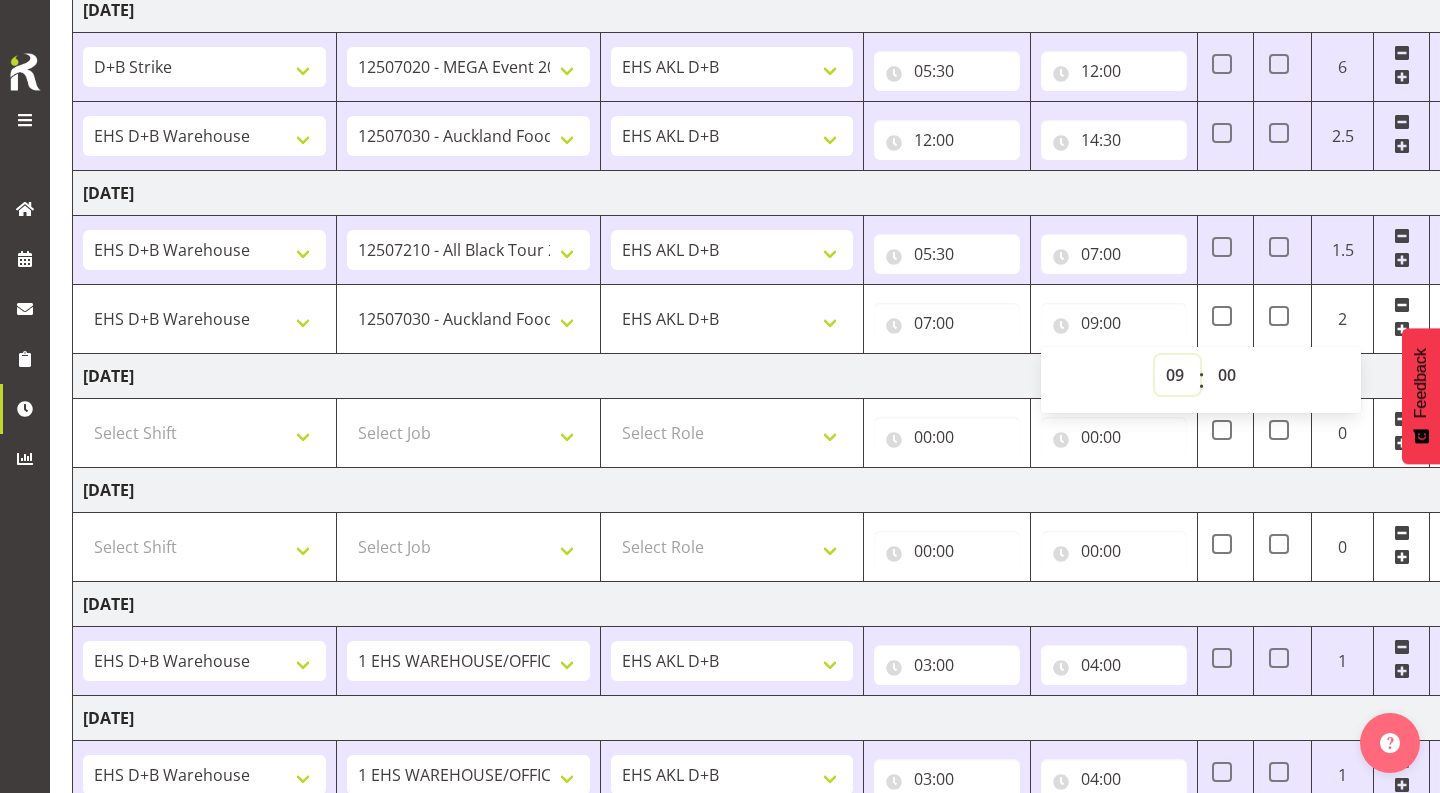 scroll, scrollTop: 549, scrollLeft: 0, axis: vertical 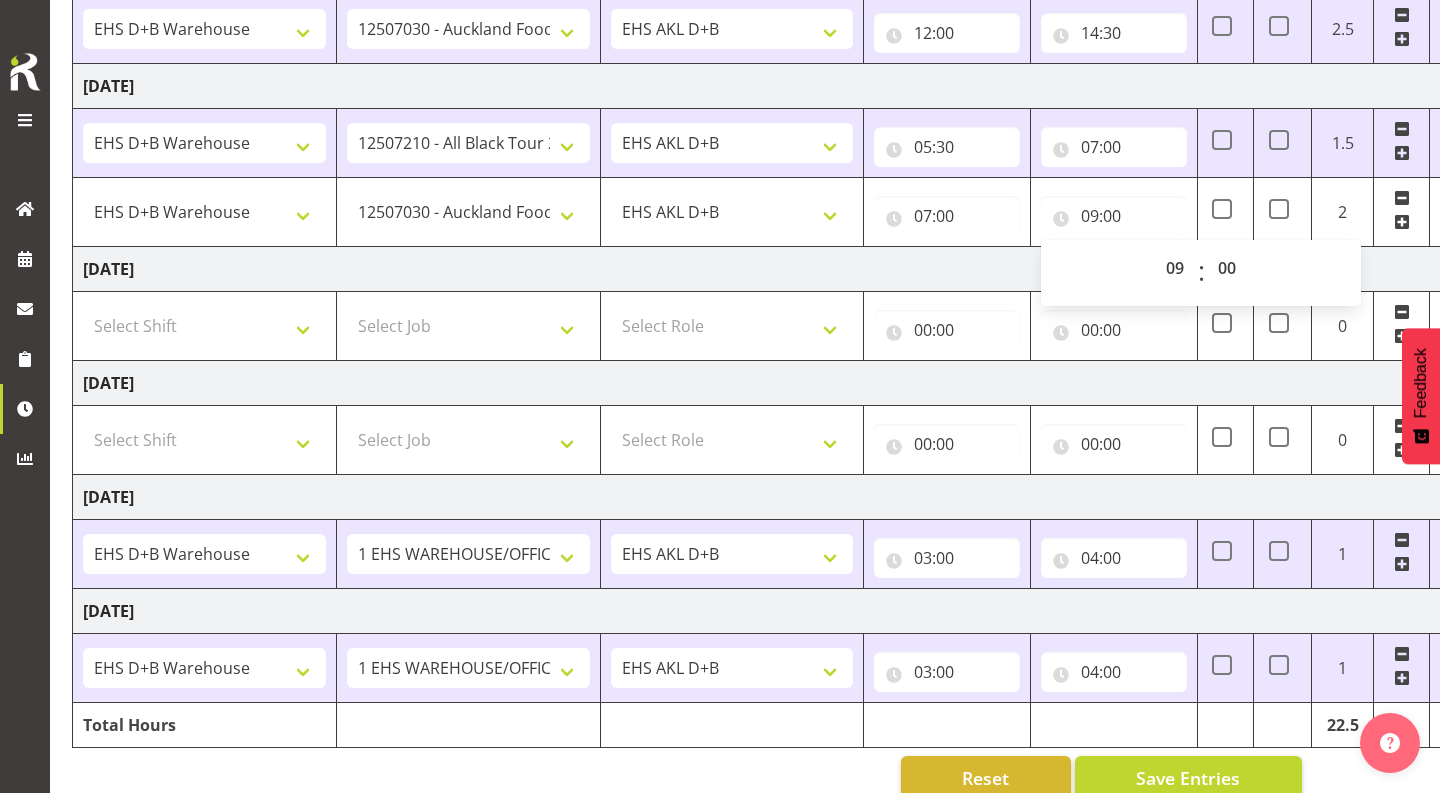 click at bounding box center (1402, 224) 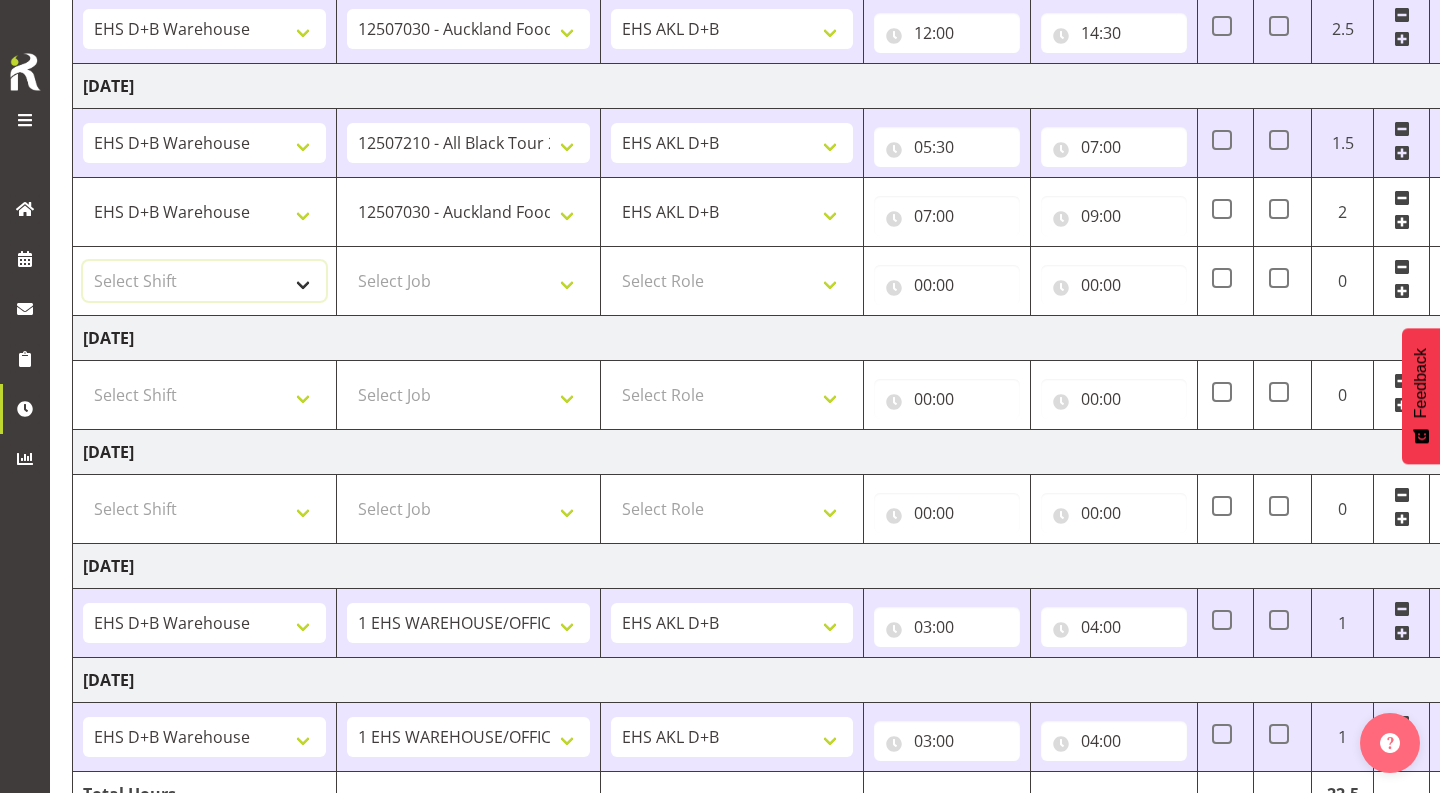 click on "Select Shift  # Fieldays--[GEOGRAPHIC_DATA]. # Install Hutchwilco Boat Show at [GEOGRAPHIC_DATA]. #AKL Bunnings Trade Show at [GEOGRAPHIC_DATA]. #Blueberries Conf at [GEOGRAPHIC_DATA]. #FPANZ at VEC. #Garden Festival at [GEOGRAPHIC_DATA]. #[PERSON_NAME] at [GEOGRAPHIC_DATA] A&P Show at [GEOGRAPHIC_DATA]. #Hawkes Bay H&G Show@[PERSON_NAME] Park. #ITM@Sail GP. #Install NZOA at [GEOGRAPHIC_DATA]. #Internship&Graduate Expo #Karaka casual. #Laneways at [GEOGRAPHIC_DATA] #Meatstock at [GEOGRAPHIC_DATA]. #NZCB [DATE]. #Pullout Meetings at [GEOGRAPHIC_DATA]. #Tauranga Food Show at [GEOGRAPHIC_DATA]. #V8's at [GEOGRAPHIC_DATA]. #Wellington H&G Show. #Wellington WGTN Bunnings Trade Show. *Games Fair at the Cloud 1 Carlton Events 1 Carlton accounts 11 Degrees @ [GEOGRAPHIC_DATA] 121609010 Graphic Novel 12507030 Ak Foodshow at ASG 12507180 Banksy at Aotea 12508010 Spring Gift Fair at ASG 12508030 Akl Baby Expo at ASG. 12508190 [DATE][PERSON_NAME] Expo 12508210 Paper Plus Conf. 12508220 SEANZ at [GEOGRAPHIC_DATA]. In at 7:30am. 12509021 Foodtech Packtech at ASG. 12509120 AI Summit at Shed 10. 12509300 TMC at Cordis 42605010 BOINZ Conf" at bounding box center (204, 281) 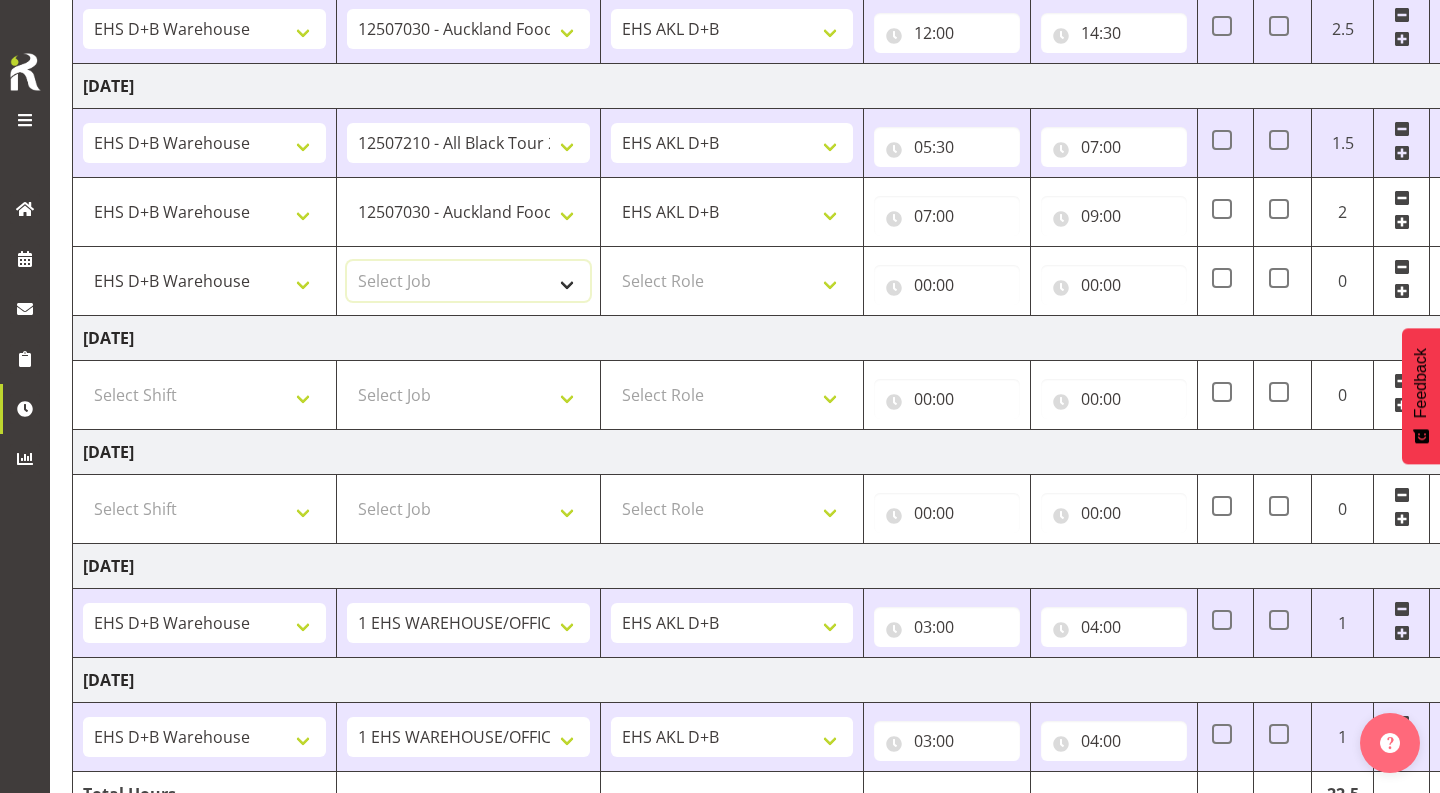 click on "Select Job  1 Carlton Events 1 [PERSON_NAME][GEOGRAPHIC_DATA] 1 [PERSON_NAME][GEOGRAPHIC_DATA] 1 EHS WAREHOUSE/OFFICE 1 GRS 1 SLP Production 1 SLP Tradeshows 12504000 - AKL Casual [DATE] 1250400R - April Casual C&R 2025 12504050 - CDES Engineering and Technology Expo 2025 12504070 - FINZ (National Financial Adviser Conf) 2025 1250407A - Fidelity @ FINZ Conf 2025 1250407B - La Trobe @ FINZ Conf 25 1250407C - Partners Life @ FINZ Conf 25 12504080 - AKL Go Green 2025 12504100 - NZSEE 2025 12504120 - Ester Show 2025 12504150 - Test-[PERSON_NAME]-May 12505000 - AKL Casual [DATE] 1250500R - May Casual C&R 2025 12505020 - Hutchwilco Boat Show 2025 1250502R - [GEOGRAPHIC_DATA] Boat Show 2025 - C&R 12505030 - NZOHS Conference 2025 12505040 - Aotearoa Art Fair 2025 12505060 - Waipa Home Show 2025 12505070 - CAS 2025 1250507A - CAS 2025 - 200 Doors 1250507B - CAS 2025 - Cutera 1250507C - CAS 2025 - Dermocosmetica 12505080 - [GEOGRAPHIC_DATA] Conference 2025 1250508A - Zeiss @ [GEOGRAPHIC_DATA] 25 1250508B - Roche @ [GEOGRAPHIC_DATA] 25 1250508C - Alcon @ [GEOGRAPHIC_DATA] 25 12505130 - Test- [PERSON_NAME] 1" at bounding box center (468, 281) 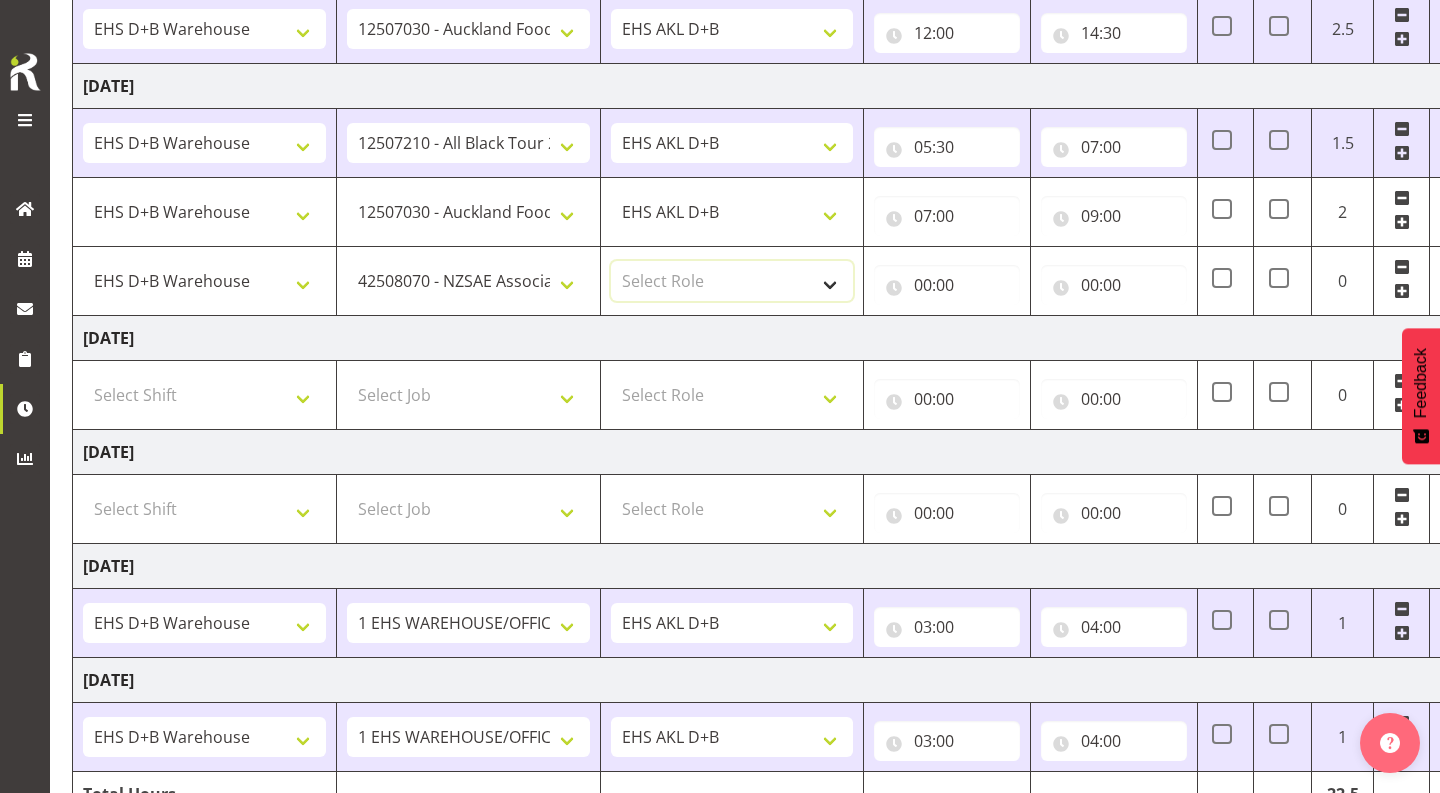 click on "Select Role  EHS AKL D+B" at bounding box center (732, 281) 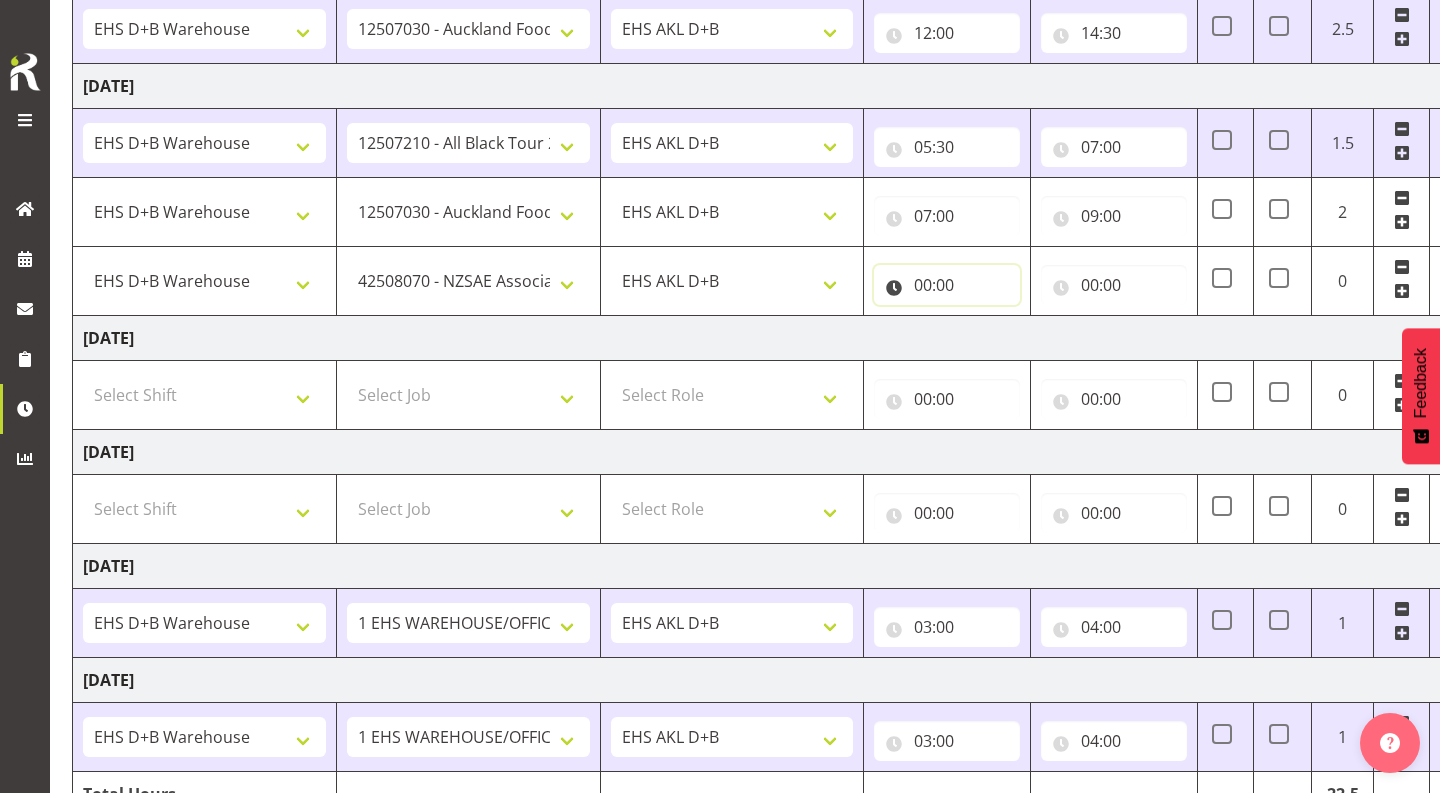 click on "00:00" at bounding box center (947, 285) 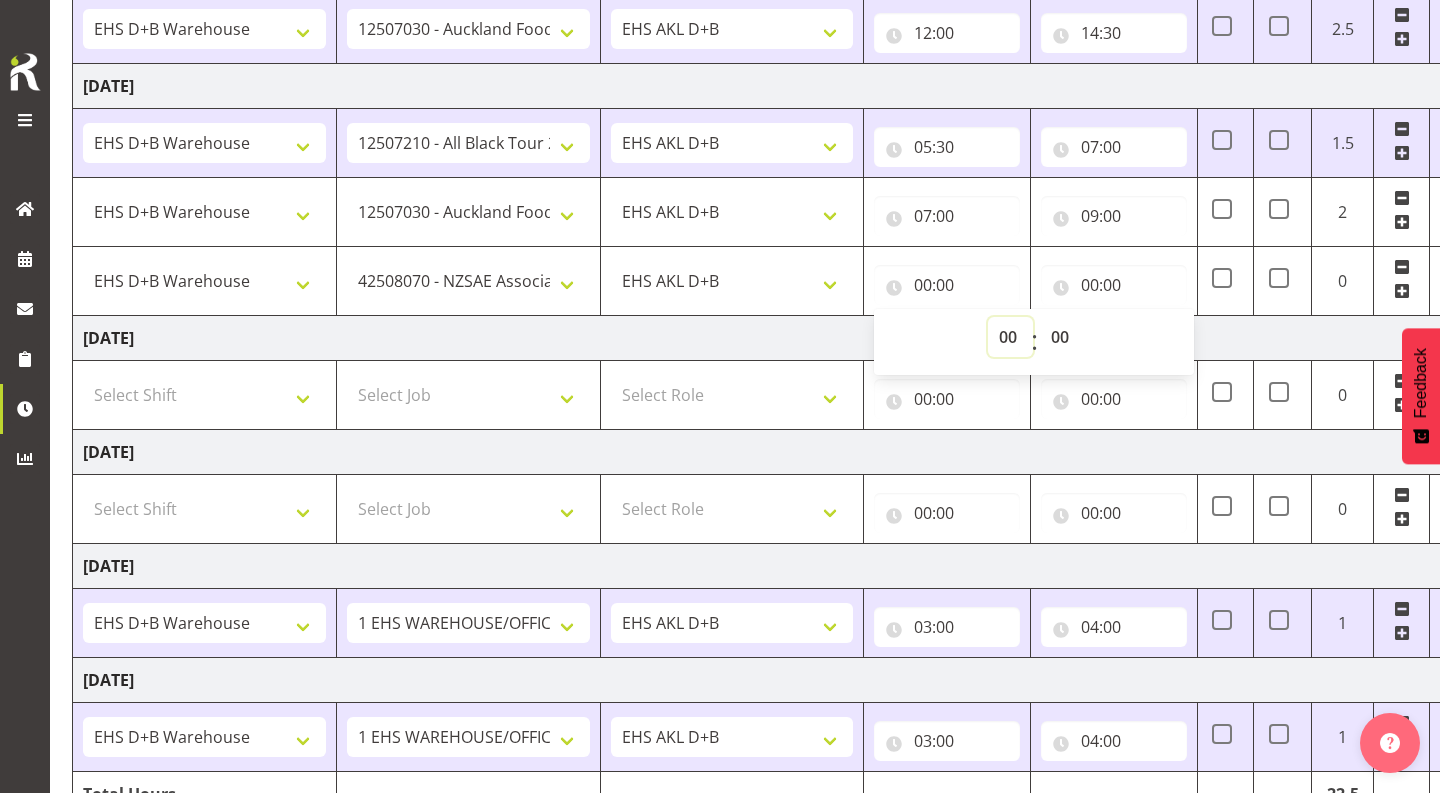 click on "00   01   02   03   04   05   06   07   08   09   10   11   12   13   14   15   16   17   18   19   20   21   22   23" at bounding box center [1010, 337] 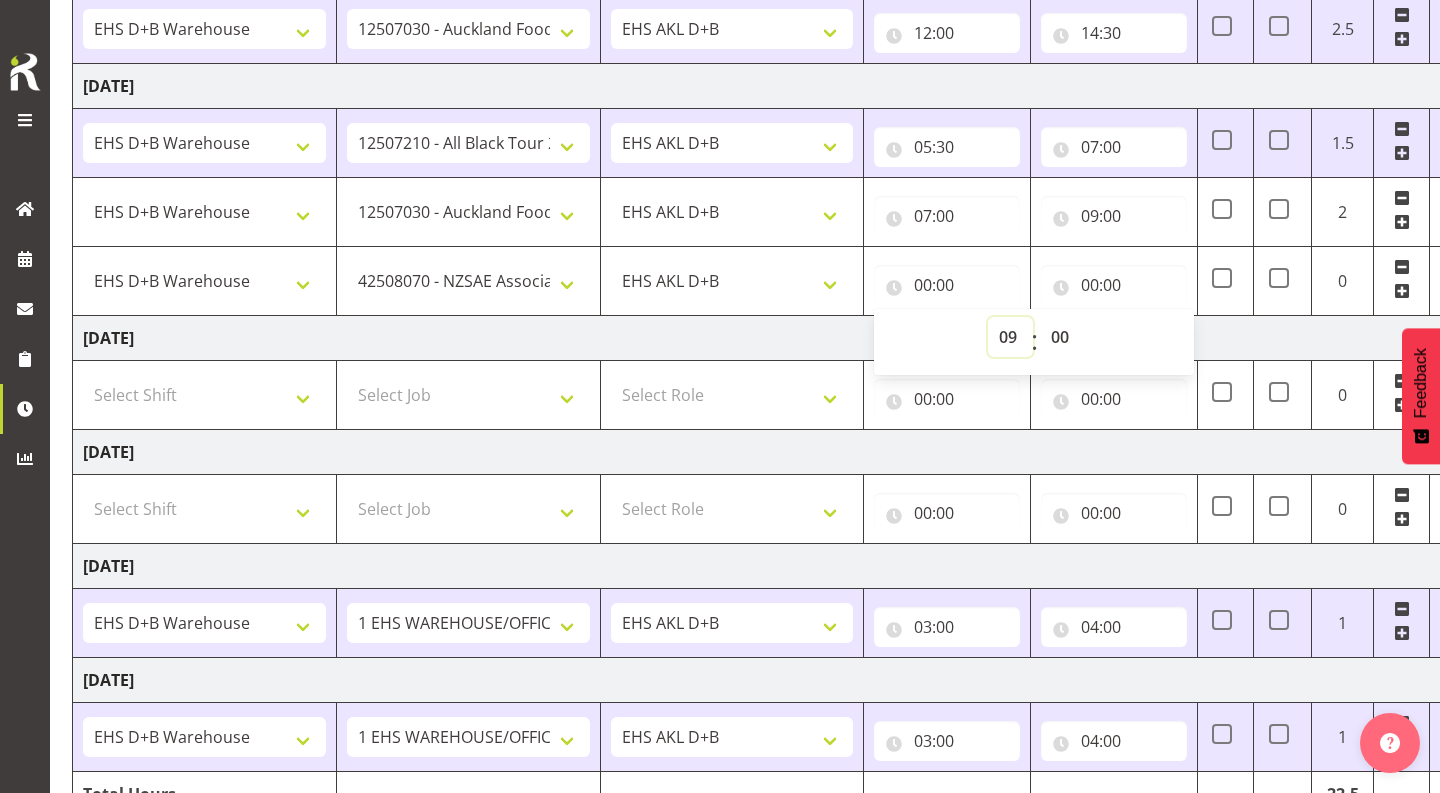type on "09:00" 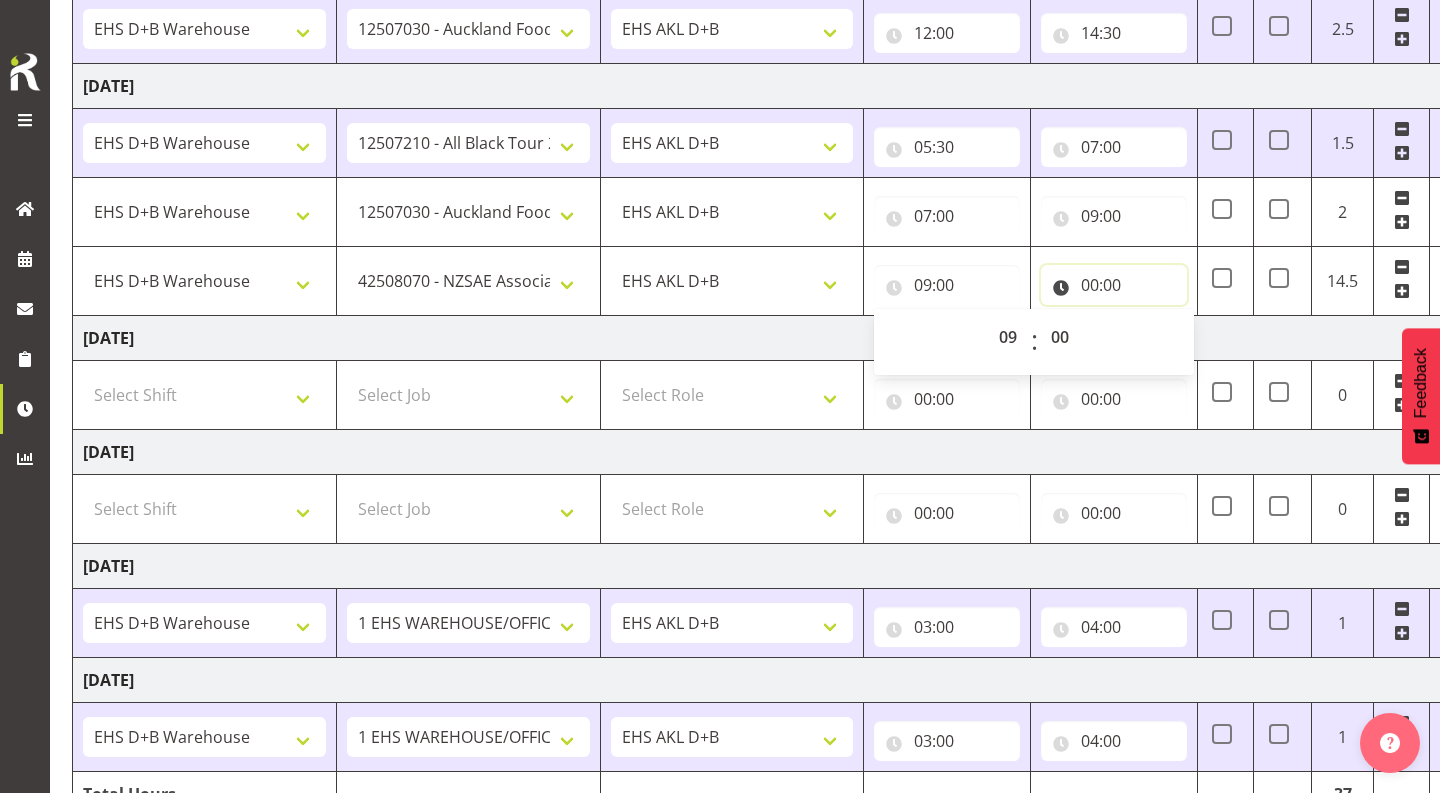 click on "00:00" at bounding box center (1114, 285) 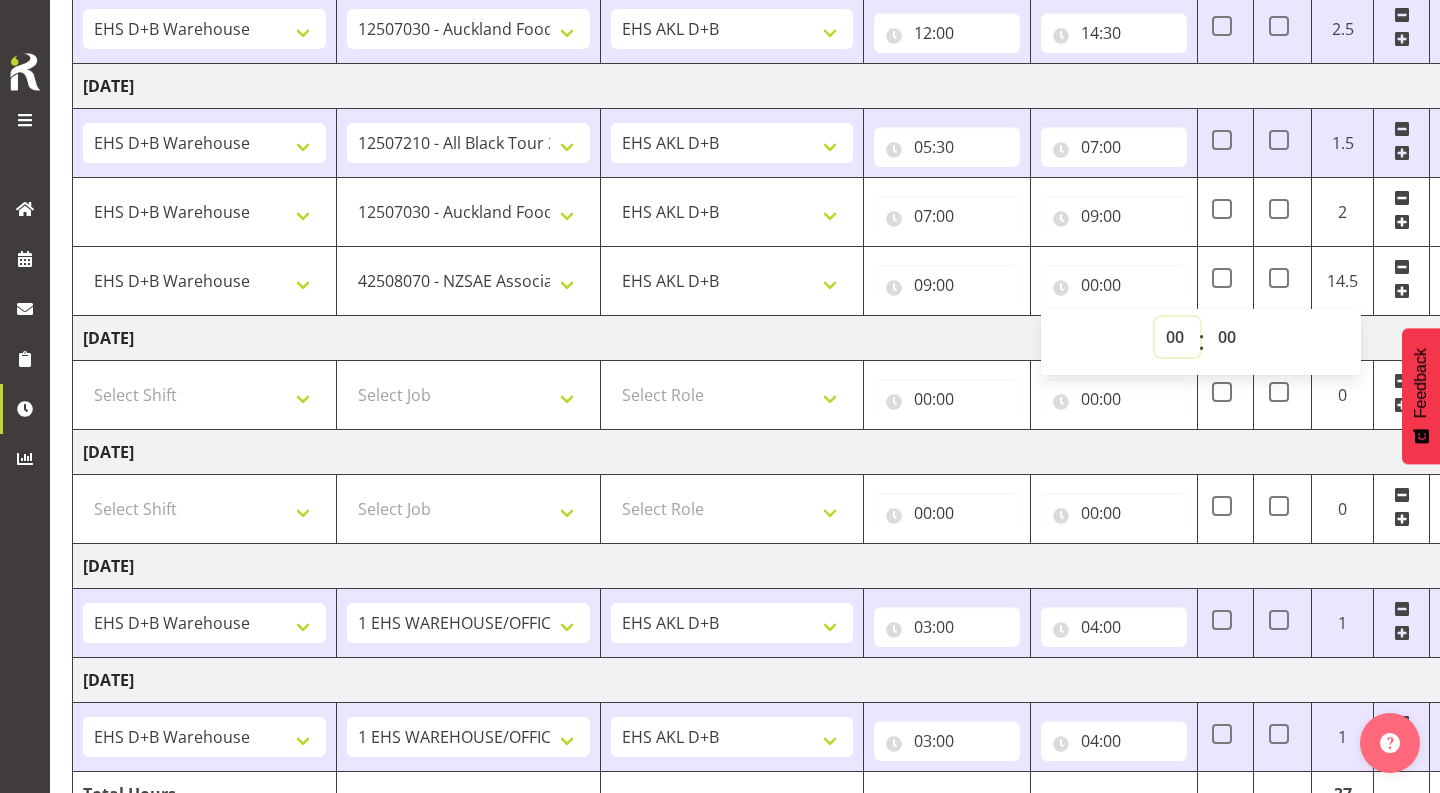 click on "00   01   02   03   04   05   06   07   08   09   10   11   12   13   14   15   16   17   18   19   20   21   22   23" at bounding box center [1177, 337] 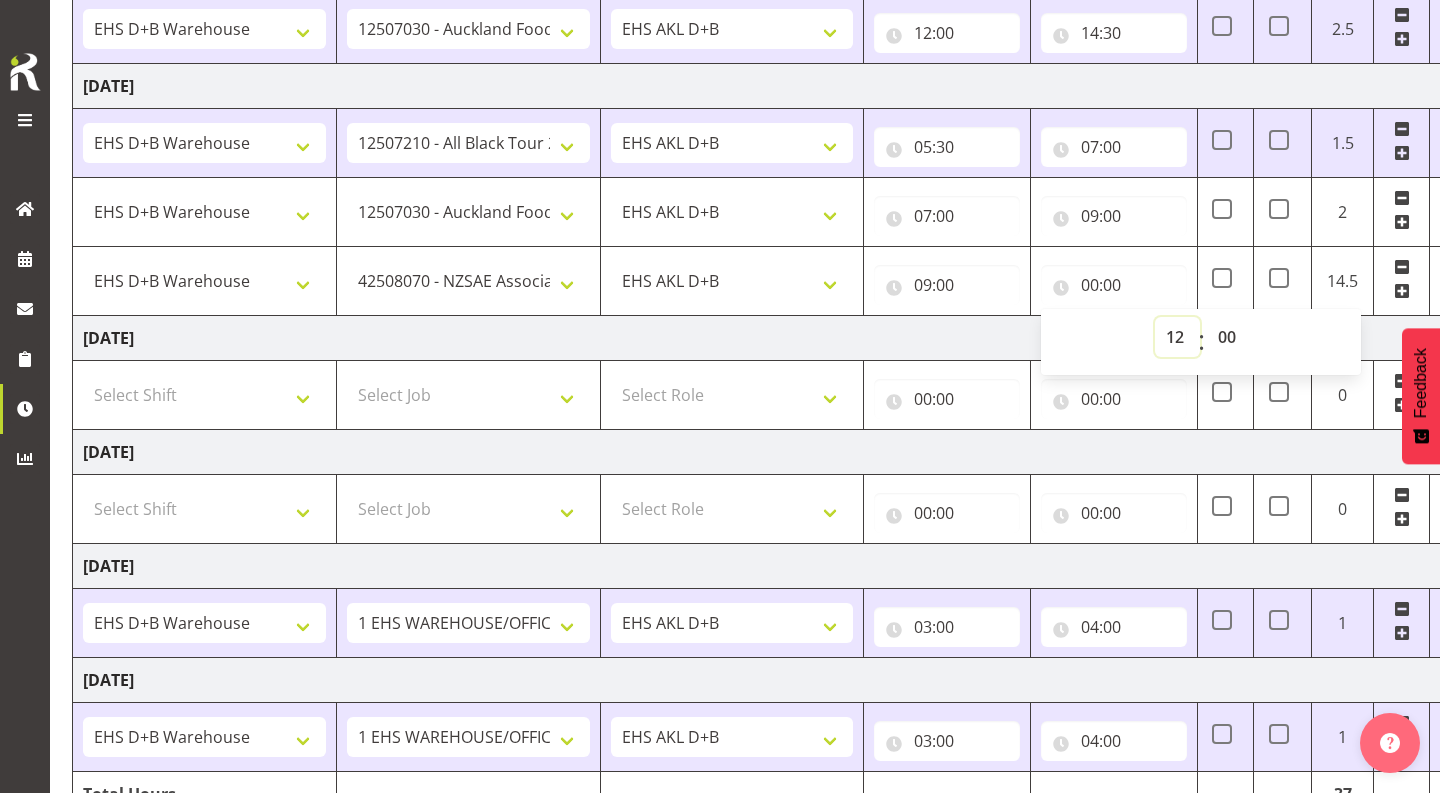 type on "12:00" 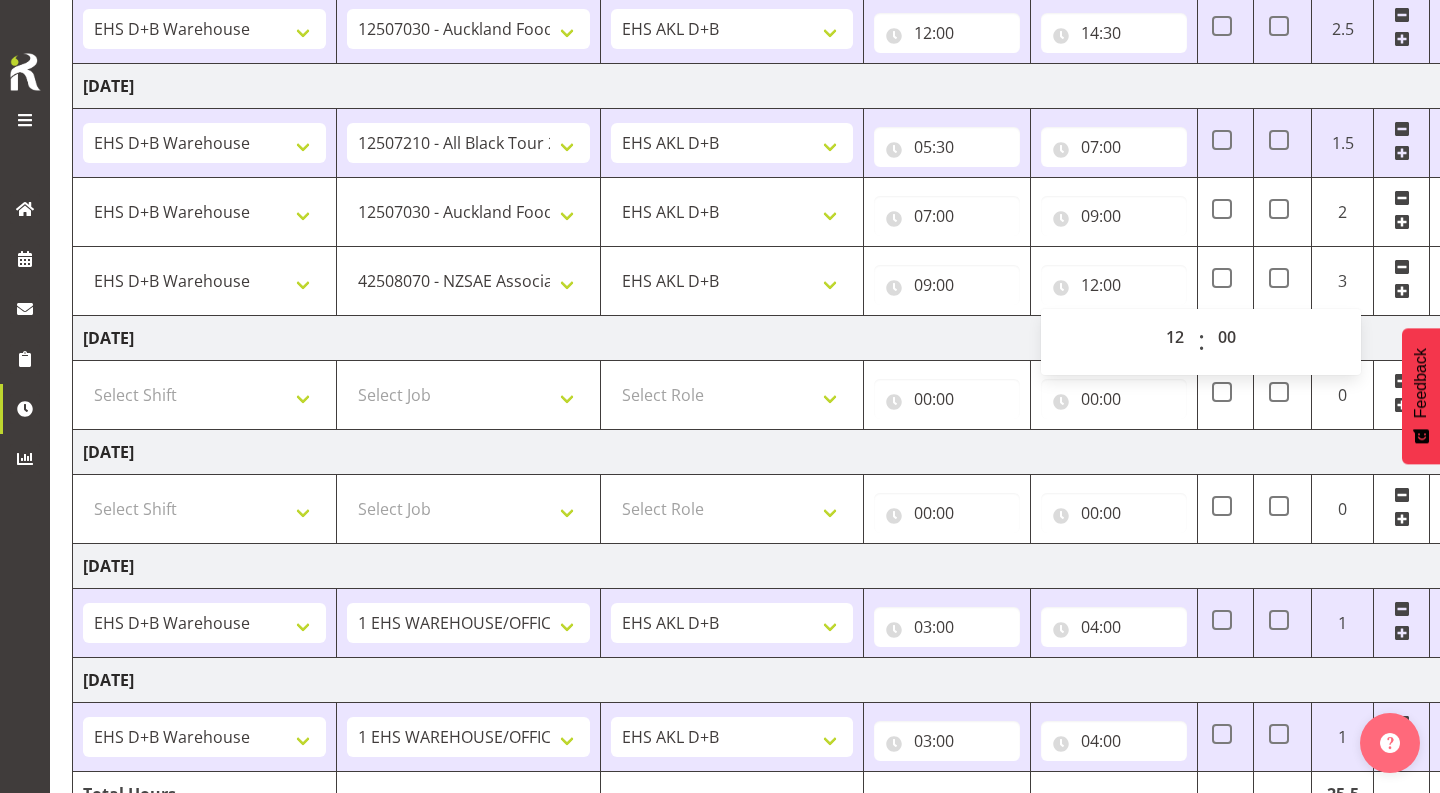 click at bounding box center (1402, 291) 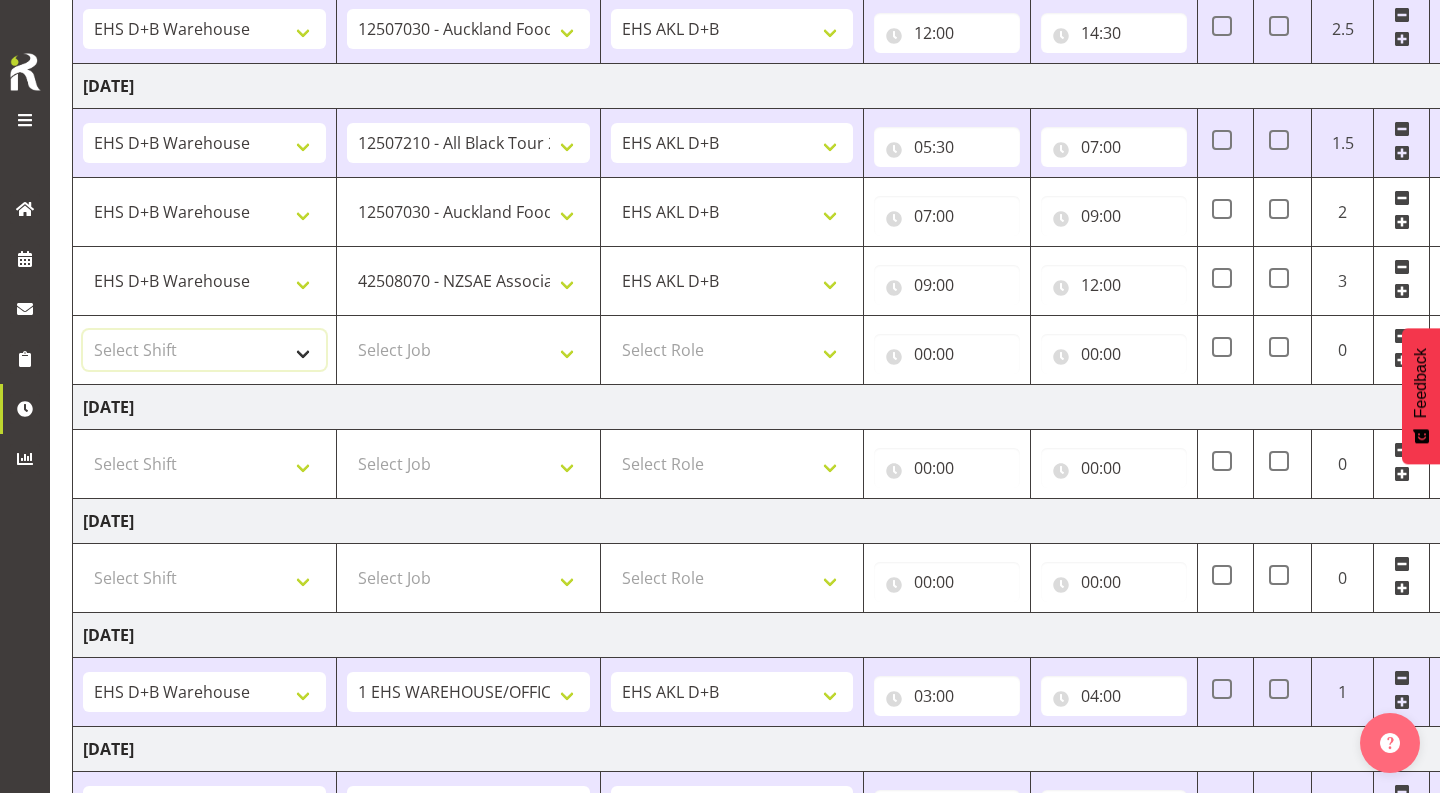 click on "Select Shift  # Fieldays--[GEOGRAPHIC_DATA]. # Install Hutchwilco Boat Show at [GEOGRAPHIC_DATA]. #AKL Bunnings Trade Show at [GEOGRAPHIC_DATA]. #Blueberries Conf at [GEOGRAPHIC_DATA]. #FPANZ at VEC. #Garden Festival at [GEOGRAPHIC_DATA]. #[PERSON_NAME] at [GEOGRAPHIC_DATA] A&P Show at [GEOGRAPHIC_DATA]. #Hawkes Bay H&G Show@[PERSON_NAME] Park. #ITM@Sail GP. #Install NZOA at [GEOGRAPHIC_DATA]. #Internship&Graduate Expo #Karaka casual. #Laneways at [GEOGRAPHIC_DATA] #Meatstock at [GEOGRAPHIC_DATA]. #NZCB [DATE]. #Pullout Meetings at [GEOGRAPHIC_DATA]. #Tauranga Food Show at [GEOGRAPHIC_DATA]. #V8's at [GEOGRAPHIC_DATA]. #Wellington H&G Show. #Wellington WGTN Bunnings Trade Show. *Games Fair at the Cloud 1 Carlton Events 1 Carlton accounts 11 Degrees @ [GEOGRAPHIC_DATA] 121609010 Graphic Novel 12507030 Ak Foodshow at ASG 12507180 Banksy at Aotea 12508010 Spring Gift Fair at ASG 12508030 Akl Baby Expo at ASG. 12508190 [DATE][PERSON_NAME] Expo 12508210 Paper Plus Conf. 12508220 SEANZ at [GEOGRAPHIC_DATA]. In at 7:30am. 12509021 Foodtech Packtech at ASG. 12509120 AI Summit at Shed 10. 12509300 TMC at Cordis 42605010 BOINZ Conf" at bounding box center (204, 350) 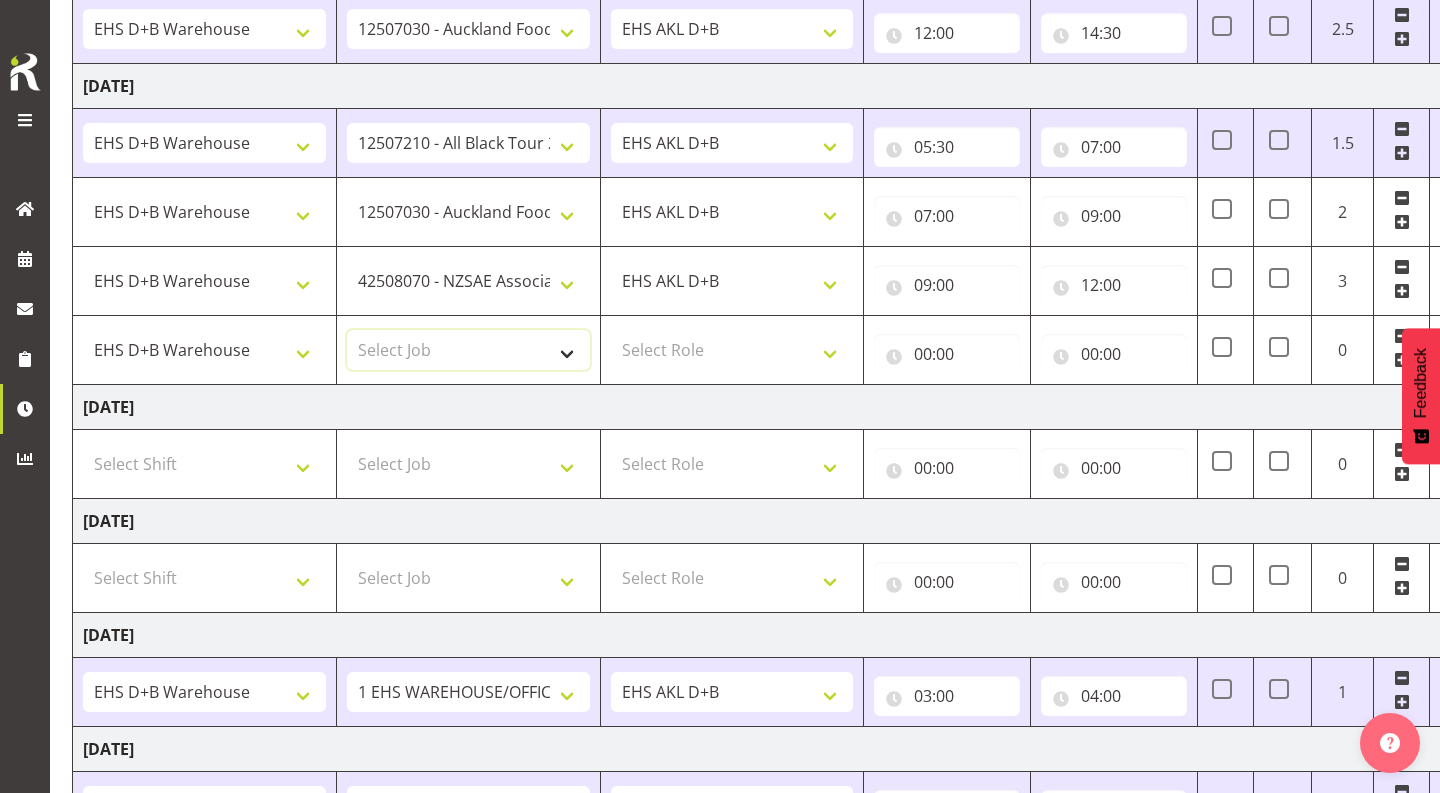 click on "Select Job  1 Carlton Events 1 [PERSON_NAME][GEOGRAPHIC_DATA] 1 [PERSON_NAME][GEOGRAPHIC_DATA] 1 EHS WAREHOUSE/OFFICE 1 GRS 1 SLP Production 1 SLP Tradeshows 12504000 - AKL Casual [DATE] 1250400R - April Casual C&R 2025 12504050 - CDES Engineering and Technology Expo 2025 12504070 - FINZ (National Financial Adviser Conf) 2025 1250407A - Fidelity @ FINZ Conf 2025 1250407B - La Trobe @ FINZ Conf 25 1250407C - Partners Life @ FINZ Conf 25 12504080 - AKL Go Green 2025 12504100 - NZSEE 2025 12504120 - Ester Show 2025 12504150 - Test-[PERSON_NAME]-May 12505000 - AKL Casual [DATE] 1250500R - May Casual C&R 2025 12505020 - Hutchwilco Boat Show 2025 1250502R - [GEOGRAPHIC_DATA] Boat Show 2025 - C&R 12505030 - NZOHS Conference 2025 12505040 - Aotearoa Art Fair 2025 12505060 - Waipa Home Show 2025 12505070 - CAS 2025 1250507A - CAS 2025 - 200 Doors 1250507B - CAS 2025 - Cutera 1250507C - CAS 2025 - Dermocosmetica 12505080 - [GEOGRAPHIC_DATA] Conference 2025 1250508A - Zeiss @ [GEOGRAPHIC_DATA] 25 1250508B - Roche @ [GEOGRAPHIC_DATA] 25 1250508C - Alcon @ [GEOGRAPHIC_DATA] 25 12505130 - Test- [PERSON_NAME] 1" at bounding box center [468, 350] 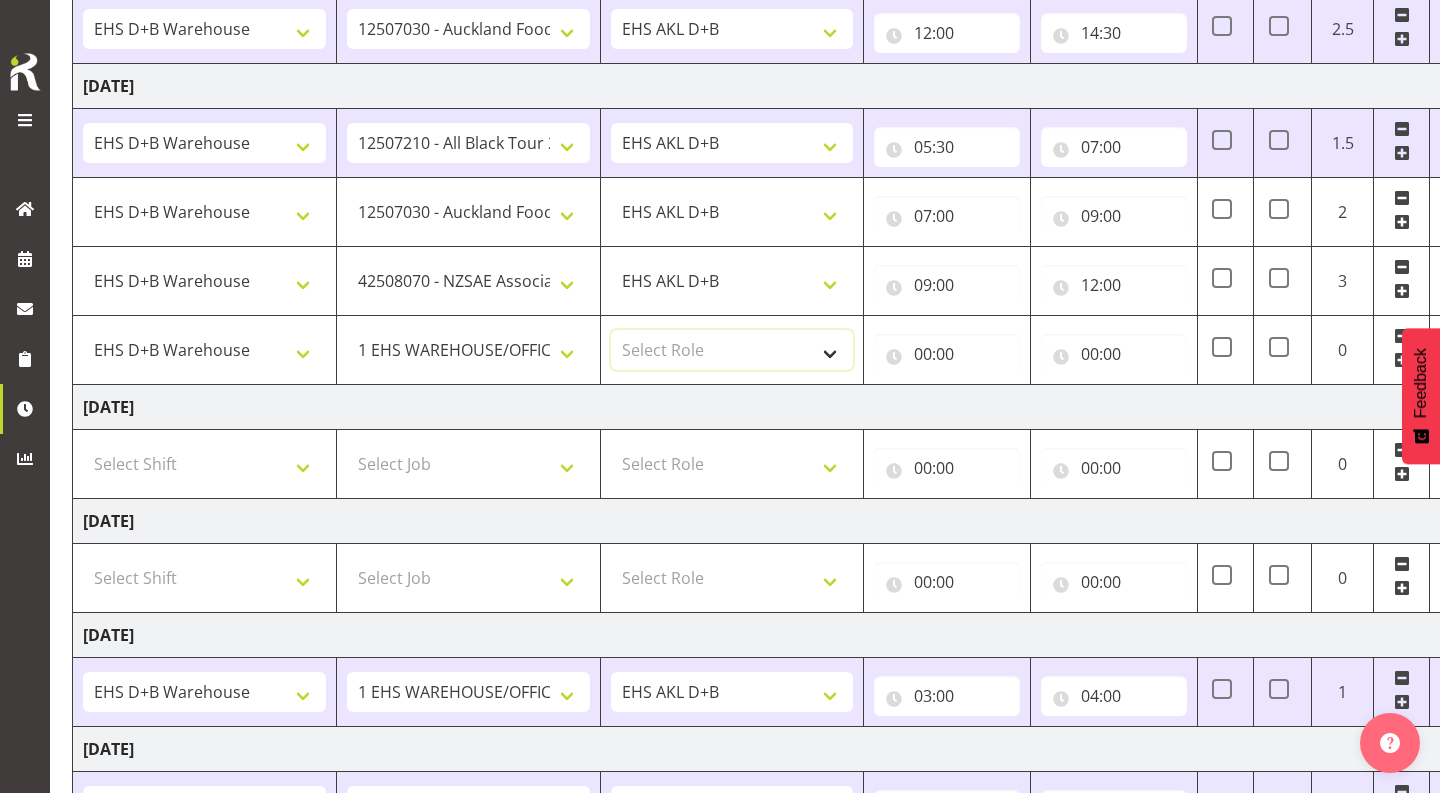 click on "Select Role  EHS AKL D+B" at bounding box center (732, 350) 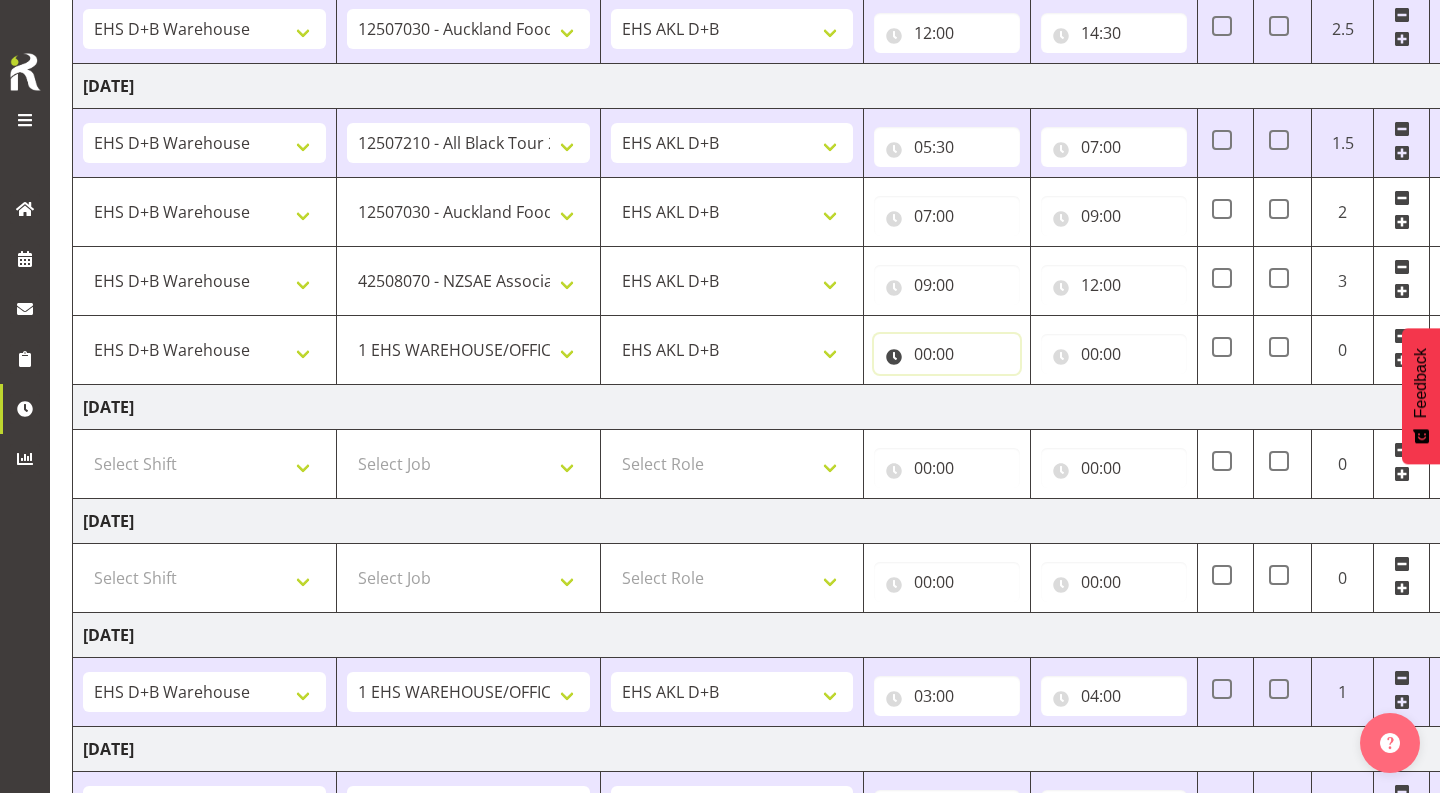 click on "00:00" at bounding box center (947, 354) 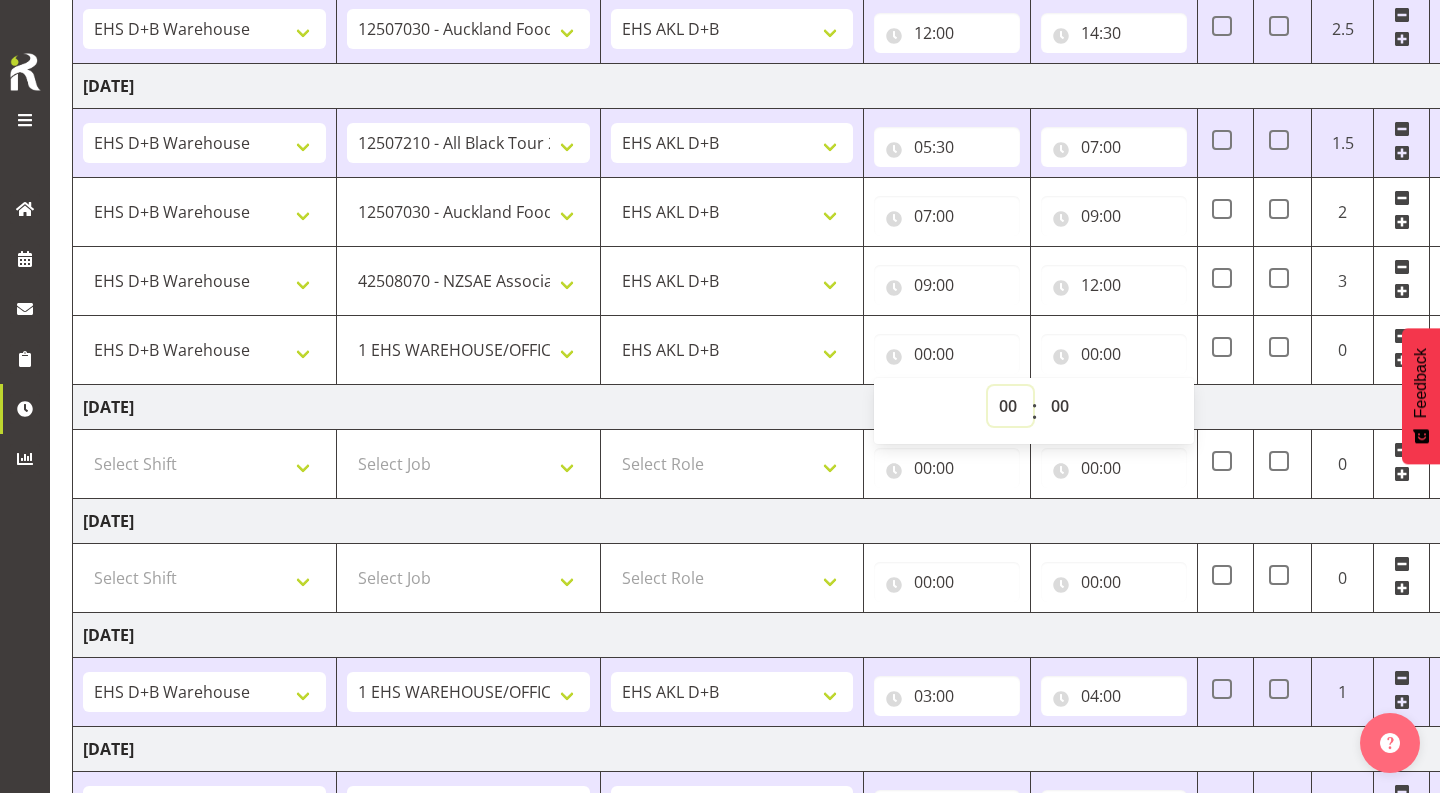 click on "00   01   02   03   04   05   06   07   08   09   10   11   12   13   14   15   16   17   18   19   20   21   22   23" at bounding box center [1010, 406] 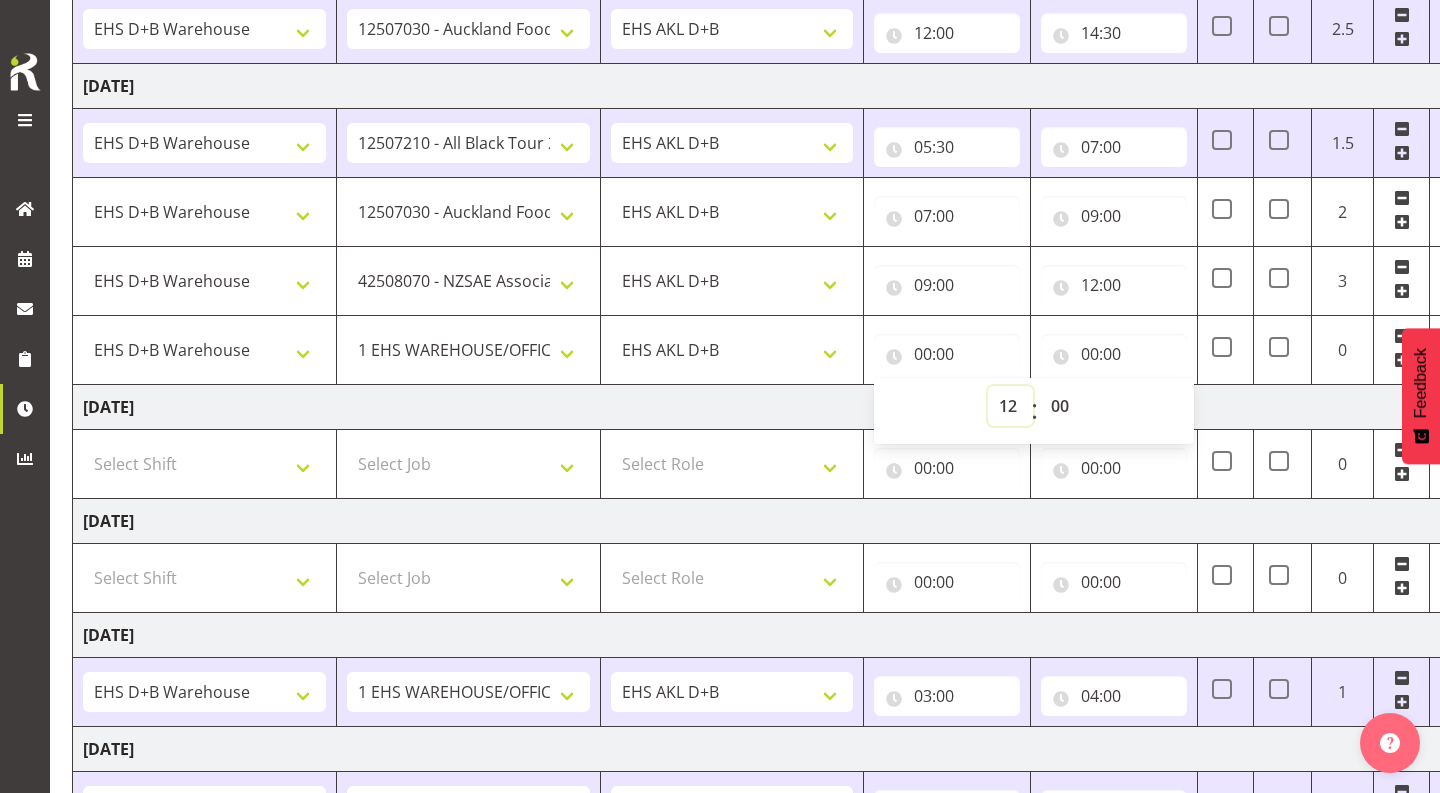 type on "12:00" 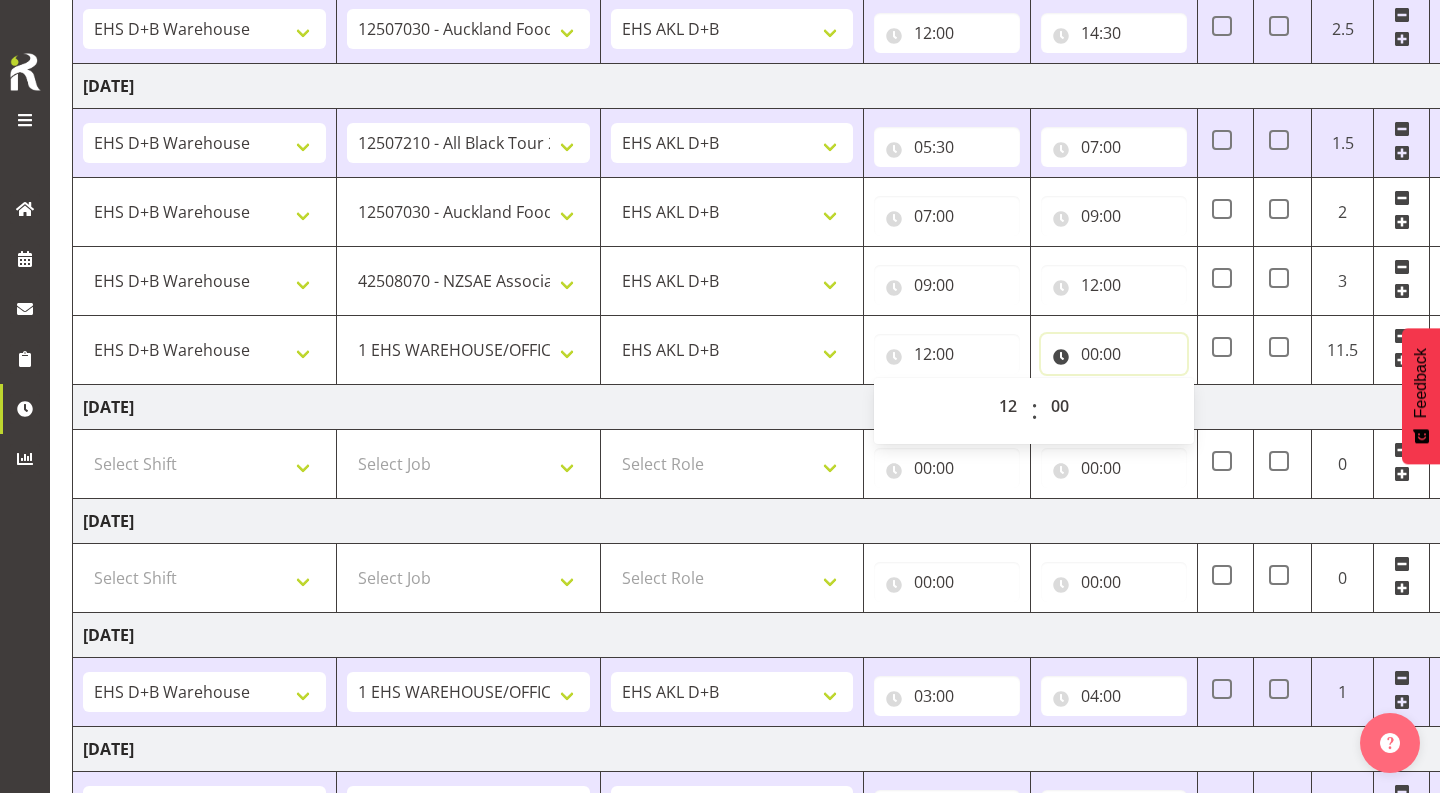 click on "00:00" at bounding box center (1114, 354) 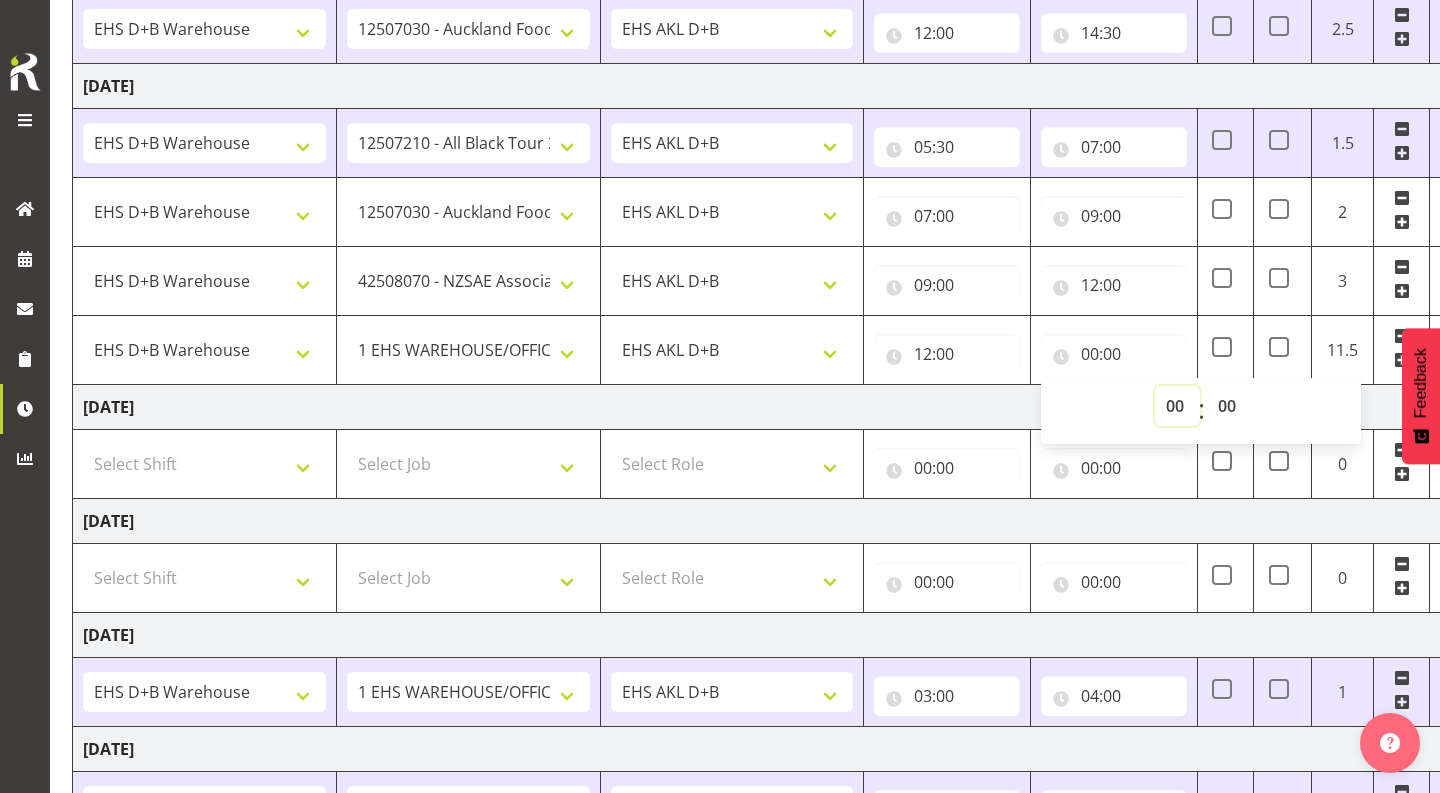 click on "00   01   02   03   04   05   06   07   08   09   10   11   12   13   14   15   16   17   18   19   20   21   22   23" at bounding box center [1177, 406] 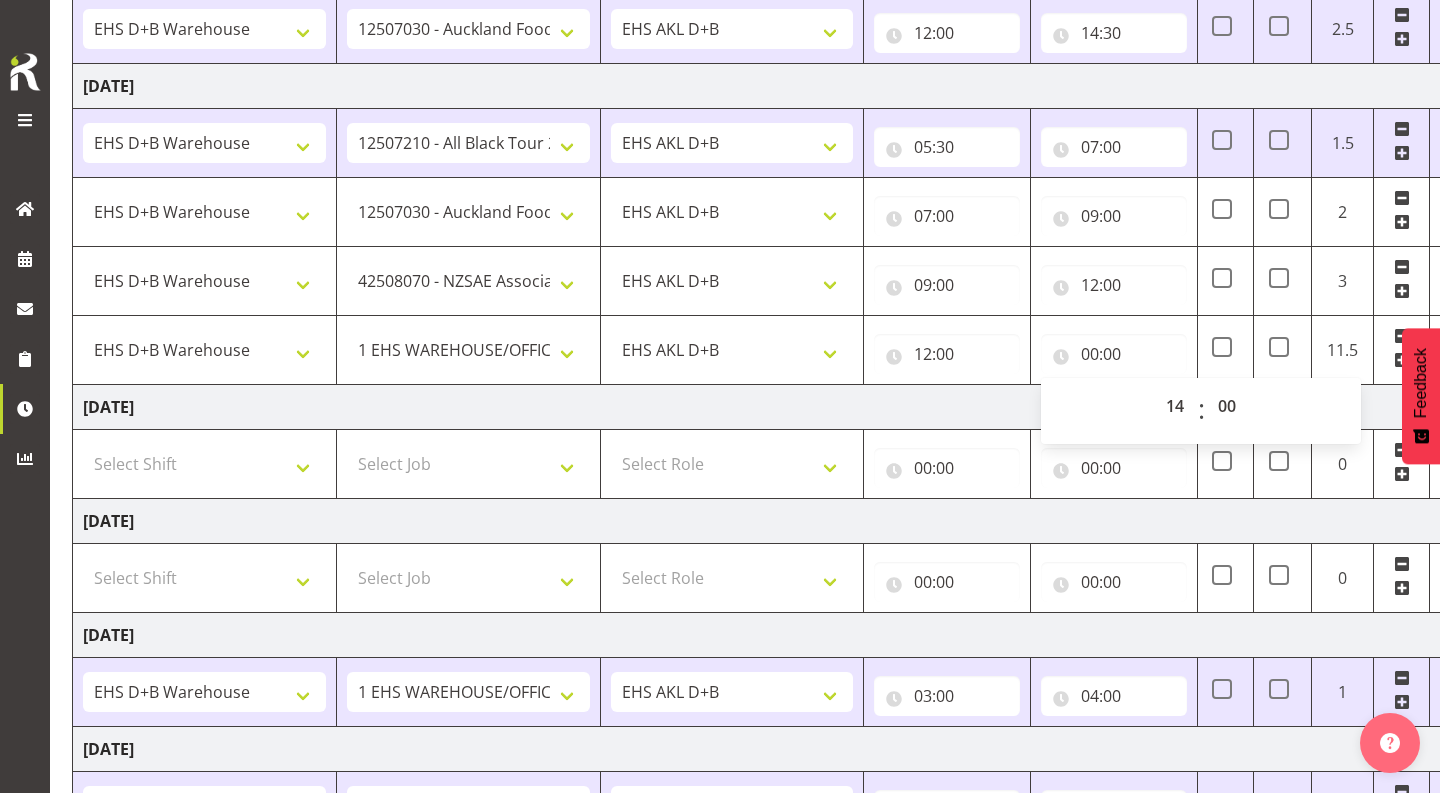 type on "14:00" 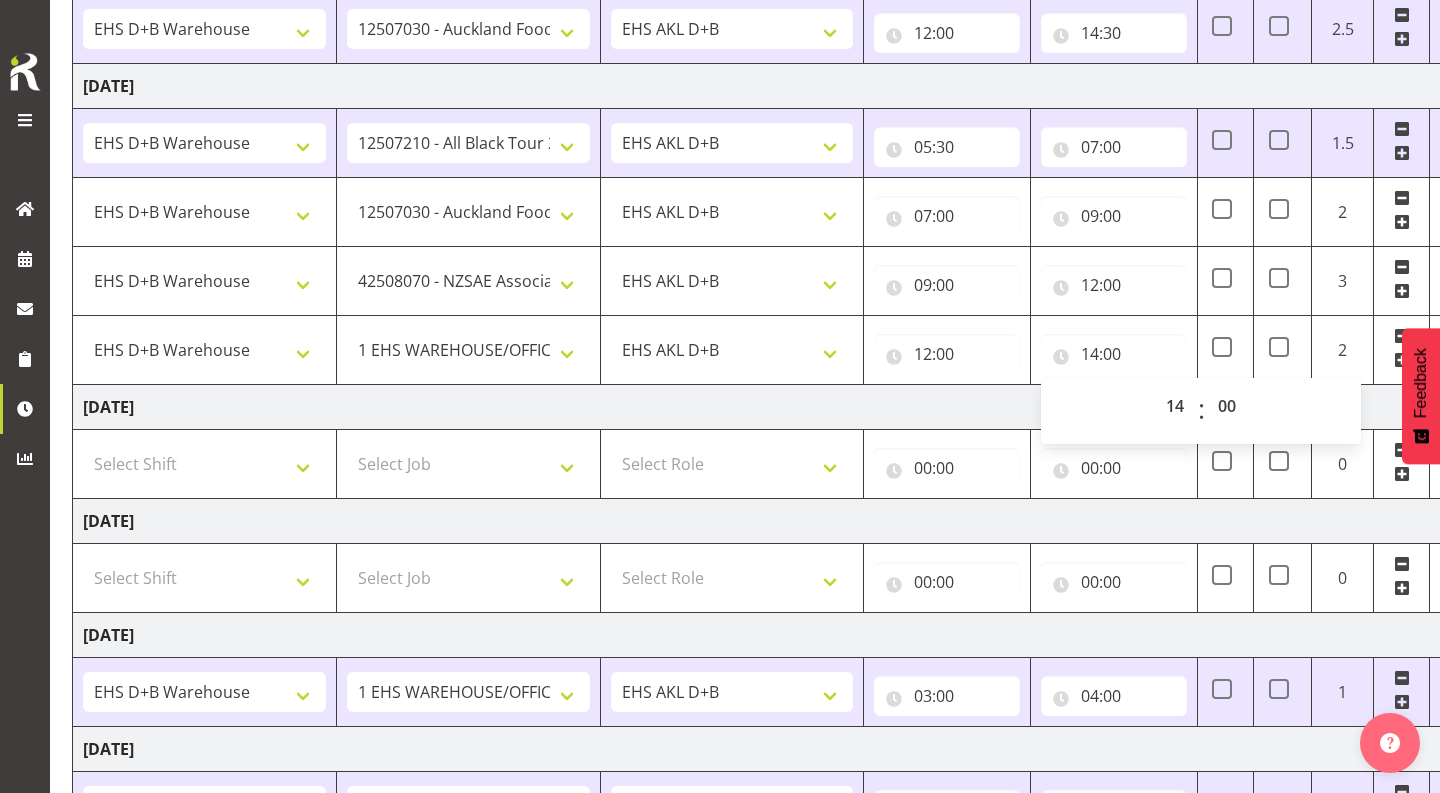 click on "[DATE]" at bounding box center (772, 407) 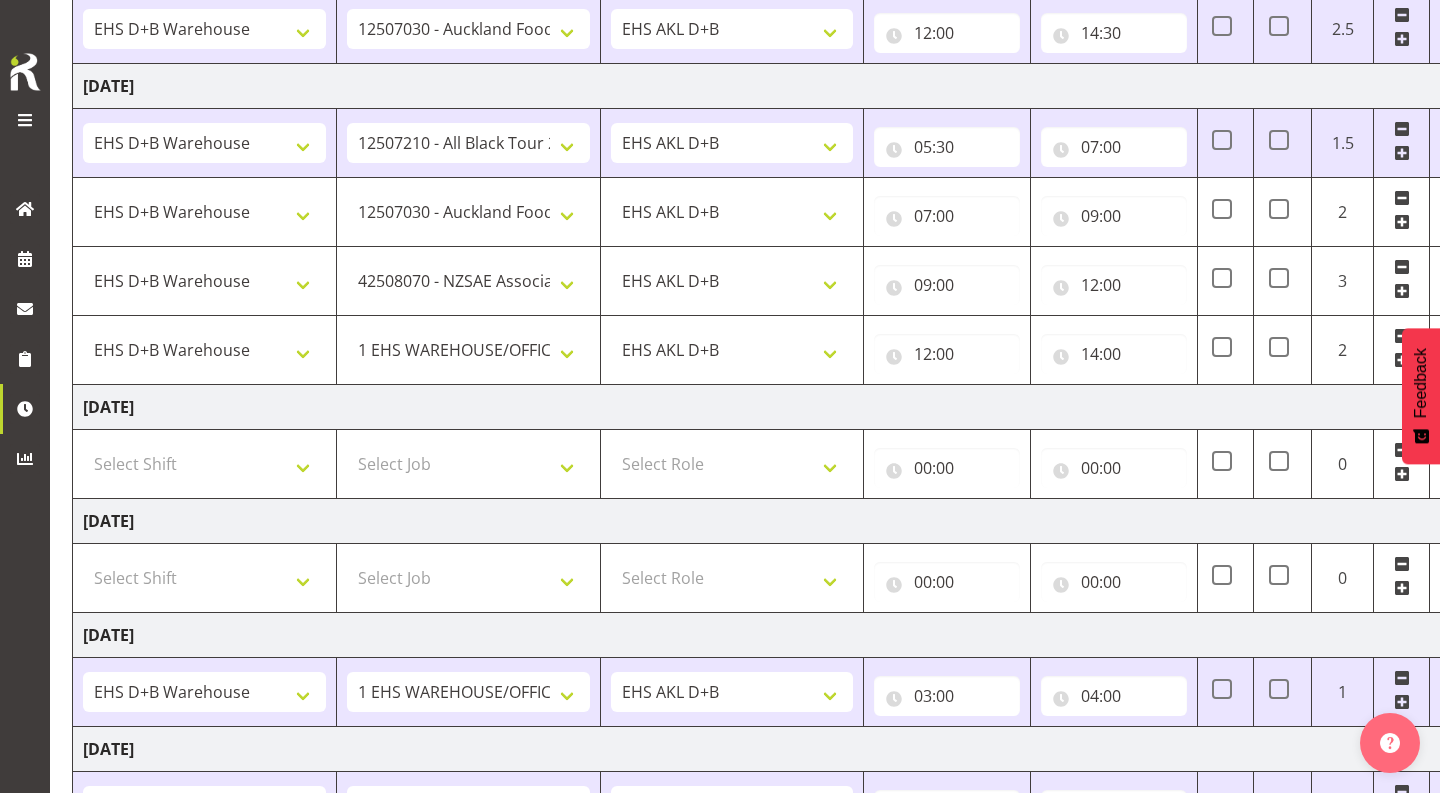 scroll, scrollTop: 709, scrollLeft: 0, axis: vertical 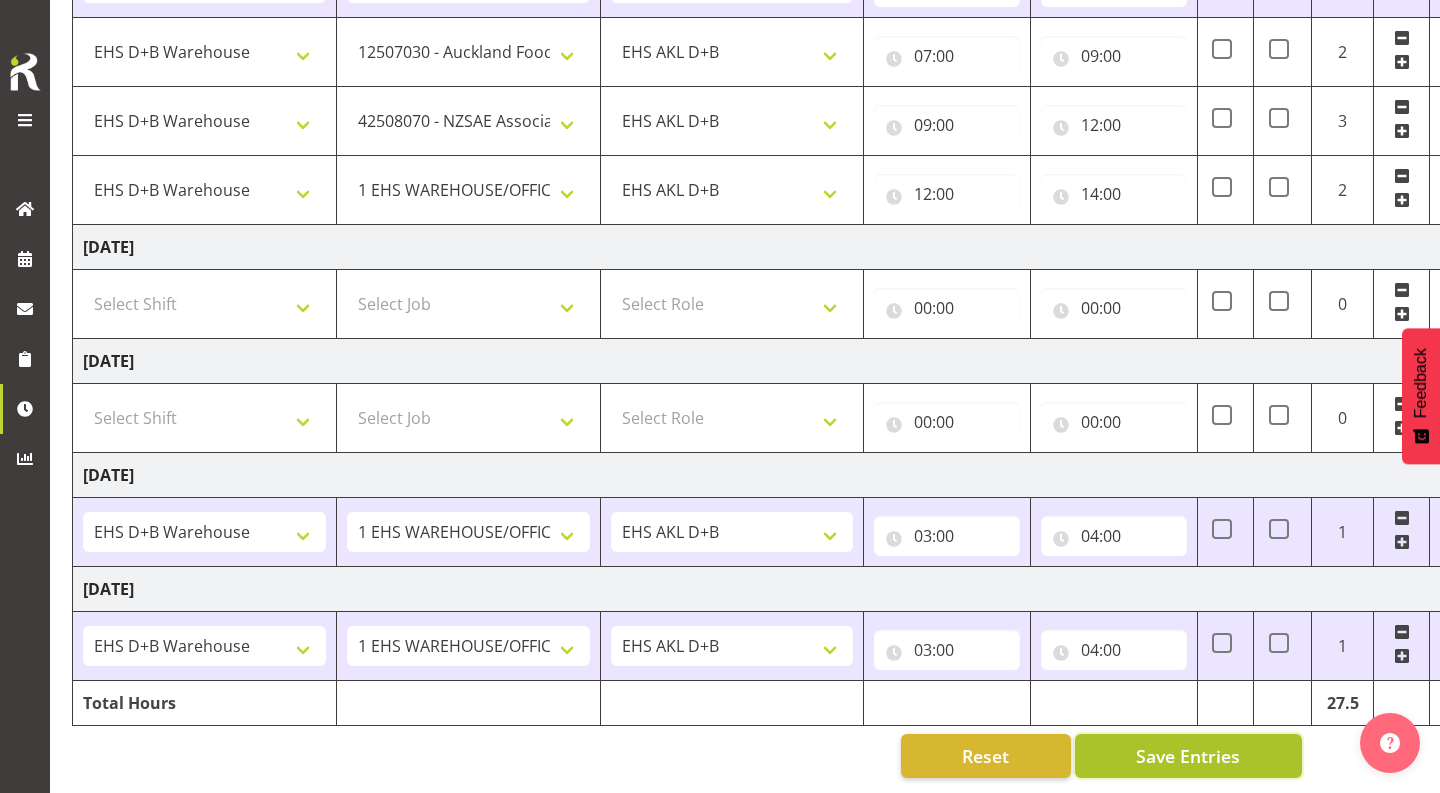 click on "Save
Entries" at bounding box center (1188, 756) 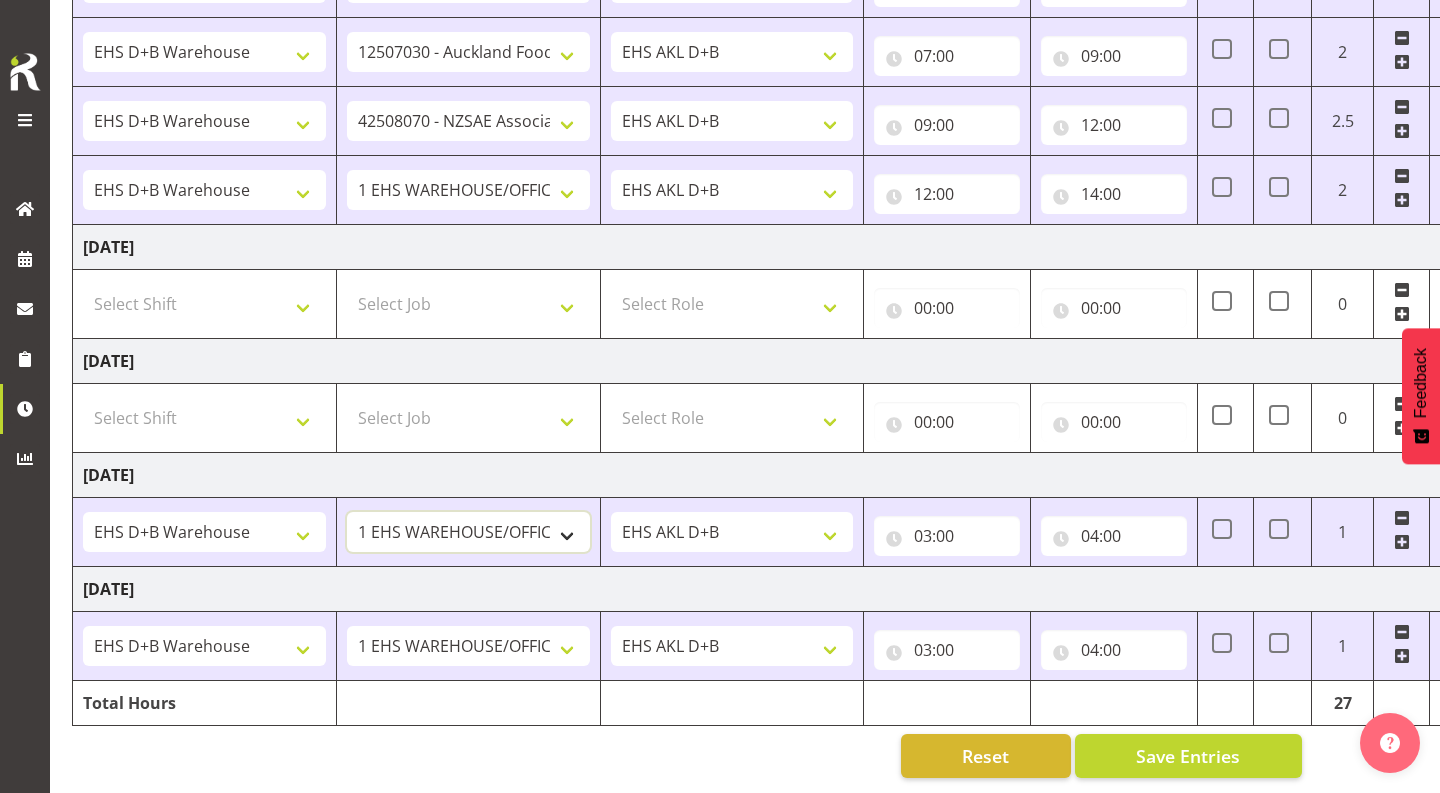 click on "1 Carlton Events 1 [PERSON_NAME] 1 [PERSON_NAME][GEOGRAPHIC_DATA] 1 EHS WAREHOUSE/OFFICE 1 GRS 1 SLP Production 1 SLP Tradeshows 12504000 - AKL Casual [DATE] 1250400R - April Casual C&R 2025 12504050 - CDES Engineering and Technology Expo 2025 12504070 - FINZ (National Financial Adviser Conf) 2025 1250407A - Fidelity @ FINZ Conf 2025 1250407B - La Trobe @ FINZ Conf 25 1250407C - Partners Life @ FINZ Conf 25 12504080 - AKL Go Green 2025 12504100 - NZSEE 2025 12504120 - Ester Show 2025 12504150 - Test-[PERSON_NAME]-May 12505000 - AKL Casual [DATE] 1250500R - May Casual C&R 2025 12505020 - Hutchwilco Boat Show 2025 1250502R - [GEOGRAPHIC_DATA] Boat Show 2025 - C&R 12505030 - NZOHS Conference 2025 12505040 - [GEOGRAPHIC_DATA] Art Fair 2025 12505060 - Waipa Home Show 2025 12505070 - CAS 2025 1250507A - CAS 2025 - 200 Doors 1250507B - CAS 2025 - Cutera 1250507C - CAS 2025 - Dermocosmetica 12505080 - [GEOGRAPHIC_DATA] Conference 2025 1250508A - Zeiss @ [GEOGRAPHIC_DATA] 25 1250508B - Roche @ [GEOGRAPHIC_DATA] 25 1250508C - Alcon @ [GEOGRAPHIC_DATA] 25 12505090 - BuildLink Trade Show 2025" at bounding box center (468, 532) 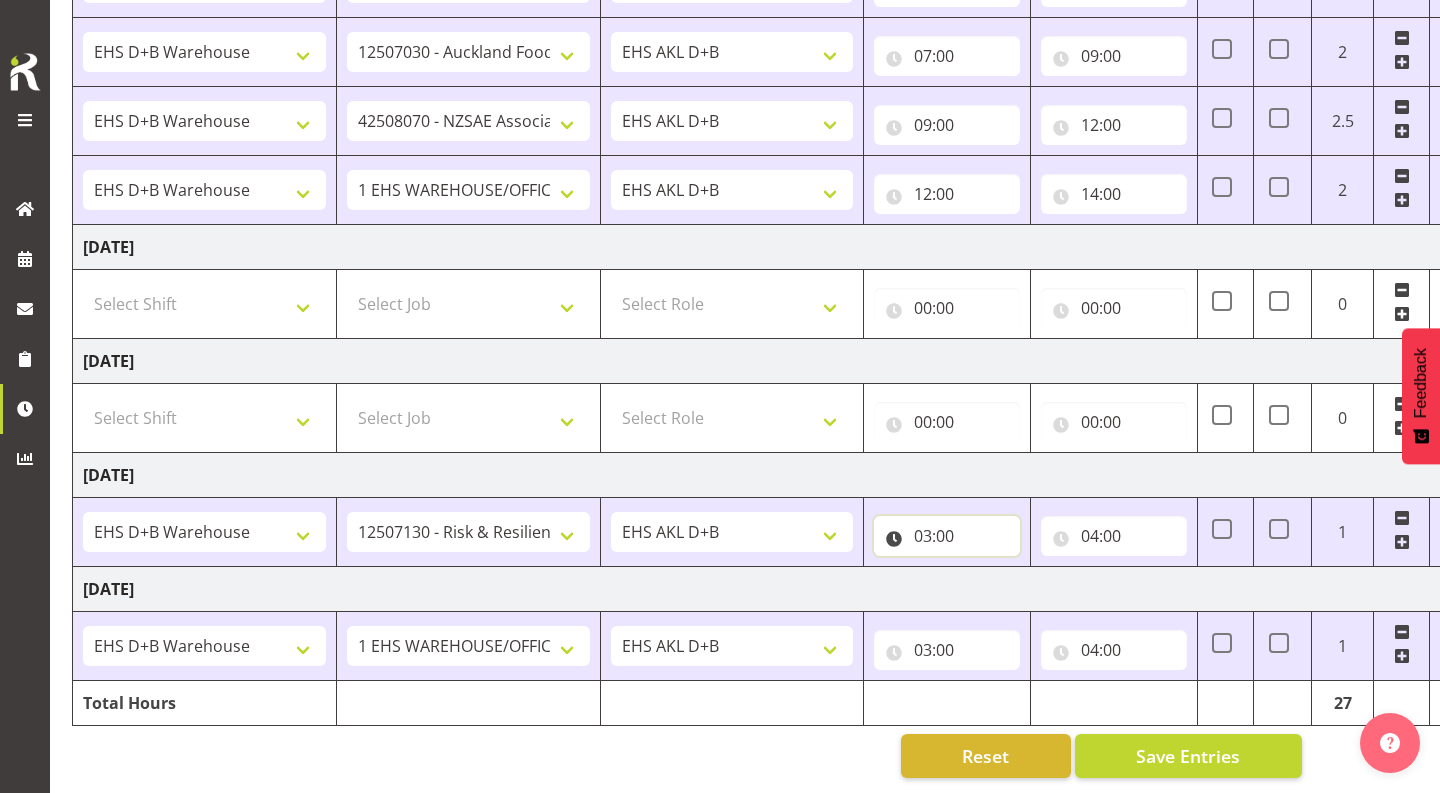 click on "03:00" at bounding box center [947, 536] 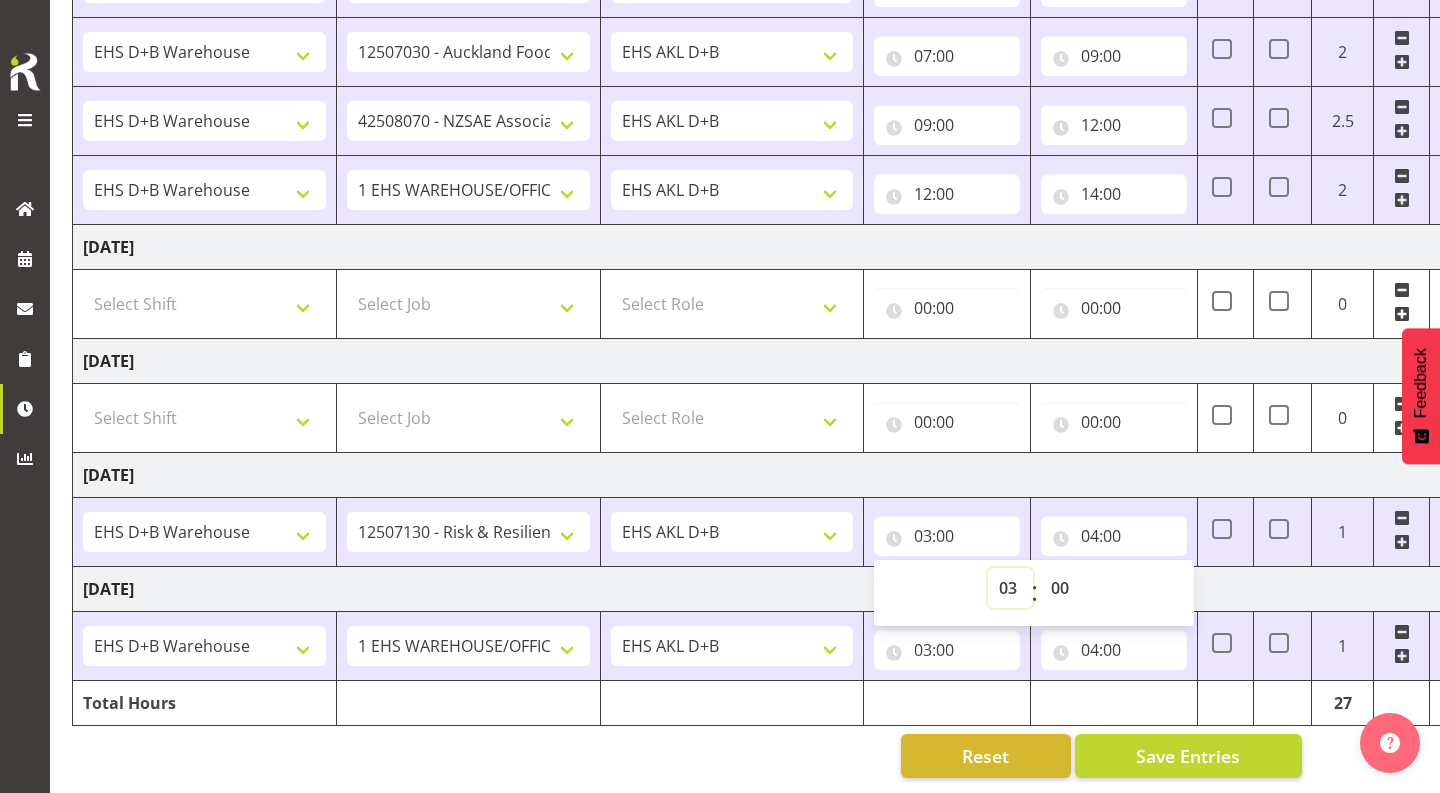 click on "00   01   02   03   04   05   06   07   08   09   10   11   12   13   14   15   16   17   18   19   20   21   22   23" at bounding box center (1010, 588) 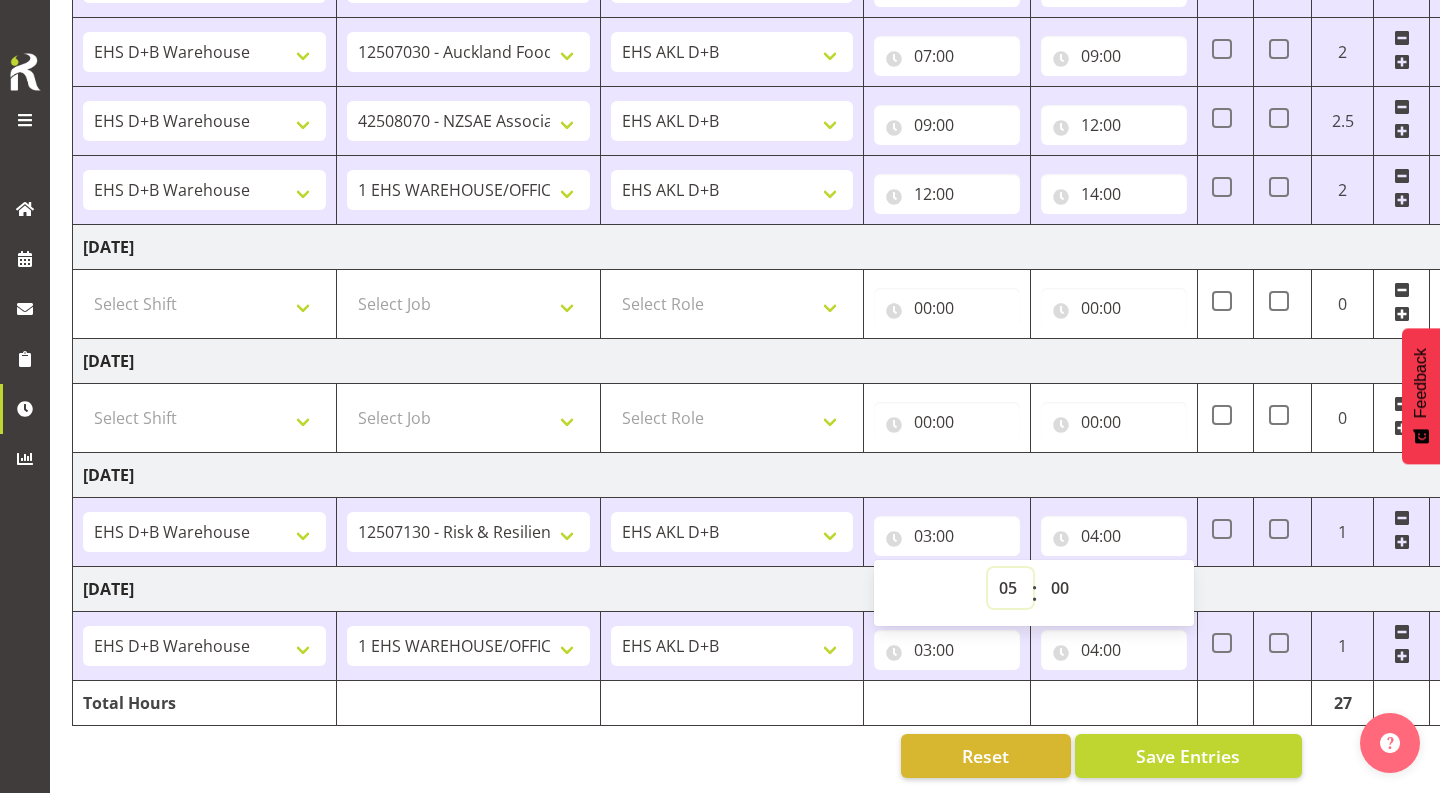 type on "05:00" 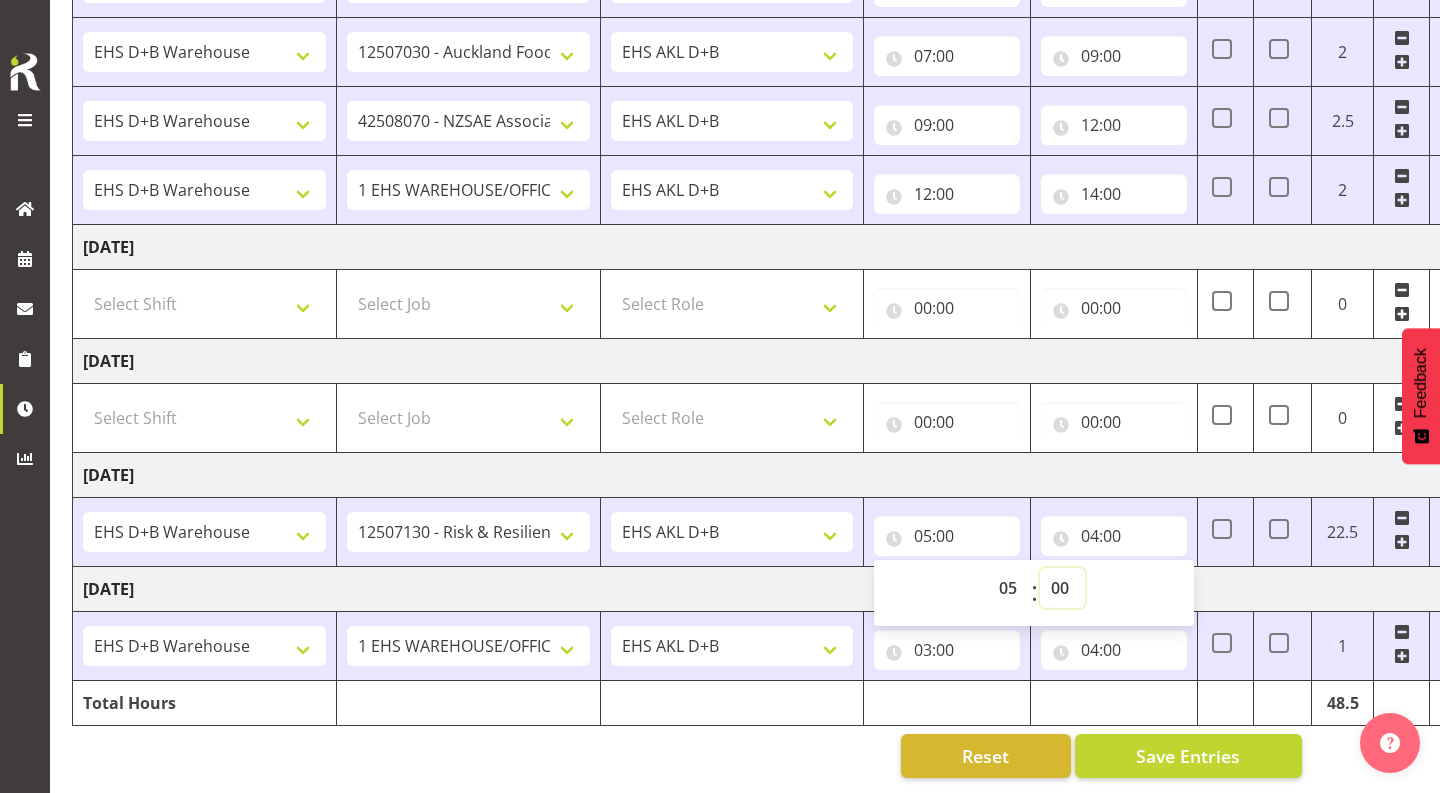 click on "00   01   02   03   04   05   06   07   08   09   10   11   12   13   14   15   16   17   18   19   20   21   22   23   24   25   26   27   28   29   30   31   32   33   34   35   36   37   38   39   40   41   42   43   44   45   46   47   48   49   50   51   52   53   54   55   56   57   58   59" at bounding box center [1062, 588] 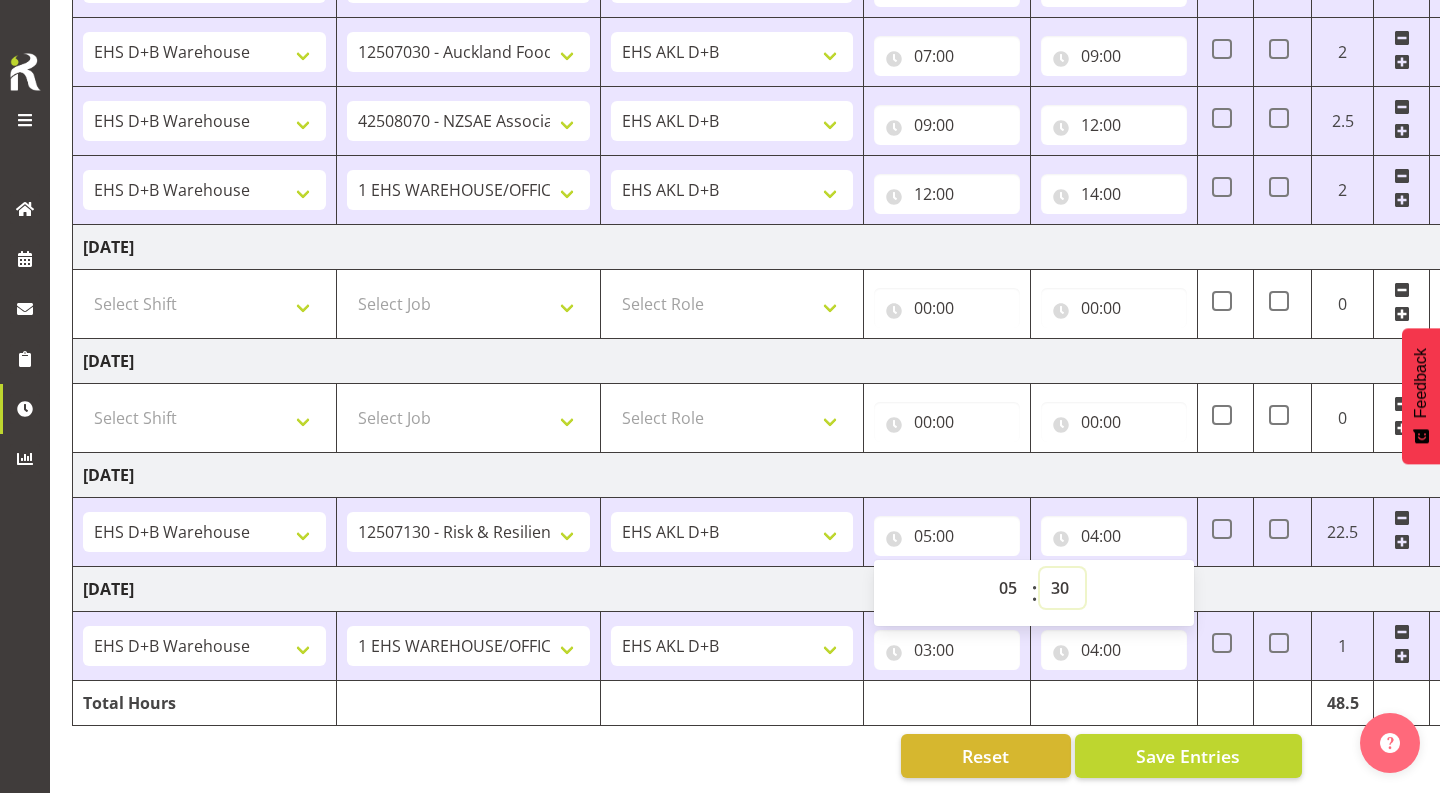 type on "05:30" 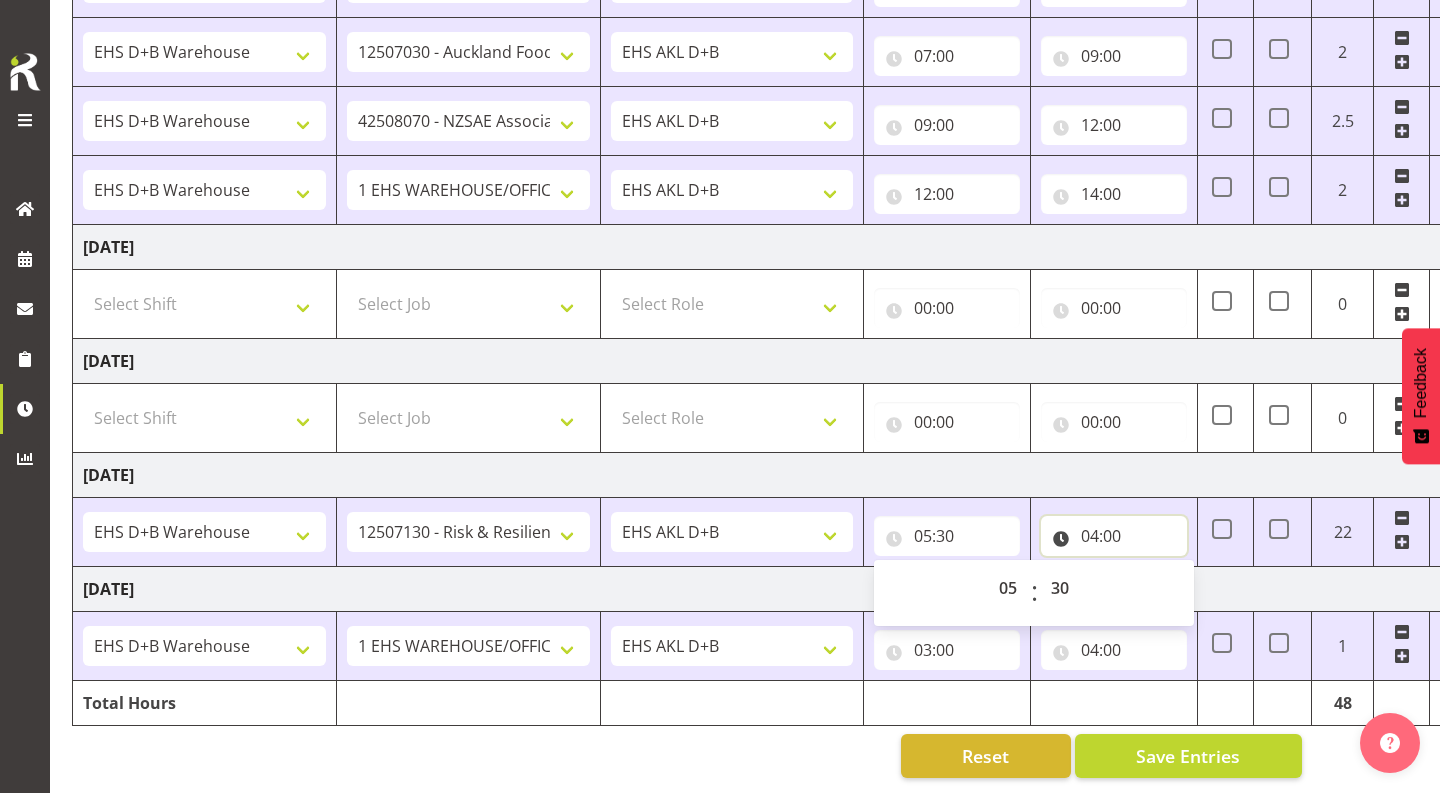 click on "04:00" at bounding box center (1114, 536) 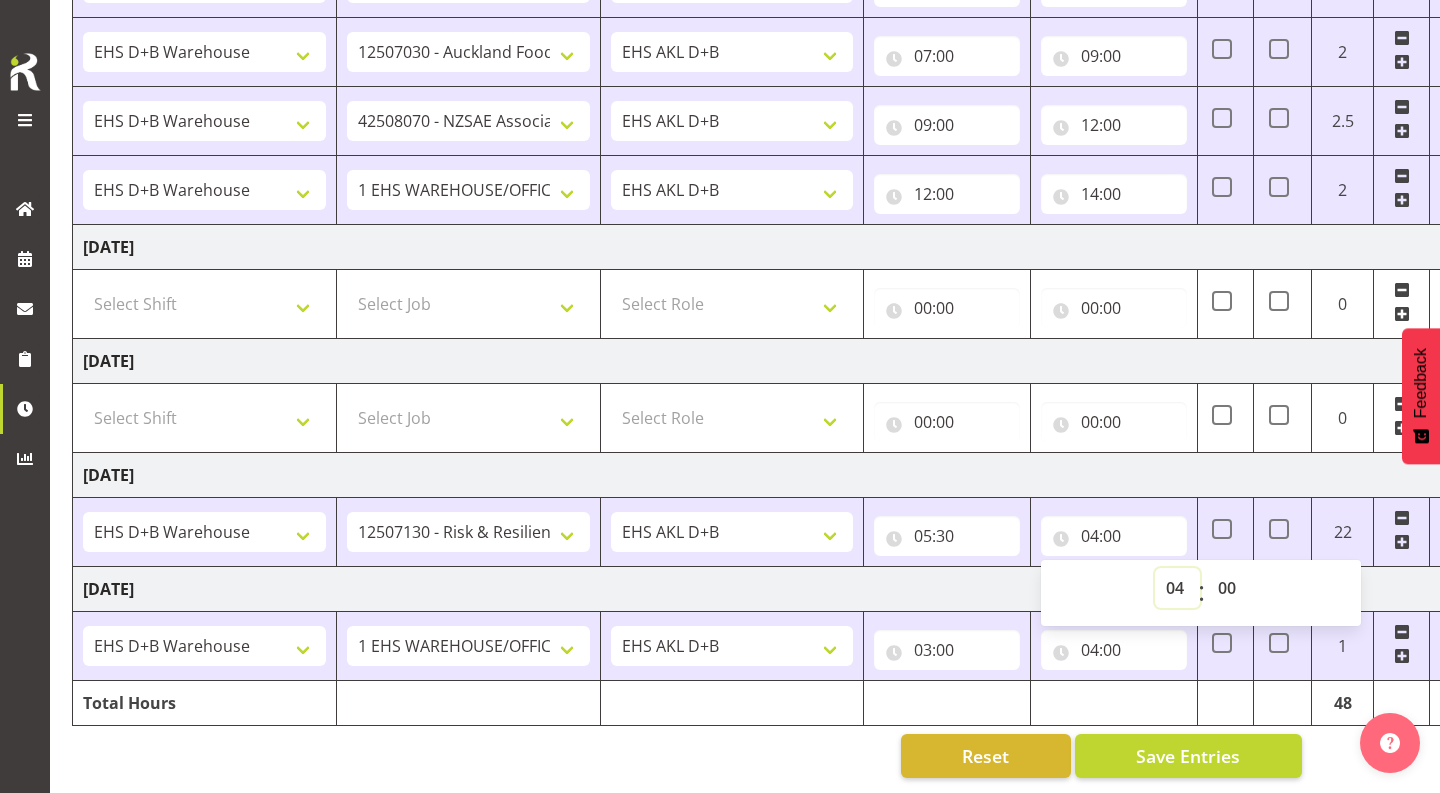 click on "00   01   02   03   04   05   06   07   08   09   10   11   12   13   14   15   16   17   18   19   20   21   22   23" at bounding box center (1177, 588) 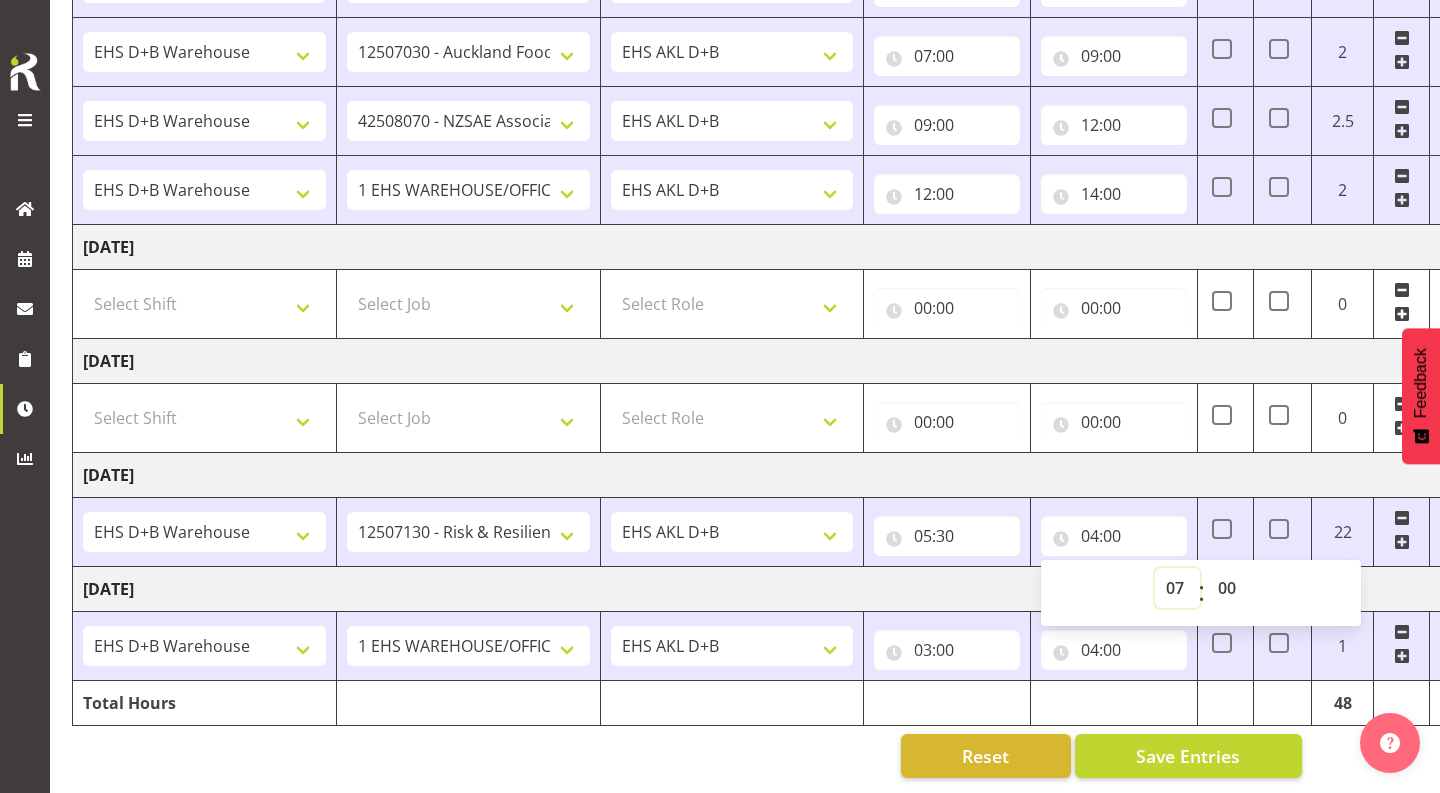 type on "07:00" 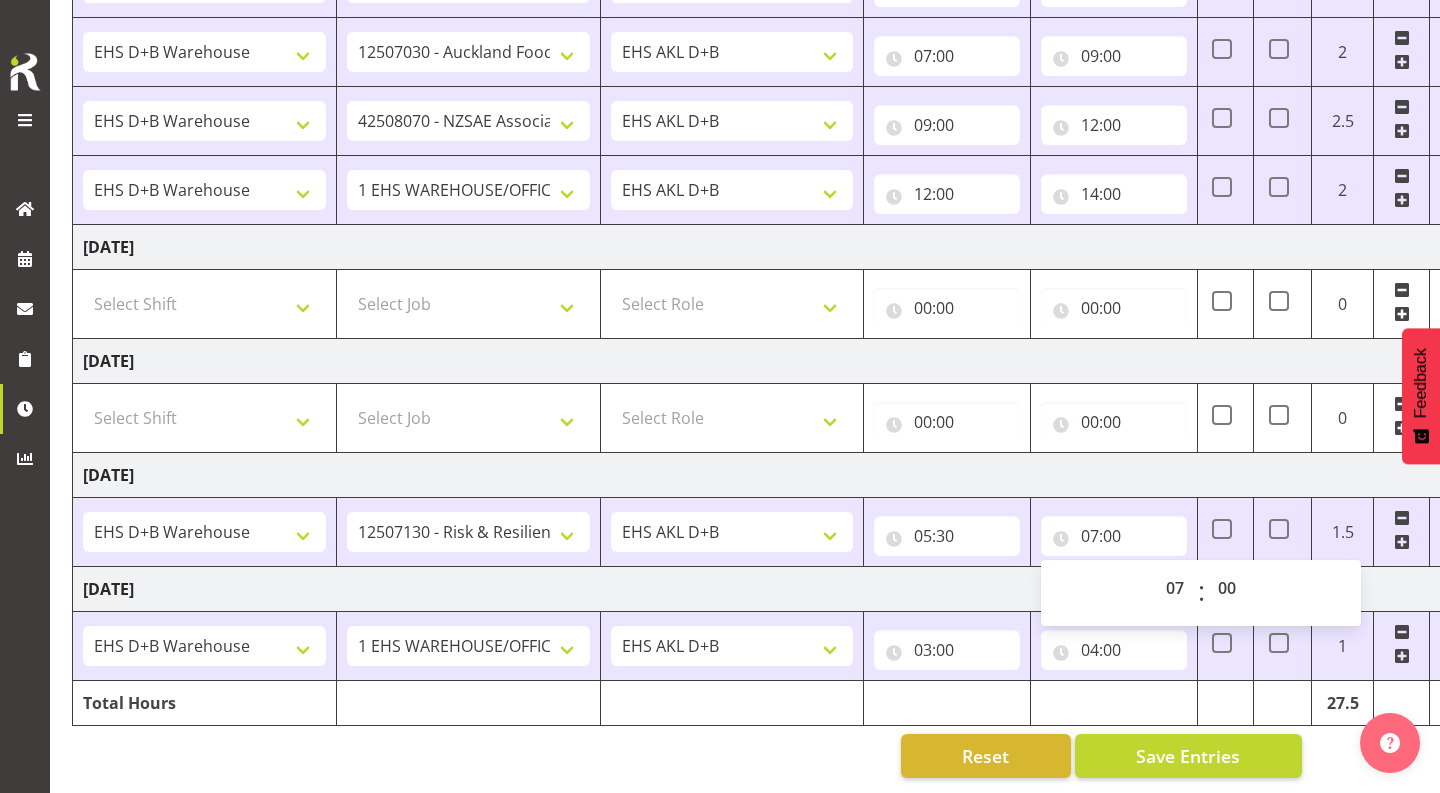 click at bounding box center (1402, 532) 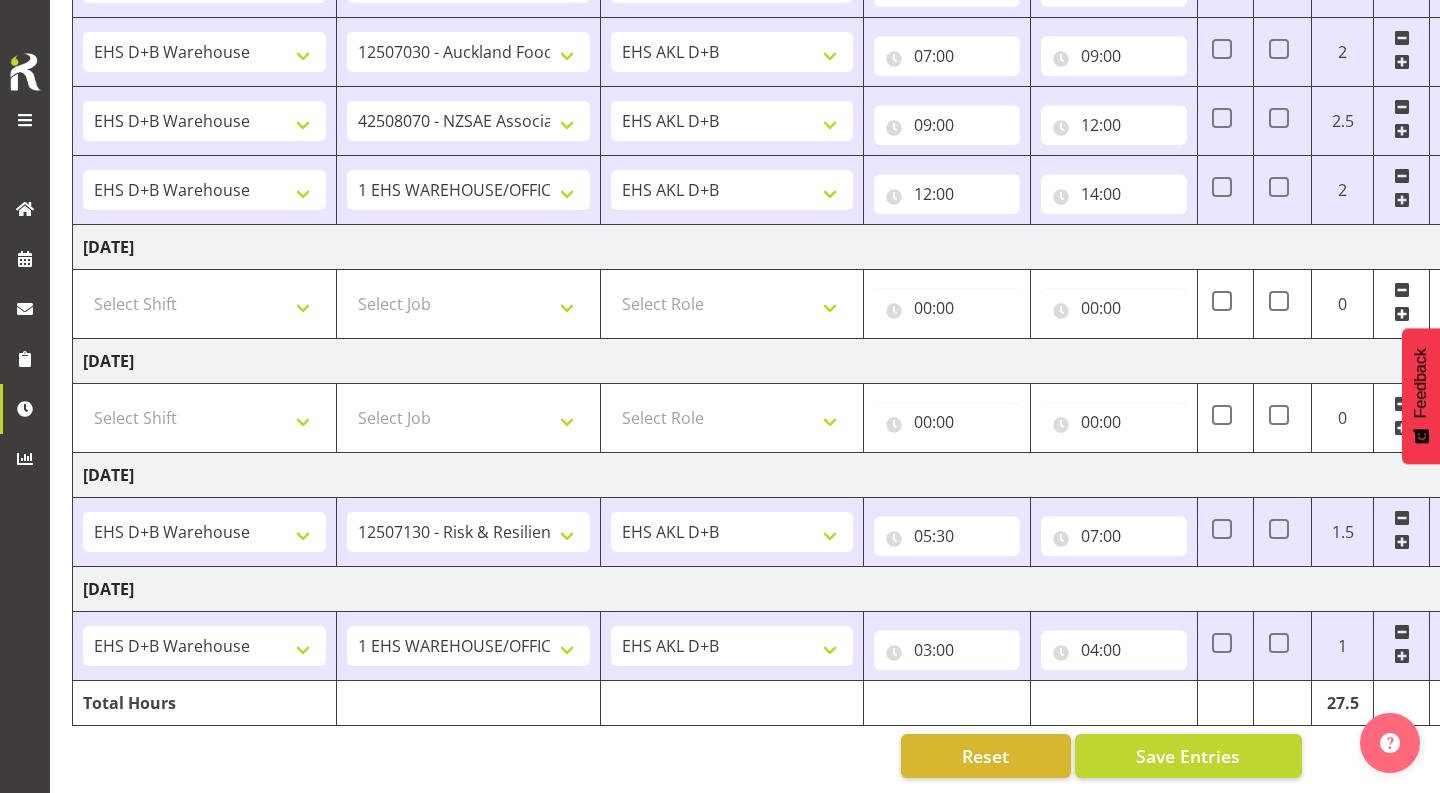 click at bounding box center [1402, 542] 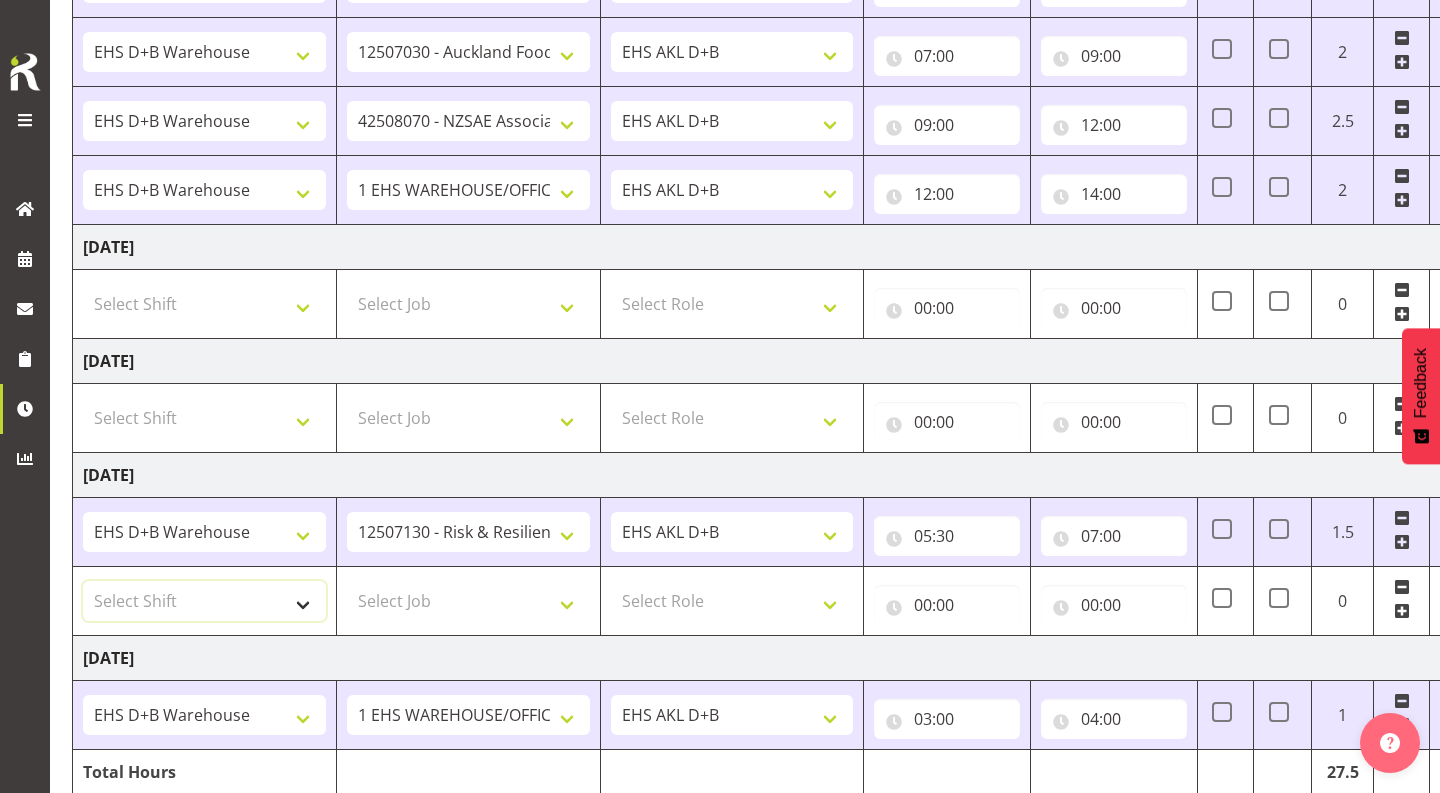 click on "Select Shift  # Fieldays--[GEOGRAPHIC_DATA]. # Install Hutchwilco Boat Show at [GEOGRAPHIC_DATA]. #AKL Bunnings Trade Show at [GEOGRAPHIC_DATA]. #Blueberries Conf at [GEOGRAPHIC_DATA]. #FPANZ at VEC. #Garden Festival at [GEOGRAPHIC_DATA]. #[PERSON_NAME] at [GEOGRAPHIC_DATA] A&P Show at [GEOGRAPHIC_DATA]. #Hawkes Bay H&G Show@[PERSON_NAME] Park. #ITM@Sail GP. #Install NZOA at [GEOGRAPHIC_DATA]. #Internship&Graduate Expo #Karaka casual. #Laneways at [GEOGRAPHIC_DATA] #Meatstock at [GEOGRAPHIC_DATA]. #NZCB [DATE]. #Pullout Meetings at [GEOGRAPHIC_DATA]. #Tauranga Food Show at [GEOGRAPHIC_DATA]. #V8's at [GEOGRAPHIC_DATA]. #Wellington H&G Show. #Wellington WGTN Bunnings Trade Show. *Games Fair at the Cloud 1 Carlton Events 1 Carlton accounts 11 Degrees @ [GEOGRAPHIC_DATA] 121609010 Graphic Novel 12507030 Ak Foodshow at ASG 12507180 Banksy at Aotea 12508010 Spring Gift Fair at ASG 12508030 Akl Baby Expo at ASG. 12508190 [DATE][PERSON_NAME] Expo 12508210 Paper Plus Conf. 12508220 SEANZ at [GEOGRAPHIC_DATA]. In at 7:30am. 12509021 Foodtech Packtech at ASG. 12509120 AI Summit at Shed 10. 12509300 TMC at Cordis 42605010 BOINZ Conf" at bounding box center [204, 601] 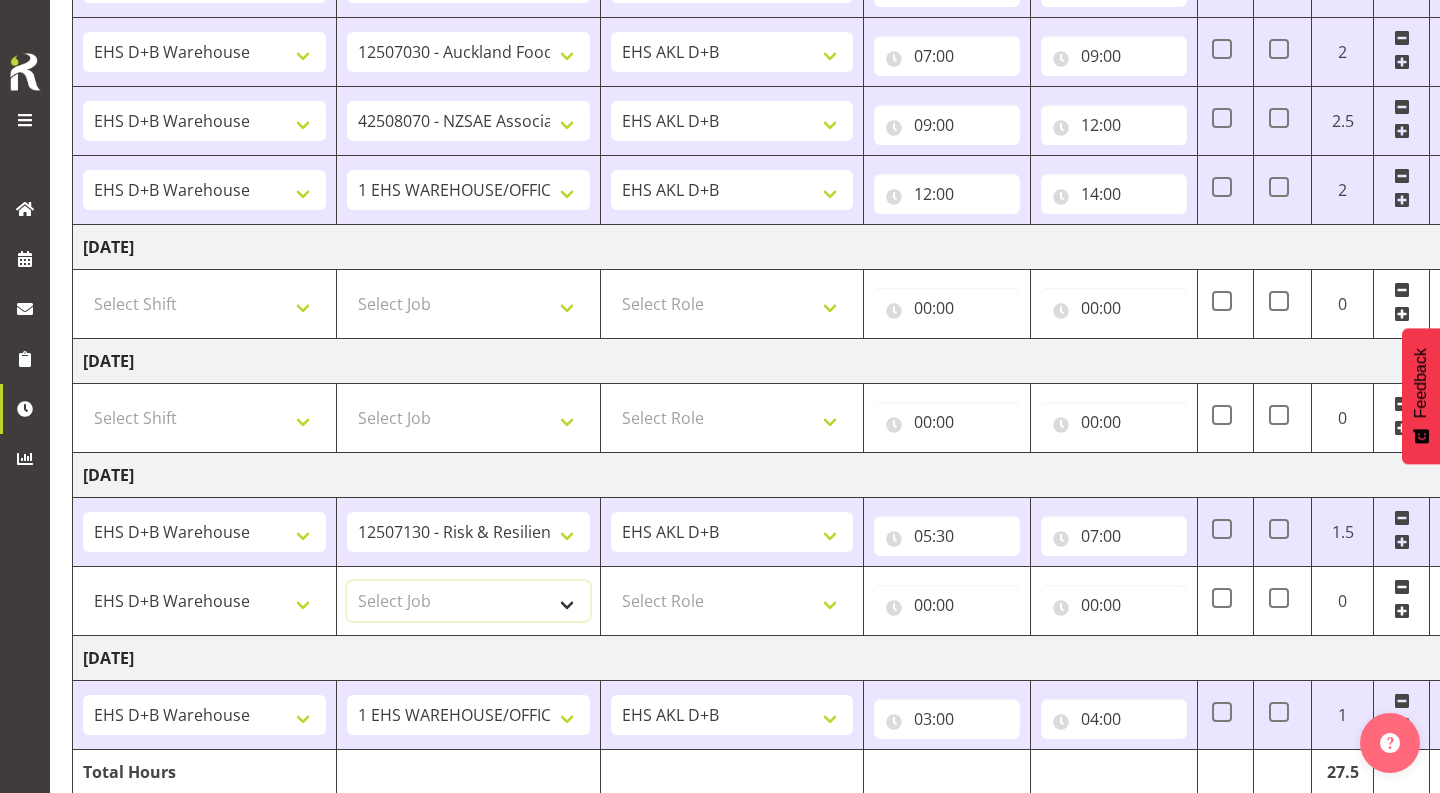 click on "Select Job  1 Carlton Events 1 [PERSON_NAME][GEOGRAPHIC_DATA] 1 [PERSON_NAME][GEOGRAPHIC_DATA] 1 EHS WAREHOUSE/OFFICE 1 GRS 1 SLP Production 1 SLP Tradeshows 12504000 - AKL Casual [DATE] 1250400R - April Casual C&R 2025 12504050 - CDES Engineering and Technology Expo 2025 12504070 - FINZ (National Financial Adviser Conf) 2025 1250407A - Fidelity @ FINZ Conf 2025 1250407B - La Trobe @ FINZ Conf 25 1250407C - Partners Life @ FINZ Conf 25 12504080 - AKL Go Green 2025 12504100 - NZSEE 2025 12504120 - Ester Show 2025 12504150 - Test-[PERSON_NAME]-May 12505000 - AKL Casual [DATE] 1250500R - May Casual C&R 2025 12505020 - Hutchwilco Boat Show 2025 1250502R - [GEOGRAPHIC_DATA] Boat Show 2025 - C&R 12505030 - NZOHS Conference 2025 12505040 - Aotearoa Art Fair 2025 12505060 - Waipa Home Show 2025 12505070 - CAS 2025 1250507A - CAS 2025 - 200 Doors 1250507B - CAS 2025 - Cutera 1250507C - CAS 2025 - Dermocosmetica 12505080 - [GEOGRAPHIC_DATA] Conference 2025 1250508A - Zeiss @ [GEOGRAPHIC_DATA] 25 1250508B - Roche @ [GEOGRAPHIC_DATA] 25 1250508C - Alcon @ [GEOGRAPHIC_DATA] 25 12505130 - Test- [PERSON_NAME] 1" at bounding box center (468, 601) 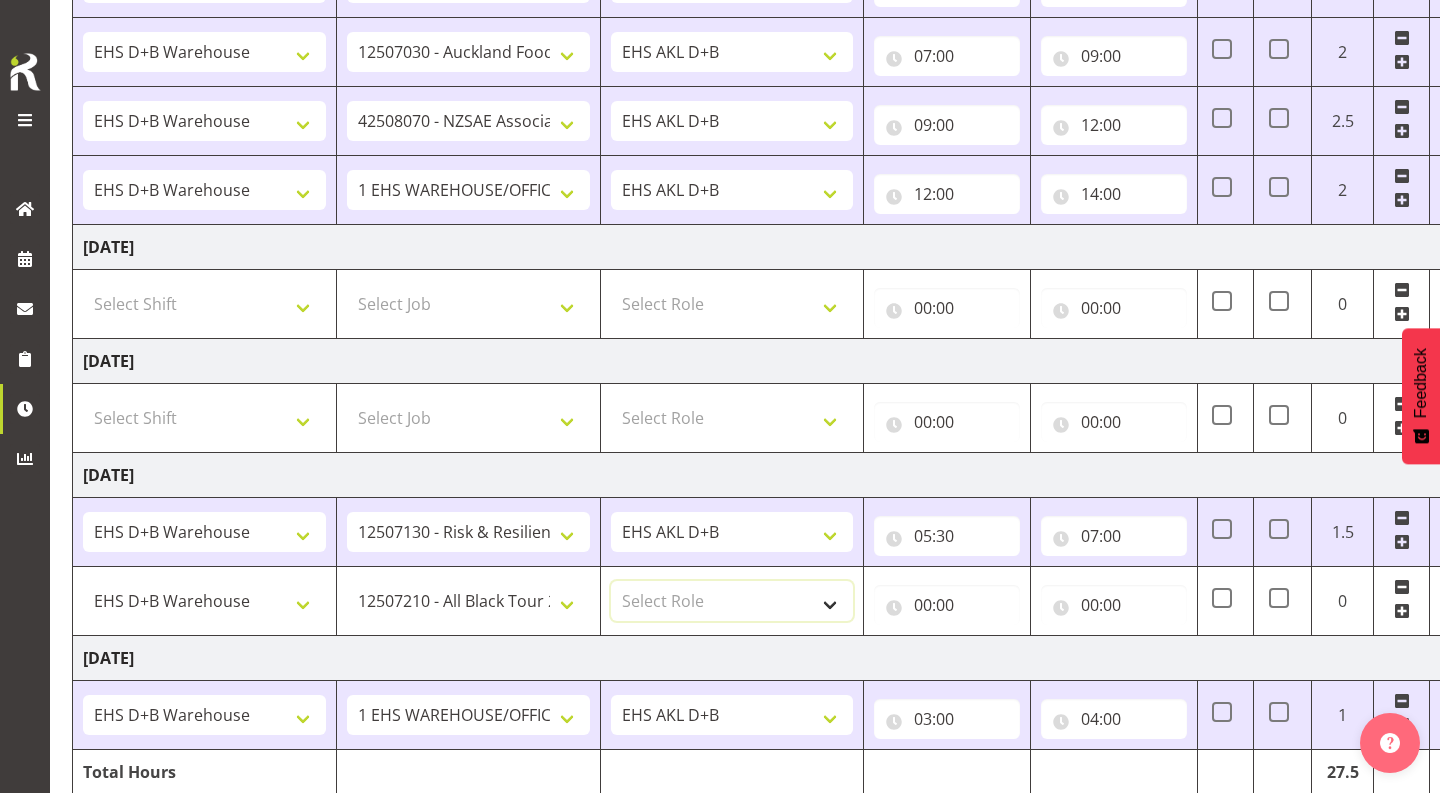 click on "Select Role  EHS AKL D+B" at bounding box center (732, 601) 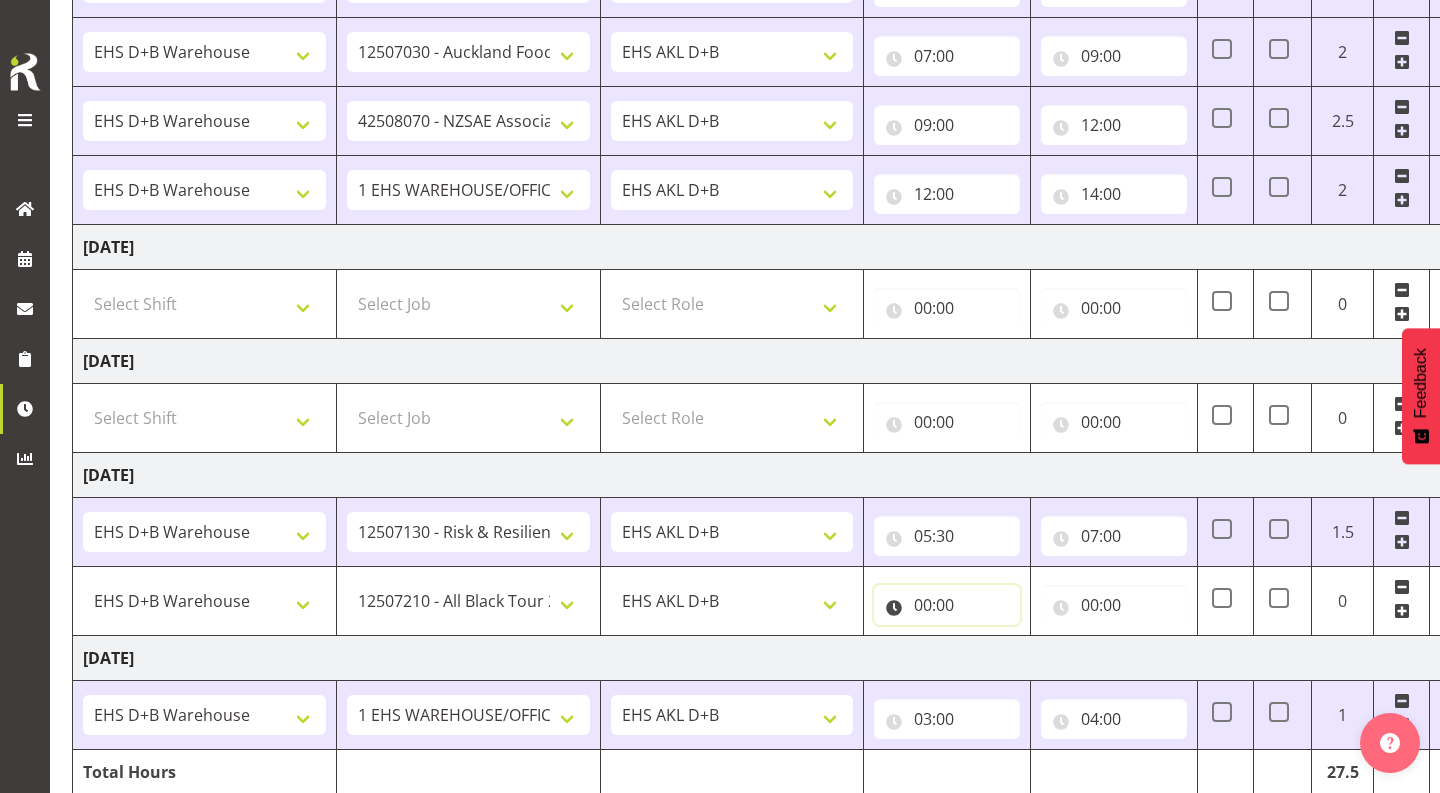 click on "00:00" at bounding box center [947, 605] 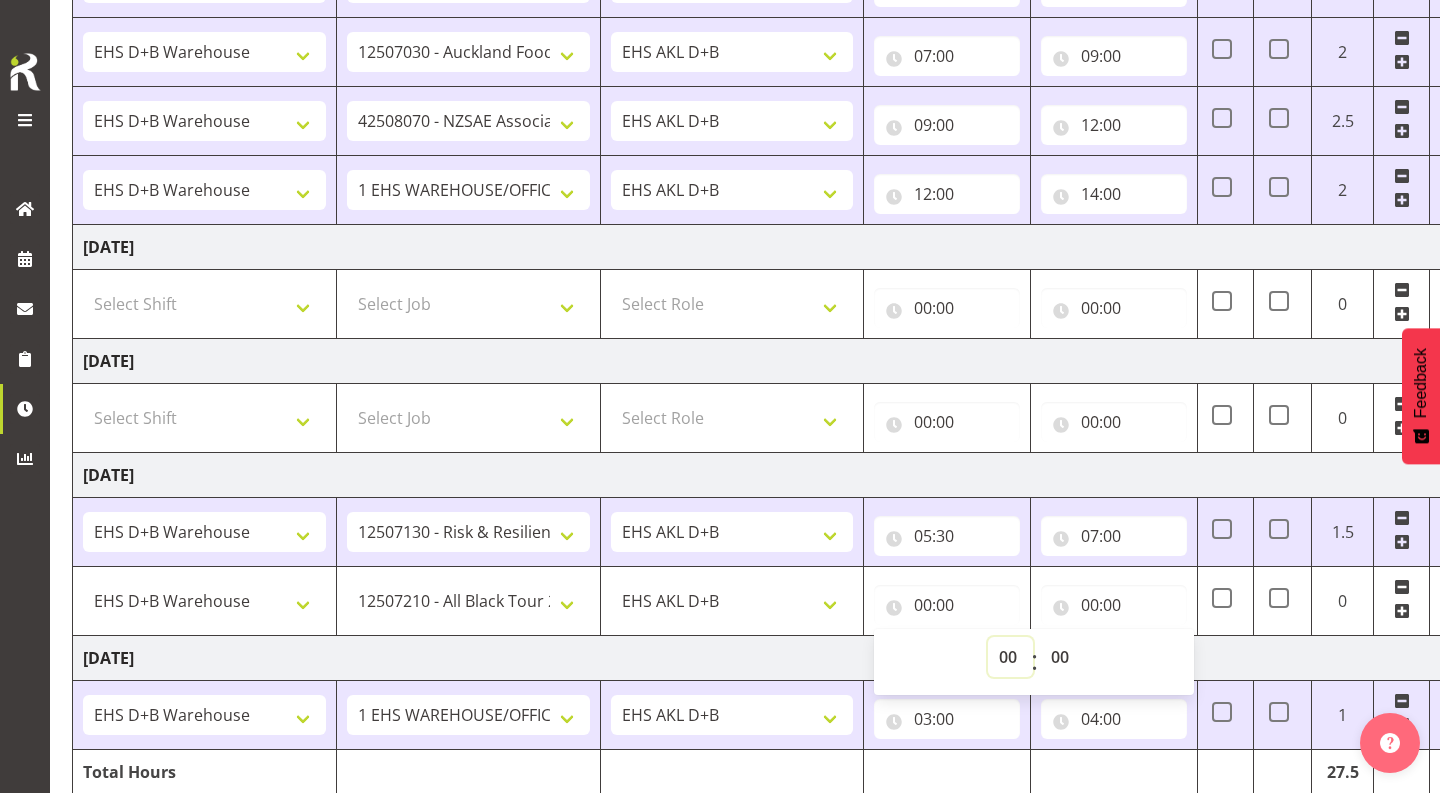 click on "00   01   02   03   04   05   06   07   08   09   10   11   12   13   14   15   16   17   18   19   20   21   22   23" at bounding box center [1010, 657] 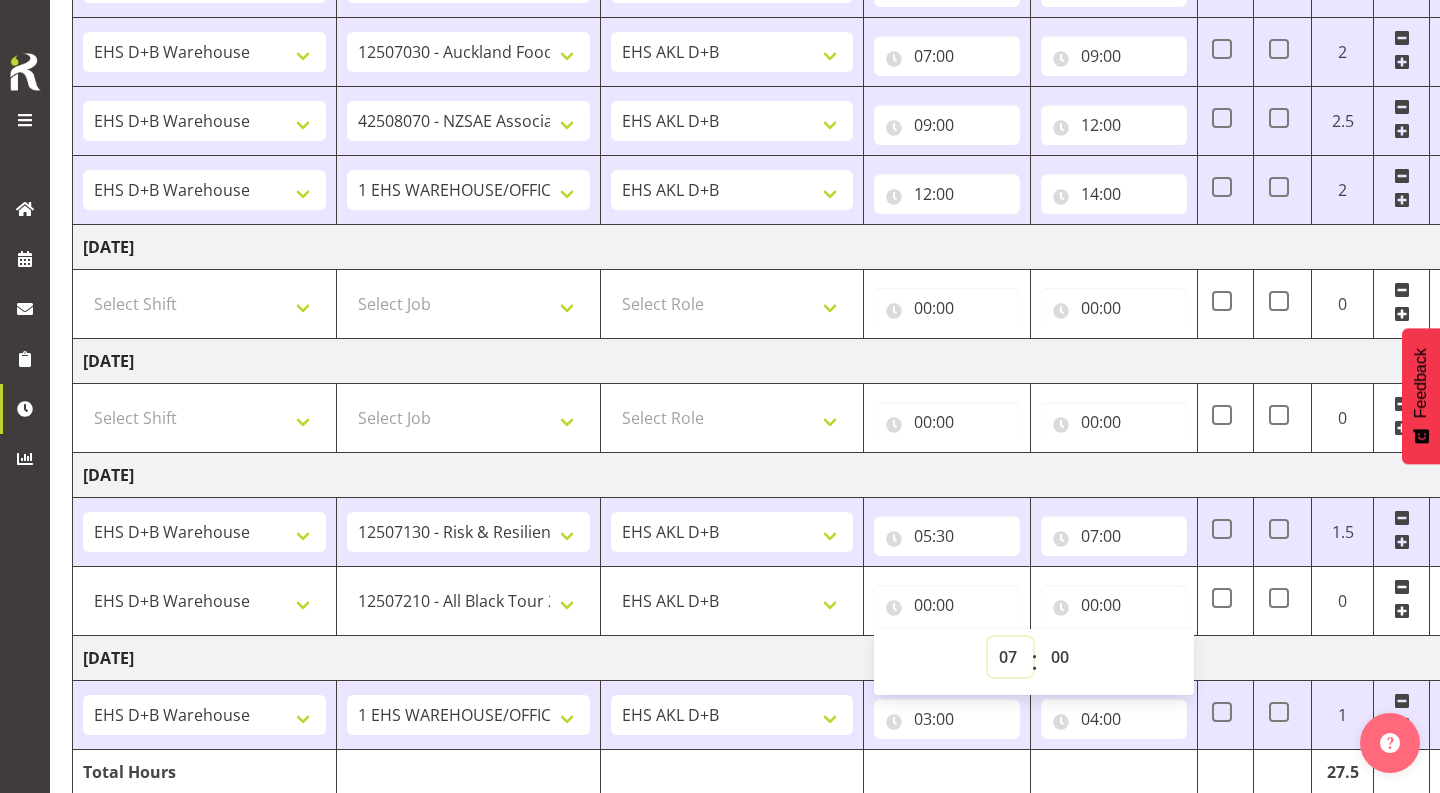 type on "07:00" 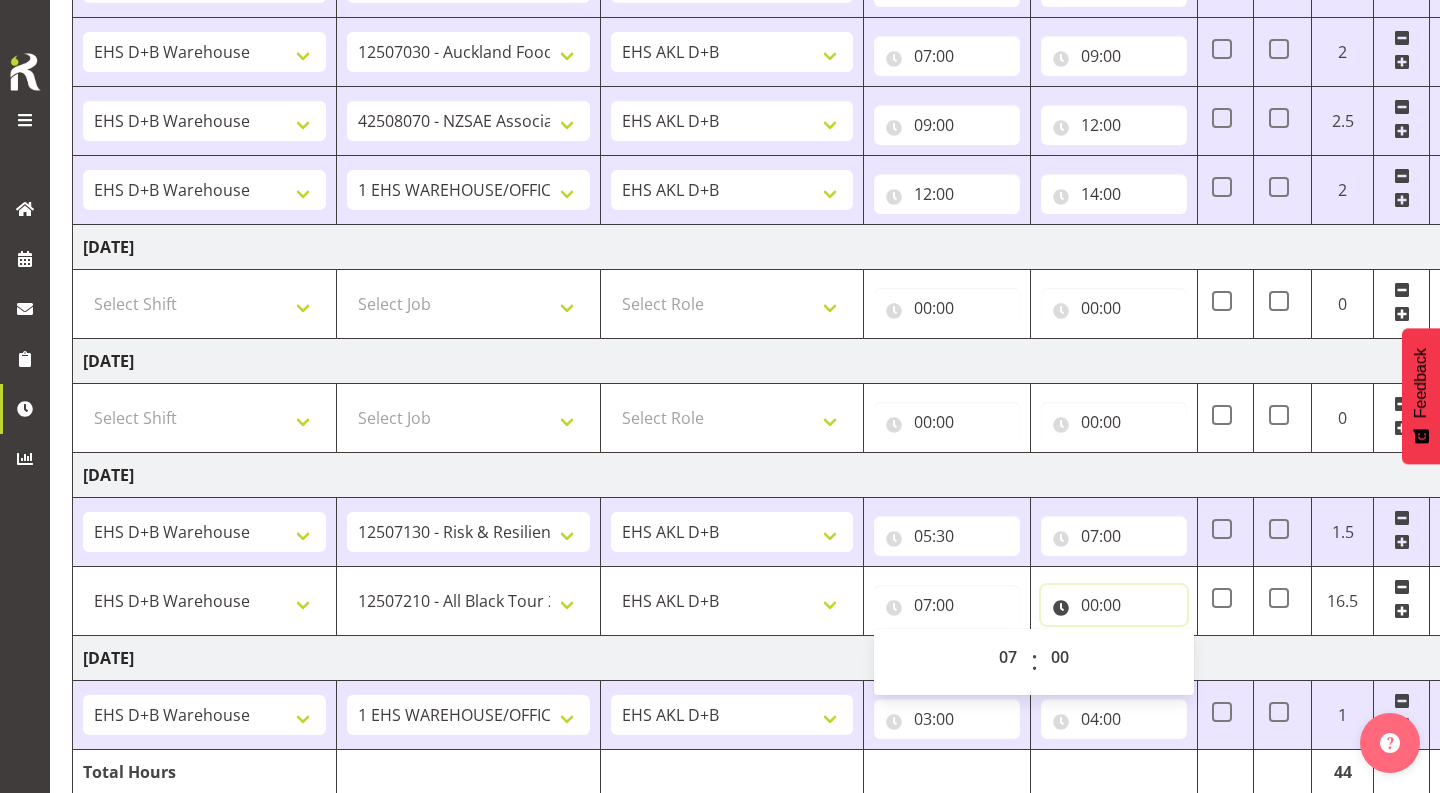 click on "00:00" at bounding box center [1114, 605] 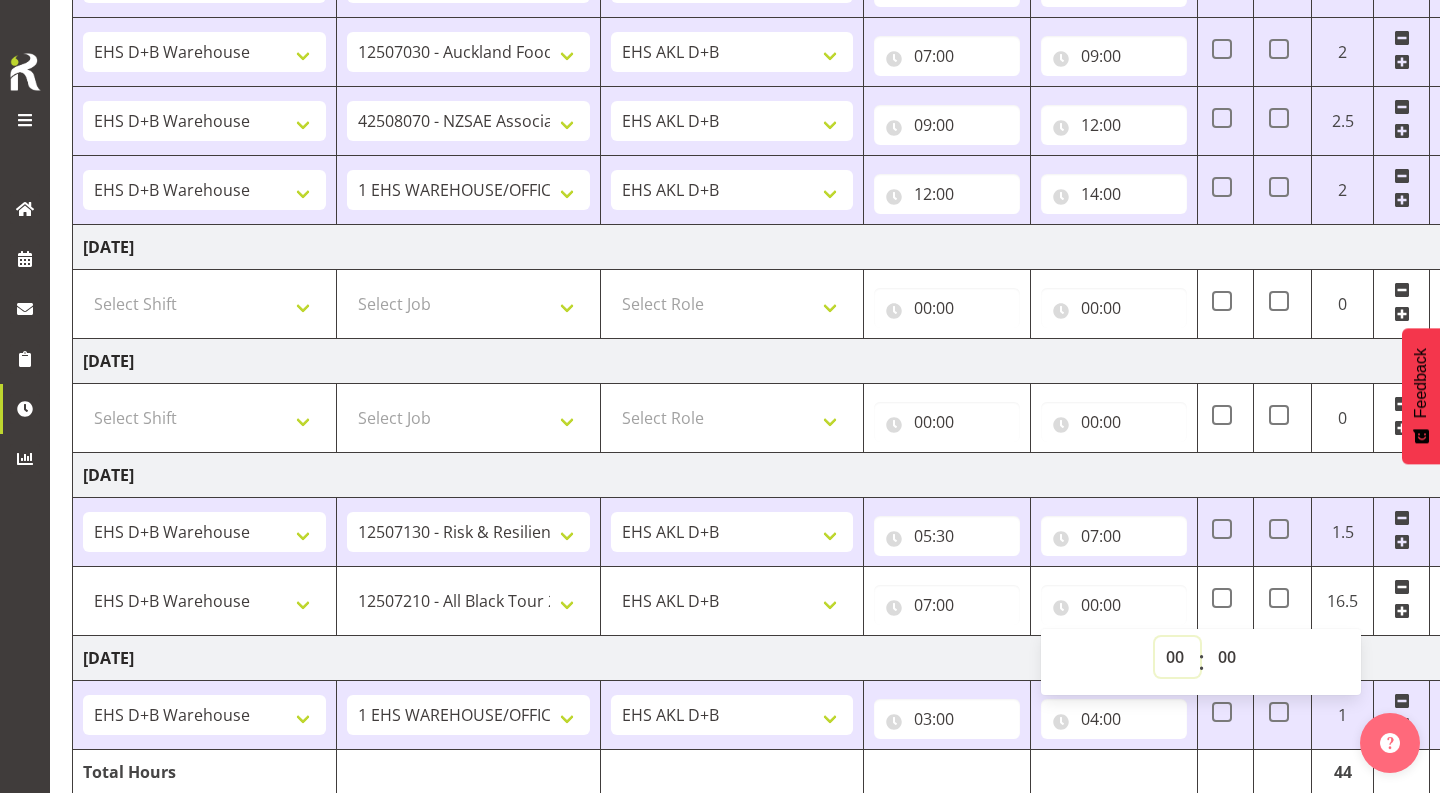 click on "00   01   02   03   04   05   06   07   08   09   10   11   12   13   14   15   16   17   18   19   20   21   22   23" at bounding box center (1177, 657) 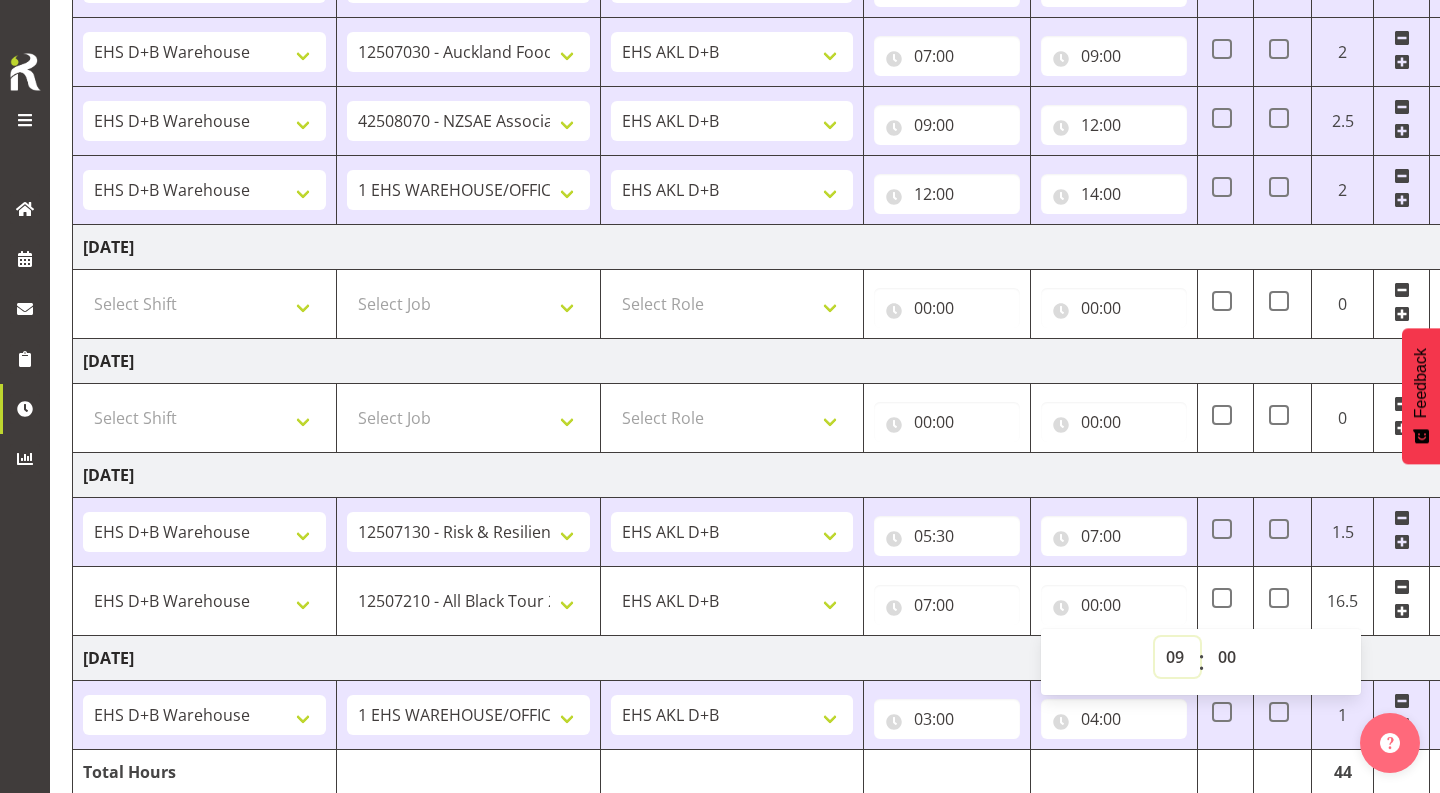 type on "09:00" 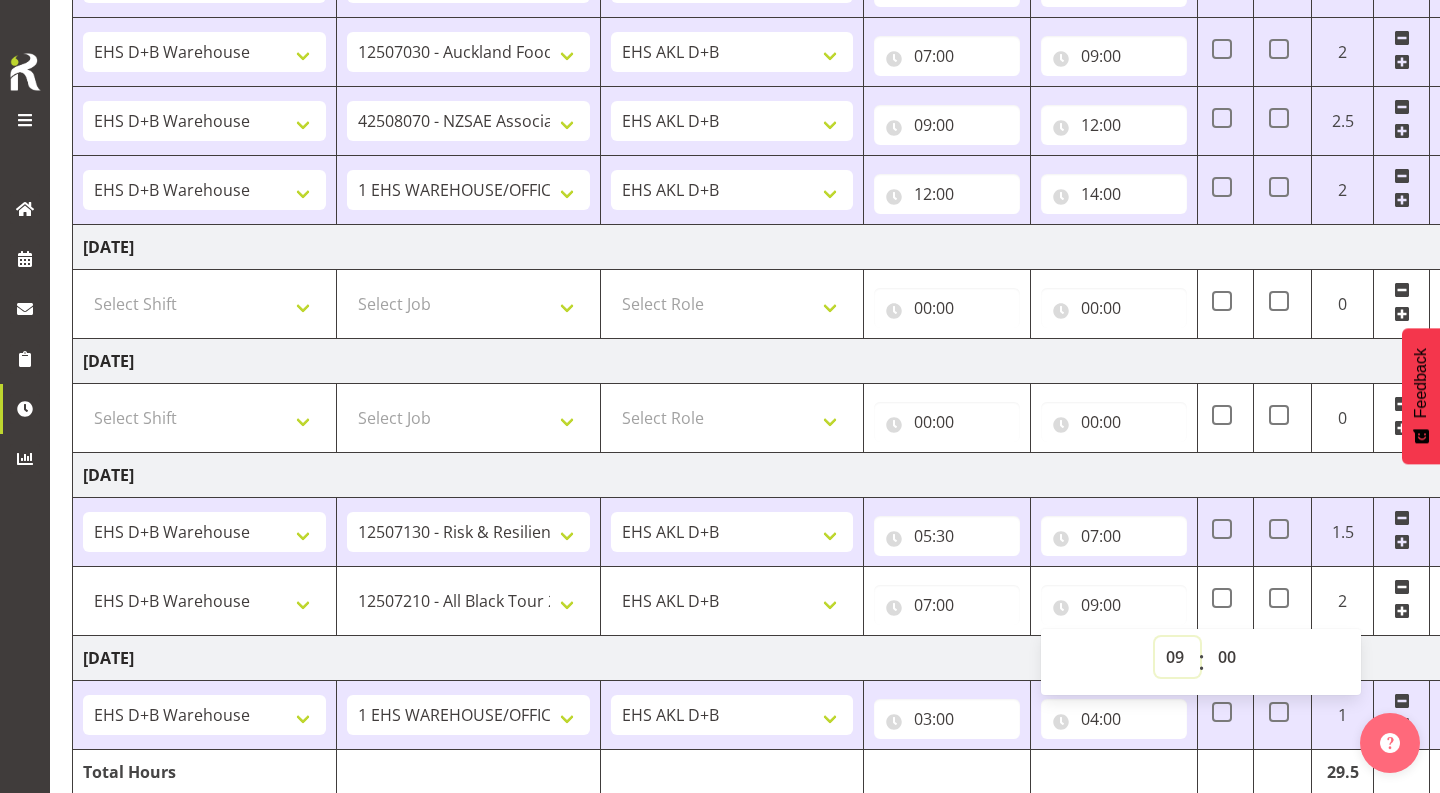 scroll, scrollTop: 778, scrollLeft: 0, axis: vertical 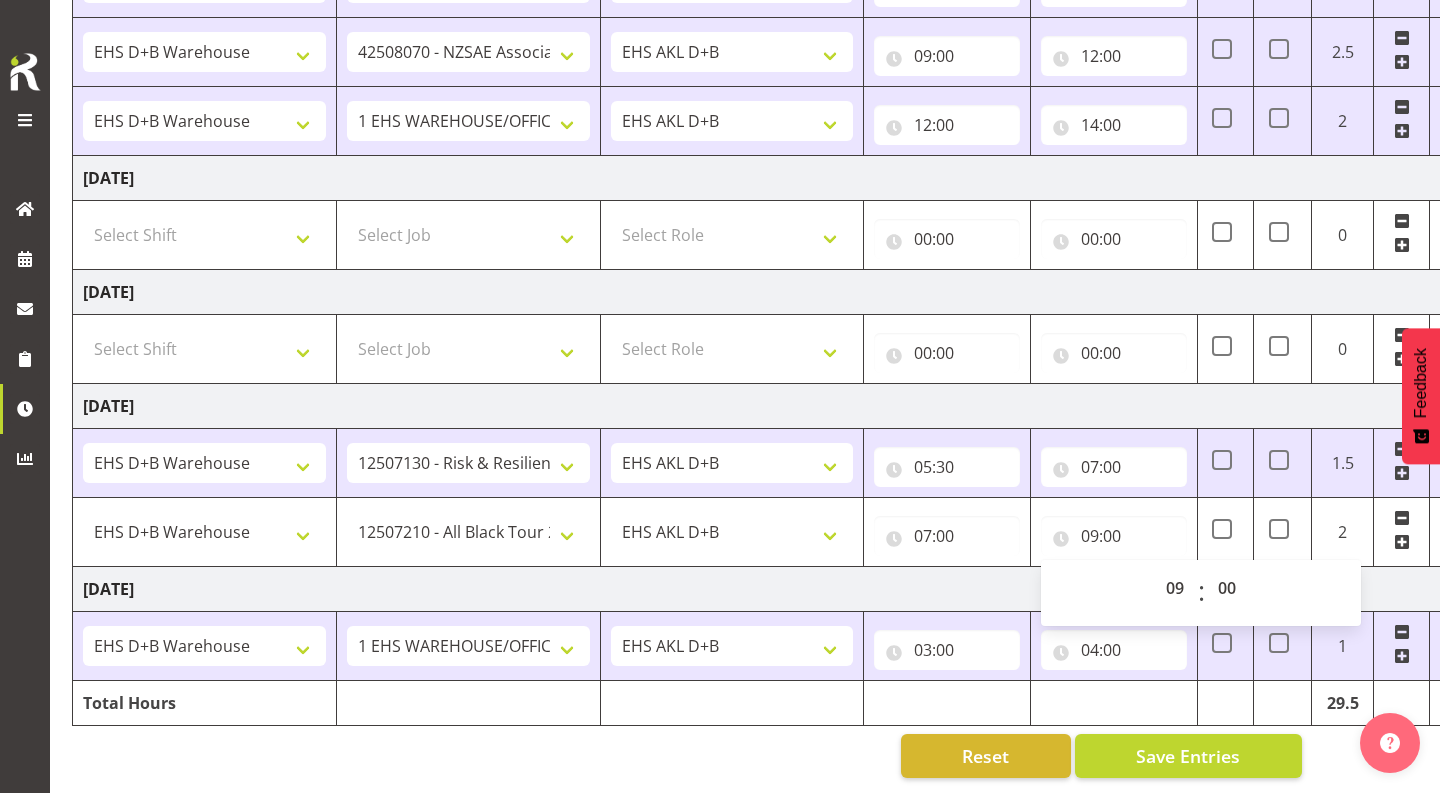 click at bounding box center (1402, 542) 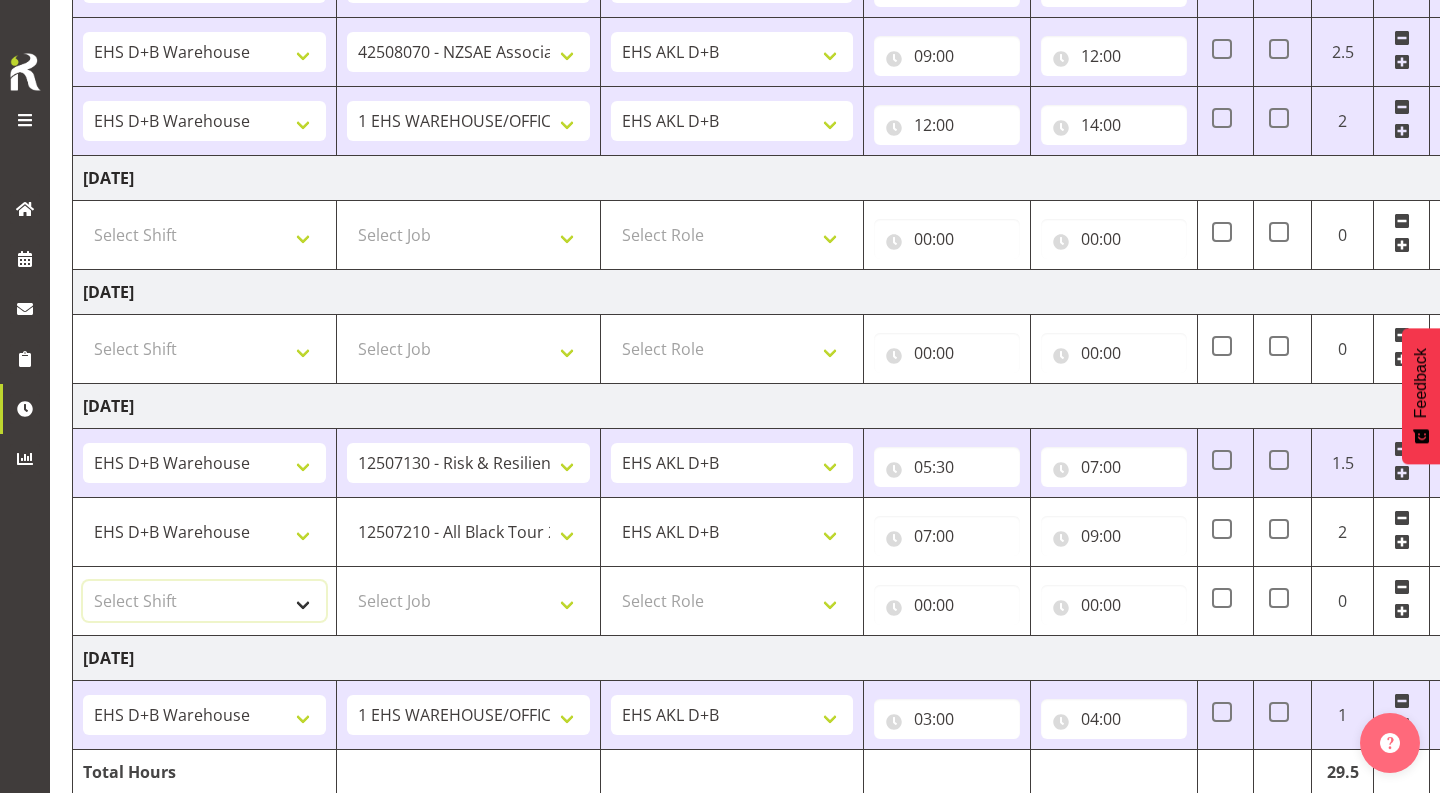 click on "Select Shift  # Fieldays--[GEOGRAPHIC_DATA]. # Install Hutchwilco Boat Show at [GEOGRAPHIC_DATA]. #AKL Bunnings Trade Show at [GEOGRAPHIC_DATA]. #Blueberries Conf at [GEOGRAPHIC_DATA]. #FPANZ at VEC. #Garden Festival at [GEOGRAPHIC_DATA]. #[PERSON_NAME] at [GEOGRAPHIC_DATA] A&P Show at [GEOGRAPHIC_DATA]. #Hawkes Bay H&G Show@[PERSON_NAME] Park. #ITM@Sail GP. #Install NZOA at [GEOGRAPHIC_DATA]. #Internship&Graduate Expo #Karaka casual. #Laneways at [GEOGRAPHIC_DATA] #Meatstock at [GEOGRAPHIC_DATA]. #NZCB [DATE]. #Pullout Meetings at [GEOGRAPHIC_DATA]. #Tauranga Food Show at [GEOGRAPHIC_DATA]. #V8's at [GEOGRAPHIC_DATA]. #Wellington H&G Show. #Wellington WGTN Bunnings Trade Show. *Games Fair at the Cloud 1 Carlton Events 1 Carlton accounts 11 Degrees @ [GEOGRAPHIC_DATA] 121609010 Graphic Novel 12507030 Ak Foodshow at ASG 12507180 Banksy at Aotea 12508010 Spring Gift Fair at ASG 12508030 Akl Baby Expo at ASG. 12508190 [DATE][PERSON_NAME] Expo 12508210 Paper Plus Conf. 12508220 SEANZ at [GEOGRAPHIC_DATA]. In at 7:30am. 12509021 Foodtech Packtech at ASG. 12509120 AI Summit at Shed 10. 12509300 TMC at Cordis 42605010 BOINZ Conf" at bounding box center (204, 601) 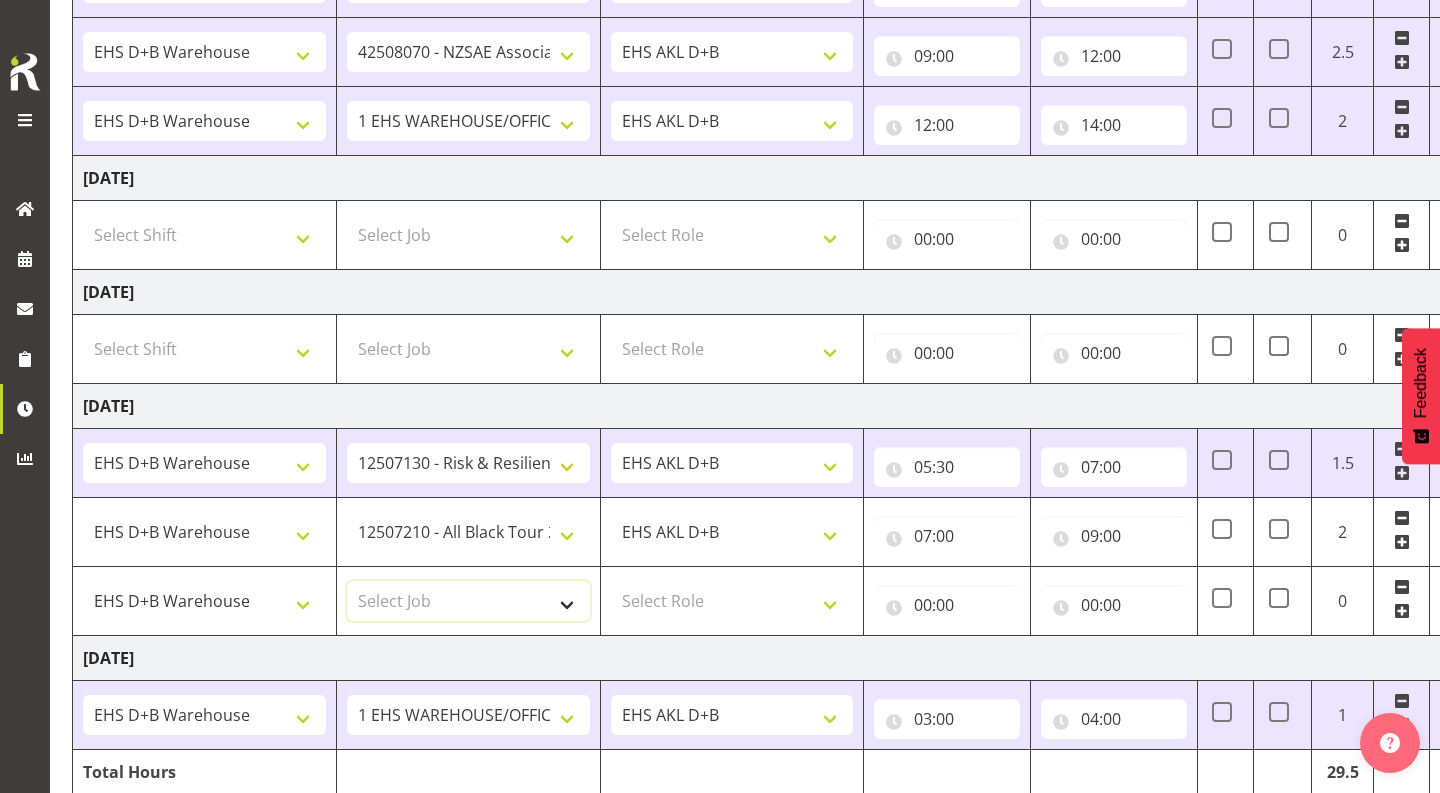 click on "Select Job  1 Carlton Events 1 [PERSON_NAME][GEOGRAPHIC_DATA] 1 [PERSON_NAME][GEOGRAPHIC_DATA] 1 EHS WAREHOUSE/OFFICE 1 GRS 1 SLP Production 1 SLP Tradeshows 12504000 - AKL Casual [DATE] 1250400R - April Casual C&R 2025 12504050 - CDES Engineering and Technology Expo 2025 12504070 - FINZ (National Financial Adviser Conf) 2025 1250407A - Fidelity @ FINZ Conf 2025 1250407B - La Trobe @ FINZ Conf 25 1250407C - Partners Life @ FINZ Conf 25 12504080 - AKL Go Green 2025 12504100 - NZSEE 2025 12504120 - Ester Show 2025 12504150 - Test-[PERSON_NAME]-May 12505000 - AKL Casual [DATE] 1250500R - May Casual C&R 2025 12505020 - Hutchwilco Boat Show 2025 1250502R - [GEOGRAPHIC_DATA] Boat Show 2025 - C&R 12505030 - NZOHS Conference 2025 12505040 - Aotearoa Art Fair 2025 12505060 - Waipa Home Show 2025 12505070 - CAS 2025 1250507A - CAS 2025 - 200 Doors 1250507B - CAS 2025 - Cutera 1250507C - CAS 2025 - Dermocosmetica 12505080 - [GEOGRAPHIC_DATA] Conference 2025 1250508A - Zeiss @ [GEOGRAPHIC_DATA] 25 1250508B - Roche @ [GEOGRAPHIC_DATA] 25 1250508C - Alcon @ [GEOGRAPHIC_DATA] 25 12505130 - Test- [PERSON_NAME] 1" at bounding box center [468, 601] 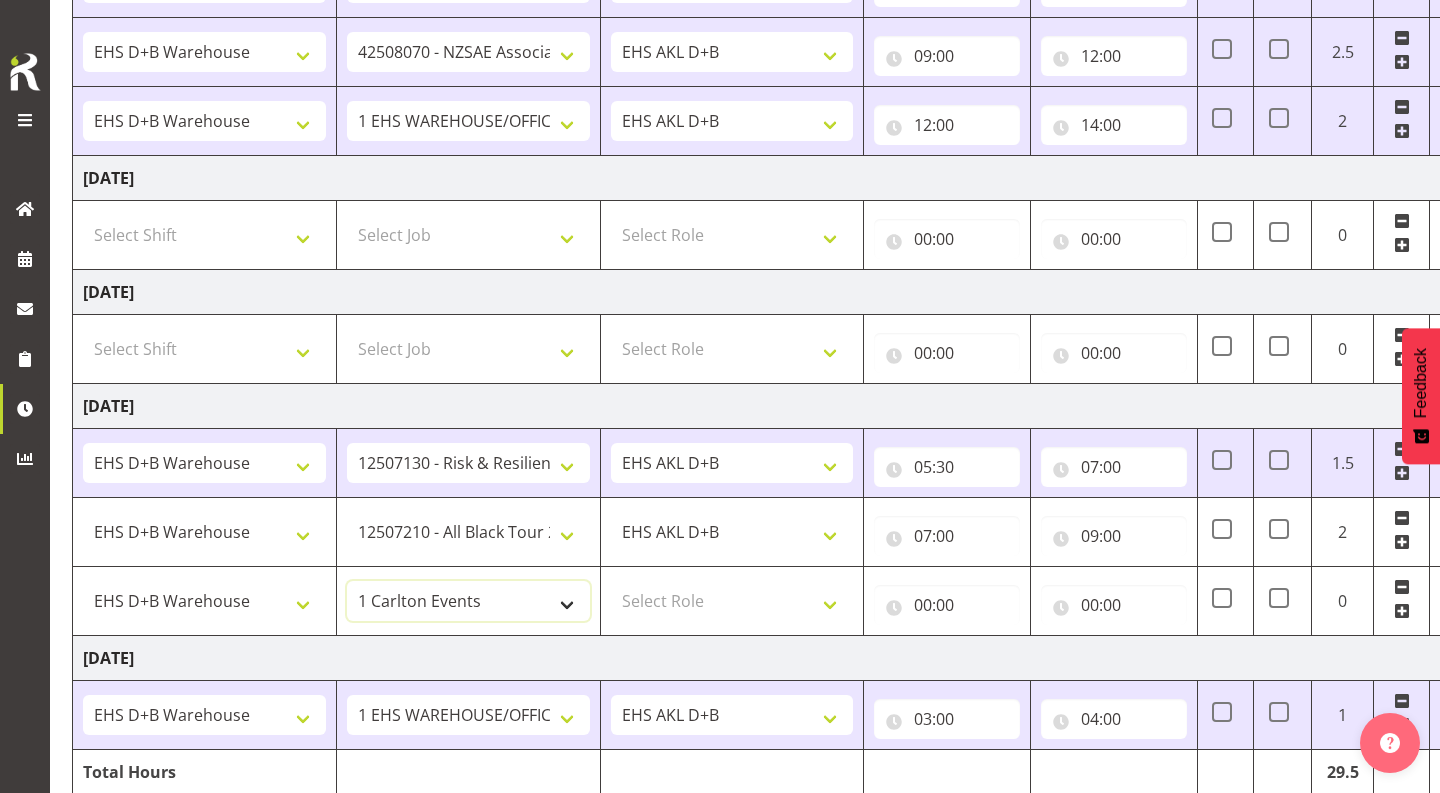 click on "1 Carlton Events 1 [PERSON_NAME] 1 [PERSON_NAME][GEOGRAPHIC_DATA] 1 EHS WAREHOUSE/OFFICE 1 GRS 1 SLP Production 1 SLP Tradeshows 12504000 - AKL Casual [DATE] 1250400R - April Casual C&R 2025 12504050 - CDES Engineering and Technology Expo 2025 12504070 - FINZ (National Financial Adviser Conf) 2025 1250407A - Fidelity @ FINZ Conf 2025 1250407B - La Trobe @ FINZ Conf 25 1250407C - Partners Life @ FINZ Conf 25 12504080 - AKL Go Green 2025 12504100 - NZSEE 2025 12504120 - Ester Show 2025 12504150 - Test-[PERSON_NAME]-May 12505000 - AKL Casual [DATE] 1250500R - May Casual C&R 2025 12505020 - Hutchwilco Boat Show 2025 1250502R - [GEOGRAPHIC_DATA] Boat Show 2025 - C&R 12505030 - NZOHS Conference 2025 12505040 - [GEOGRAPHIC_DATA] Art Fair 2025 12505060 - Waipa Home Show 2025 12505070 - CAS 2025 1250507A - CAS 2025 - 200 Doors 1250507B - CAS 2025 - Cutera 1250507C - CAS 2025 - Dermocosmetica 12505080 - [GEOGRAPHIC_DATA] Conference 2025 1250508A - Zeiss @ [GEOGRAPHIC_DATA] 25 1250508B - Roche @ [GEOGRAPHIC_DATA] 25 1250508C - Alcon @ [GEOGRAPHIC_DATA] 25 12505090 - BuildLink Trade Show 2025" at bounding box center [468, 601] 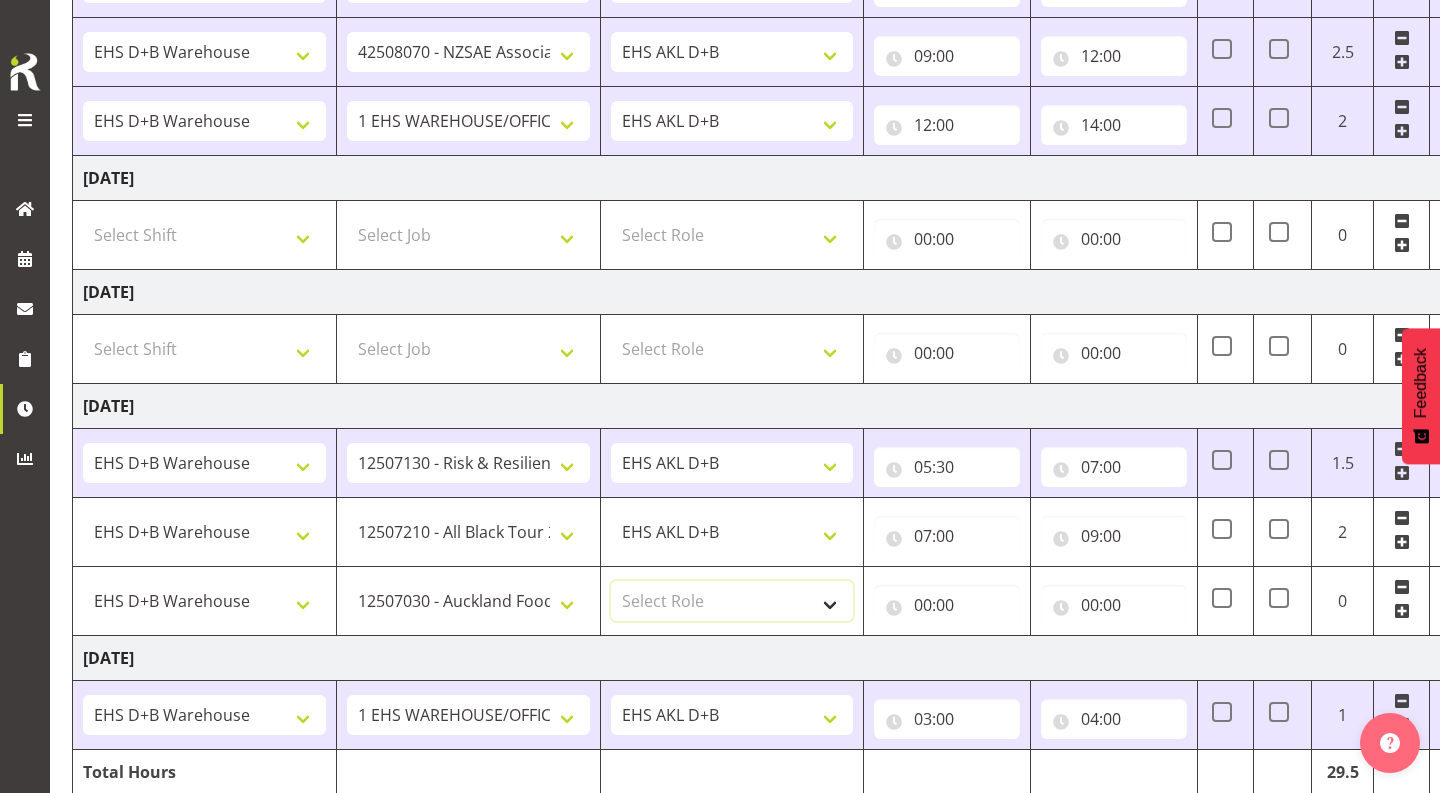 click on "Select Role  EHS AKL D+B" at bounding box center [732, 601] 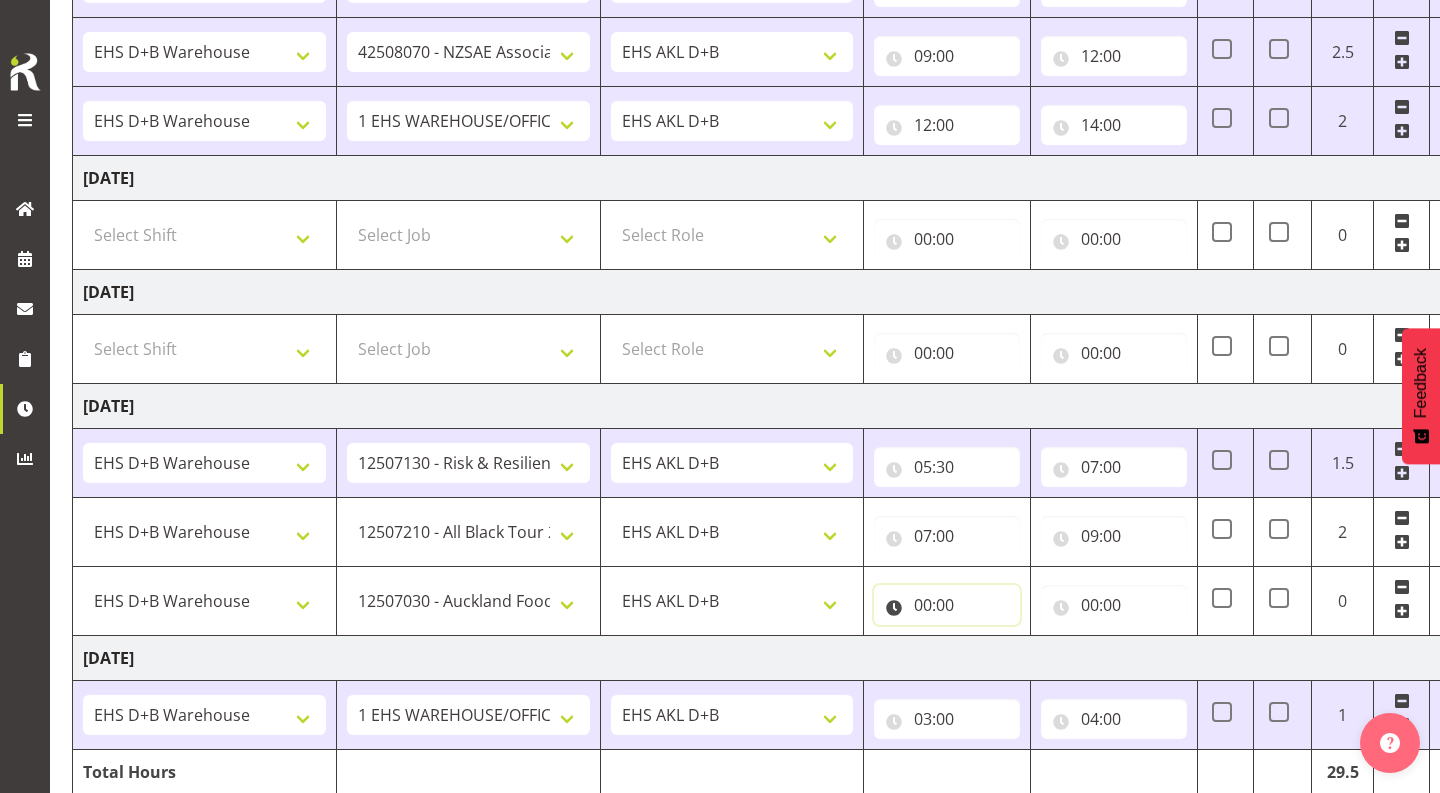 click on "00:00" at bounding box center (947, 605) 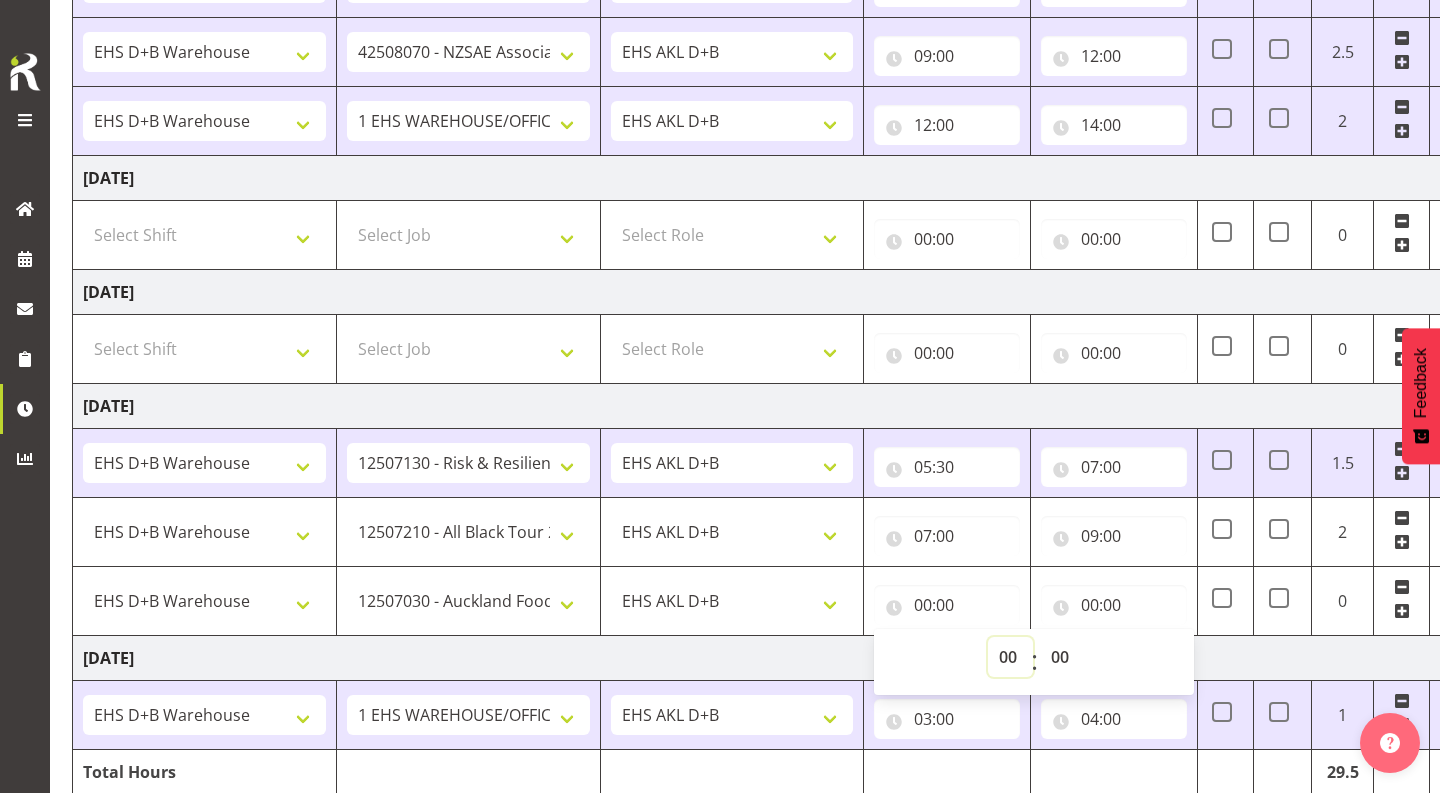 click on "00   01   02   03   04   05   06   07   08   09   10   11   12   13   14   15   16   17   18   19   20   21   22   23" at bounding box center [1010, 657] 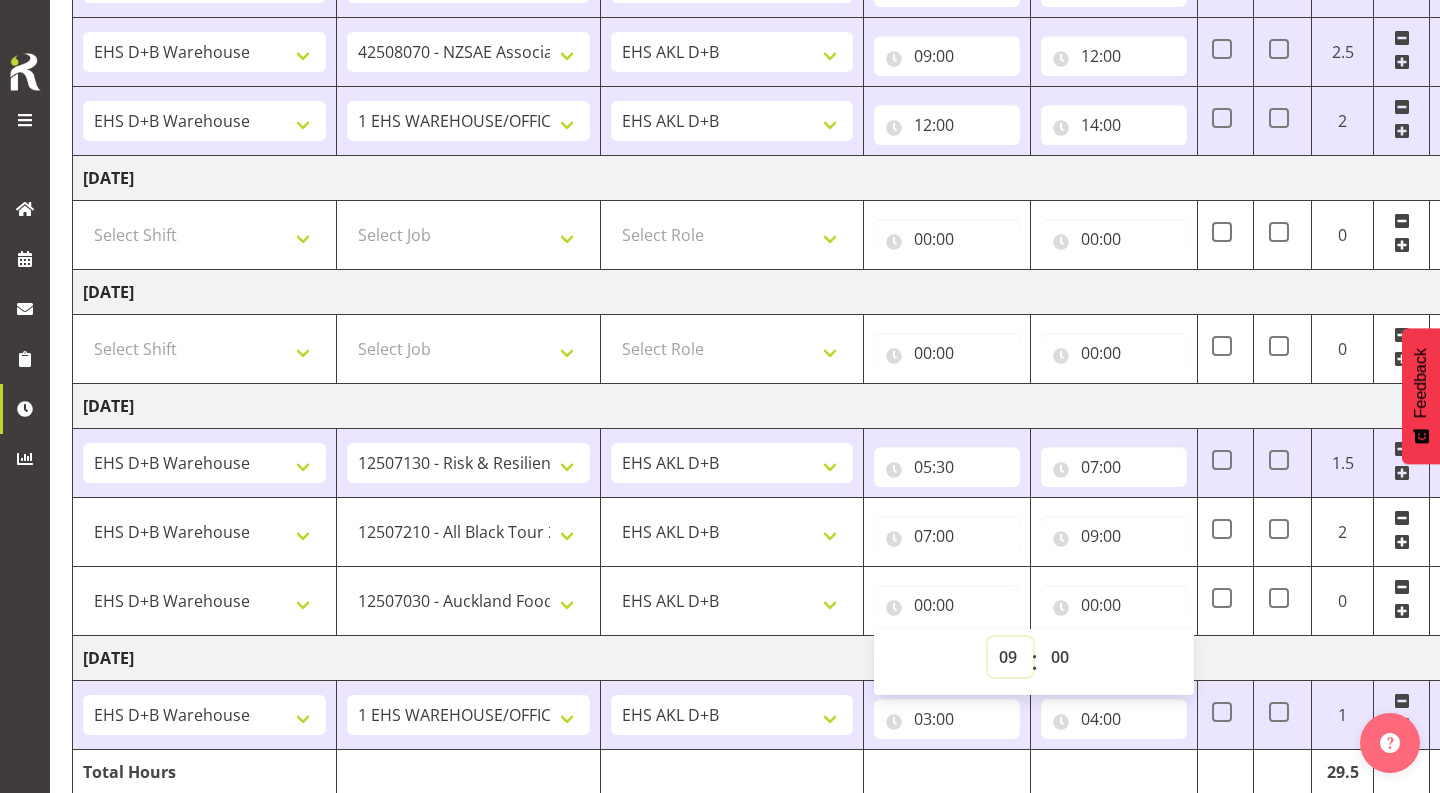 type on "09:00" 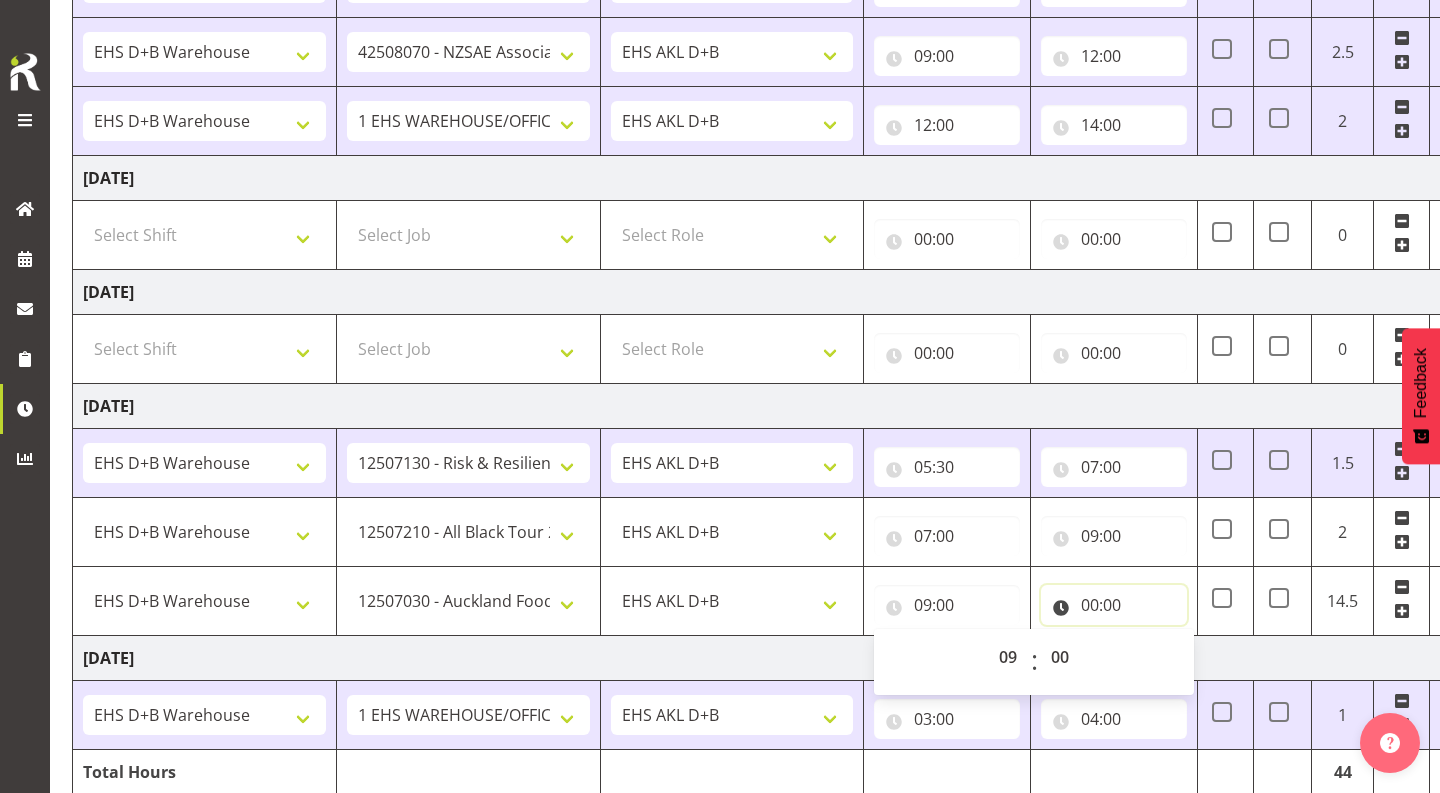 click on "00:00" at bounding box center (1114, 605) 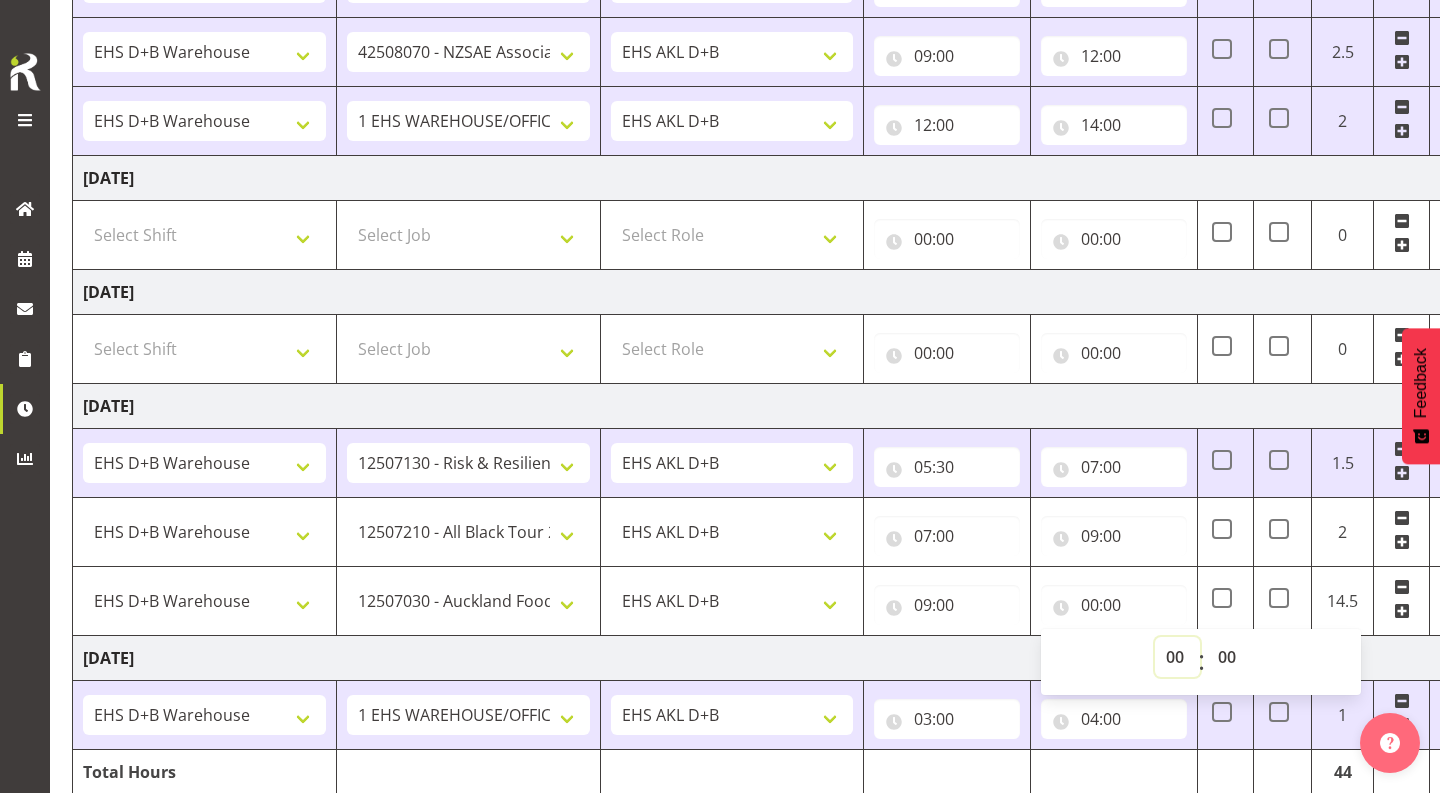 click on "00   01   02   03   04   05   06   07   08   09   10   11   12   13   14   15   16   17   18   19   20   21   22   23" at bounding box center (1177, 657) 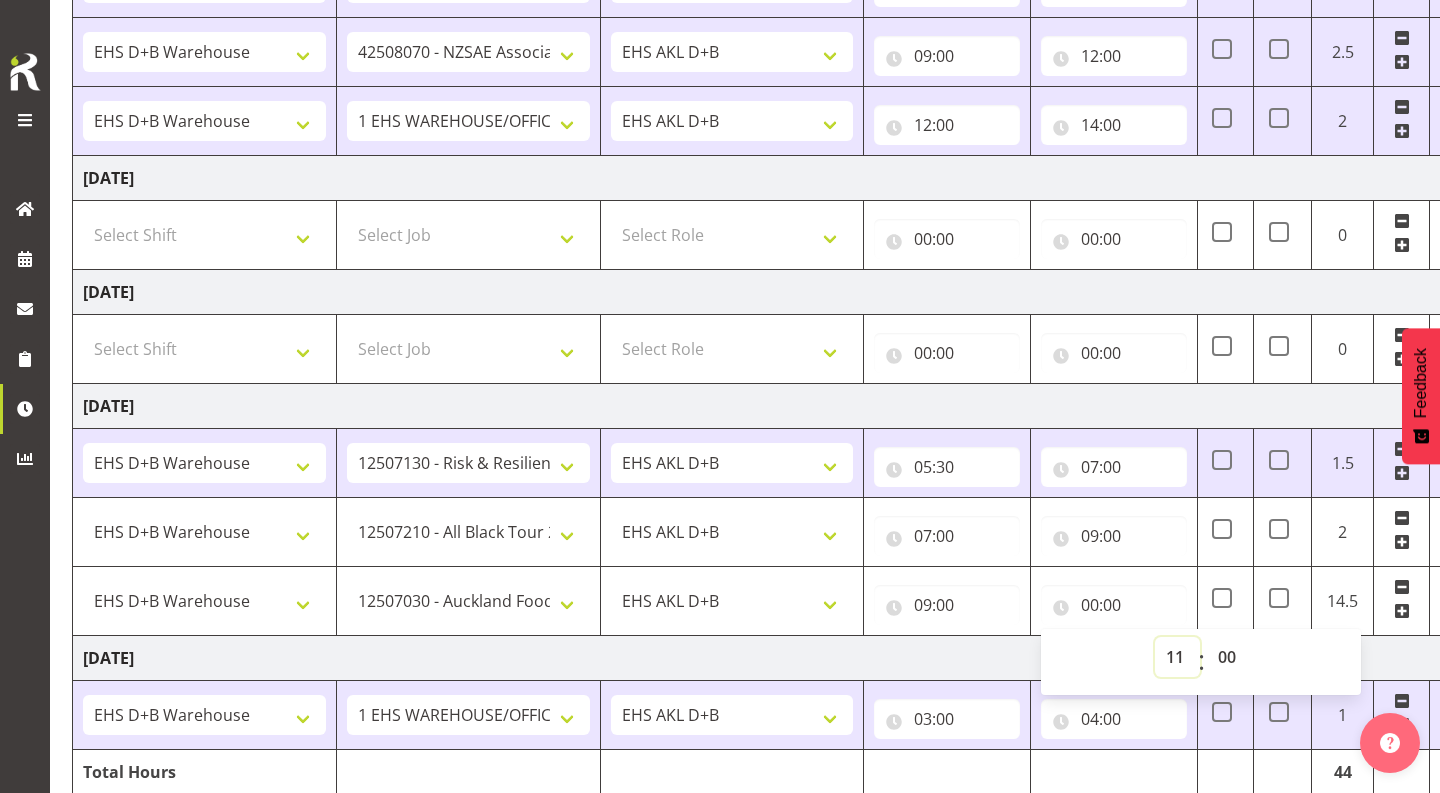 type on "11:00" 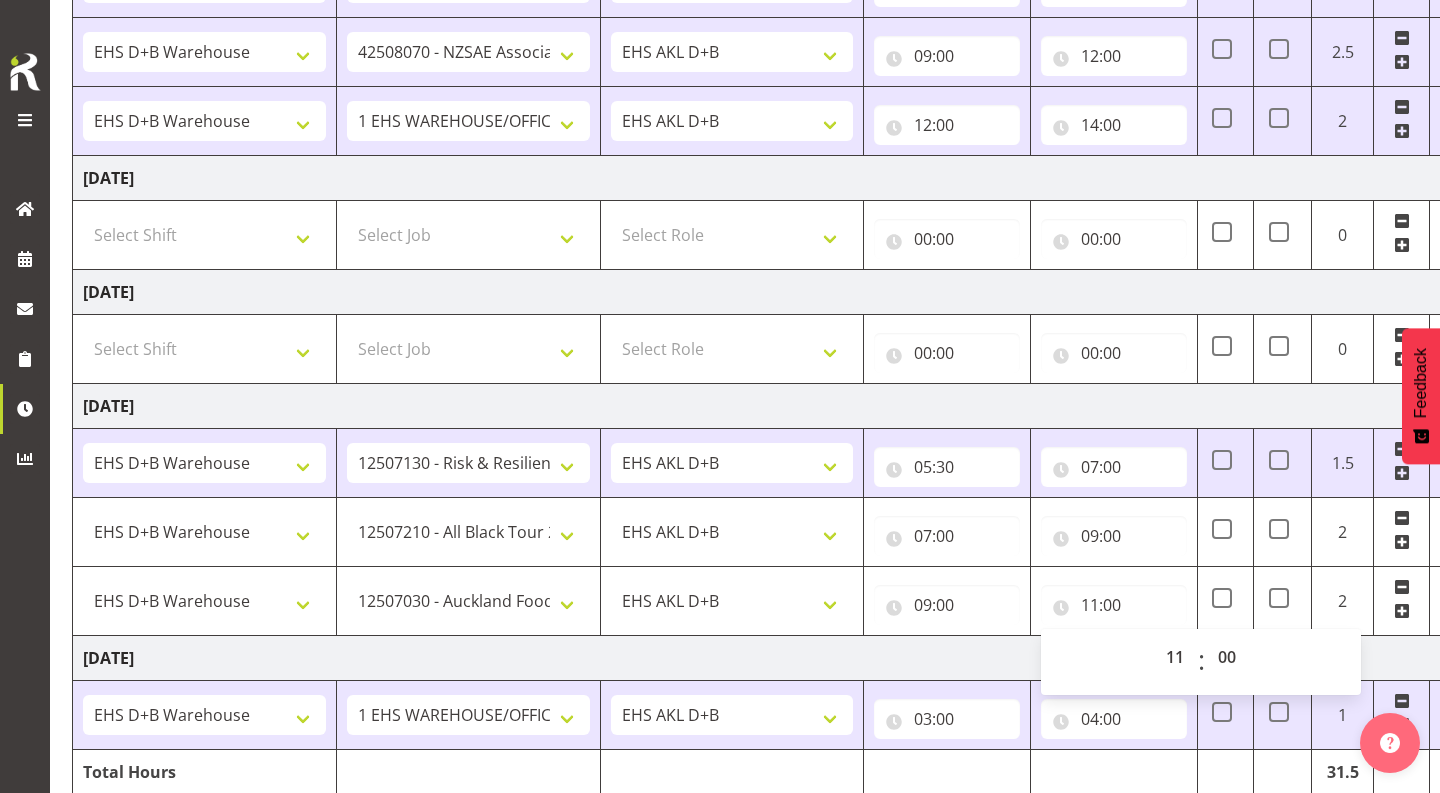 click at bounding box center (1402, 611) 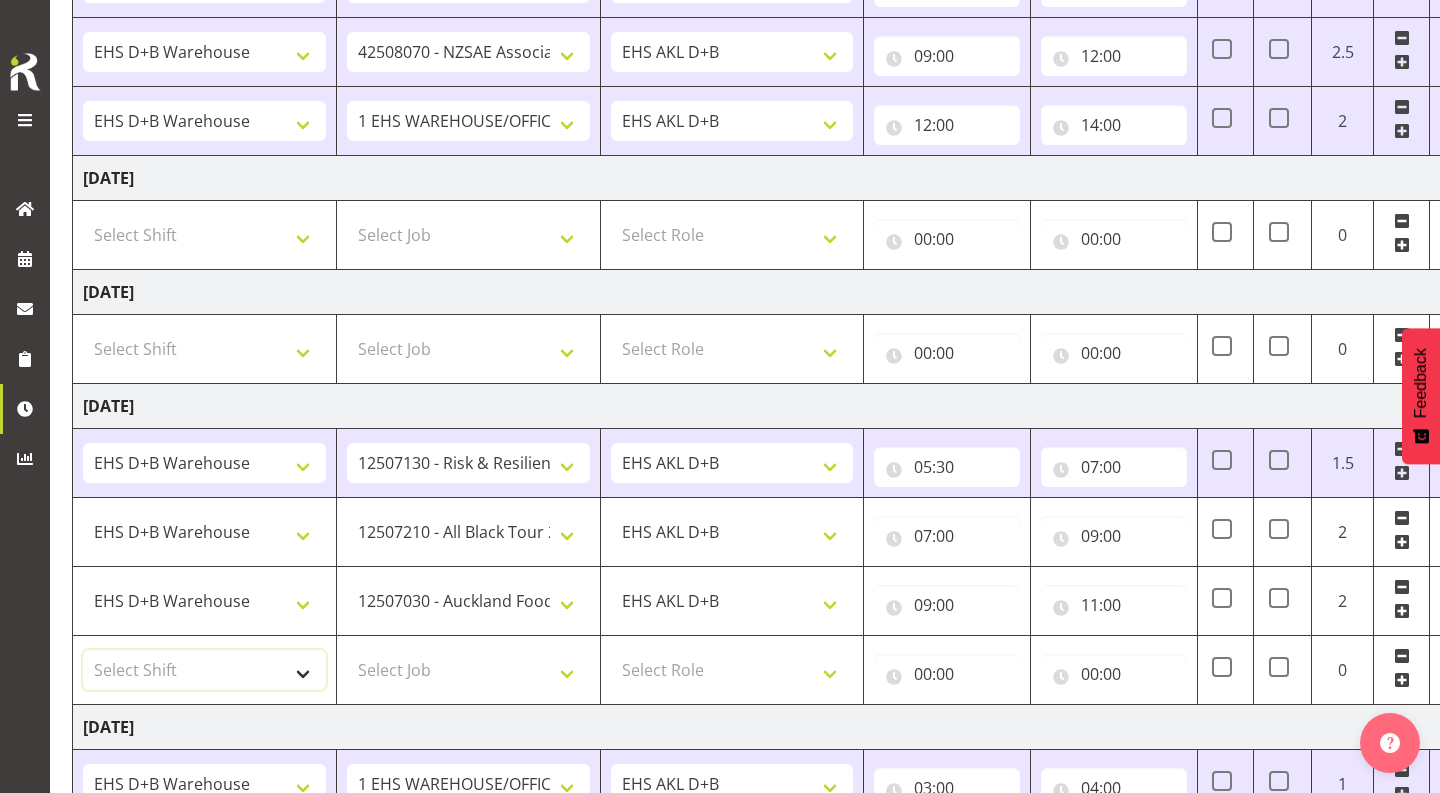 click on "Select Shift  # Fieldays--[GEOGRAPHIC_DATA]. # Install Hutchwilco Boat Show at [GEOGRAPHIC_DATA]. #AKL Bunnings Trade Show at [GEOGRAPHIC_DATA]. #Blueberries Conf at [GEOGRAPHIC_DATA]. #FPANZ at VEC. #Garden Festival at [GEOGRAPHIC_DATA]. #[PERSON_NAME] at [GEOGRAPHIC_DATA] A&P Show at [GEOGRAPHIC_DATA]. #Hawkes Bay H&G Show@[PERSON_NAME] Park. #ITM@Sail GP. #Install NZOA at [GEOGRAPHIC_DATA]. #Internship&Graduate Expo #Karaka casual. #Laneways at [GEOGRAPHIC_DATA] #Meatstock at [GEOGRAPHIC_DATA]. #NZCB [DATE]. #Pullout Meetings at [GEOGRAPHIC_DATA]. #Tauranga Food Show at [GEOGRAPHIC_DATA]. #V8's at [GEOGRAPHIC_DATA]. #Wellington H&G Show. #Wellington WGTN Bunnings Trade Show. *Games Fair at the Cloud 1 Carlton Events 1 Carlton accounts 11 Degrees @ [GEOGRAPHIC_DATA] 121609010 Graphic Novel 12507030 Ak Foodshow at ASG 12507180 Banksy at Aotea 12508010 Spring Gift Fair at ASG 12508030 Akl Baby Expo at ASG. 12508190 [DATE][PERSON_NAME] Expo 12508210 Paper Plus Conf. 12508220 SEANZ at [GEOGRAPHIC_DATA]. In at 7:30am. 12509021 Foodtech Packtech at ASG. 12509120 AI Summit at Shed 10. 12509300 TMC at Cordis 42605010 BOINZ Conf" at bounding box center [204, 670] 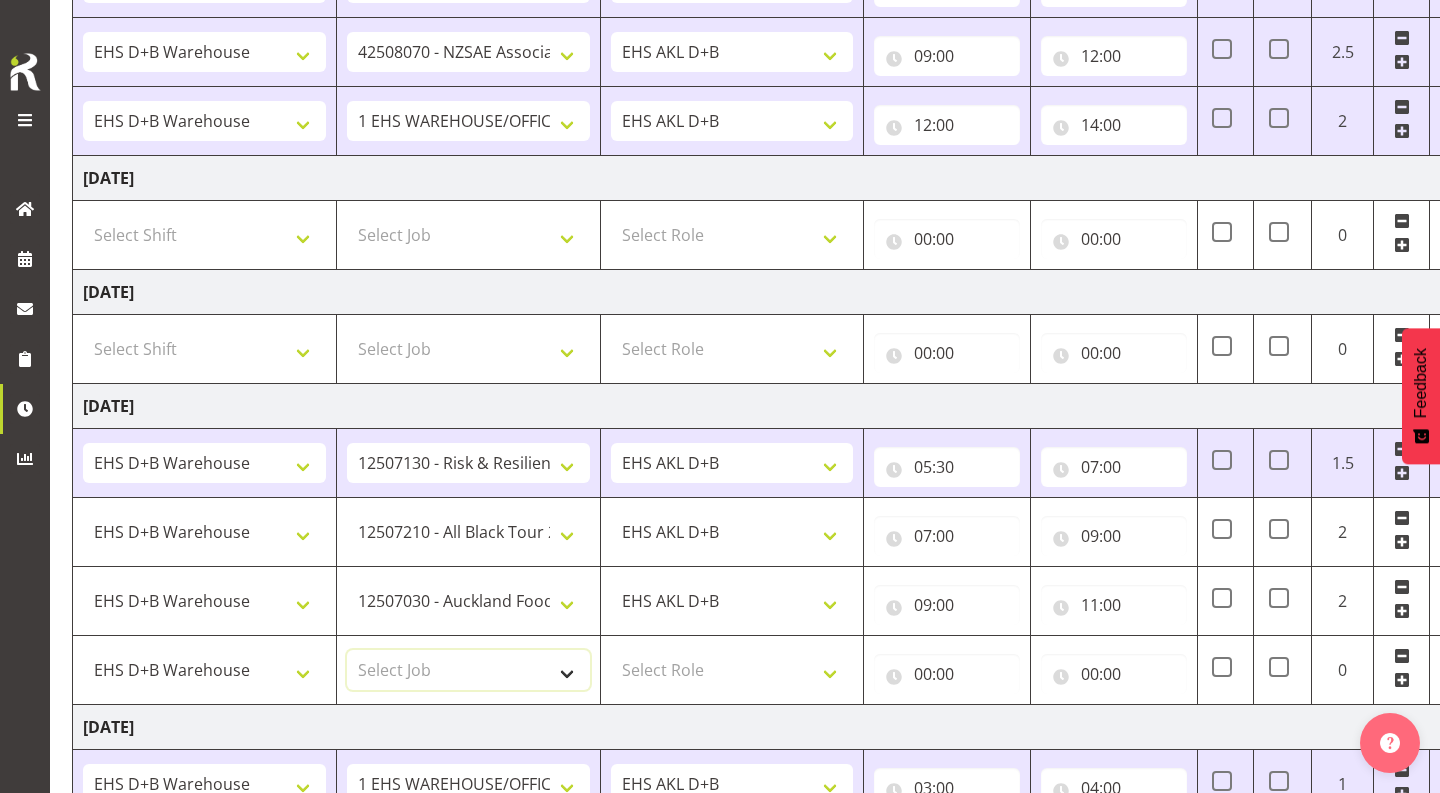click on "Select Job  1 Carlton Events 1 [PERSON_NAME][GEOGRAPHIC_DATA] 1 [PERSON_NAME][GEOGRAPHIC_DATA] 1 EHS WAREHOUSE/OFFICE 1 GRS 1 SLP Production 1 SLP Tradeshows 12504000 - AKL Casual [DATE] 1250400R - April Casual C&R 2025 12504050 - CDES Engineering and Technology Expo 2025 12504070 - FINZ (National Financial Adviser Conf) 2025 1250407A - Fidelity @ FINZ Conf 2025 1250407B - La Trobe @ FINZ Conf 25 1250407C - Partners Life @ FINZ Conf 25 12504080 - AKL Go Green 2025 12504100 - NZSEE 2025 12504120 - Ester Show 2025 12504150 - Test-[PERSON_NAME]-May 12505000 - AKL Casual [DATE] 1250500R - May Casual C&R 2025 12505020 - Hutchwilco Boat Show 2025 1250502R - [GEOGRAPHIC_DATA] Boat Show 2025 - C&R 12505030 - NZOHS Conference 2025 12505040 - Aotearoa Art Fair 2025 12505060 - Waipa Home Show 2025 12505070 - CAS 2025 1250507A - CAS 2025 - 200 Doors 1250507B - CAS 2025 - Cutera 1250507C - CAS 2025 - Dermocosmetica 12505080 - [GEOGRAPHIC_DATA] Conference 2025 1250508A - Zeiss @ [GEOGRAPHIC_DATA] 25 1250508B - Roche @ [GEOGRAPHIC_DATA] 25 1250508C - Alcon @ [GEOGRAPHIC_DATA] 25 12505130 - Test- [PERSON_NAME] 1" at bounding box center (468, 670) 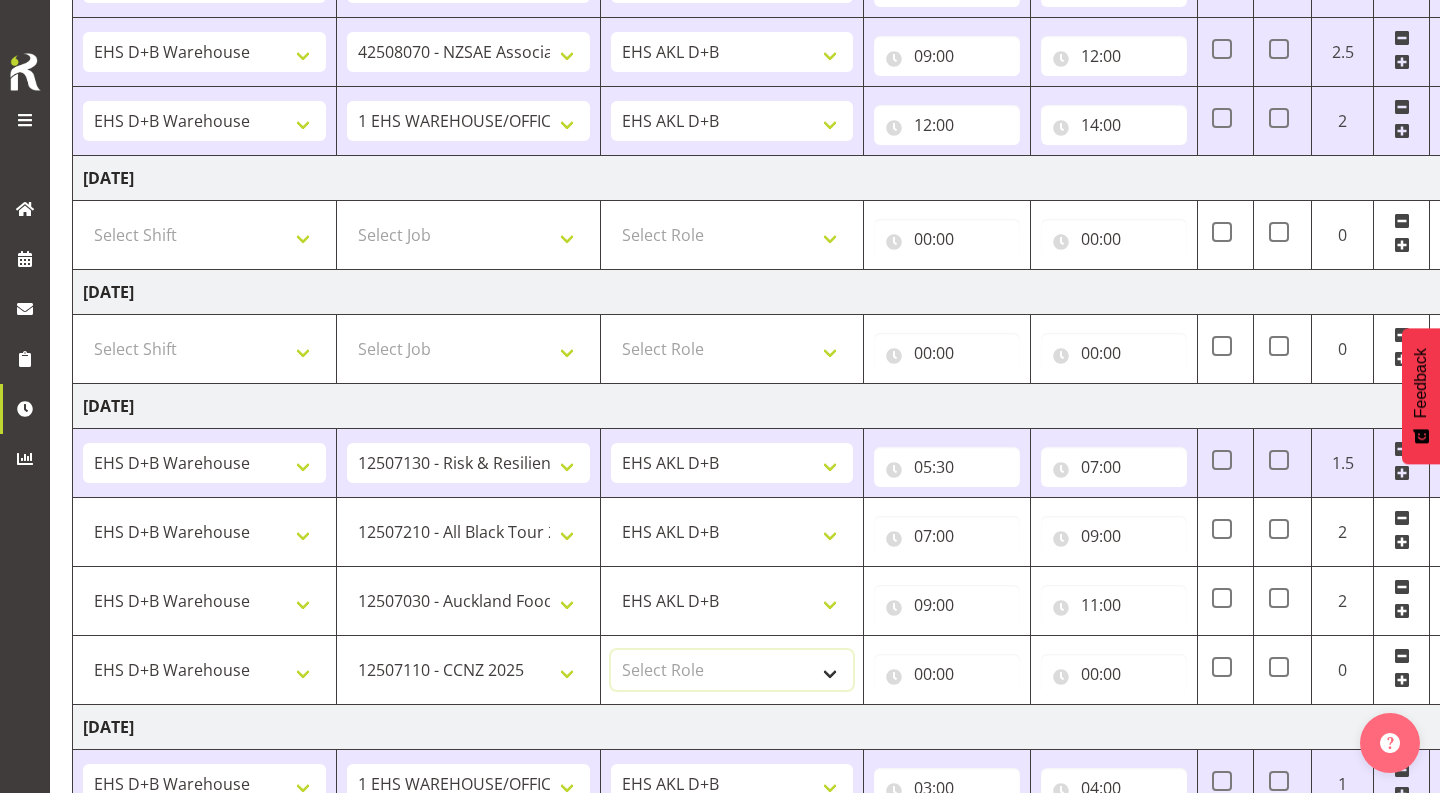 click on "Select Role  EHS AKL D+B" at bounding box center (732, 670) 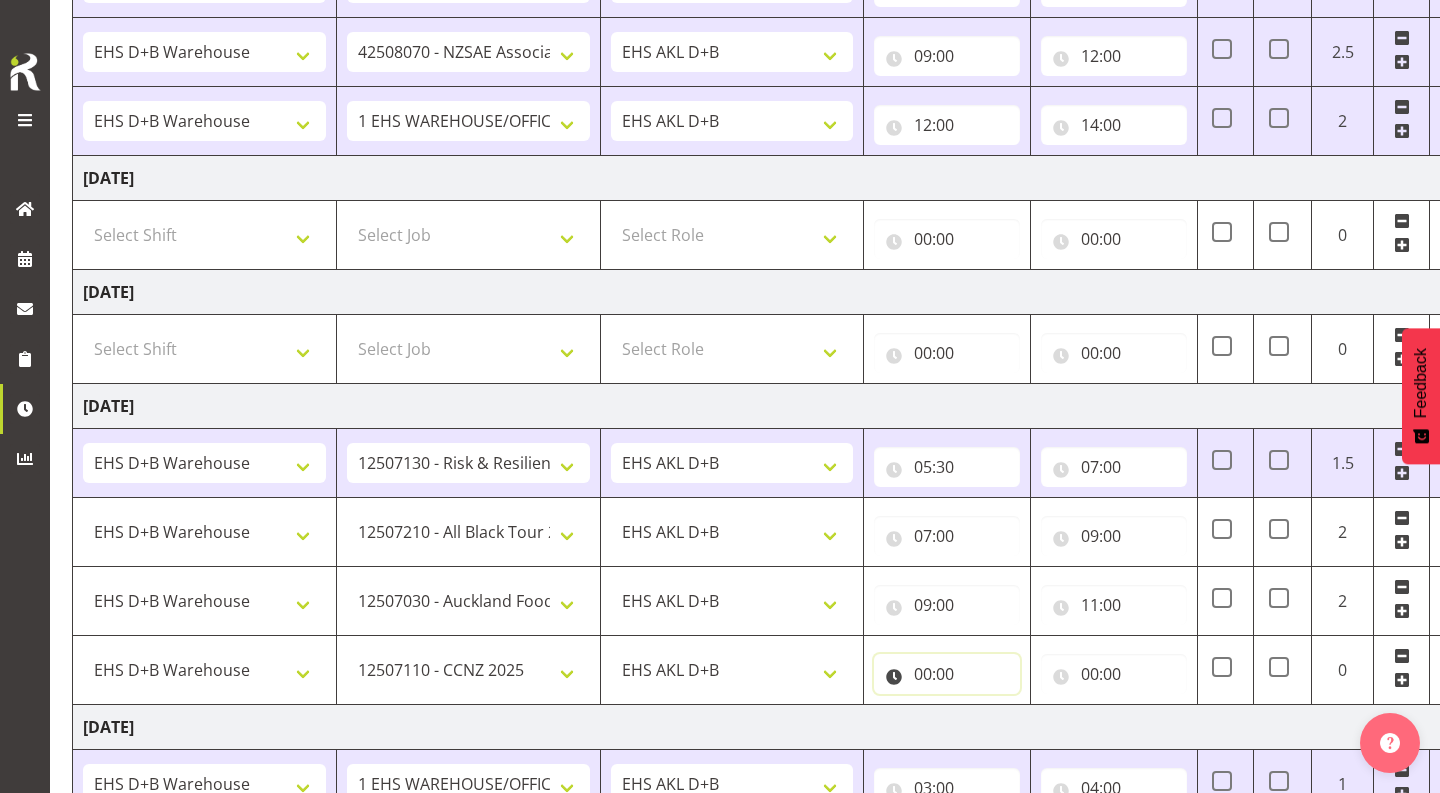 click on "00:00" at bounding box center [947, 674] 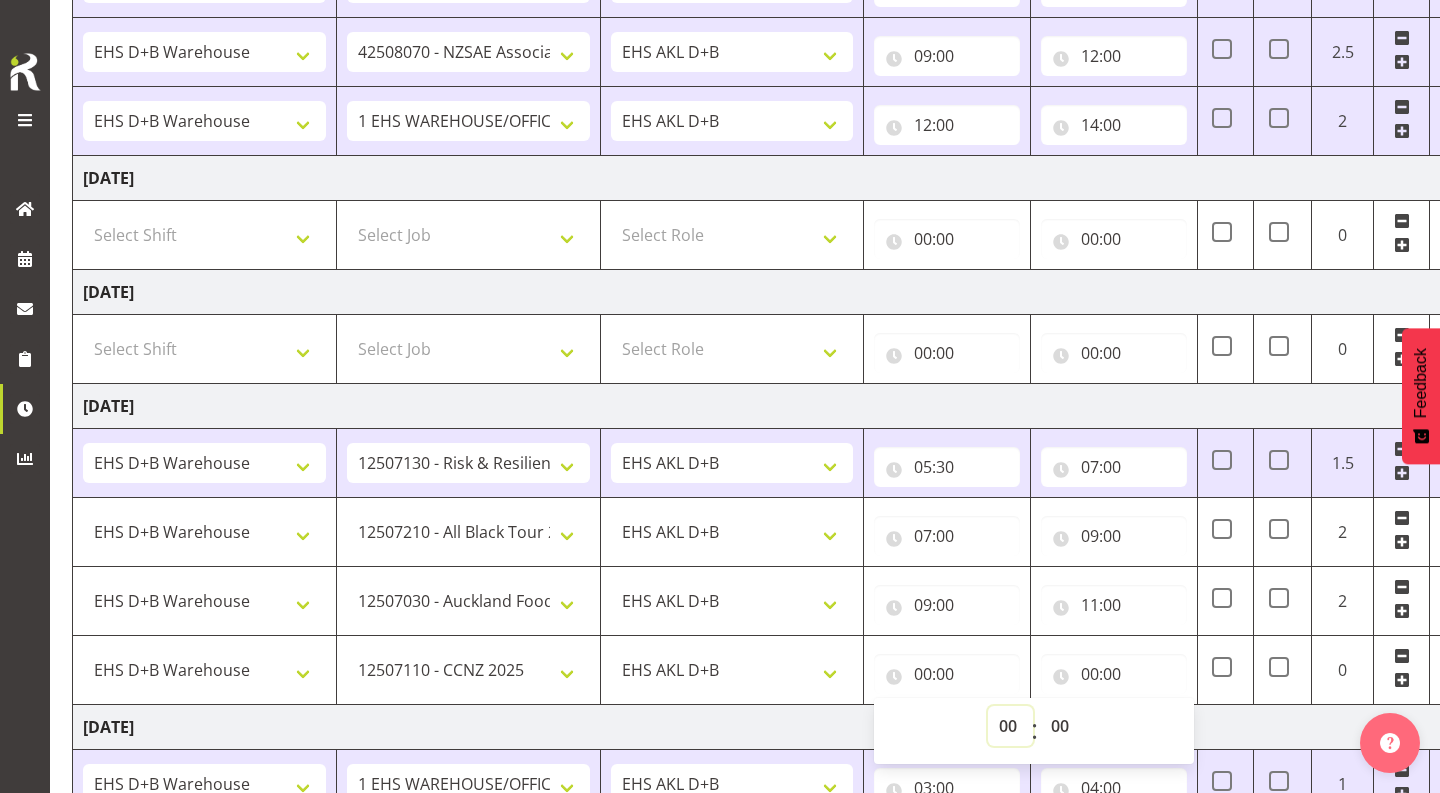 click on "00   01   02   03   04   05   06   07   08   09   10   11   12   13   14   15   16   17   18   19   20   21   22   23" at bounding box center (1010, 726) 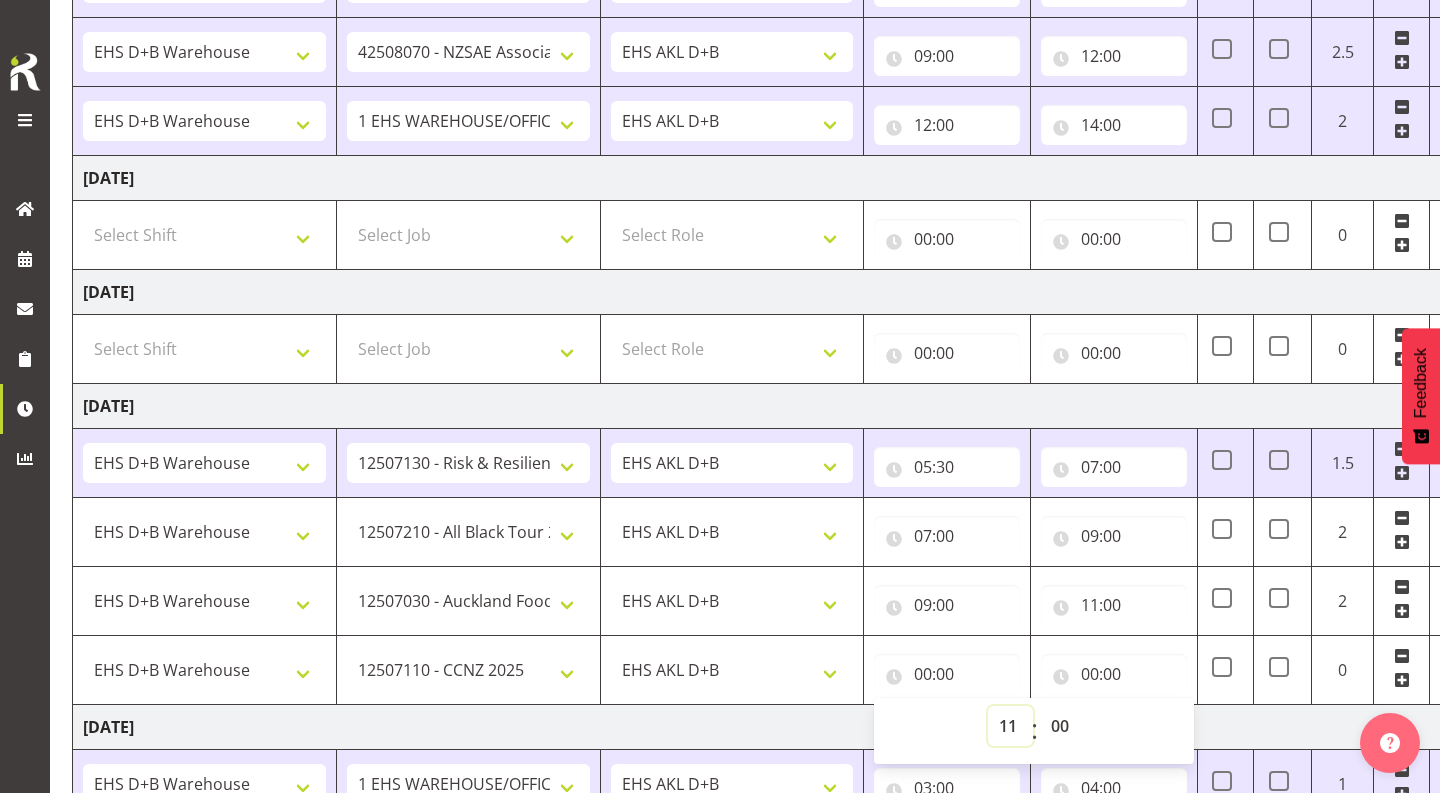 type on "11:00" 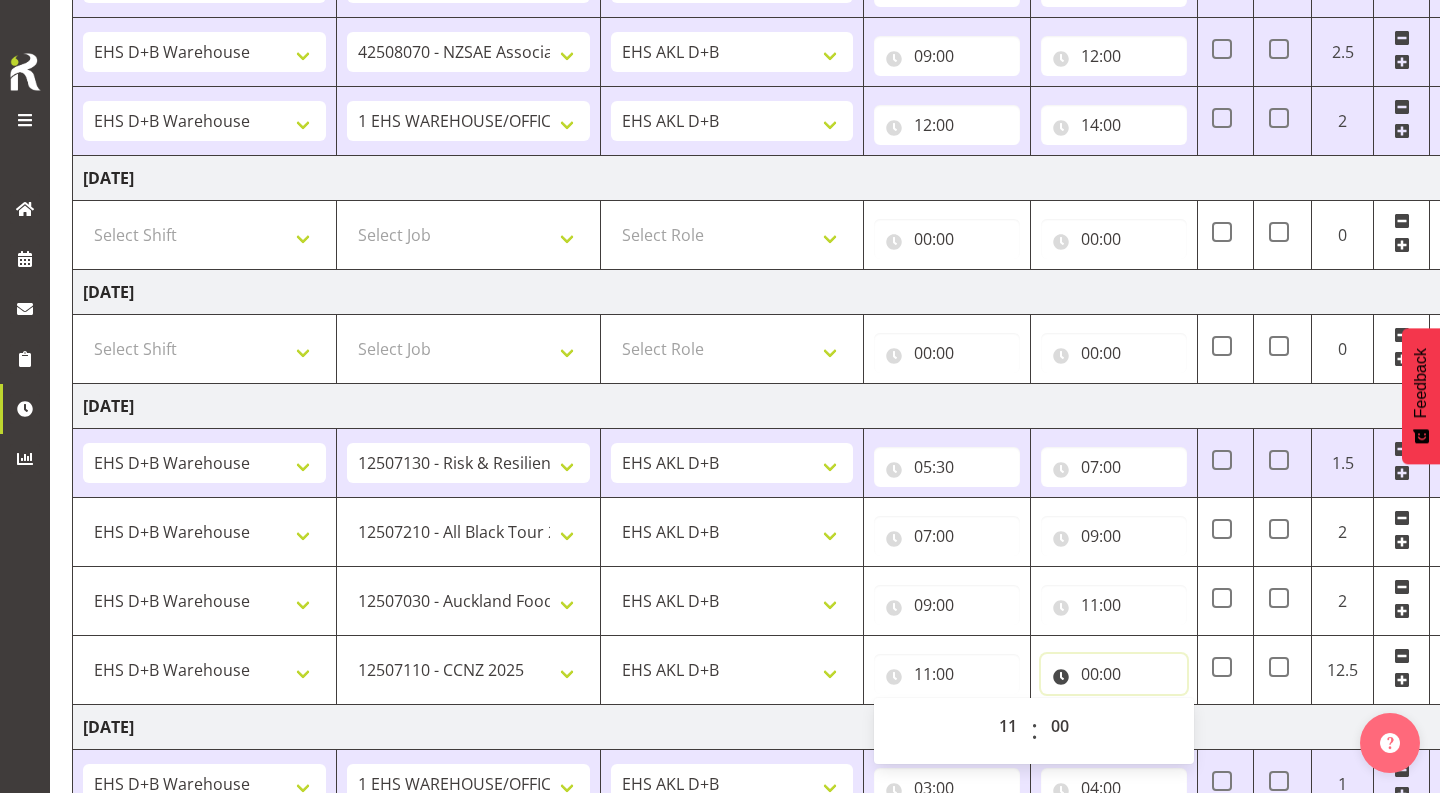 click on "00:00" at bounding box center (1114, 674) 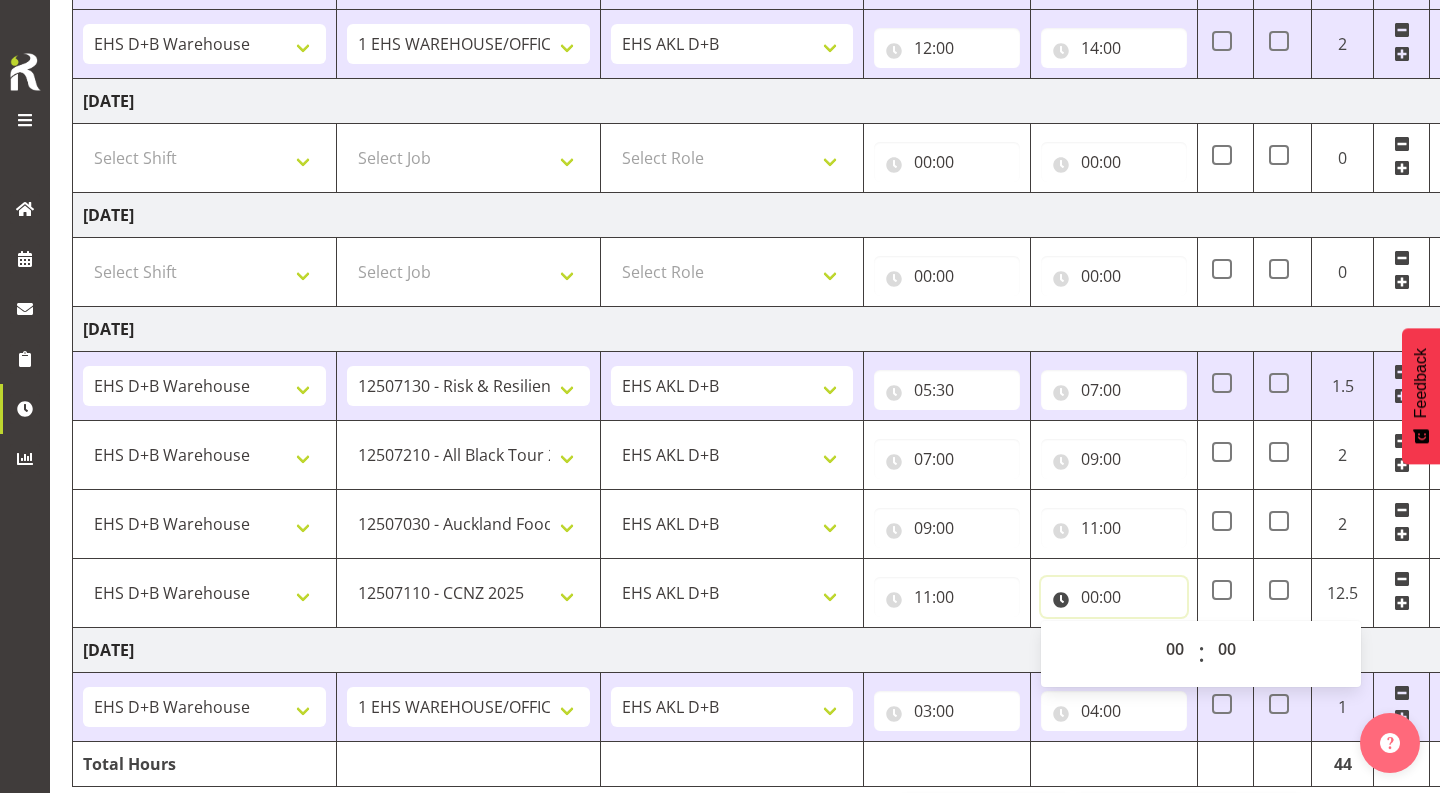 scroll, scrollTop: 864, scrollLeft: 0, axis: vertical 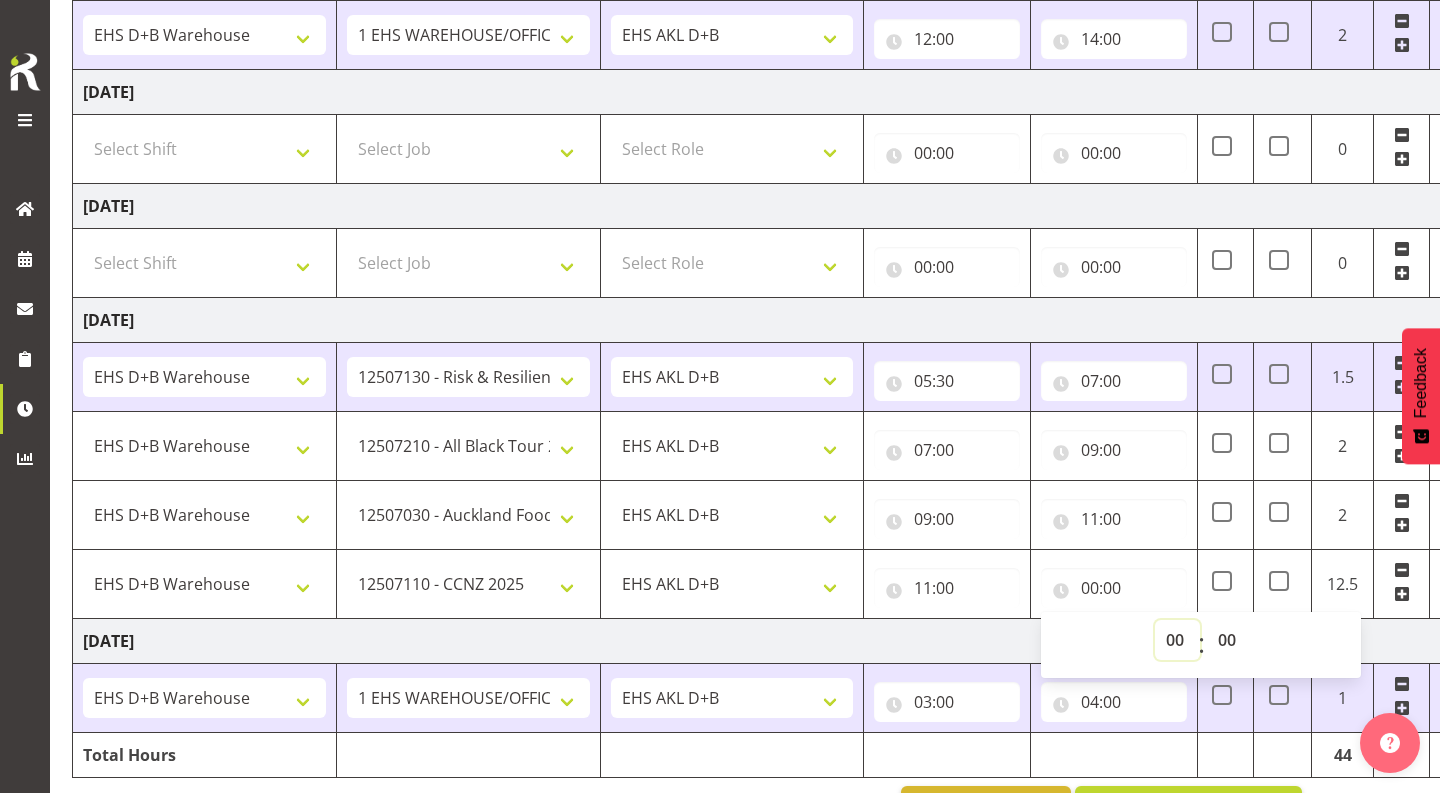 click on "00   01   02   03   04   05   06   07   08   09   10   11   12   13   14   15   16   17   18   19   20   21   22   23" at bounding box center (1177, 640) 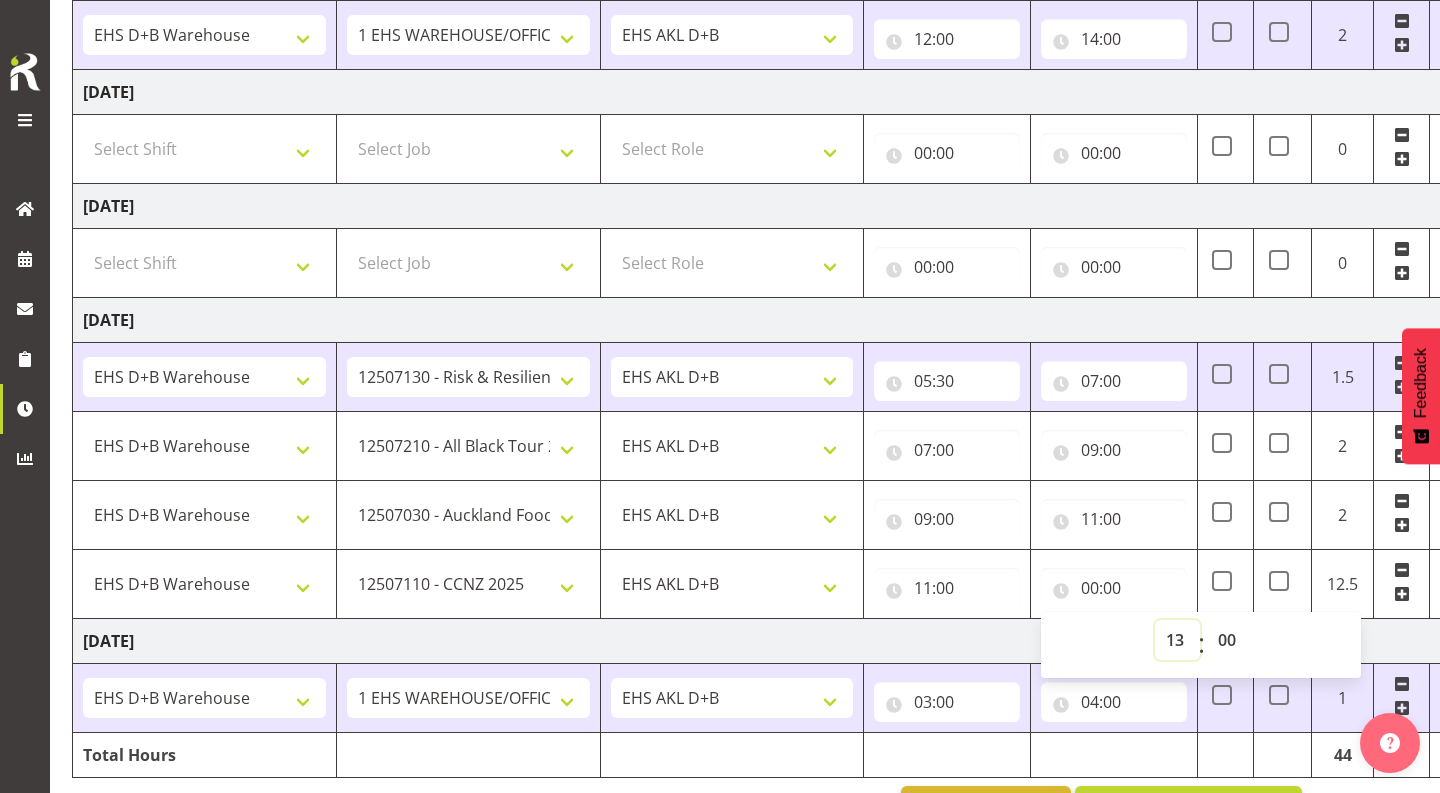 type on "13:00" 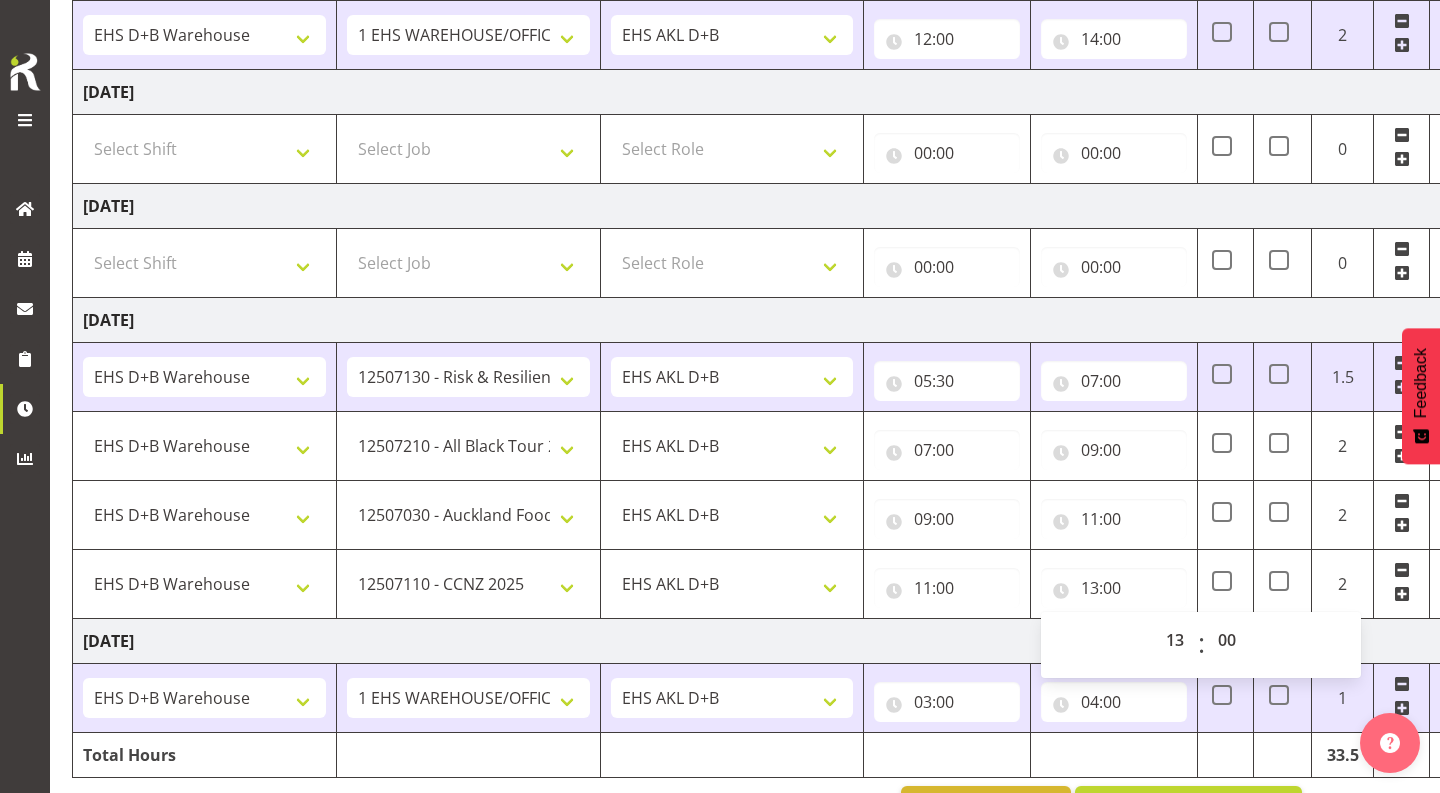 click on "[DATE]" at bounding box center (772, 641) 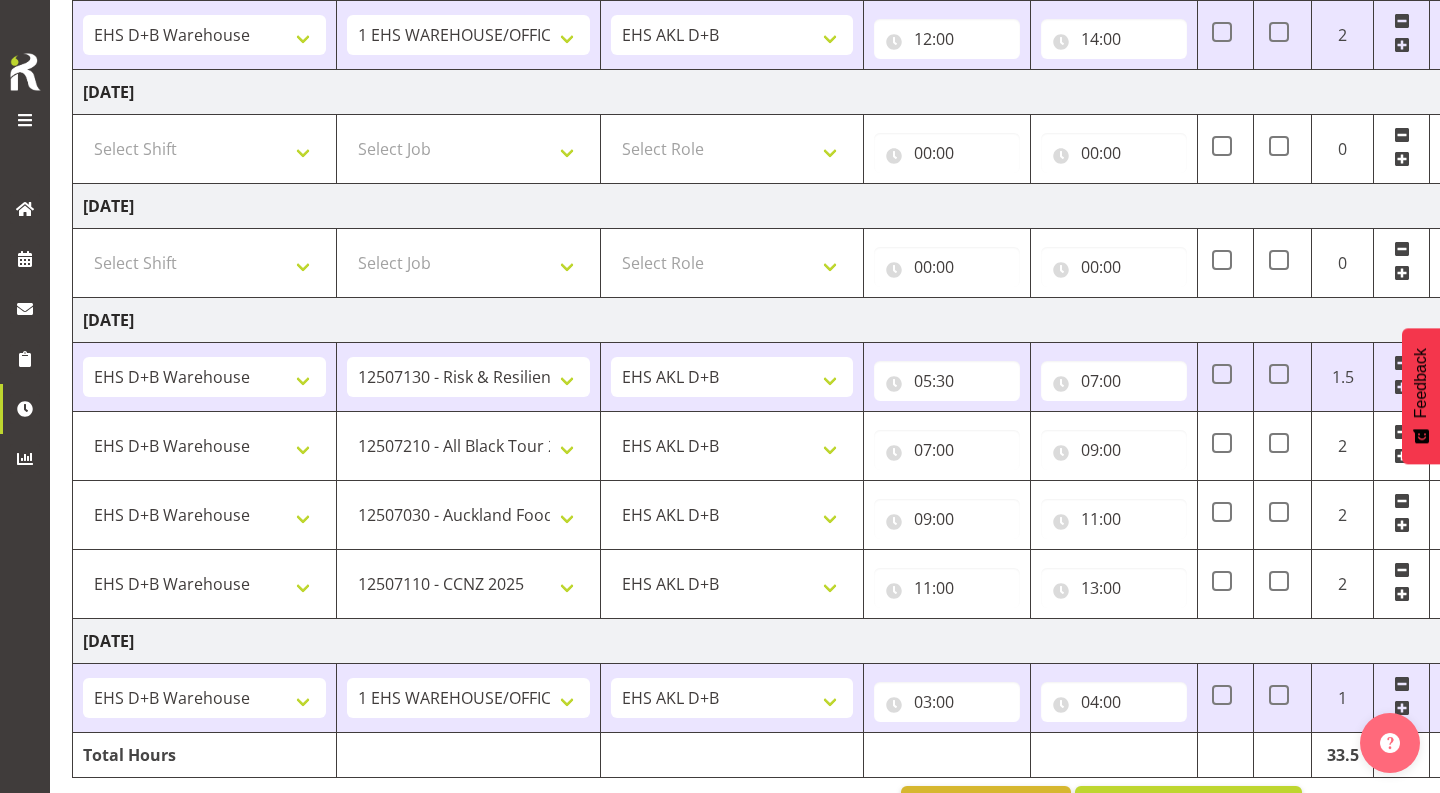 click at bounding box center (1402, 594) 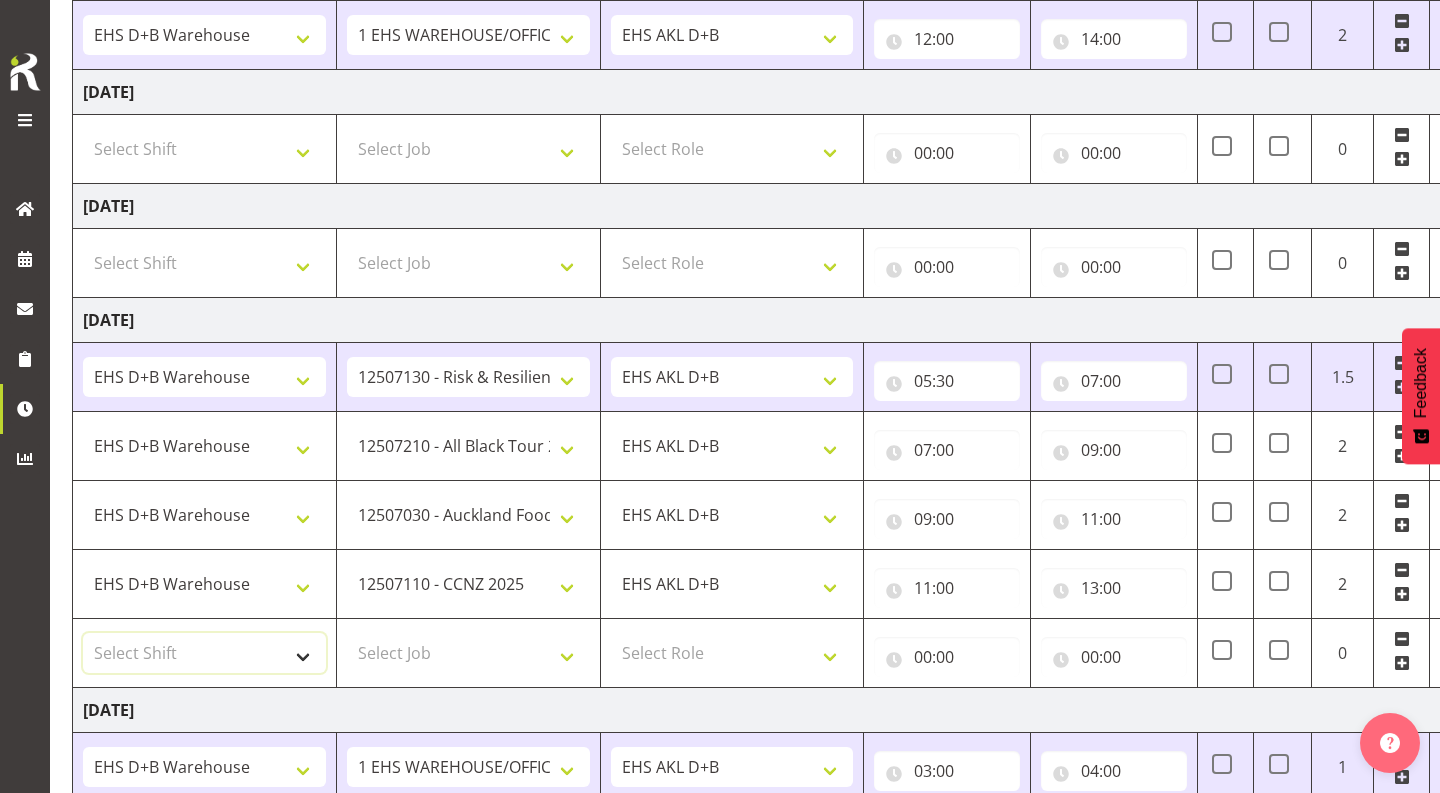 click on "Select Shift  # Fieldays--[GEOGRAPHIC_DATA]. # Install Hutchwilco Boat Show at [GEOGRAPHIC_DATA]. #AKL Bunnings Trade Show at [GEOGRAPHIC_DATA]. #Blueberries Conf at [GEOGRAPHIC_DATA]. #FPANZ at VEC. #Garden Festival at [GEOGRAPHIC_DATA]. #[PERSON_NAME] at [GEOGRAPHIC_DATA] A&P Show at [GEOGRAPHIC_DATA]. #Hawkes Bay H&G Show@[PERSON_NAME] Park. #ITM@Sail GP. #Install NZOA at [GEOGRAPHIC_DATA]. #Internship&Graduate Expo #Karaka casual. #Laneways at [GEOGRAPHIC_DATA] #Meatstock at [GEOGRAPHIC_DATA]. #NZCB [DATE]. #Pullout Meetings at [GEOGRAPHIC_DATA]. #Tauranga Food Show at [GEOGRAPHIC_DATA]. #V8's at [GEOGRAPHIC_DATA]. #Wellington H&G Show. #Wellington WGTN Bunnings Trade Show. *Games Fair at the Cloud 1 Carlton Events 1 Carlton accounts 11 Degrees @ [GEOGRAPHIC_DATA] 121609010 Graphic Novel 12507030 Ak Foodshow at ASG 12507180 Banksy at Aotea 12508010 Spring Gift Fair at ASG 12508030 Akl Baby Expo at ASG. 12508190 [DATE][PERSON_NAME] Expo 12508210 Paper Plus Conf. 12508220 SEANZ at [GEOGRAPHIC_DATA]. In at 7:30am. 12509021 Foodtech Packtech at ASG. 12509120 AI Summit at Shed 10. 12509300 TMC at Cordis 42605010 BOINZ Conf" at bounding box center (204, 653) 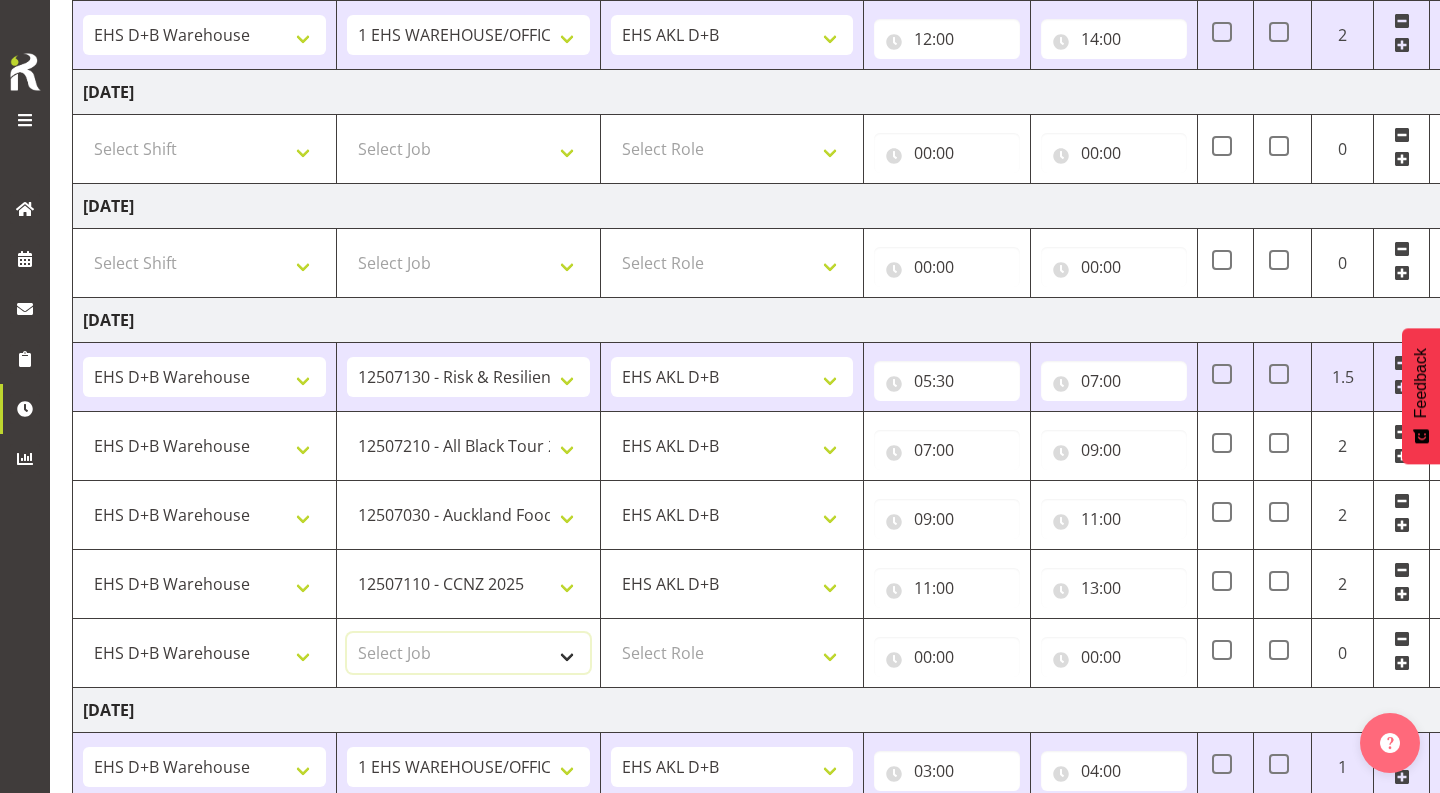 click on "Select Job  1 Carlton Events 1 [PERSON_NAME][GEOGRAPHIC_DATA] 1 [PERSON_NAME][GEOGRAPHIC_DATA] 1 EHS WAREHOUSE/OFFICE 1 GRS 1 SLP Production 1 SLP Tradeshows 12504000 - AKL Casual [DATE] 1250400R - April Casual C&R 2025 12504050 - CDES Engineering and Technology Expo 2025 12504070 - FINZ (National Financial Adviser Conf) 2025 1250407A - Fidelity @ FINZ Conf 2025 1250407B - La Trobe @ FINZ Conf 25 1250407C - Partners Life @ FINZ Conf 25 12504080 - AKL Go Green 2025 12504100 - NZSEE 2025 12504120 - Ester Show 2025 12504150 - Test-[PERSON_NAME]-May 12505000 - AKL Casual [DATE] 1250500R - May Casual C&R 2025 12505020 - Hutchwilco Boat Show 2025 1250502R - [GEOGRAPHIC_DATA] Boat Show 2025 - C&R 12505030 - NZOHS Conference 2025 12505040 - Aotearoa Art Fair 2025 12505060 - Waipa Home Show 2025 12505070 - CAS 2025 1250507A - CAS 2025 - 200 Doors 1250507B - CAS 2025 - Cutera 1250507C - CAS 2025 - Dermocosmetica 12505080 - [GEOGRAPHIC_DATA] Conference 2025 1250508A - Zeiss @ [GEOGRAPHIC_DATA] 25 1250508B - Roche @ [GEOGRAPHIC_DATA] 25 1250508C - Alcon @ [GEOGRAPHIC_DATA] 25 12505130 - Test- [PERSON_NAME] 1" at bounding box center (468, 653) 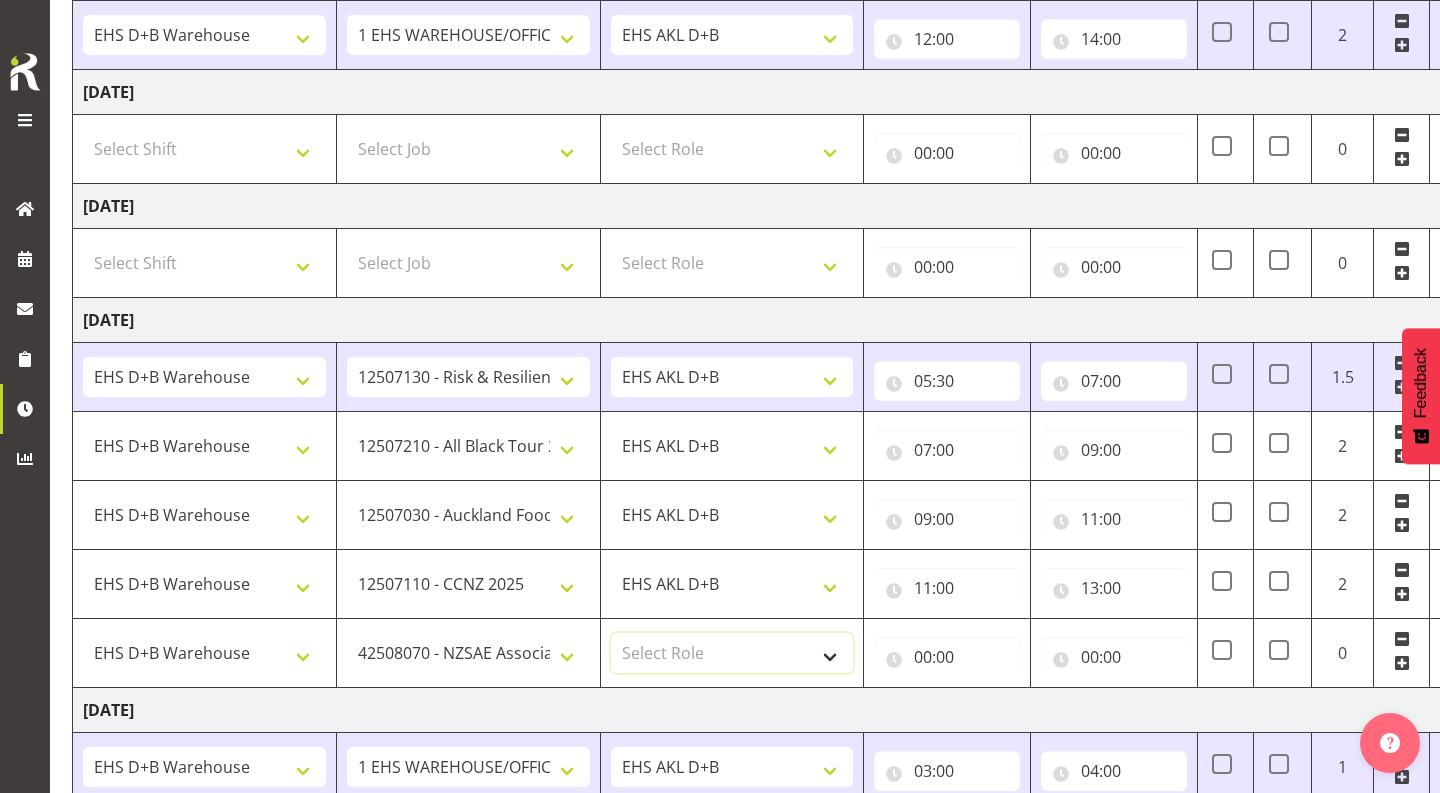 click on "Select Role  EHS AKL D+B" at bounding box center (732, 653) 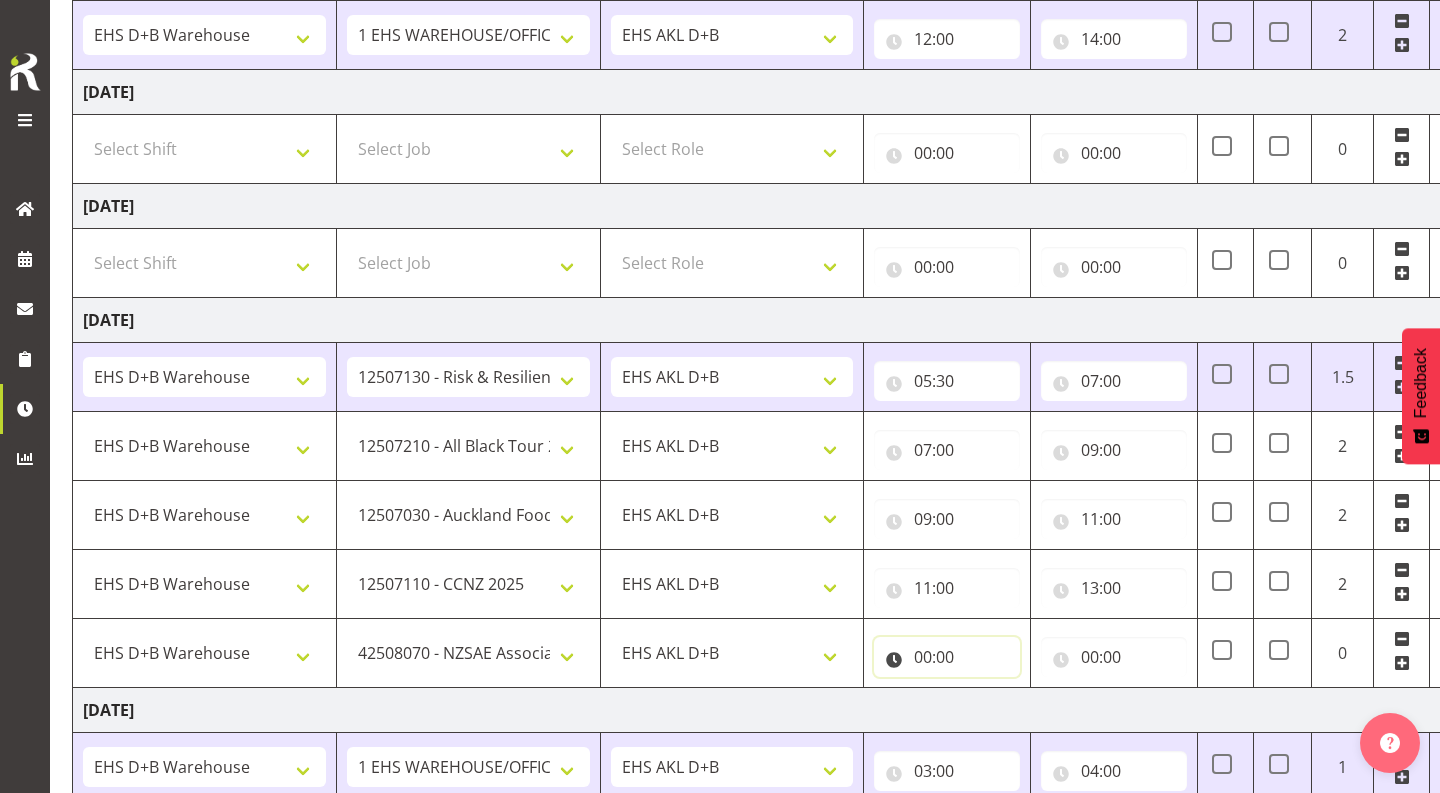 click on "00:00" at bounding box center (947, 657) 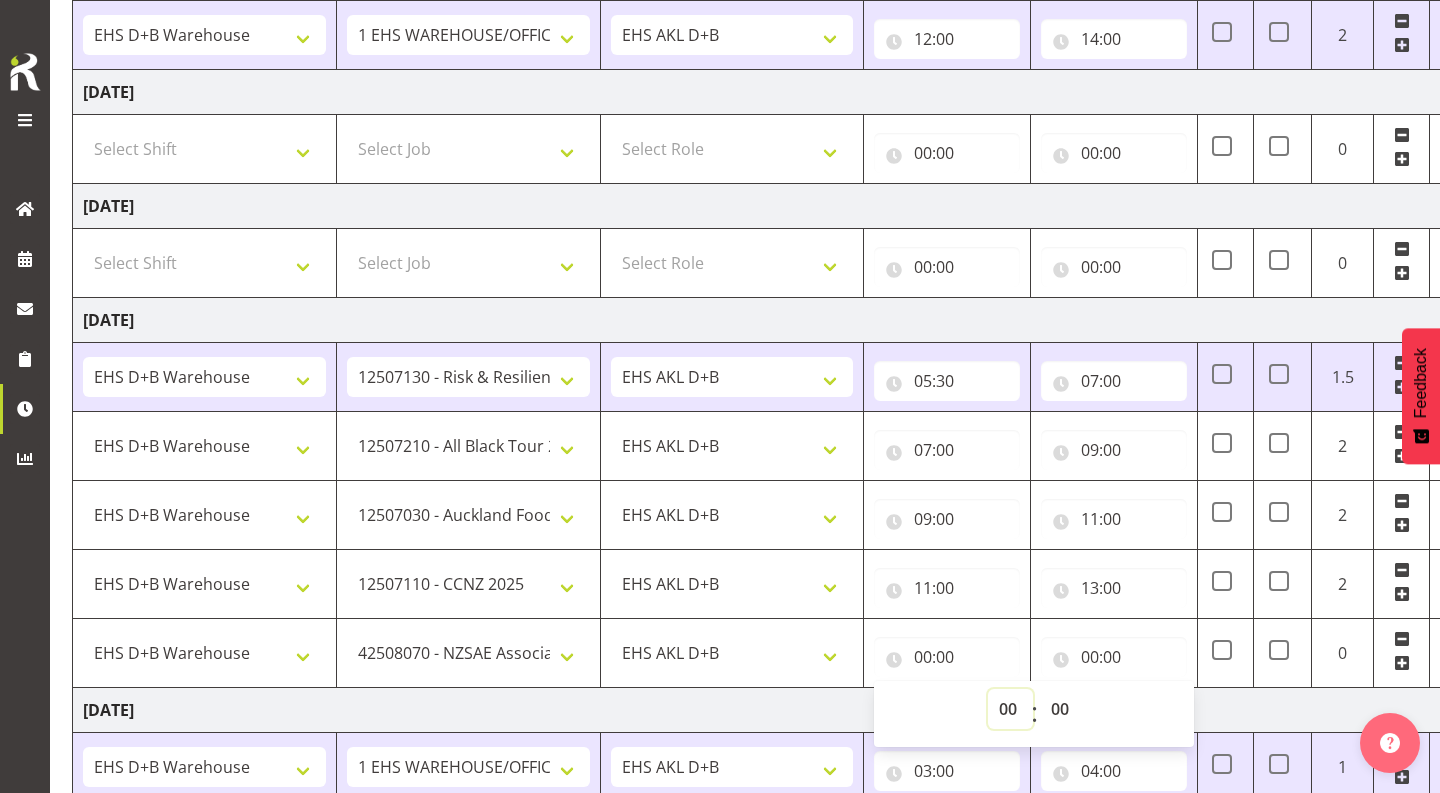 click on "00   01   02   03   04   05   06   07   08   09   10   11   12   13   14   15   16   17   18   19   20   21   22   23" at bounding box center [1010, 709] 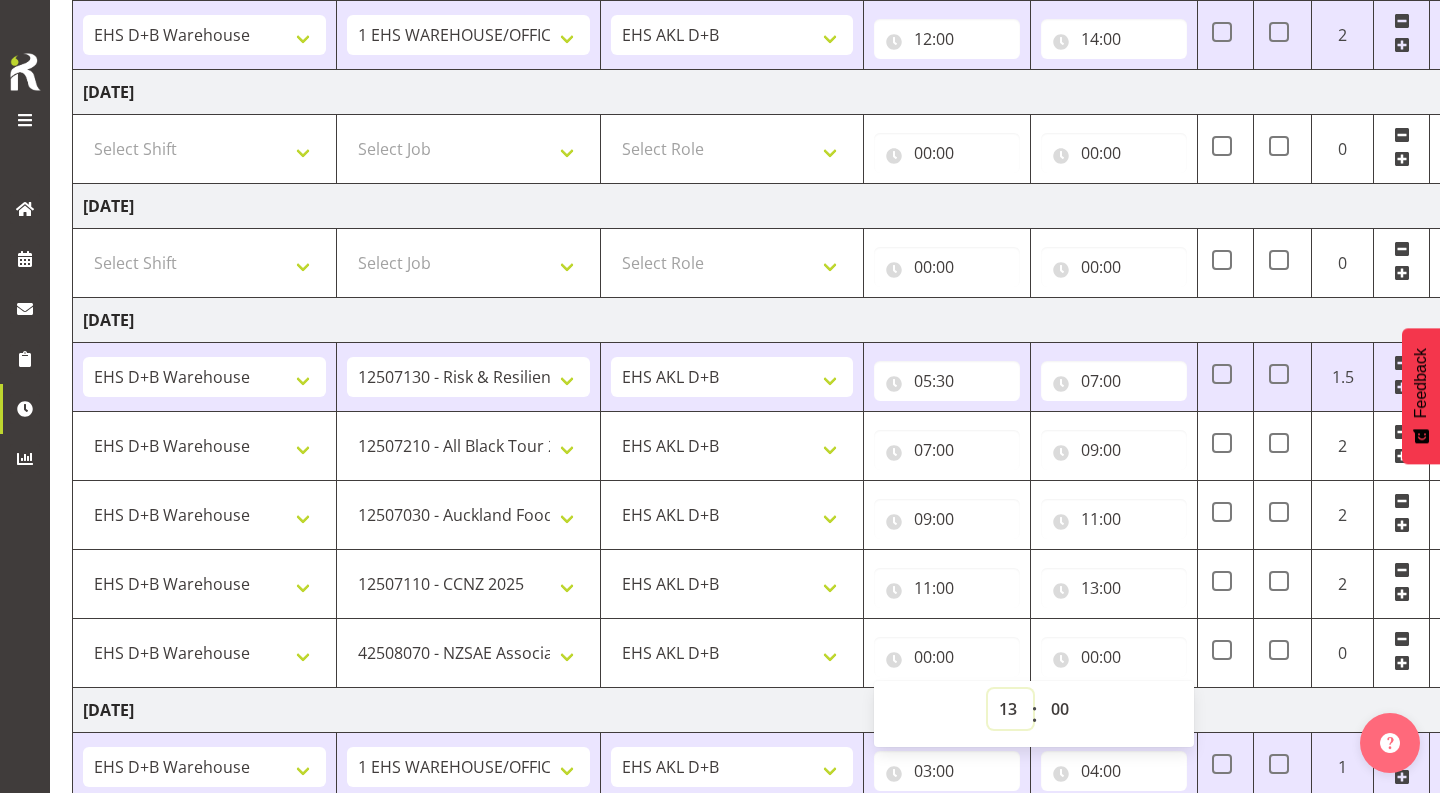 type on "13:00" 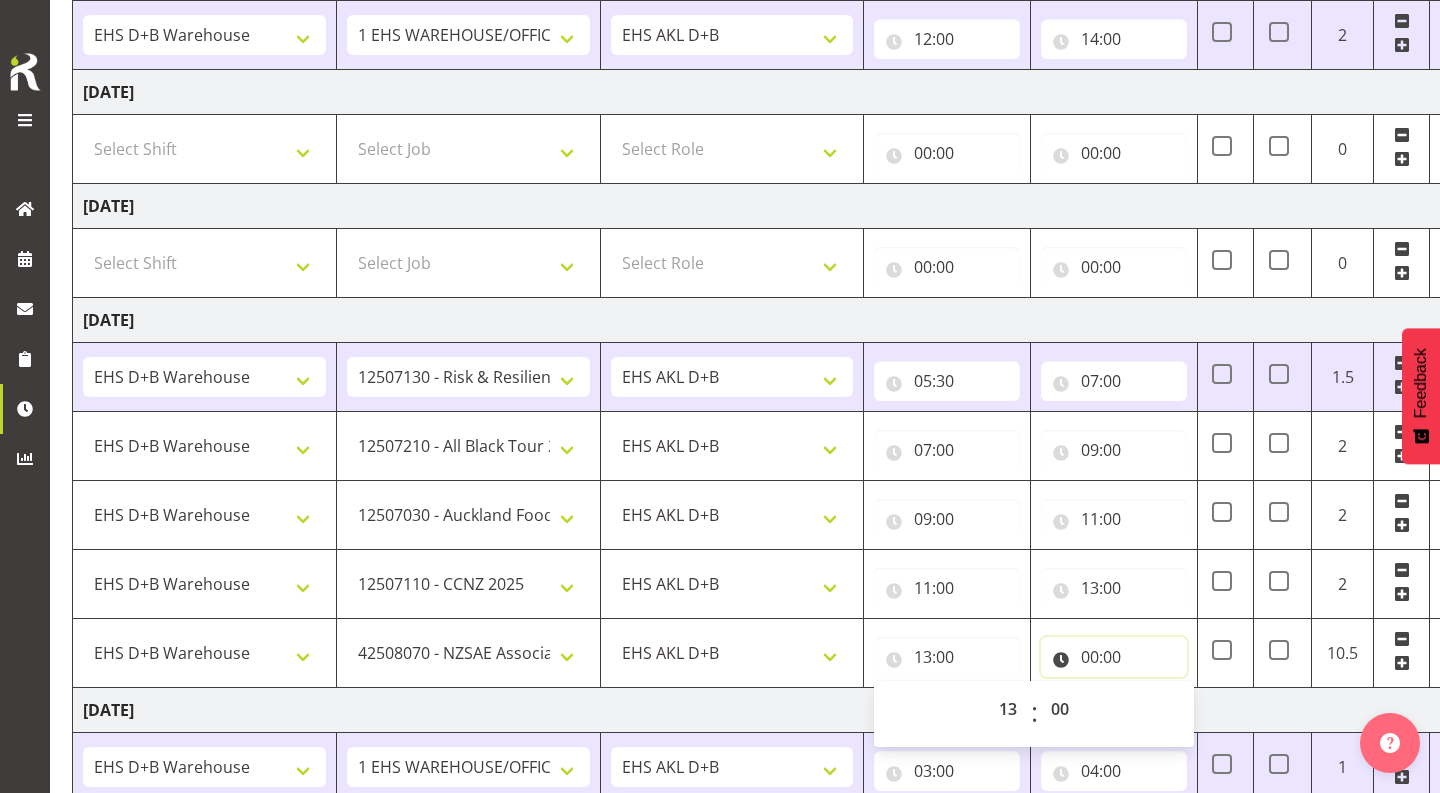 click on "00:00" at bounding box center (1114, 657) 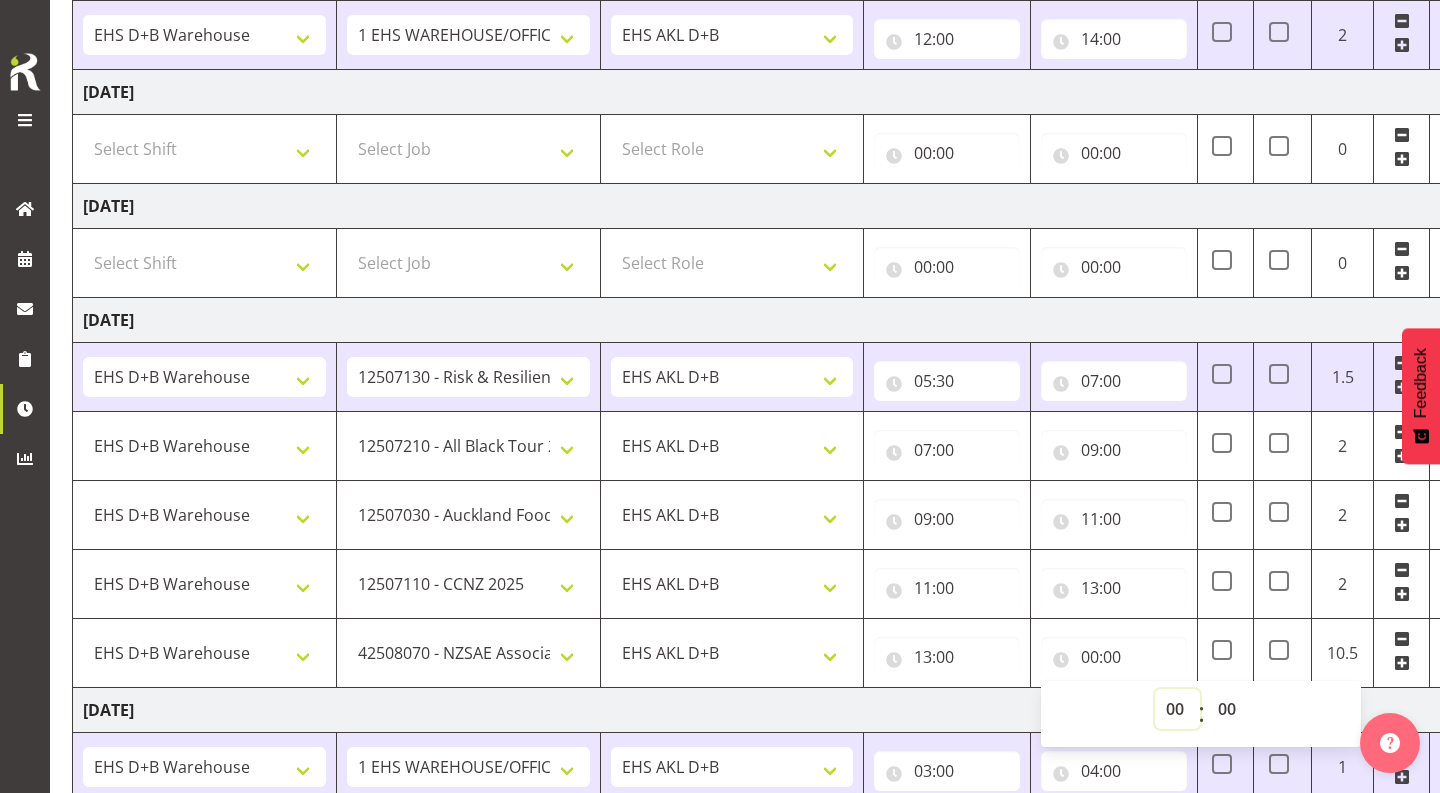 click on "00   01   02   03   04   05   06   07   08   09   10   11   12   13   14   15   16   17   18   19   20   21   22   23" at bounding box center [1177, 709] 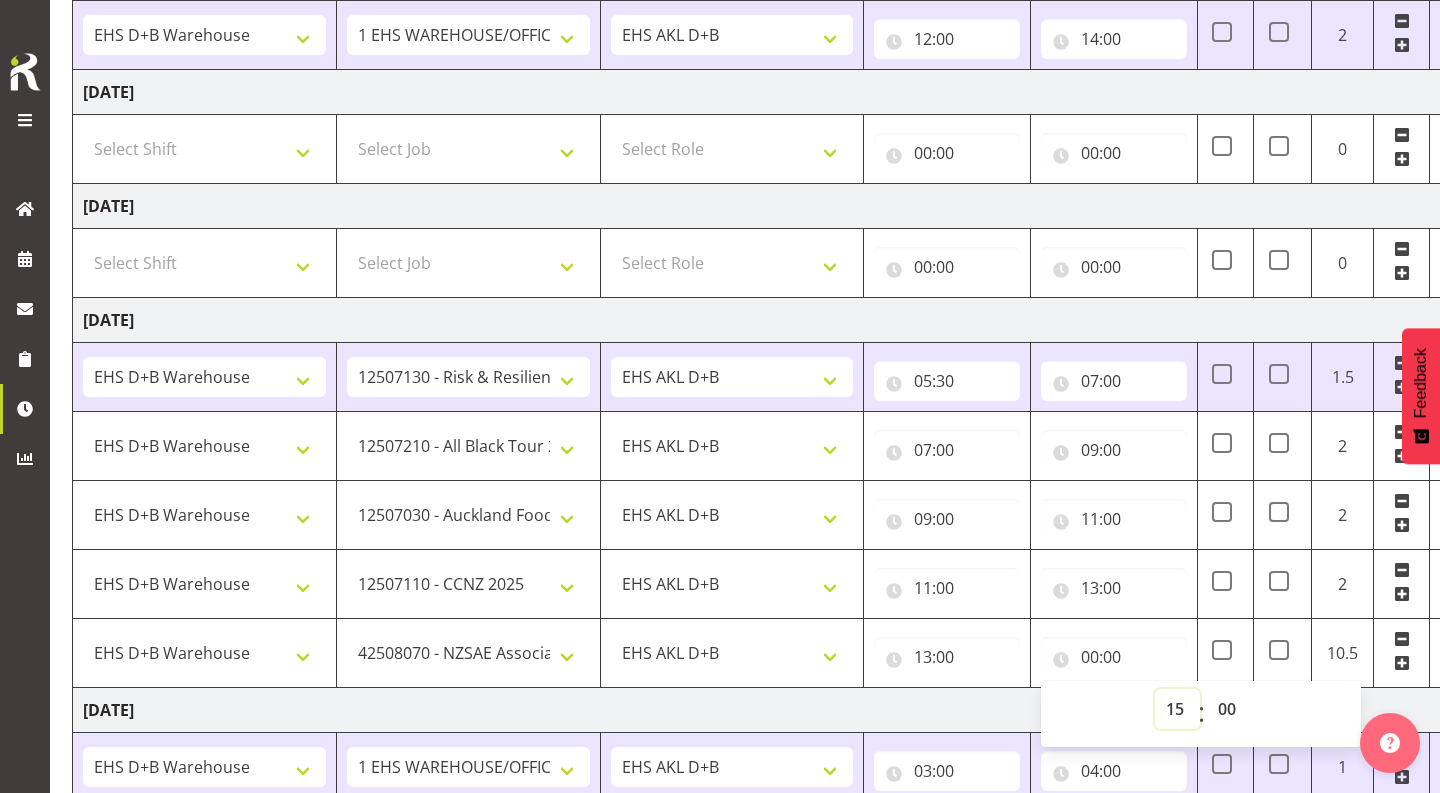 type on "15:00" 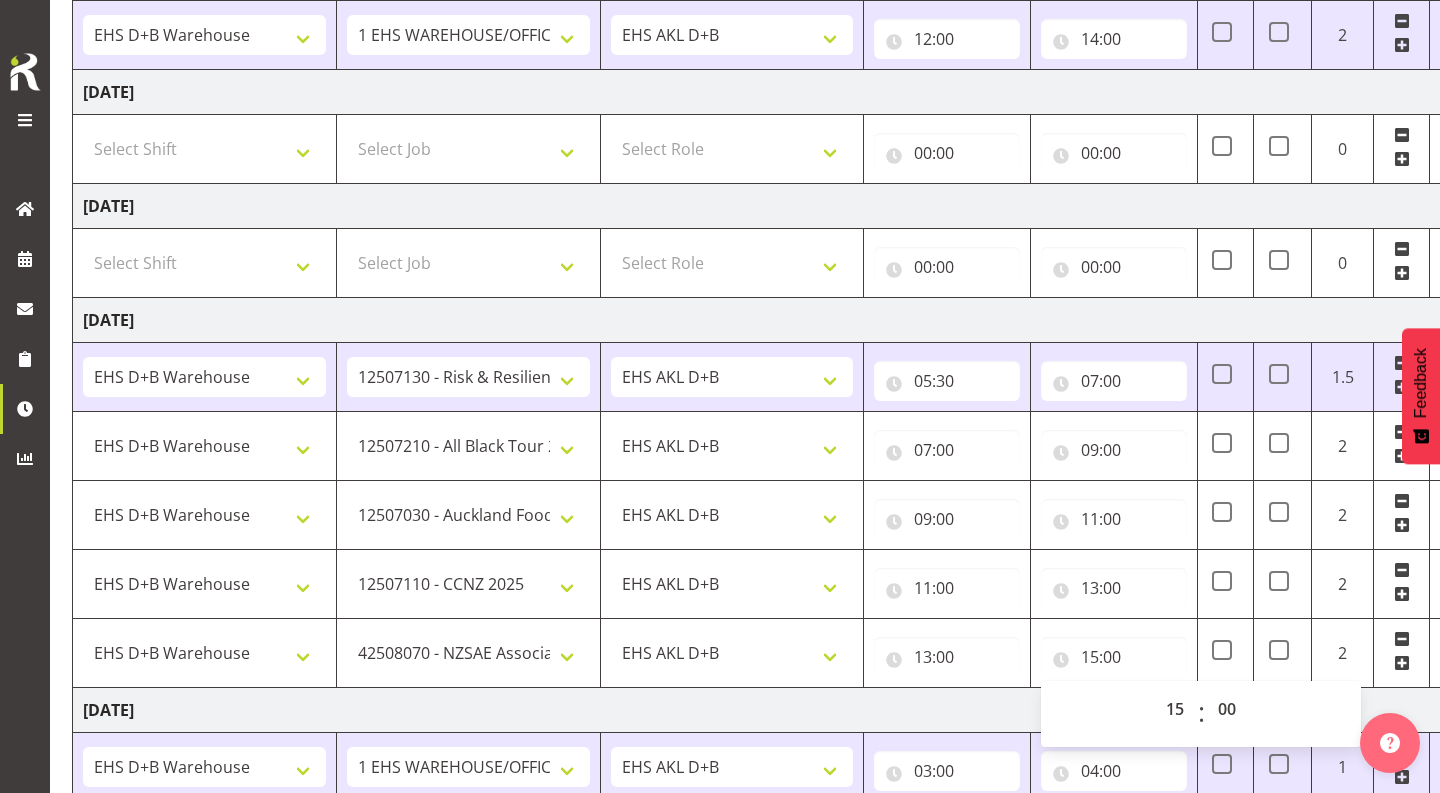 click on "[DATE]" at bounding box center [772, 710] 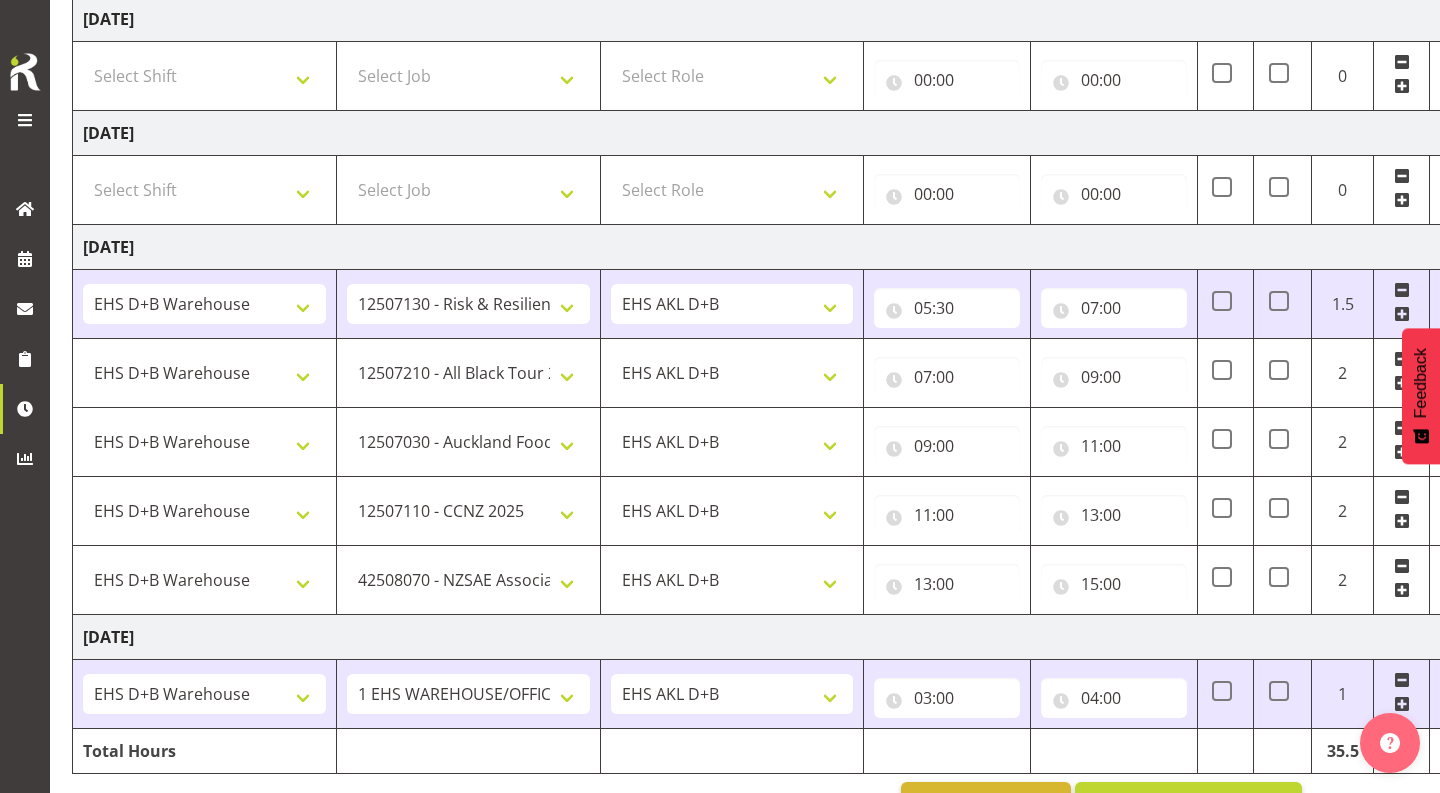 scroll, scrollTop: 985, scrollLeft: 0, axis: vertical 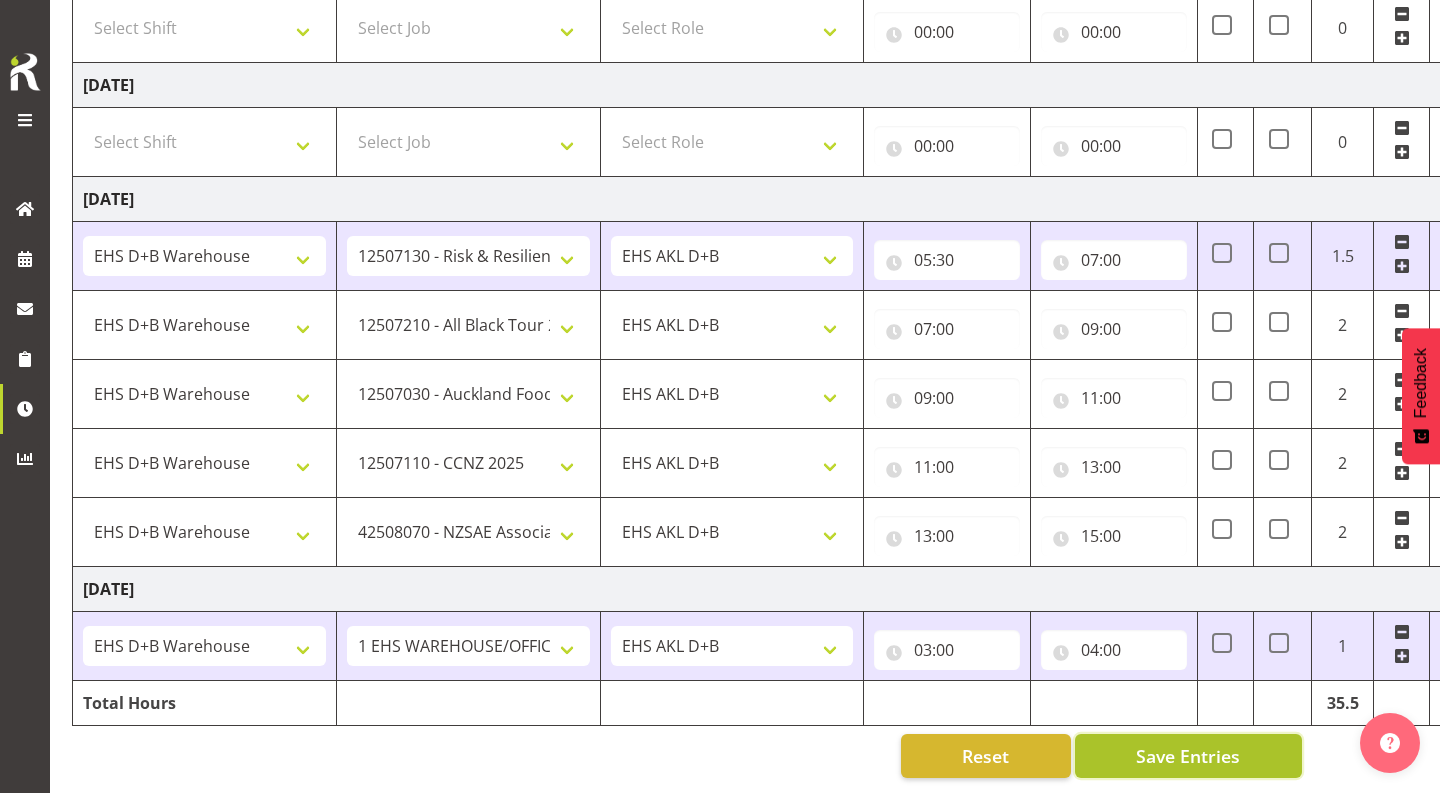 click on "Save
Entries" at bounding box center (1188, 756) 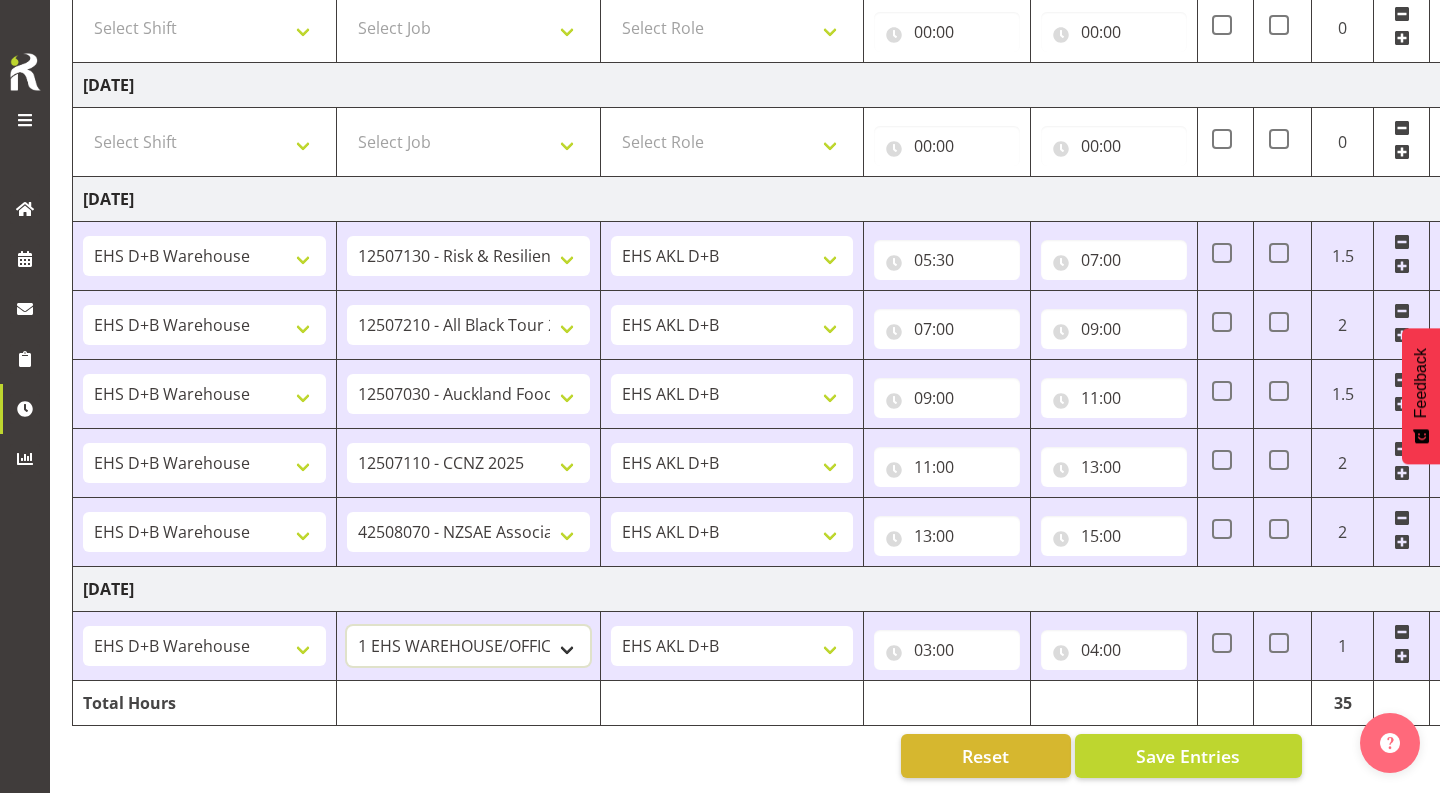 click on "1 Carlton Events 1 [PERSON_NAME] 1 [PERSON_NAME][GEOGRAPHIC_DATA] 1 EHS WAREHOUSE/OFFICE 1 GRS 1 SLP Production 1 SLP Tradeshows 12504000 - AKL Casual [DATE] 1250400R - April Casual C&R 2025 12504050 - CDES Engineering and Technology Expo 2025 12504070 - FINZ (National Financial Adviser Conf) 2025 1250407A - Fidelity @ FINZ Conf 2025 1250407B - La Trobe @ FINZ Conf 25 1250407C - Partners Life @ FINZ Conf 25 12504080 - AKL Go Green 2025 12504100 - NZSEE 2025 12504120 - Ester Show 2025 12504150 - Test-[PERSON_NAME]-May 12505000 - AKL Casual [DATE] 1250500R - May Casual C&R 2025 12505020 - Hutchwilco Boat Show 2025 1250502R - [GEOGRAPHIC_DATA] Boat Show 2025 - C&R 12505030 - NZOHS Conference 2025 12505040 - [GEOGRAPHIC_DATA] Art Fair 2025 12505060 - Waipa Home Show 2025 12505070 - CAS 2025 1250507A - CAS 2025 - 200 Doors 1250507B - CAS 2025 - Cutera 1250507C - CAS 2025 - Dermocosmetica 12505080 - [GEOGRAPHIC_DATA] Conference 2025 1250508A - Zeiss @ [GEOGRAPHIC_DATA] 25 1250508B - Roche @ [GEOGRAPHIC_DATA] 25 1250508C - Alcon @ [GEOGRAPHIC_DATA] 25 12505090 - BuildLink Trade Show 2025" at bounding box center (468, 646) 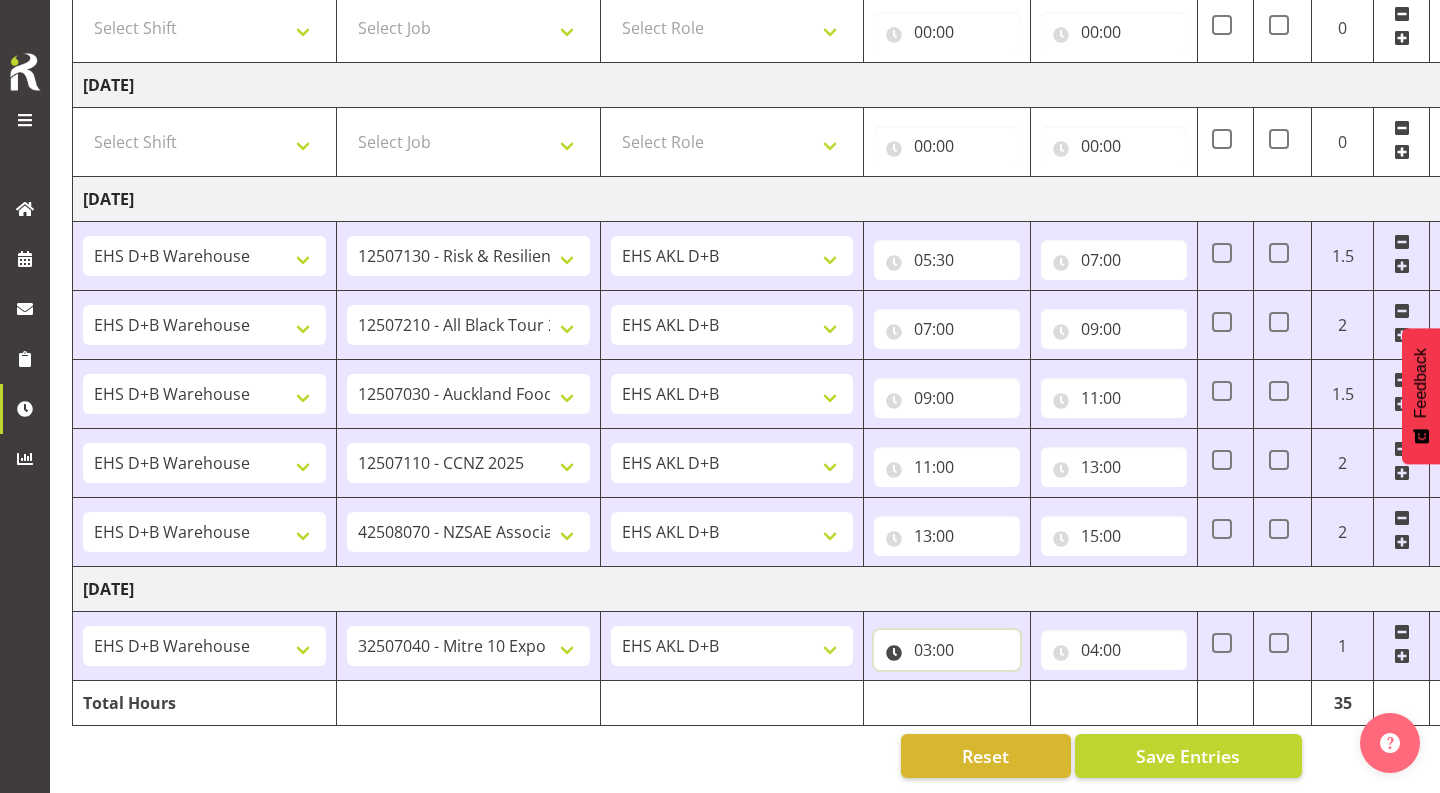 click on "03:00" at bounding box center (947, 650) 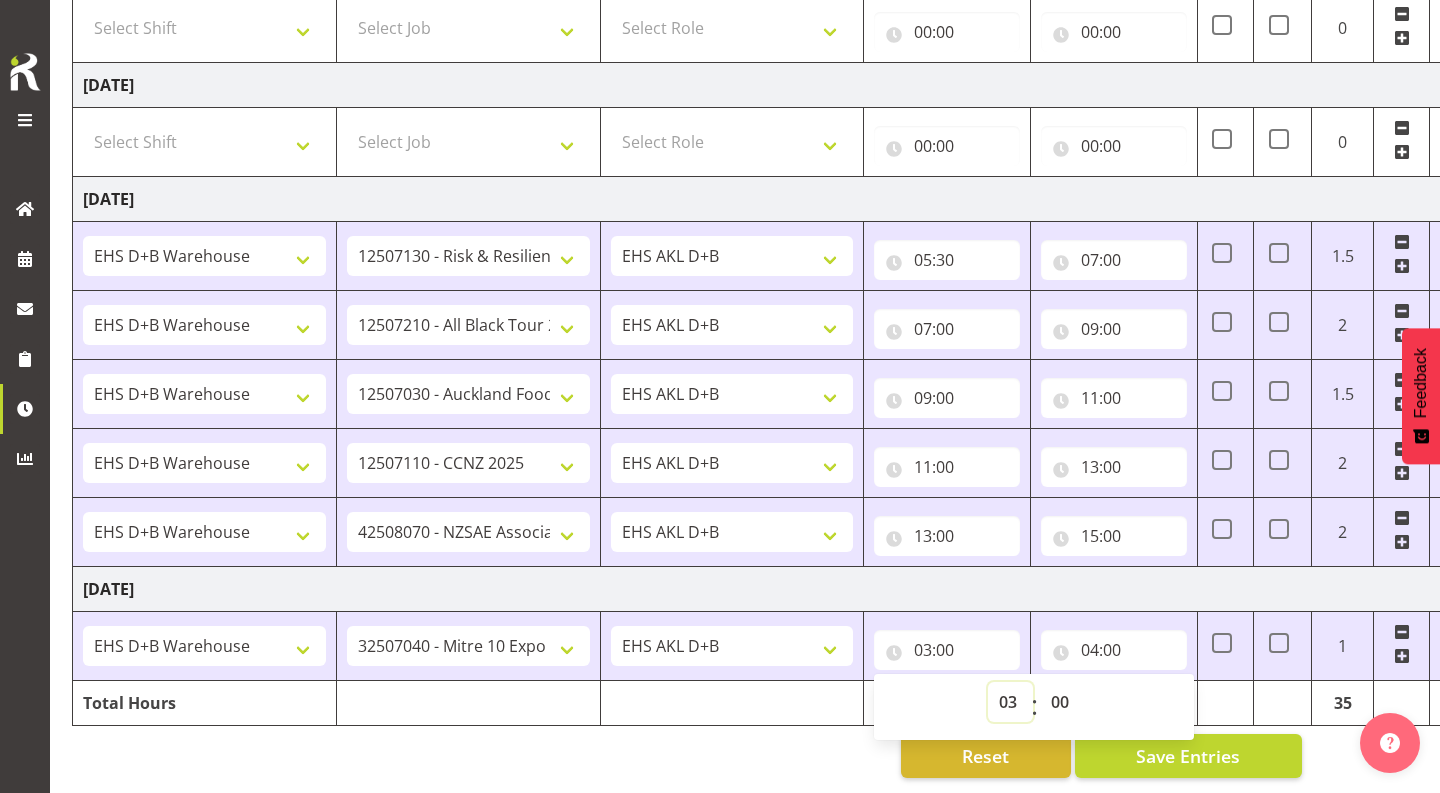 click on "00   01   02   03   04   05   06   07   08   09   10   11   12   13   14   15   16   17   18   19   20   21   22   23" at bounding box center (1010, 702) 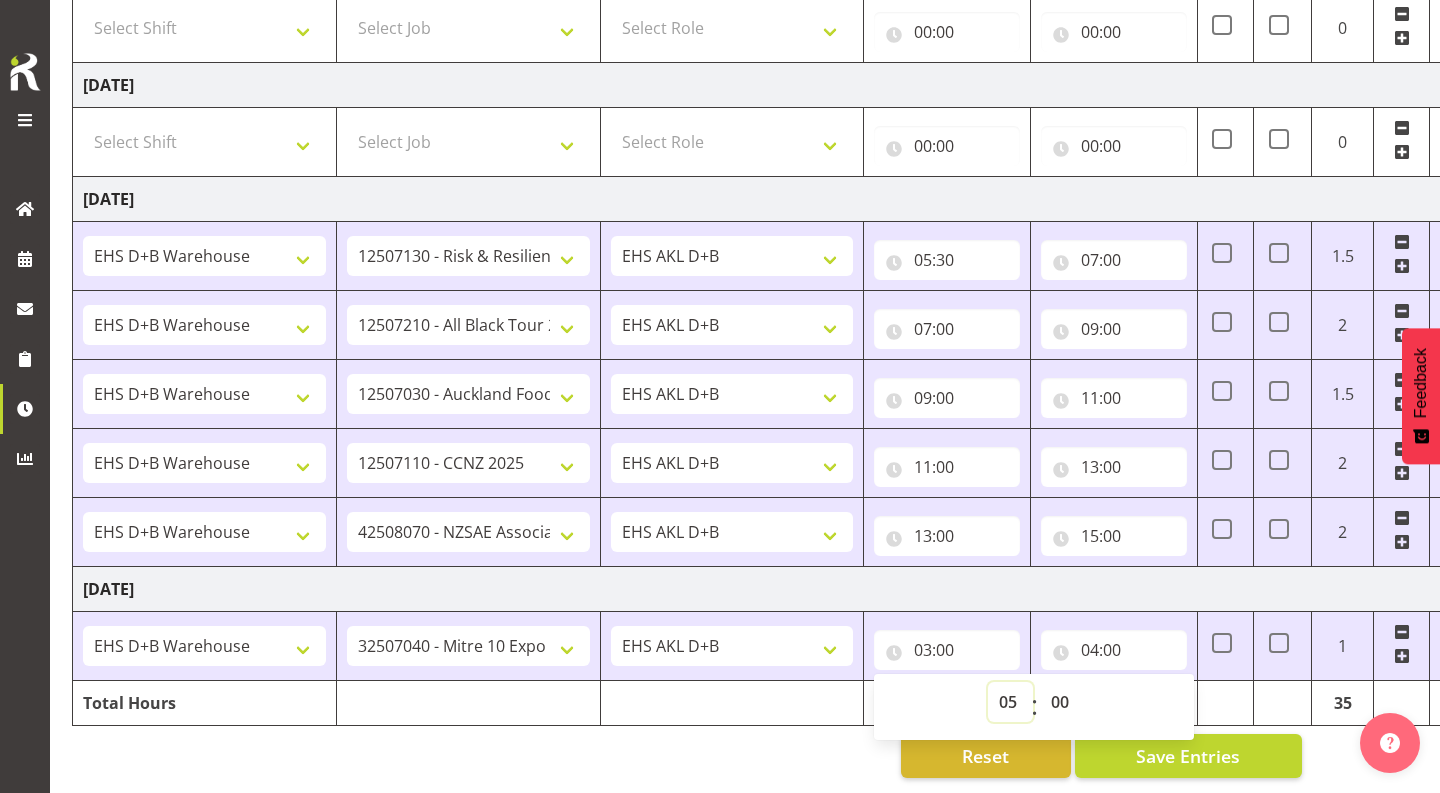 type on "05:00" 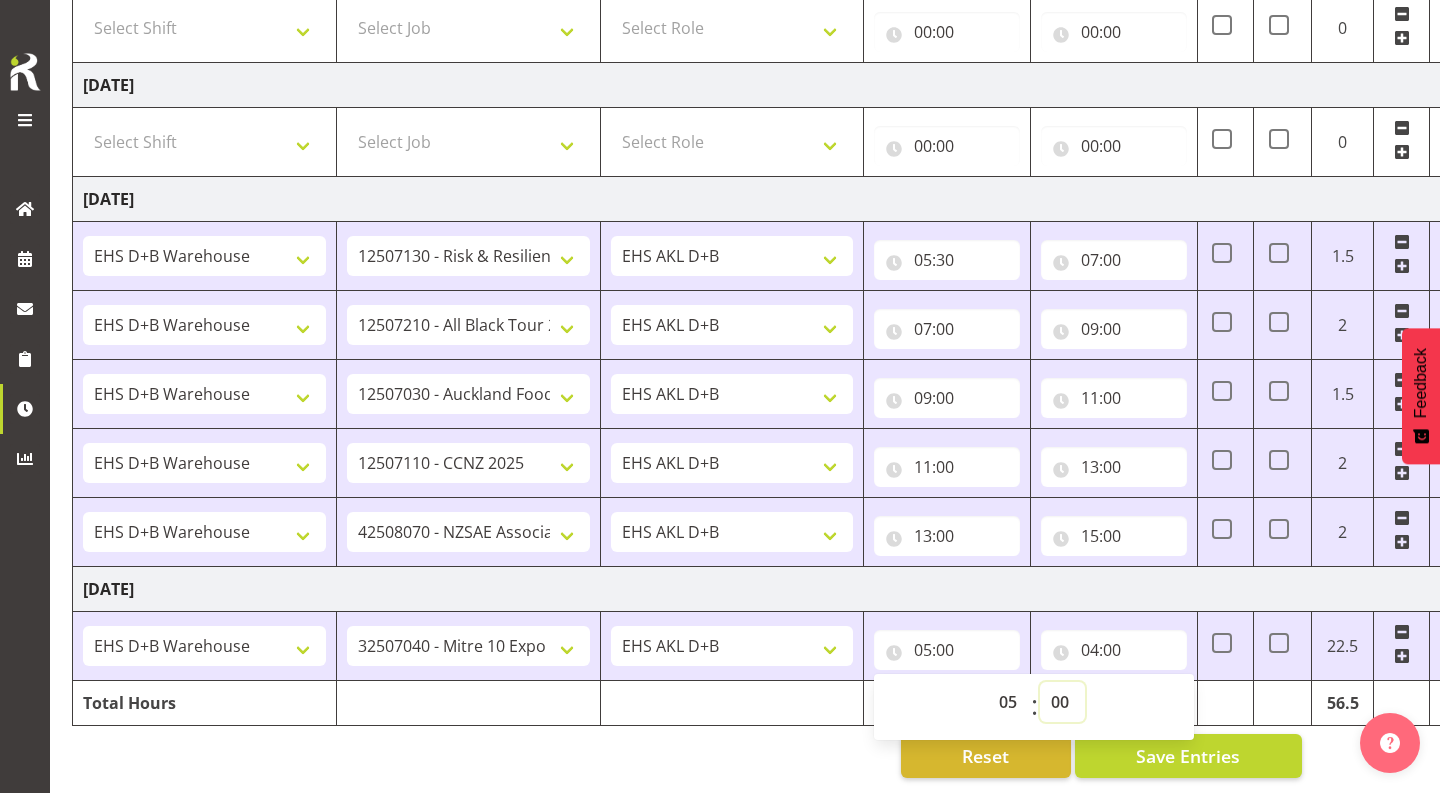 click on "00   01   02   03   04   05   06   07   08   09   10   11   12   13   14   15   16   17   18   19   20   21   22   23   24   25   26   27   28   29   30   31   32   33   34   35   36   37   38   39   40   41   42   43   44   45   46   47   48   49   50   51   52   53   54   55   56   57   58   59" at bounding box center [1062, 702] 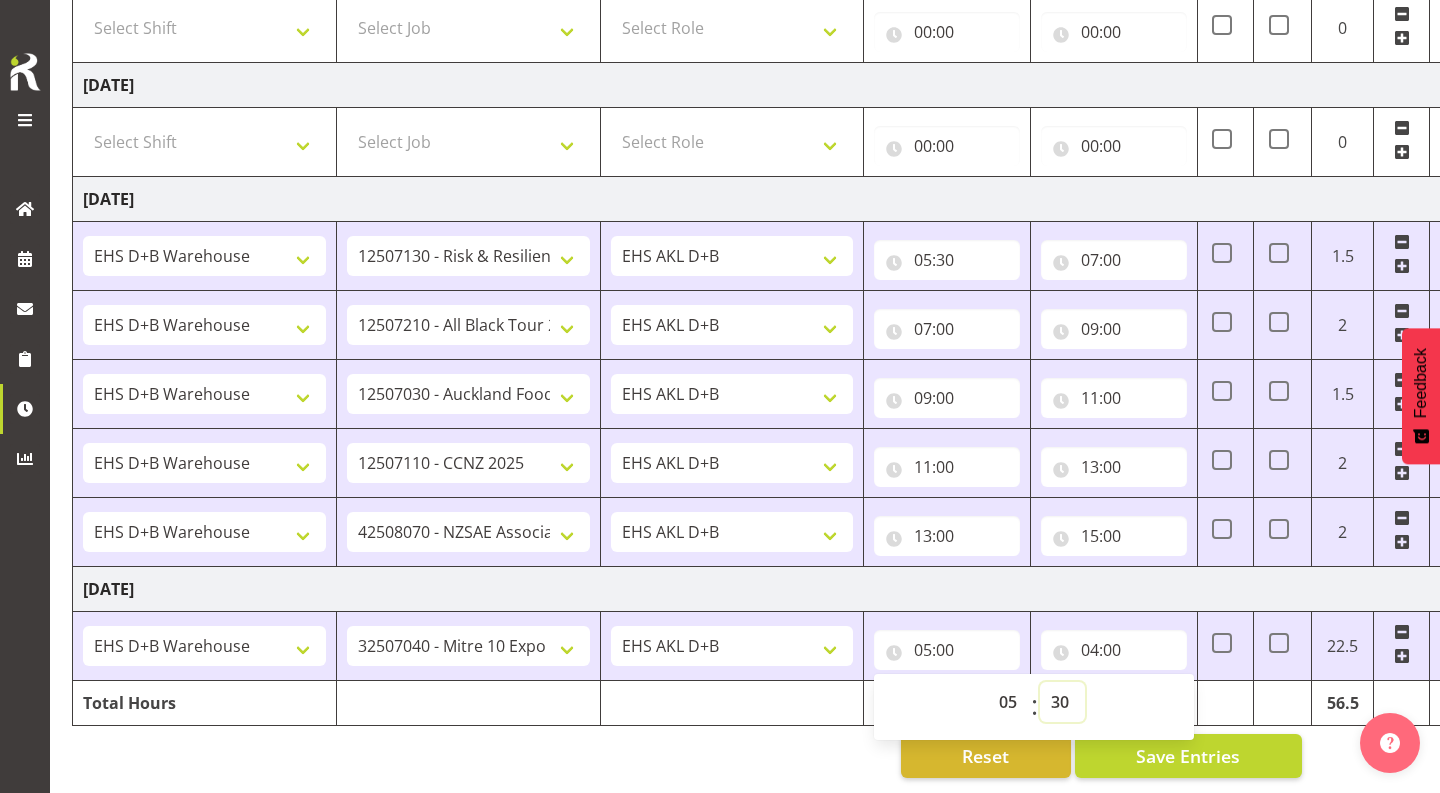 type on "05:30" 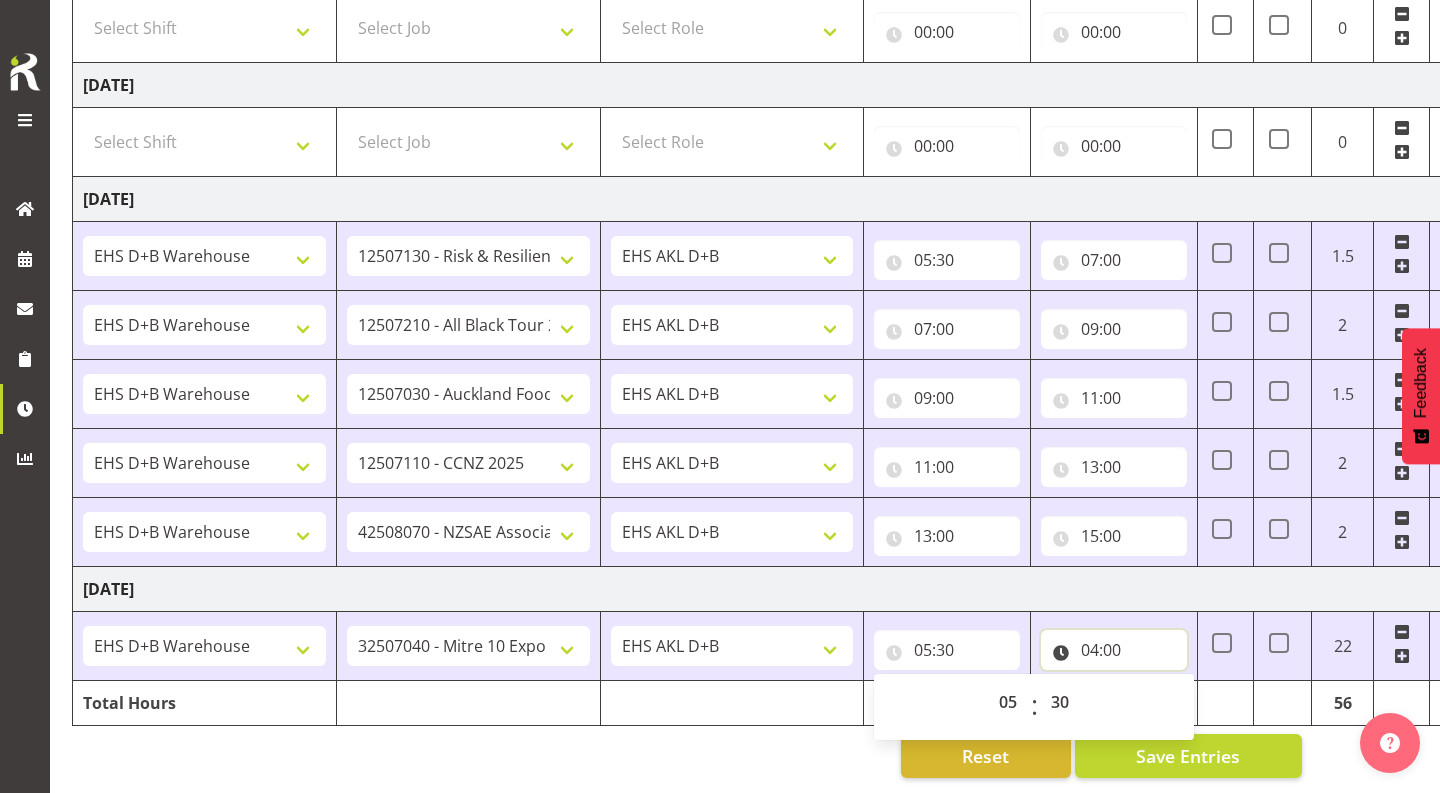 click on "04:00" at bounding box center (1114, 650) 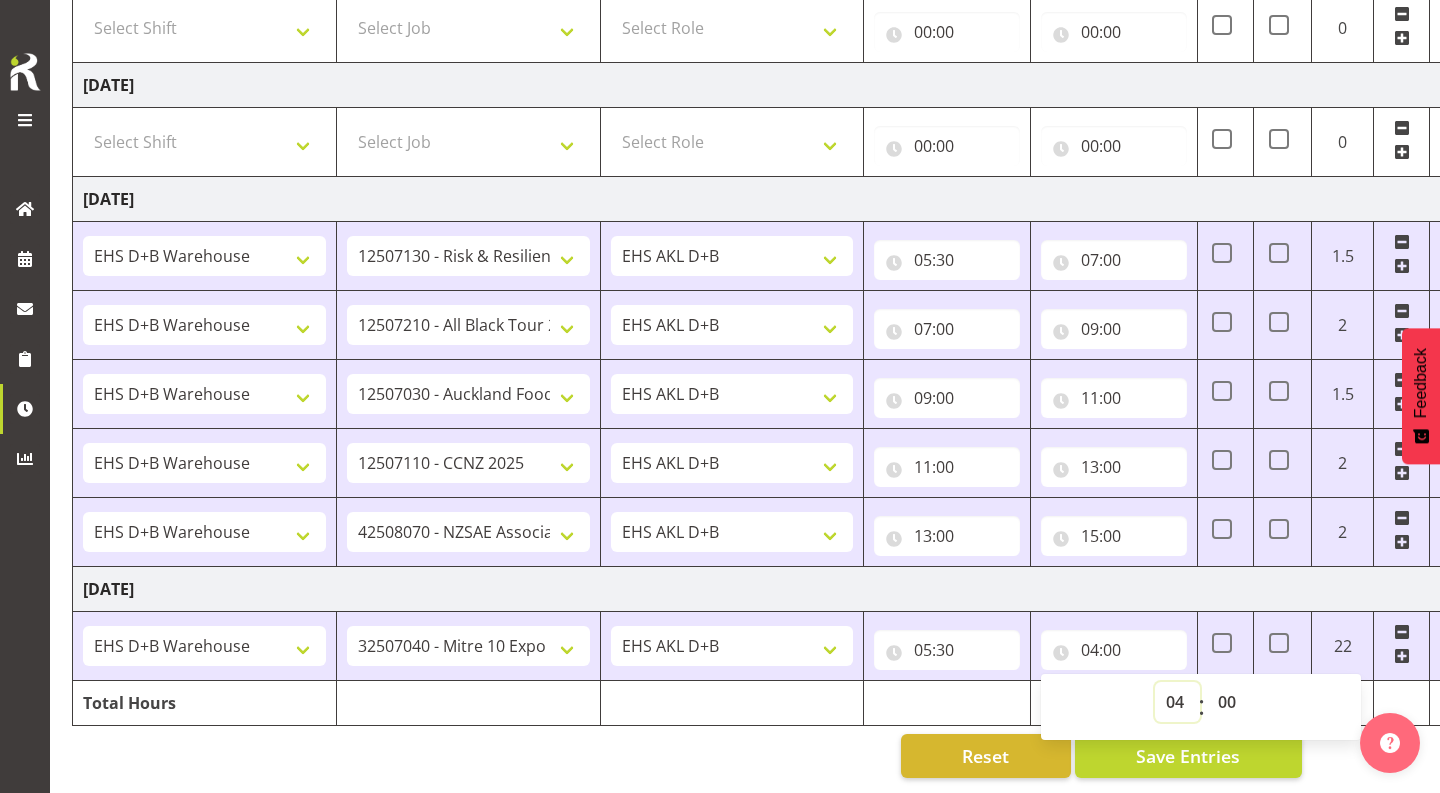 click on "00   01   02   03   04   05   06   07   08   09   10   11   12   13   14   15   16   17   18   19   20   21   22   23" at bounding box center (1177, 702) 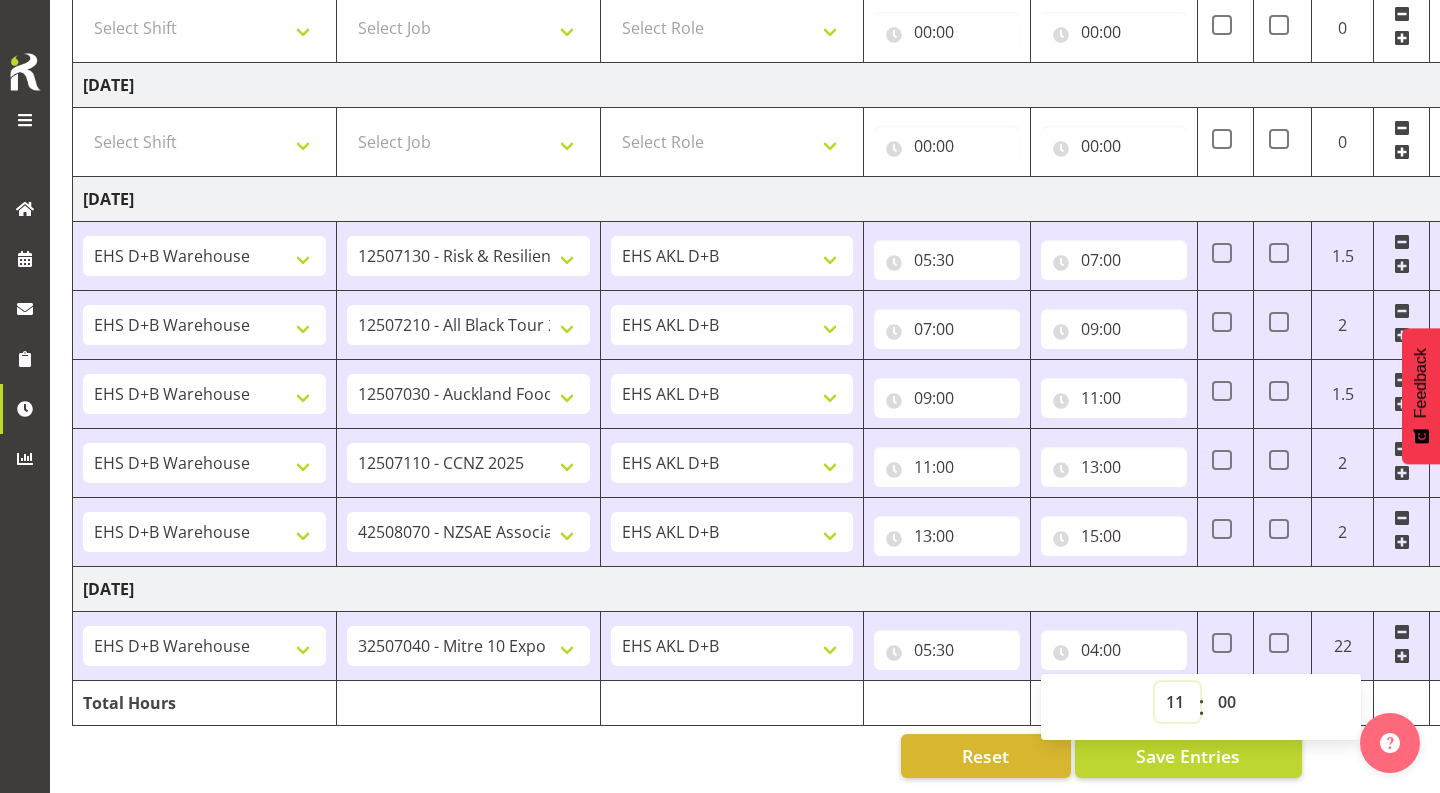 type on "11:00" 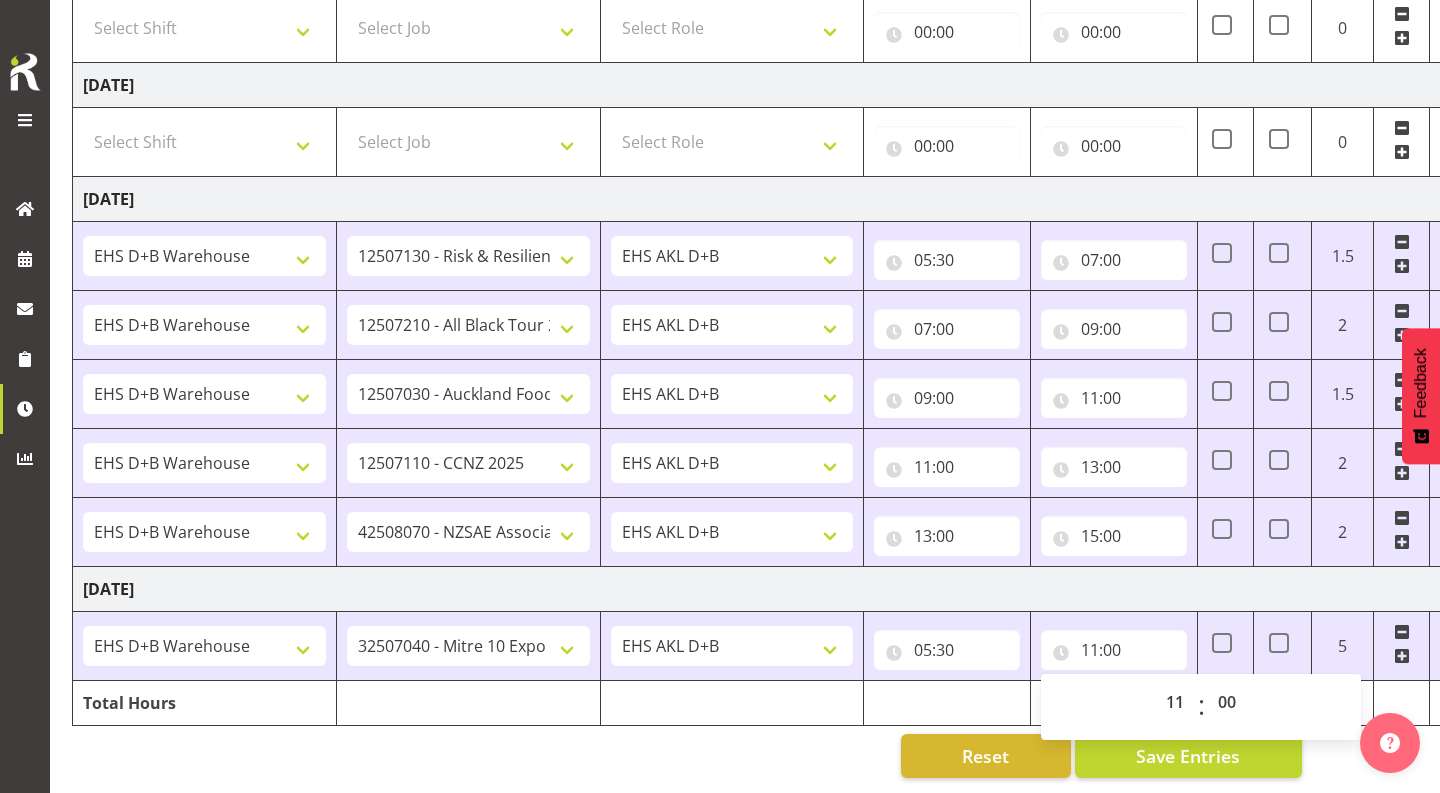 click on "[DATE]" at bounding box center [772, 589] 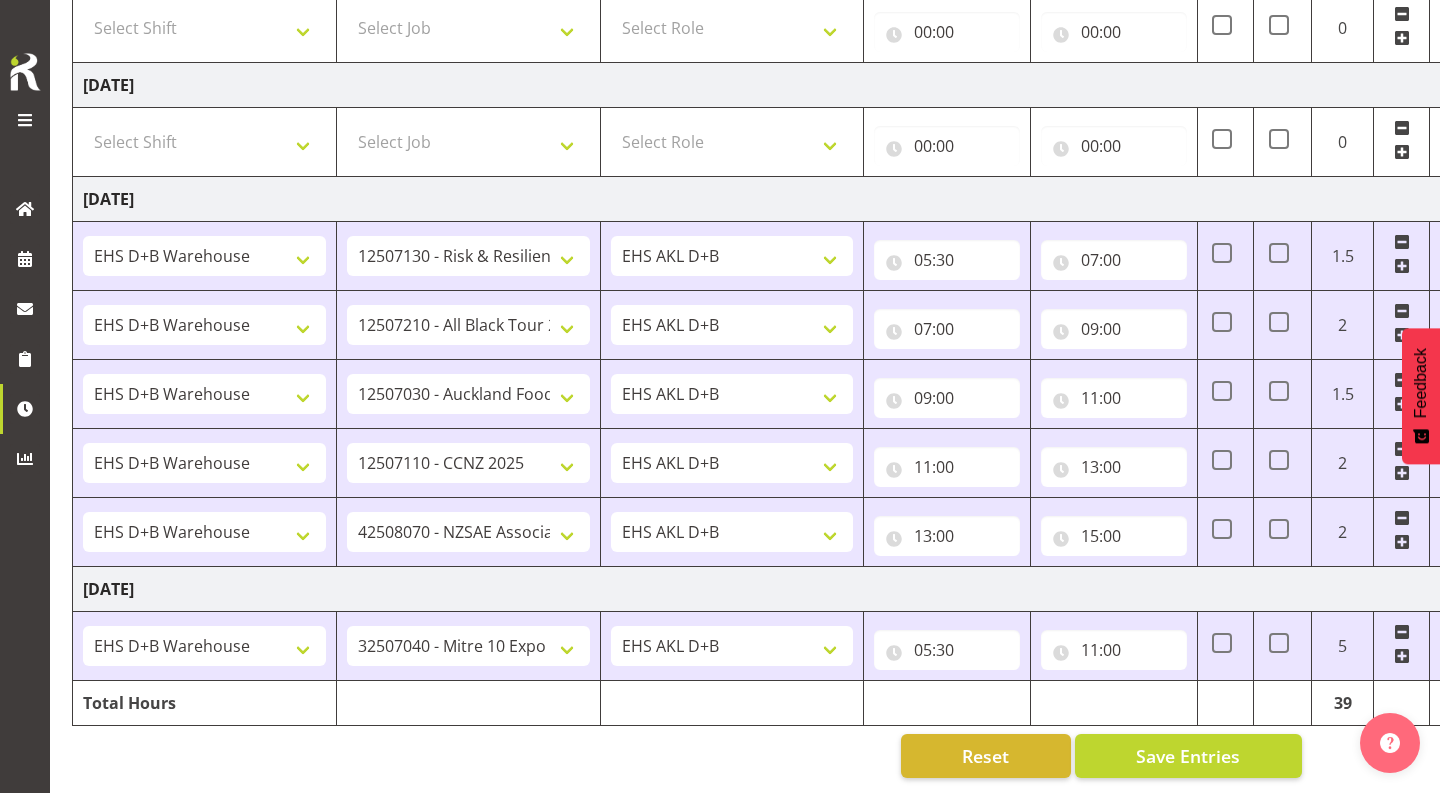 click at bounding box center [1402, 656] 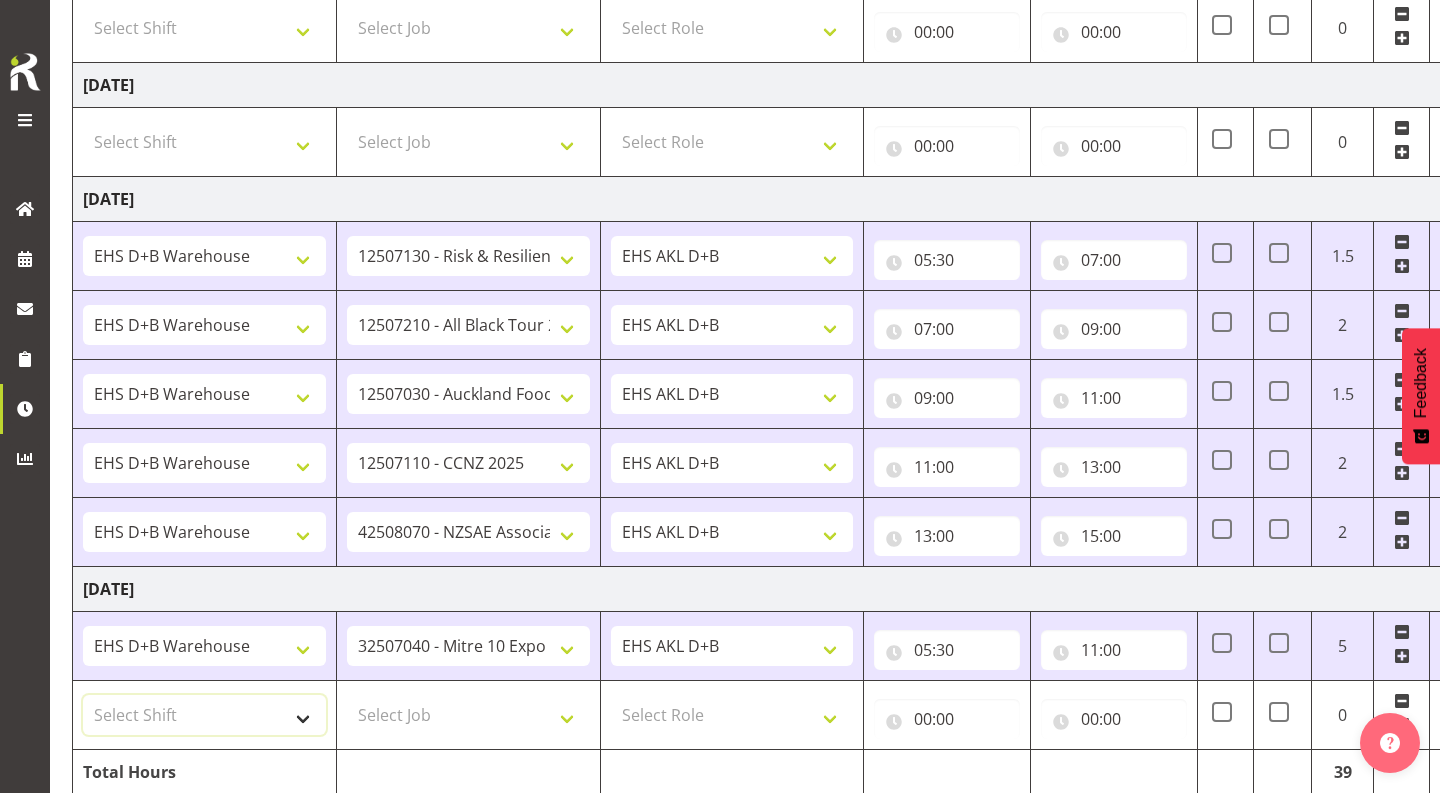 click on "Select Shift  # Fieldays--[GEOGRAPHIC_DATA]. # Install Hutchwilco Boat Show at [GEOGRAPHIC_DATA]. #AKL Bunnings Trade Show at [GEOGRAPHIC_DATA]. #Blueberries Conf at [GEOGRAPHIC_DATA]. #FPANZ at VEC. #Garden Festival at [GEOGRAPHIC_DATA]. #[PERSON_NAME] at [GEOGRAPHIC_DATA] A&P Show at [GEOGRAPHIC_DATA]. #Hawkes Bay H&G Show@[PERSON_NAME] Park. #ITM@Sail GP. #Install NZOA at [GEOGRAPHIC_DATA]. #Internship&Graduate Expo #Karaka casual. #Laneways at [GEOGRAPHIC_DATA] #Meatstock at [GEOGRAPHIC_DATA]. #NZCB [DATE]. #Pullout Meetings at [GEOGRAPHIC_DATA]. #Tauranga Food Show at [GEOGRAPHIC_DATA]. #V8's at [GEOGRAPHIC_DATA]. #Wellington H&G Show. #Wellington WGTN Bunnings Trade Show. *Games Fair at the Cloud 1 Carlton Events 1 Carlton accounts 11 Degrees @ [GEOGRAPHIC_DATA] 121609010 Graphic Novel 12507030 Ak Foodshow at ASG 12507180 Banksy at Aotea 12508010 Spring Gift Fair at ASG 12508030 Akl Baby Expo at ASG. 12508190 [DATE][PERSON_NAME] Expo 12508210 Paper Plus Conf. 12508220 SEANZ at [GEOGRAPHIC_DATA]. In at 7:30am. 12509021 Foodtech Packtech at ASG. 12509120 AI Summit at Shed 10. 12509300 TMC at Cordis 42605010 BOINZ Conf" at bounding box center [204, 715] 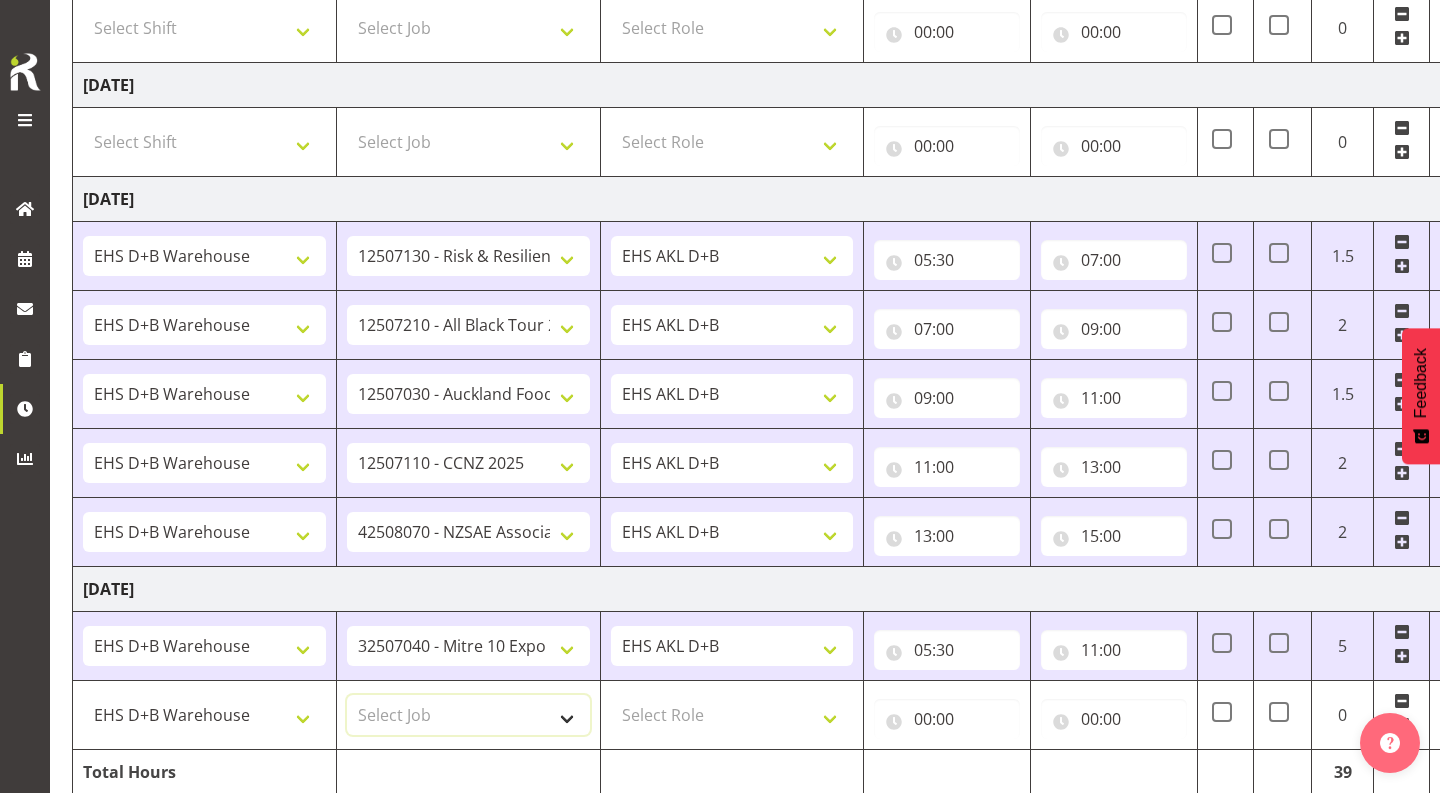 click on "Select Job  1 Carlton Events 1 [PERSON_NAME][GEOGRAPHIC_DATA] 1 [PERSON_NAME][GEOGRAPHIC_DATA] 1 EHS WAREHOUSE/OFFICE 1 GRS 1 SLP Production 1 SLP Tradeshows 12504000 - AKL Casual [DATE] 1250400R - April Casual C&R 2025 12504050 - CDES Engineering and Technology Expo 2025 12504070 - FINZ (National Financial Adviser Conf) 2025 1250407A - Fidelity @ FINZ Conf 2025 1250407B - La Trobe @ FINZ Conf 25 1250407C - Partners Life @ FINZ Conf 25 12504080 - AKL Go Green 2025 12504100 - NZSEE 2025 12504120 - Ester Show 2025 12504150 - Test-[PERSON_NAME]-May 12505000 - AKL Casual [DATE] 1250500R - May Casual C&R 2025 12505020 - Hutchwilco Boat Show 2025 1250502R - [GEOGRAPHIC_DATA] Boat Show 2025 - C&R 12505030 - NZOHS Conference 2025 12505040 - Aotearoa Art Fair 2025 12505060 - Waipa Home Show 2025 12505070 - CAS 2025 1250507A - CAS 2025 - 200 Doors 1250507B - CAS 2025 - Cutera 1250507C - CAS 2025 - Dermocosmetica 12505080 - [GEOGRAPHIC_DATA] Conference 2025 1250508A - Zeiss @ [GEOGRAPHIC_DATA] 25 1250508B - Roche @ [GEOGRAPHIC_DATA] 25 1250508C - Alcon @ [GEOGRAPHIC_DATA] 25 12505130 - Test- [PERSON_NAME] 1" at bounding box center (468, 715) 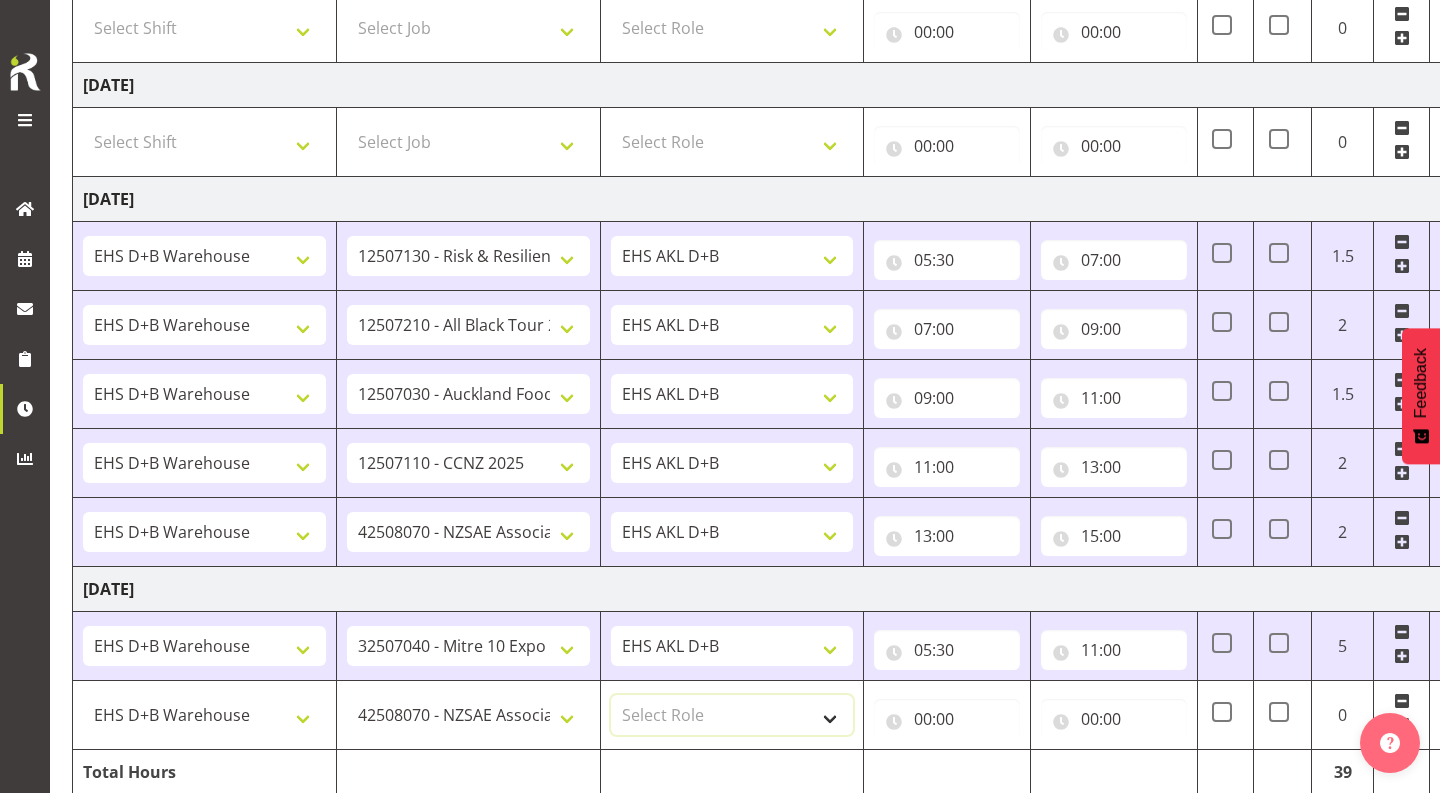 click on "Select Role  EHS AKL D+B" at bounding box center (732, 715) 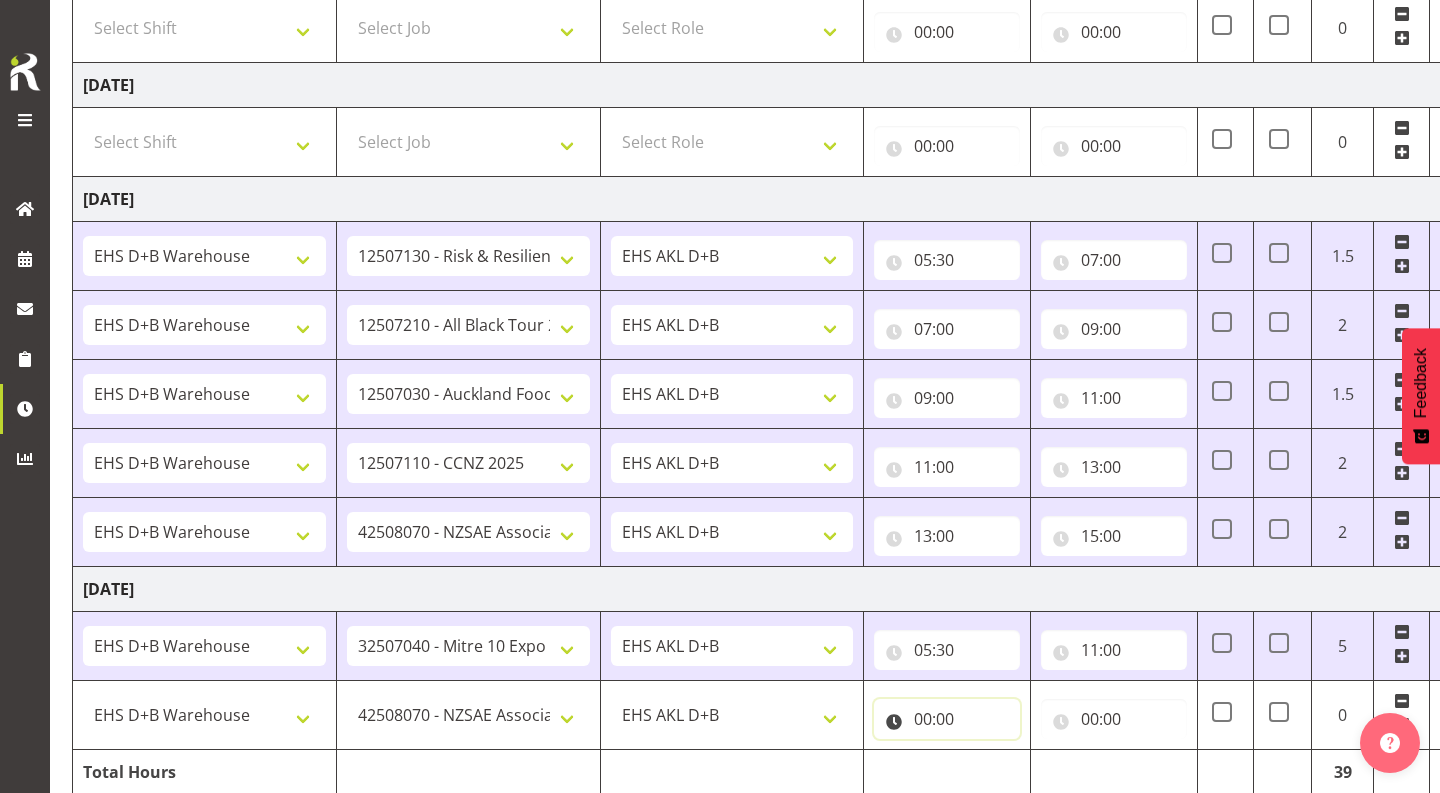 click on "00:00" at bounding box center (947, 719) 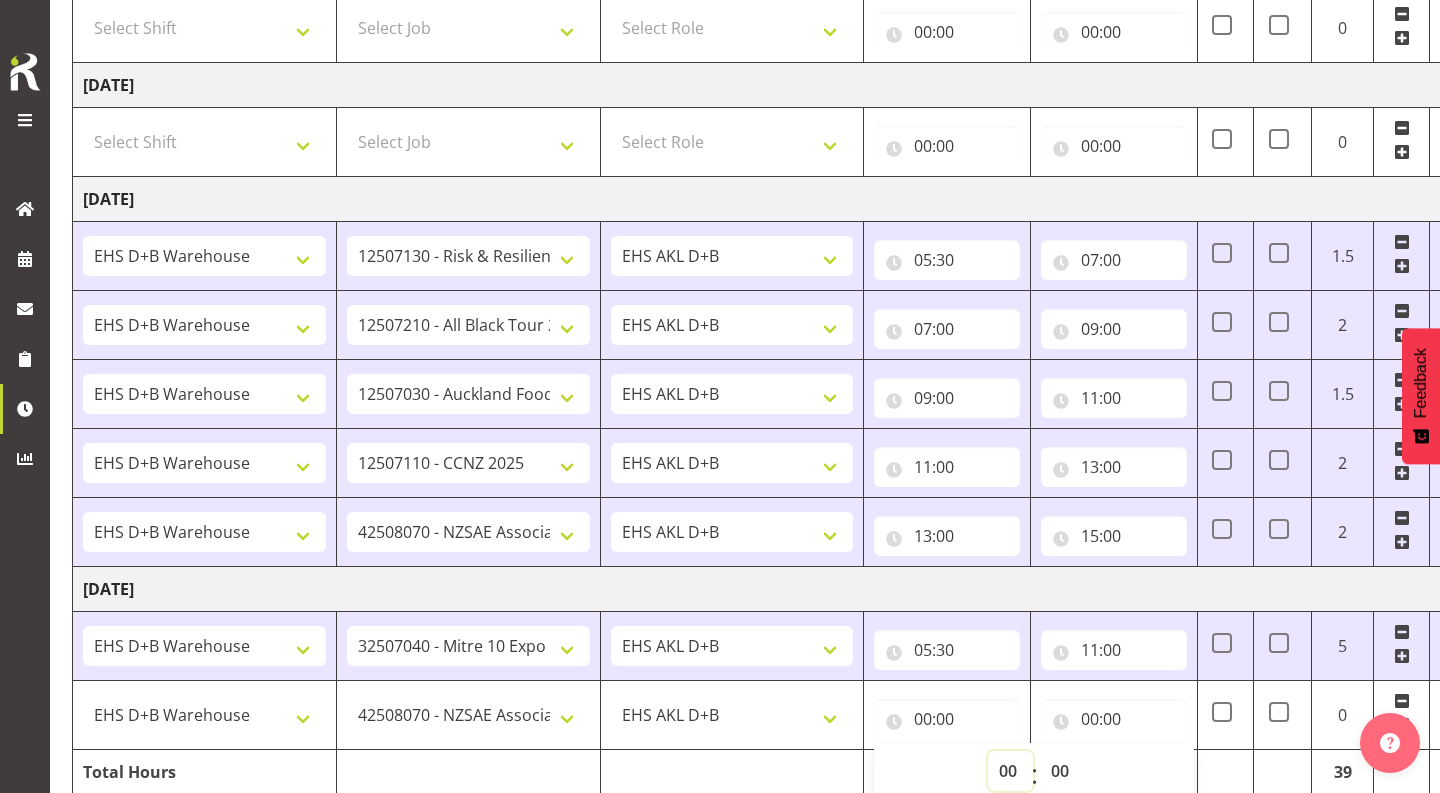 click on "00   01   02   03   04   05   06   07   08   09   10   11   12   13   14   15   16   17   18   19   20   21   22   23" at bounding box center (1010, 771) 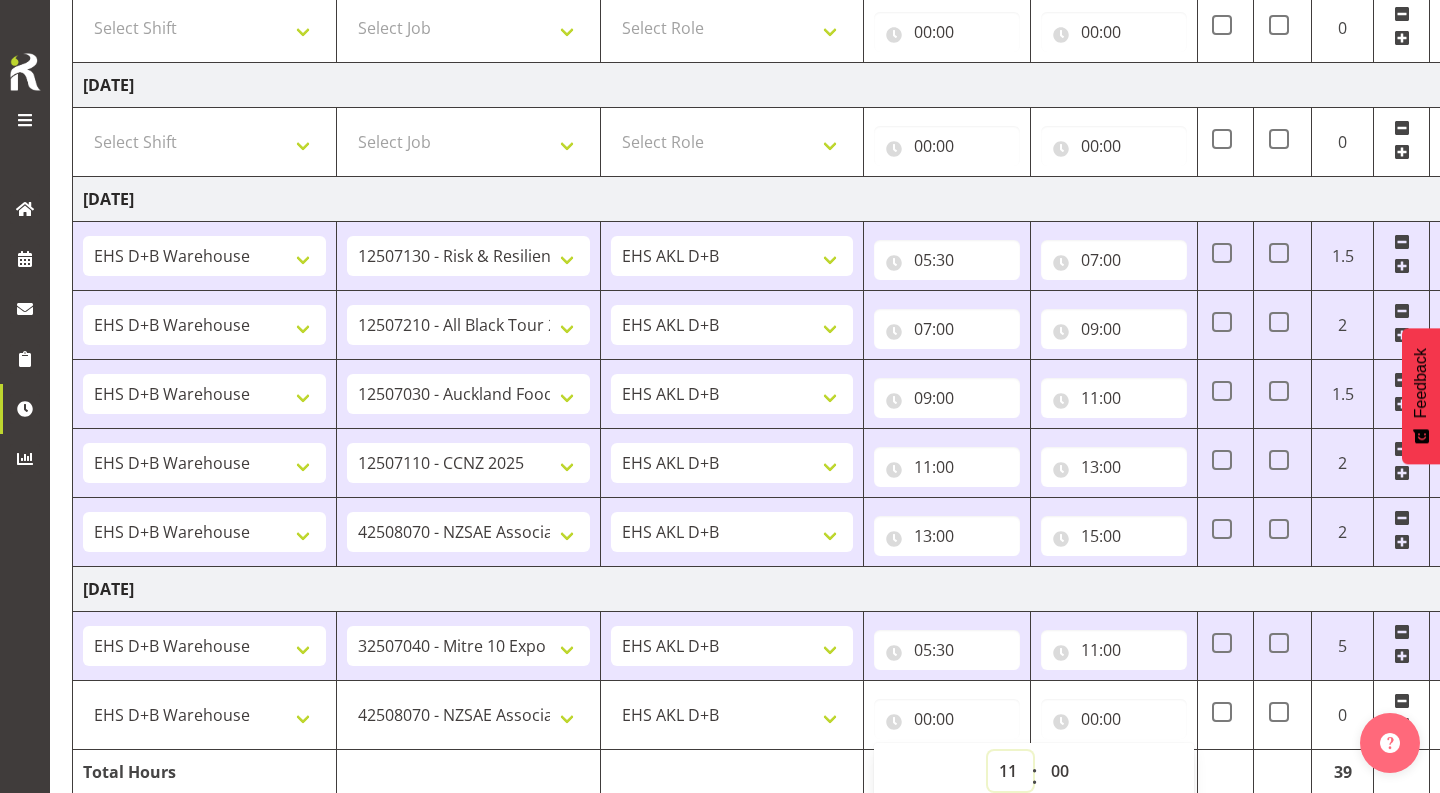 type on "11:00" 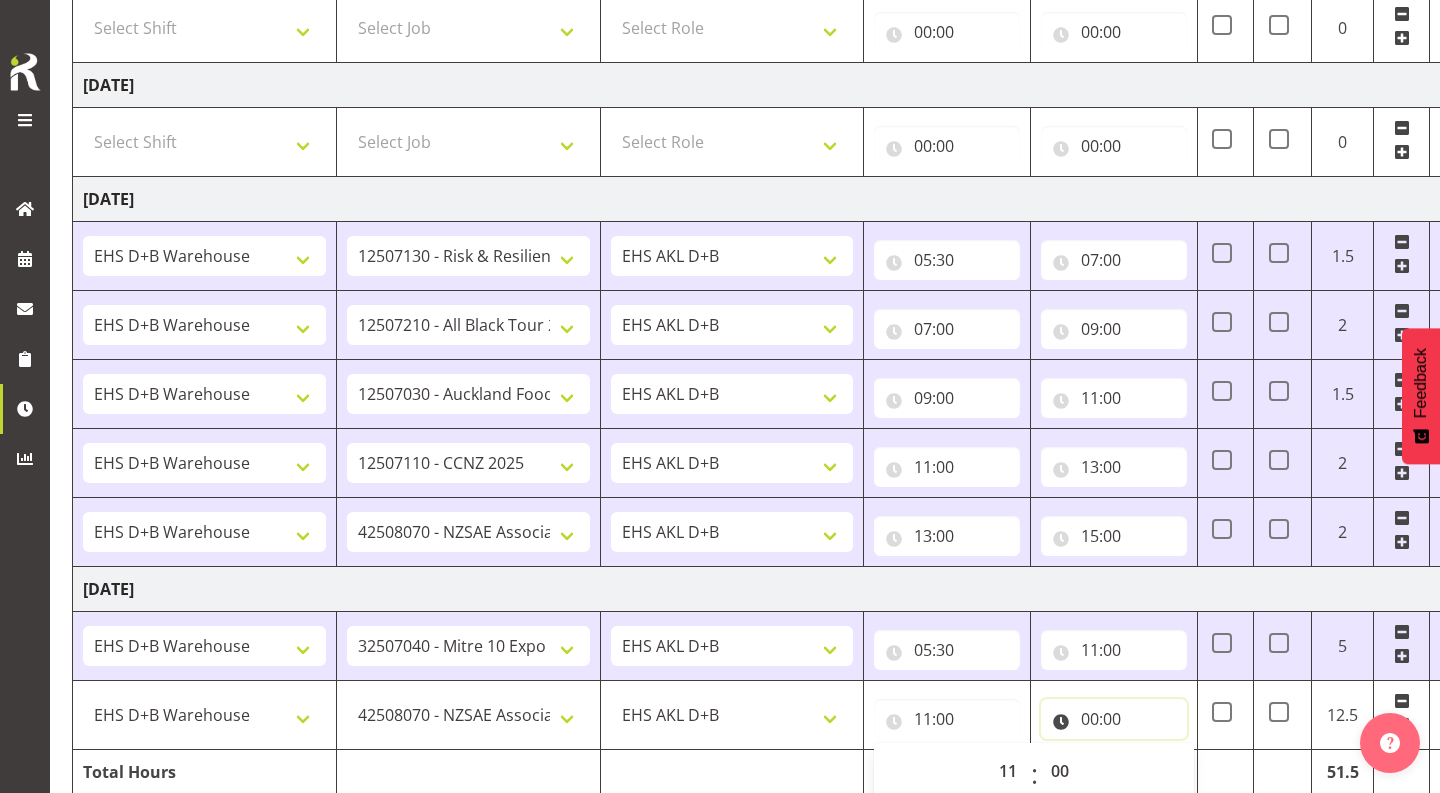 click on "00:00" at bounding box center (1114, 719) 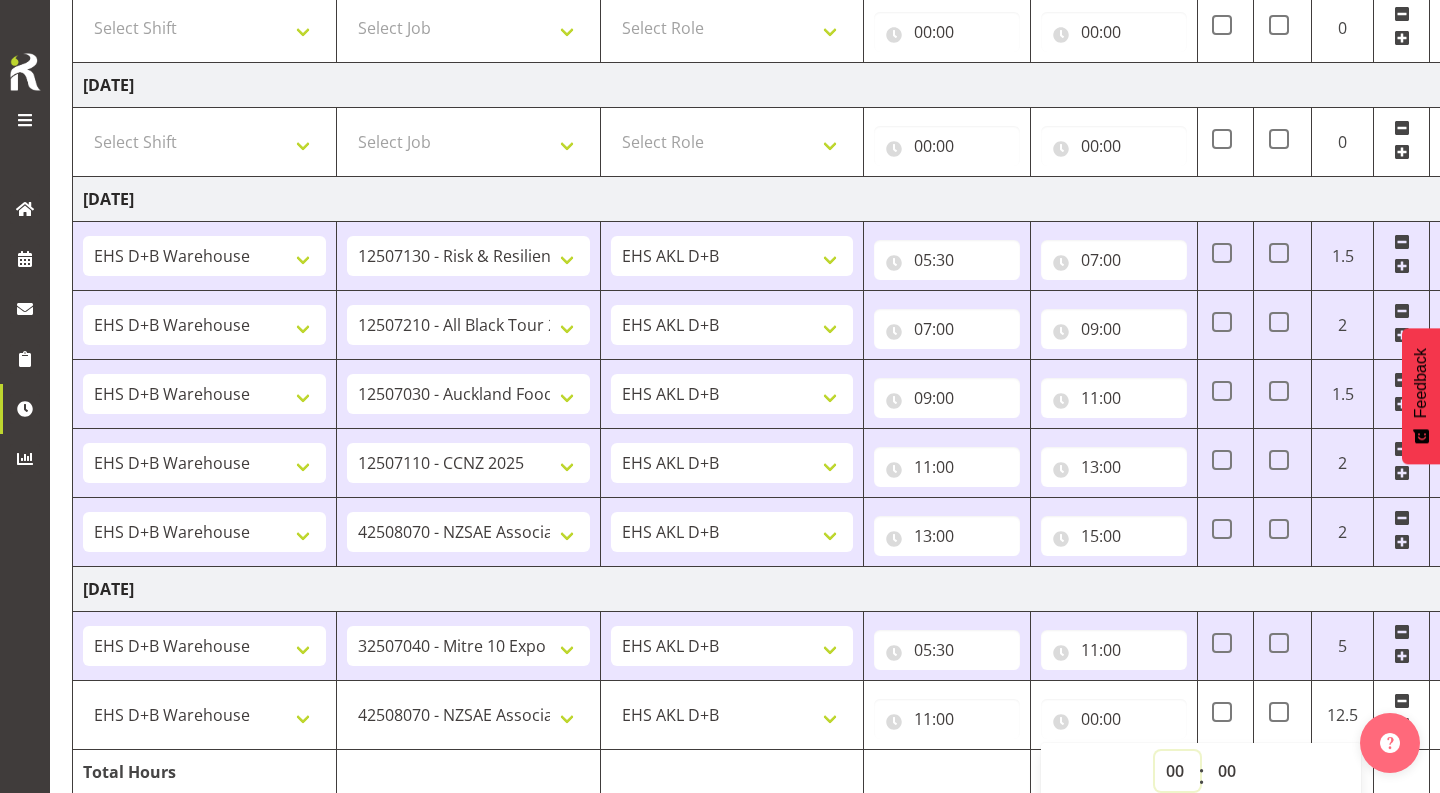 click on "00   01   02   03   04   05   06   07   08   09   10   11   12   13   14   15   16   17   18   19   20   21   22   23" at bounding box center [1177, 771] 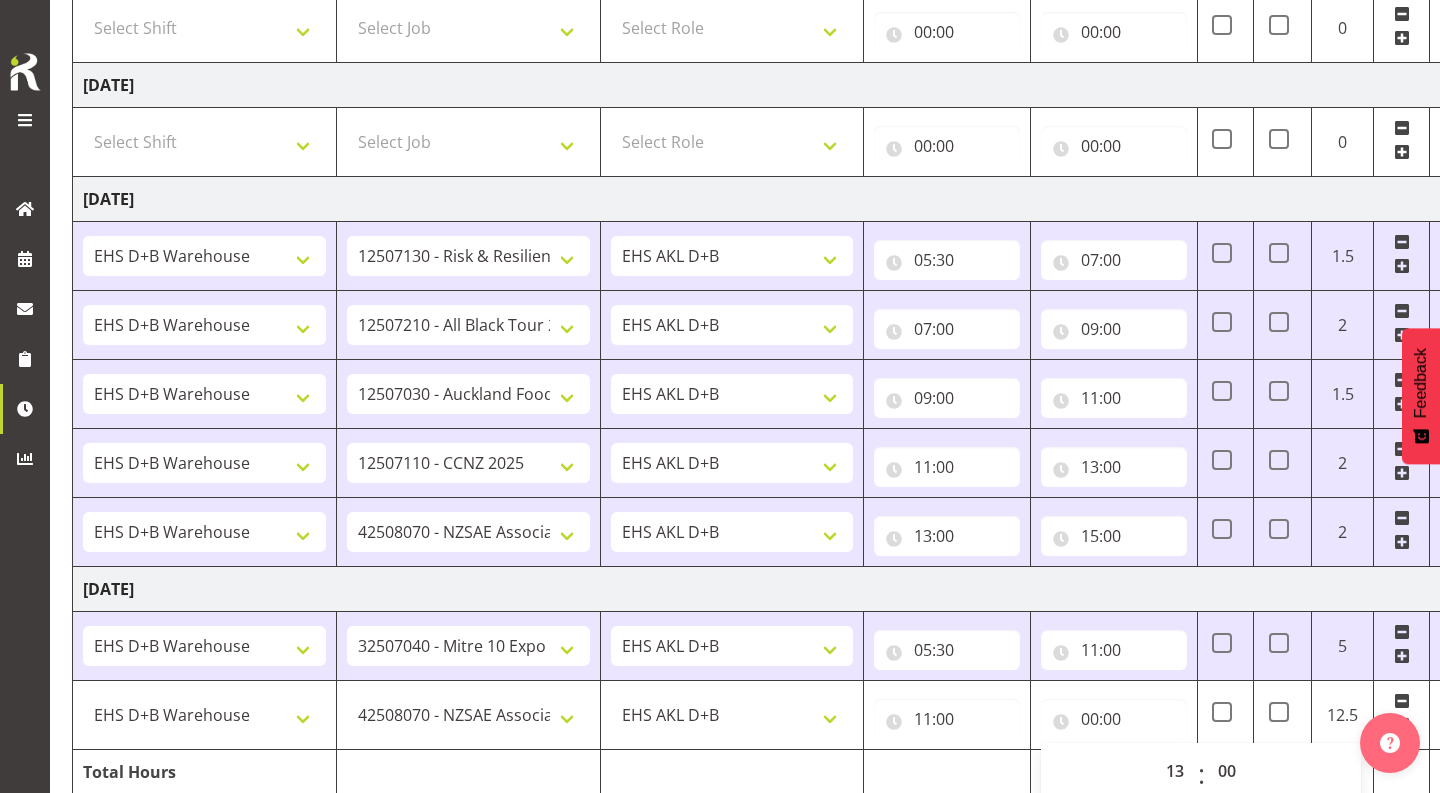 type on "13:00" 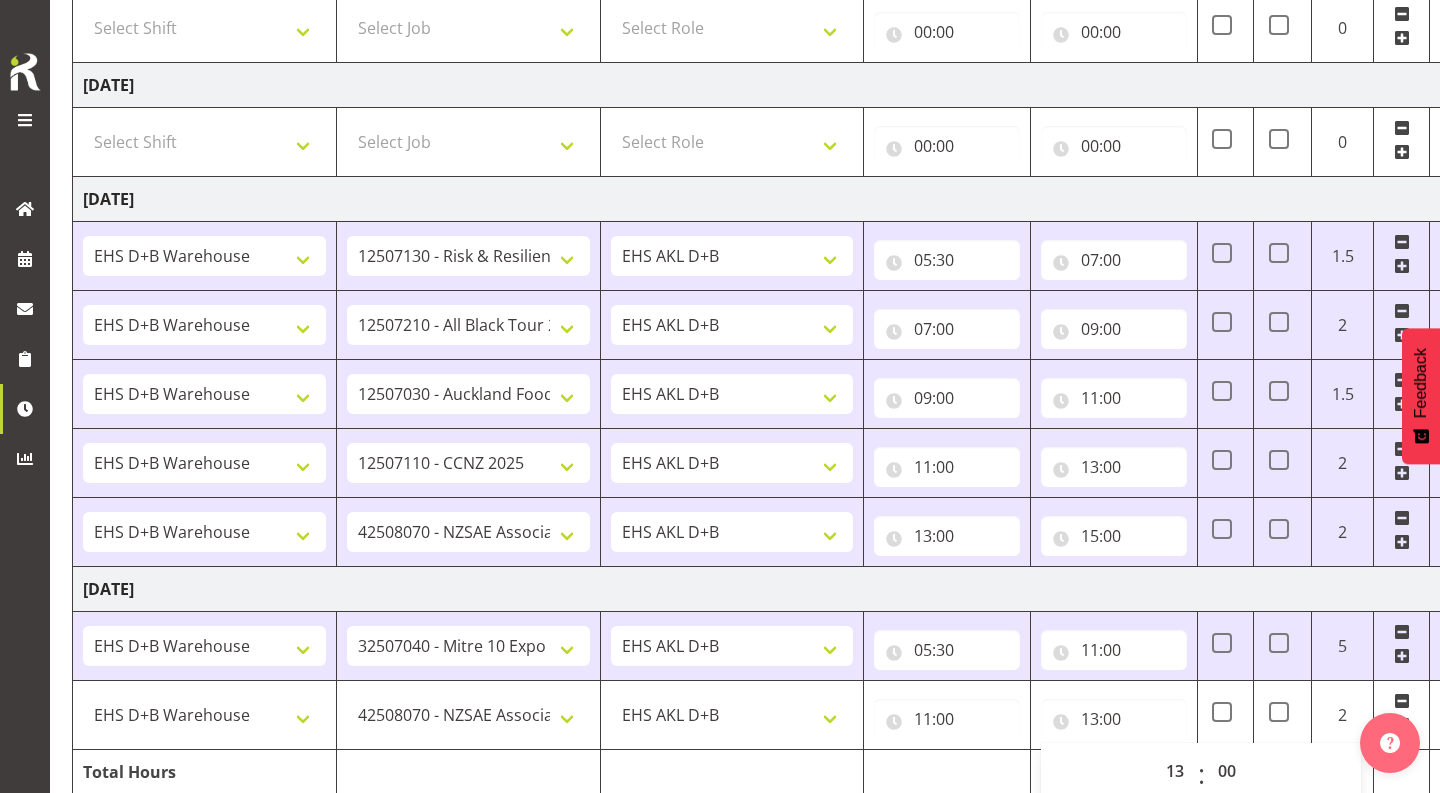 click on "[DATE]" at bounding box center [772, 589] 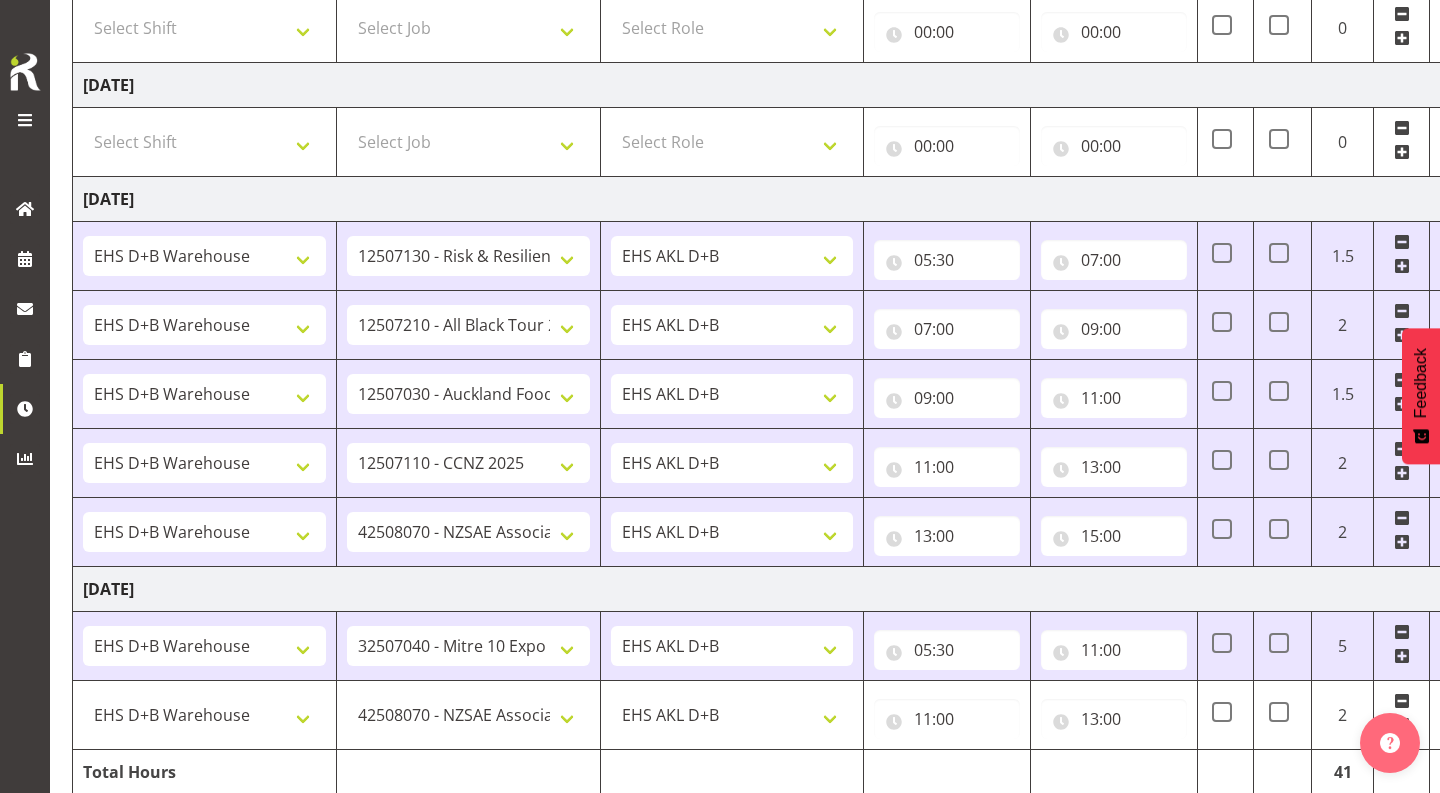 scroll, scrollTop: 1054, scrollLeft: 0, axis: vertical 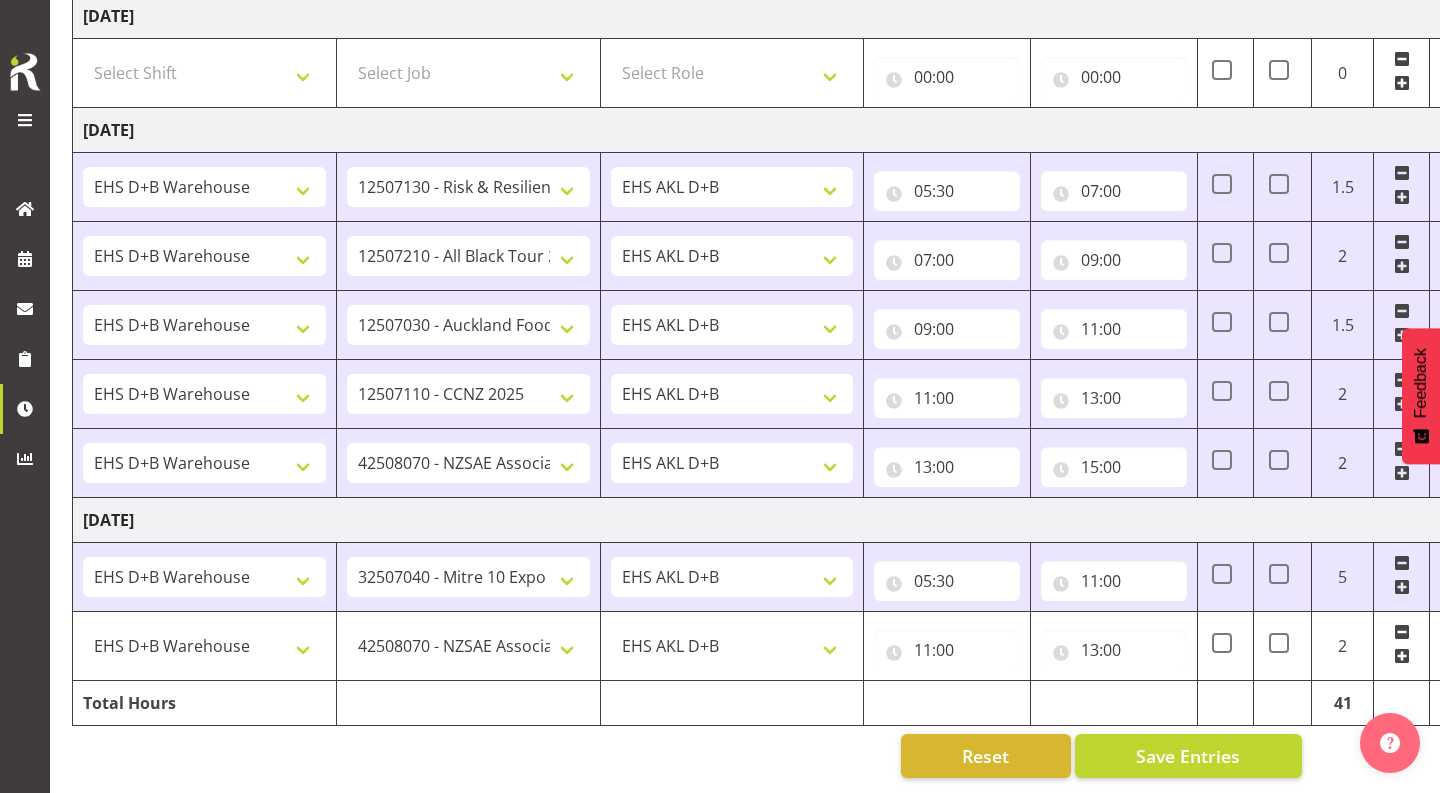 click at bounding box center [1402, 656] 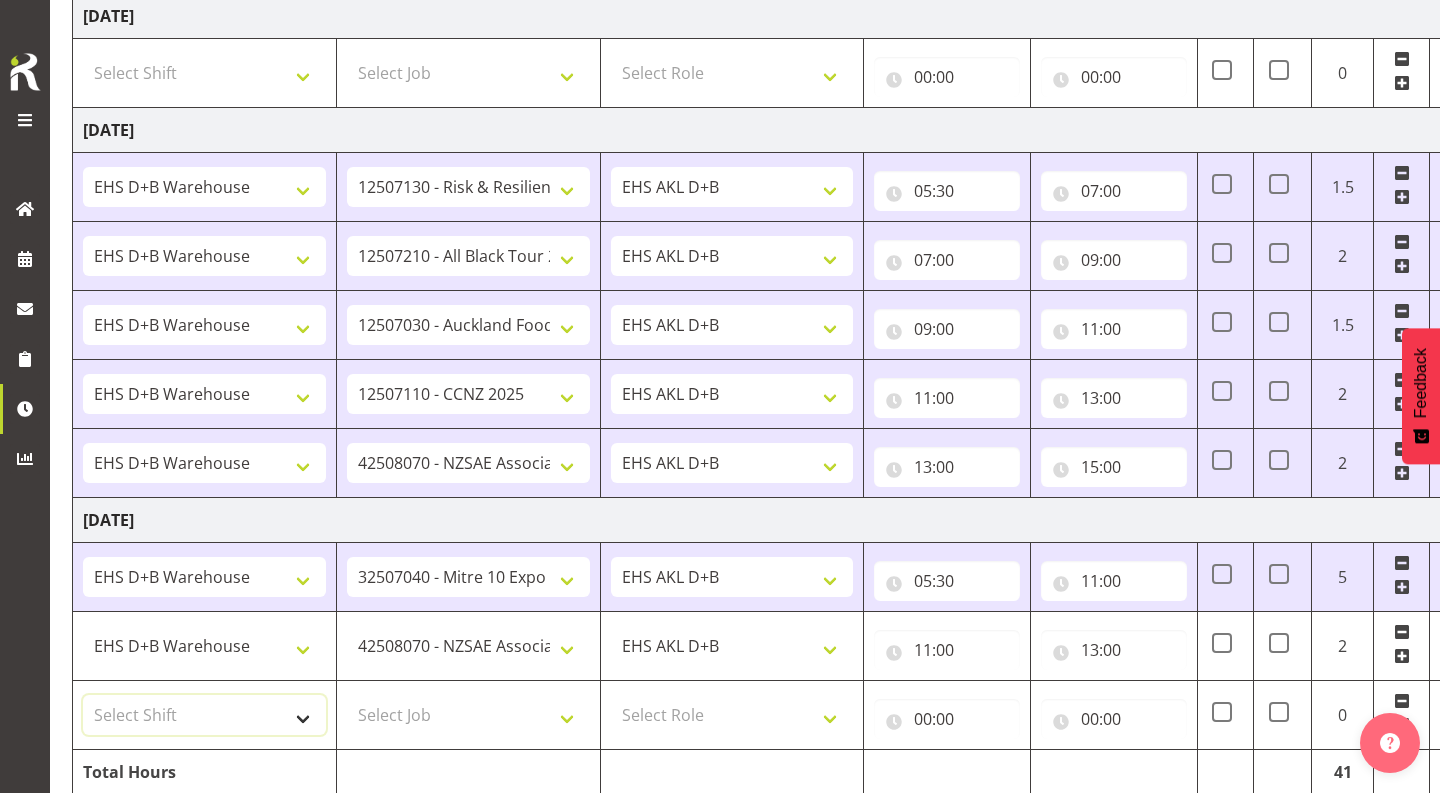 click on "Select Shift  # Fieldays--[GEOGRAPHIC_DATA]. # Install Hutchwilco Boat Show at [GEOGRAPHIC_DATA]. #AKL Bunnings Trade Show at [GEOGRAPHIC_DATA]. #Blueberries Conf at [GEOGRAPHIC_DATA]. #FPANZ at VEC. #Garden Festival at [GEOGRAPHIC_DATA]. #[PERSON_NAME] at [GEOGRAPHIC_DATA] A&P Show at [GEOGRAPHIC_DATA]. #Hawkes Bay H&G Show@[PERSON_NAME] Park. #ITM@Sail GP. #Install NZOA at [GEOGRAPHIC_DATA]. #Internship&Graduate Expo #Karaka casual. #Laneways at [GEOGRAPHIC_DATA] #Meatstock at [GEOGRAPHIC_DATA]. #NZCB [DATE]. #Pullout Meetings at [GEOGRAPHIC_DATA]. #Tauranga Food Show at [GEOGRAPHIC_DATA]. #V8's at [GEOGRAPHIC_DATA]. #Wellington H&G Show. #Wellington WGTN Bunnings Trade Show. *Games Fair at the Cloud 1 Carlton Events 1 Carlton accounts 11 Degrees @ [GEOGRAPHIC_DATA] 121609010 Graphic Novel 12507030 Ak Foodshow at ASG 12507180 Banksy at Aotea 12508010 Spring Gift Fair at ASG 12508030 Akl Baby Expo at ASG. 12508190 [DATE][PERSON_NAME] Expo 12508210 Paper Plus Conf. 12508220 SEANZ at [GEOGRAPHIC_DATA]. In at 7:30am. 12509021 Foodtech Packtech at ASG. 12509120 AI Summit at Shed 10. 12509300 TMC at Cordis 42605010 BOINZ Conf" at bounding box center [204, 715] 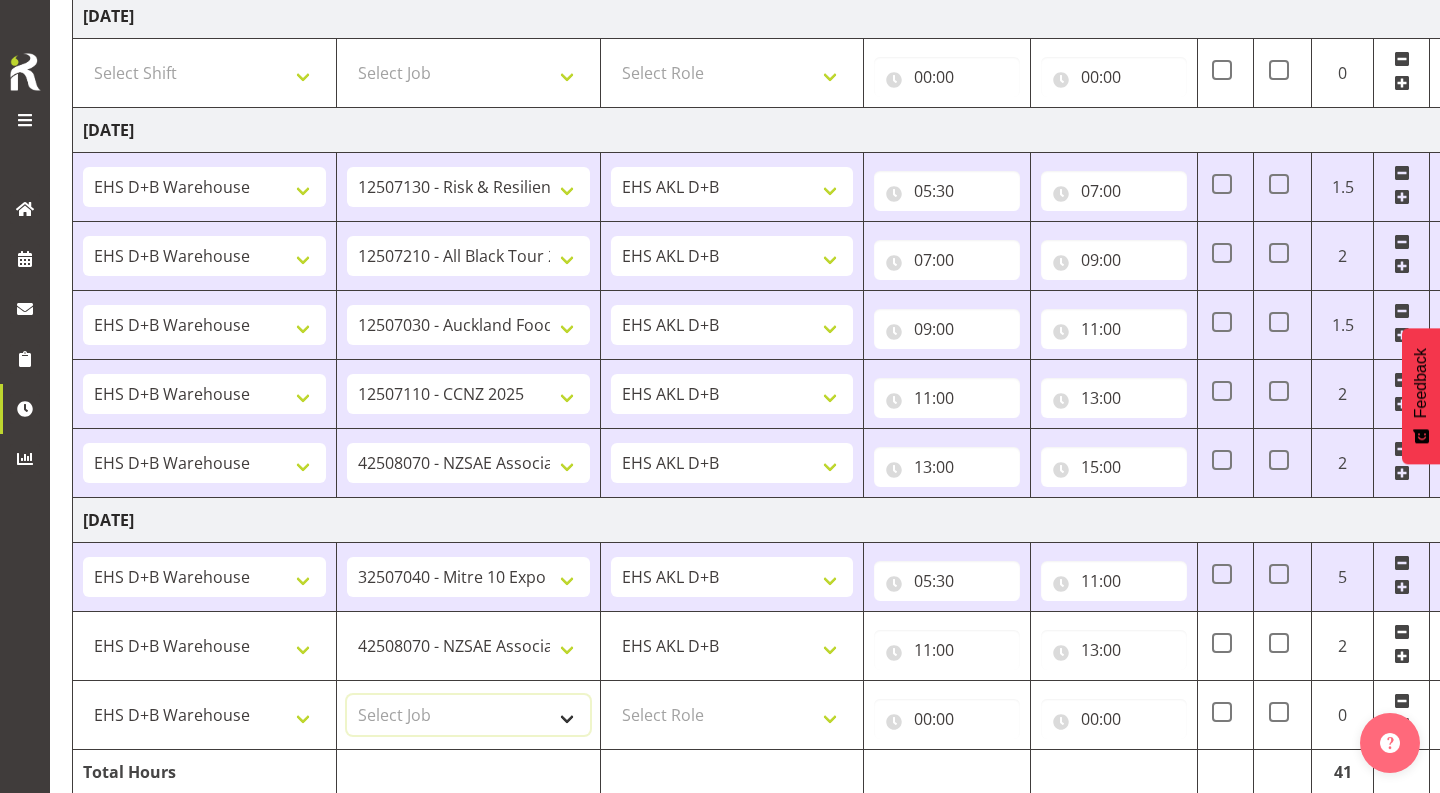 click on "Select Job  1 Carlton Events 1 [PERSON_NAME][GEOGRAPHIC_DATA] 1 [PERSON_NAME][GEOGRAPHIC_DATA] 1 EHS WAREHOUSE/OFFICE 1 GRS 1 SLP Production 1 SLP Tradeshows 12504000 - AKL Casual [DATE] 1250400R - April Casual C&R 2025 12504050 - CDES Engineering and Technology Expo 2025 12504070 - FINZ (National Financial Adviser Conf) 2025 1250407A - Fidelity @ FINZ Conf 2025 1250407B - La Trobe @ FINZ Conf 25 1250407C - Partners Life @ FINZ Conf 25 12504080 - AKL Go Green 2025 12504100 - NZSEE 2025 12504120 - Ester Show 2025 12504150 - Test-[PERSON_NAME]-May 12505000 - AKL Casual [DATE] 1250500R - May Casual C&R 2025 12505020 - Hutchwilco Boat Show 2025 1250502R - [GEOGRAPHIC_DATA] Boat Show 2025 - C&R 12505030 - NZOHS Conference 2025 12505040 - Aotearoa Art Fair 2025 12505060 - Waipa Home Show 2025 12505070 - CAS 2025 1250507A - CAS 2025 - 200 Doors 1250507B - CAS 2025 - Cutera 1250507C - CAS 2025 - Dermocosmetica 12505080 - [GEOGRAPHIC_DATA] Conference 2025 1250508A - Zeiss @ [GEOGRAPHIC_DATA] 25 1250508B - Roche @ [GEOGRAPHIC_DATA] 25 1250508C - Alcon @ [GEOGRAPHIC_DATA] 25 12505130 - Test- [PERSON_NAME] 1" at bounding box center (468, 715) 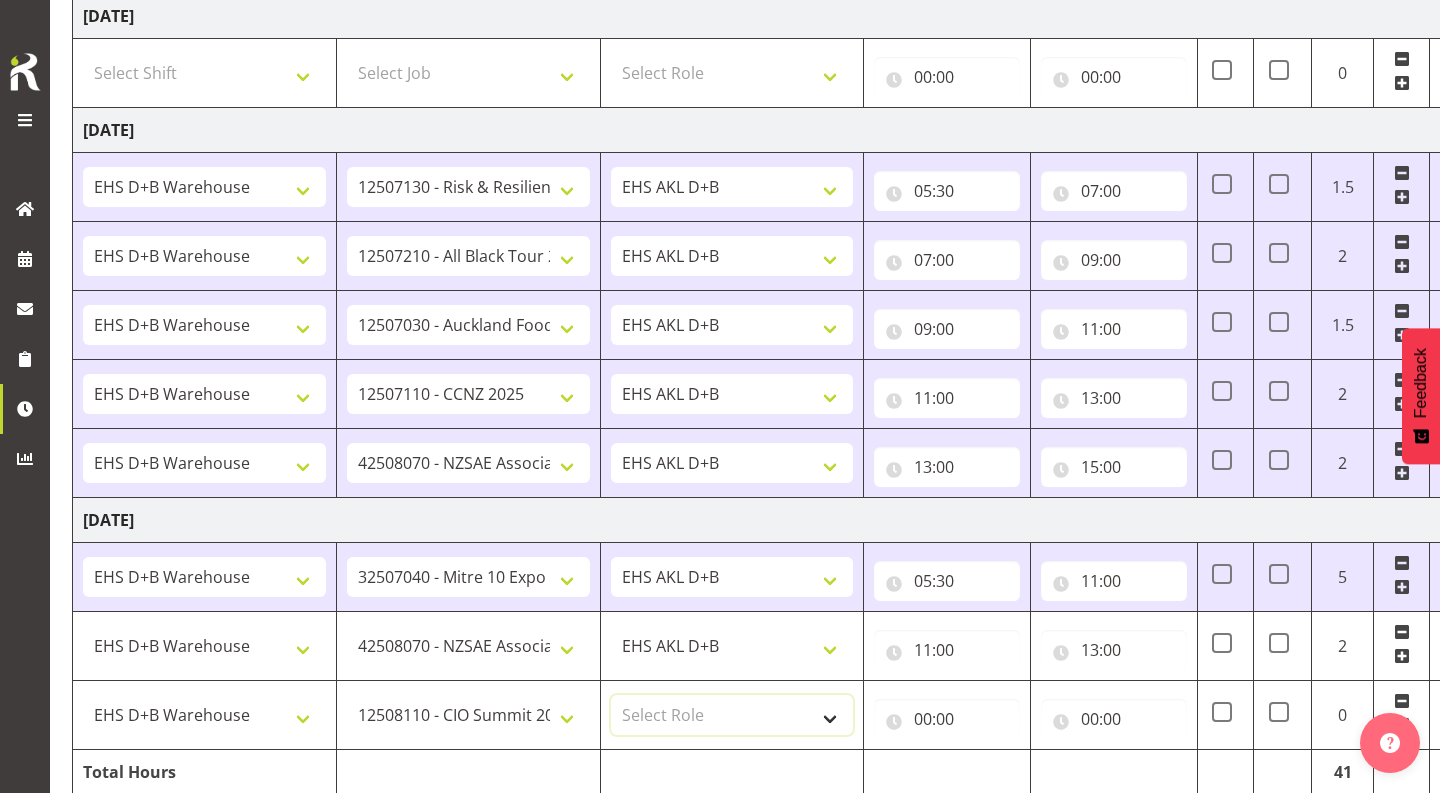 click on "Select Role  EHS AKL D+B" at bounding box center [732, 715] 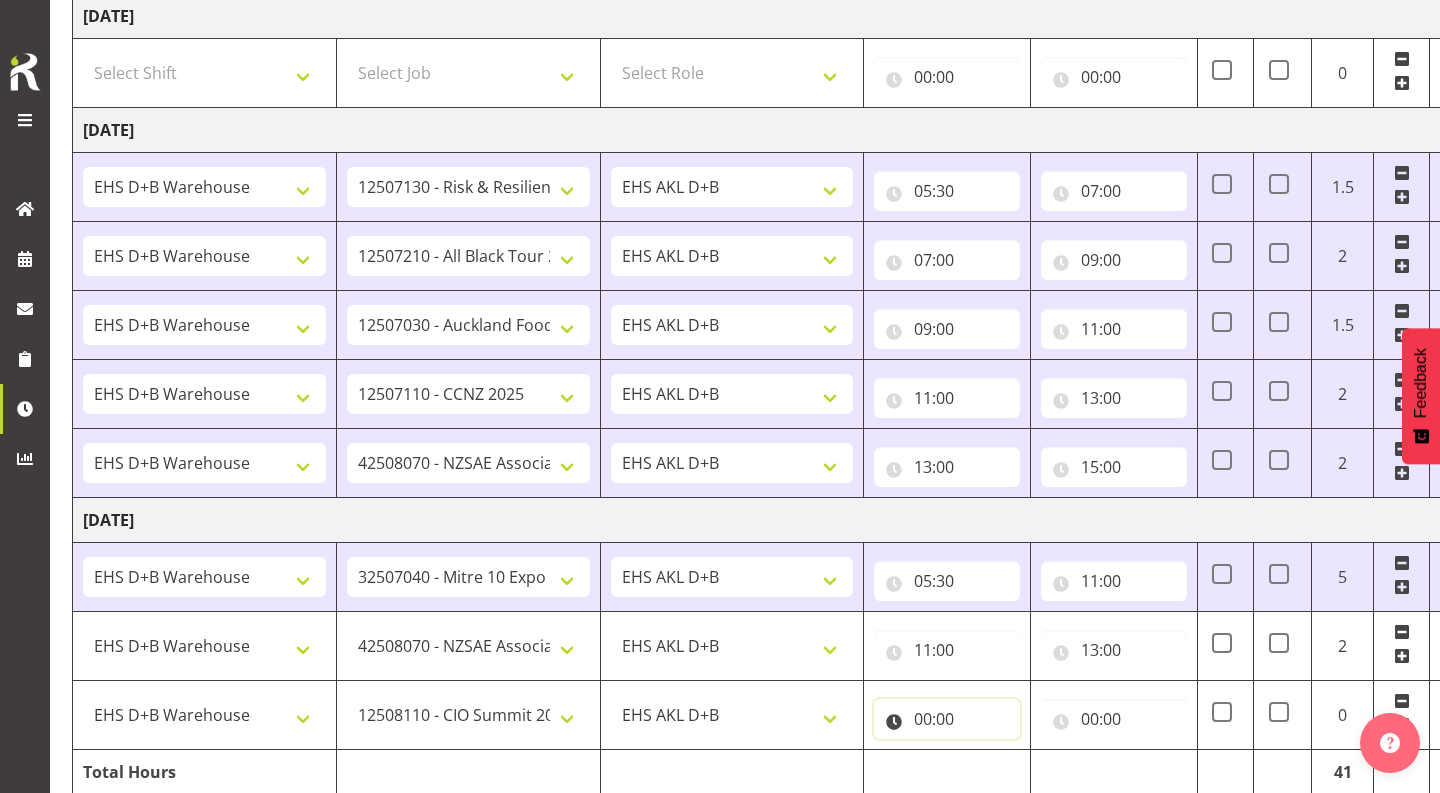 click on "00:00" at bounding box center (947, 719) 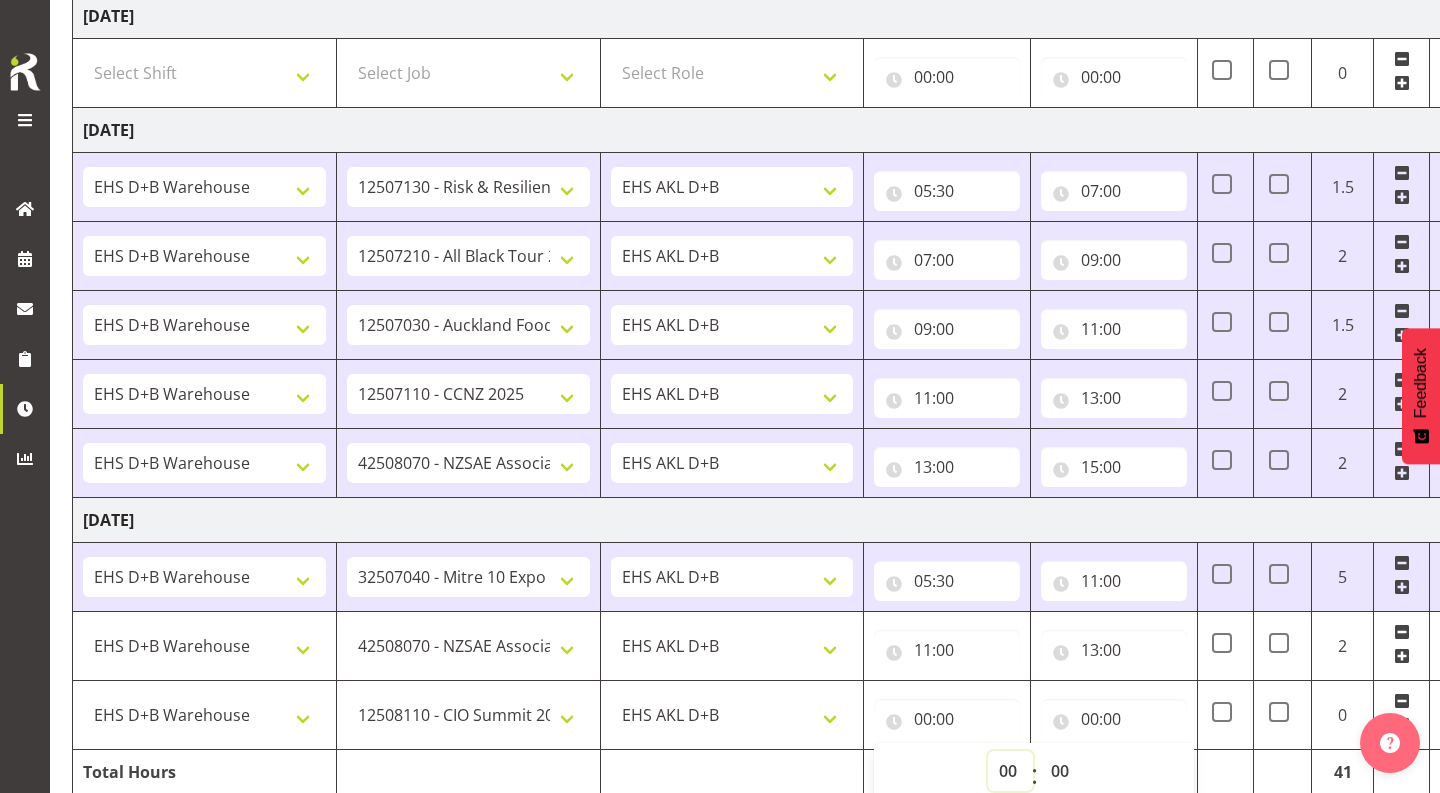 click on "00   01   02   03   04   05   06   07   08   09   10   11   12   13   14   15   16   17   18   19   20   21   22   23" at bounding box center [1010, 771] 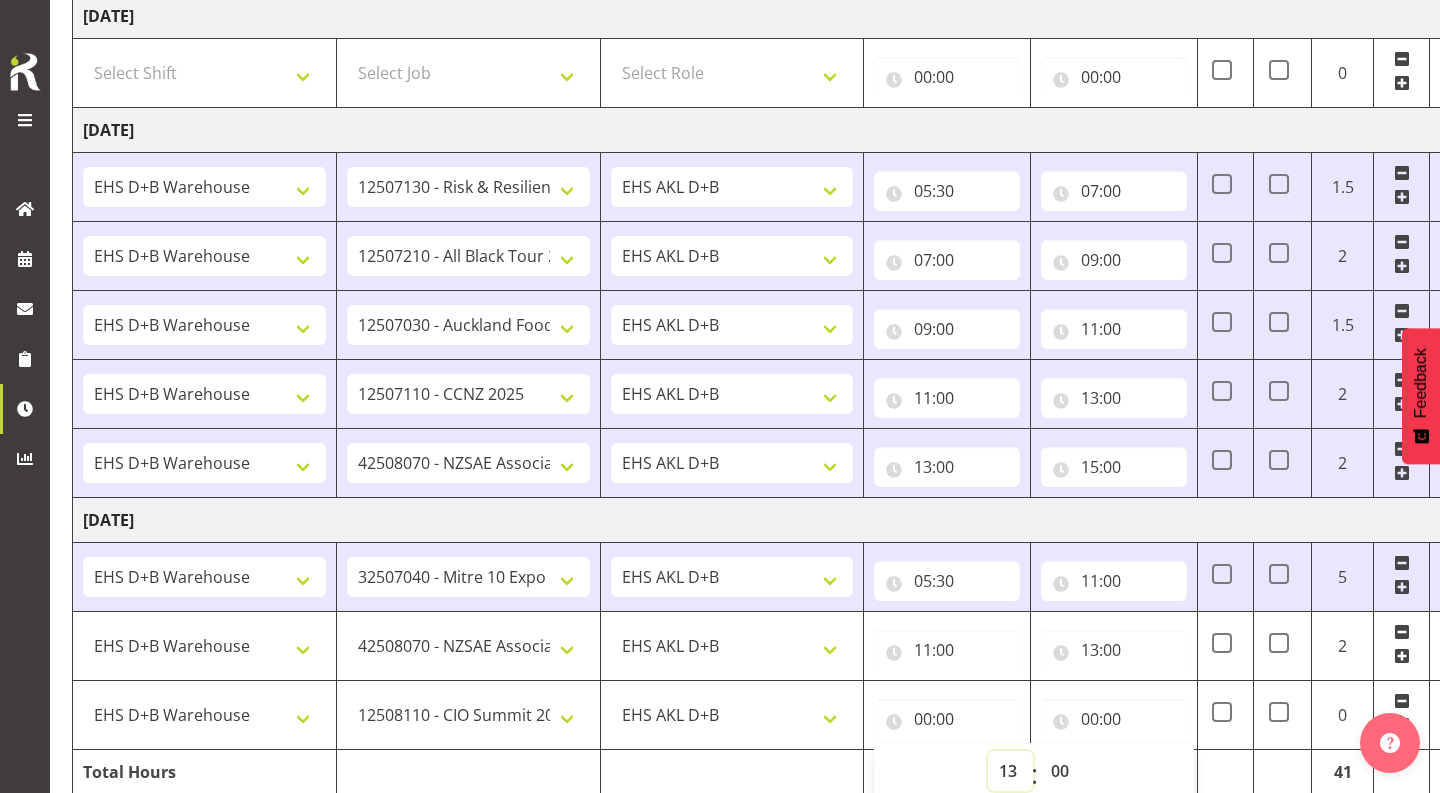 type on "13:00" 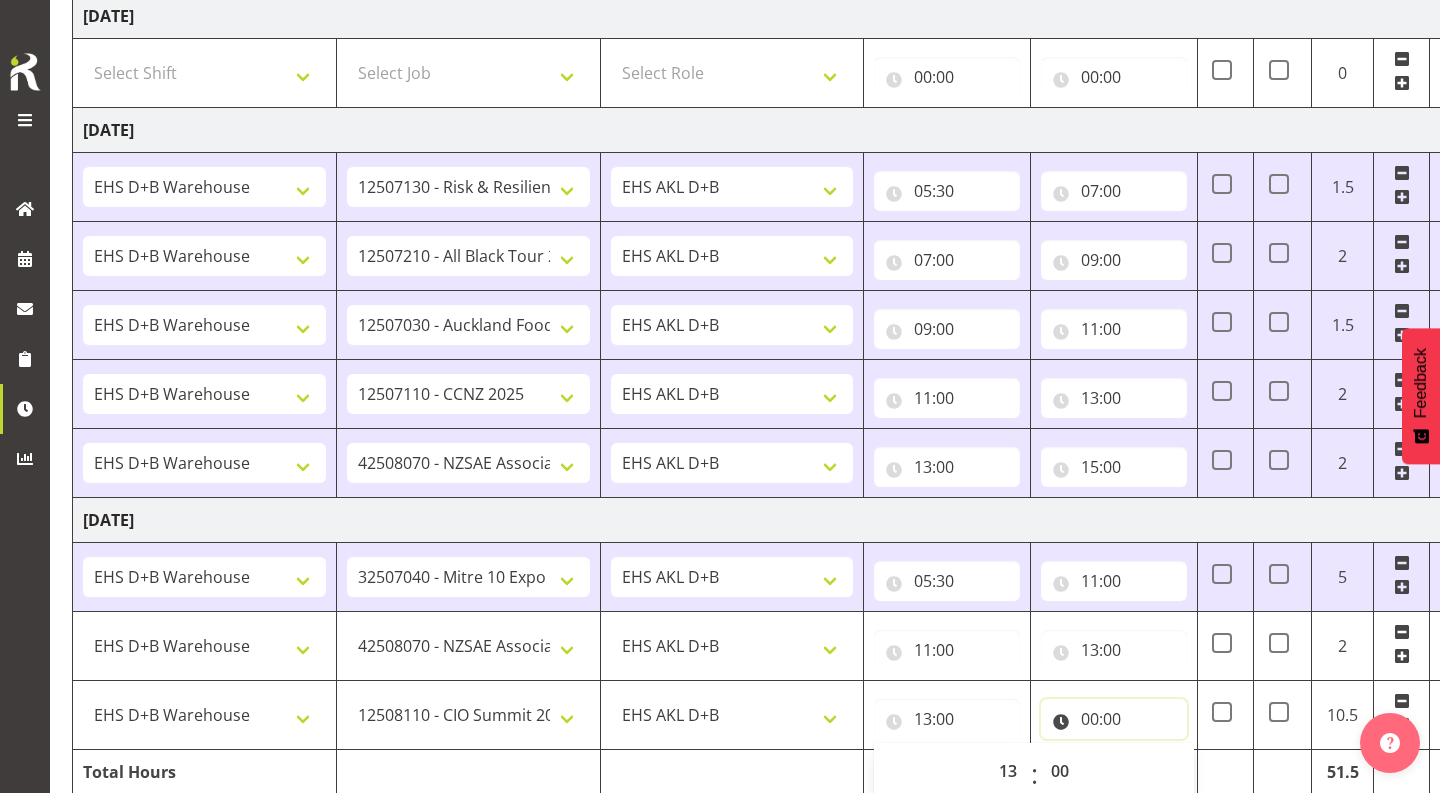 click on "00:00" at bounding box center [1114, 719] 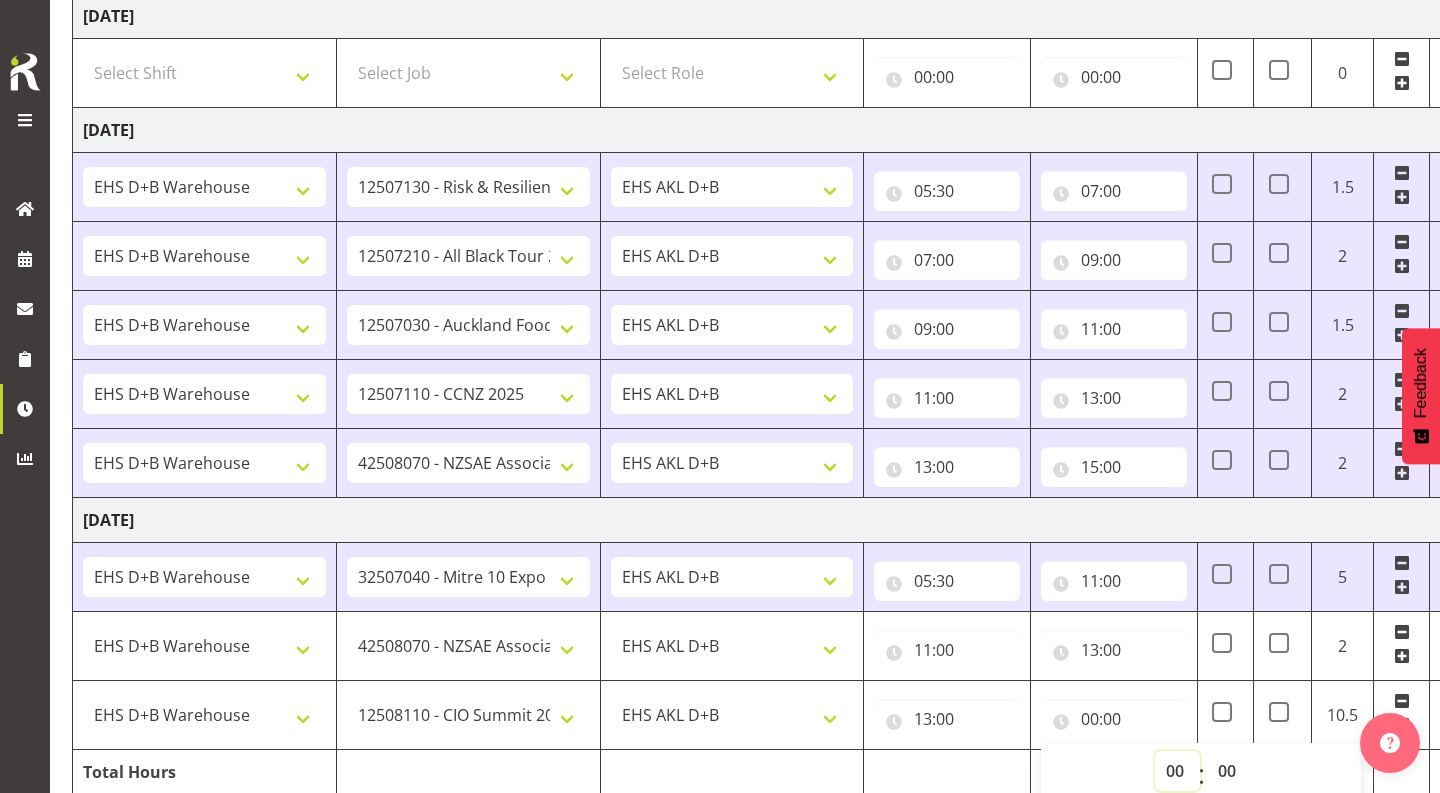 click on "00   01   02   03   04   05   06   07   08   09   10   11   12   13   14   15   16   17   18   19   20   21   22   23" at bounding box center (1177, 771) 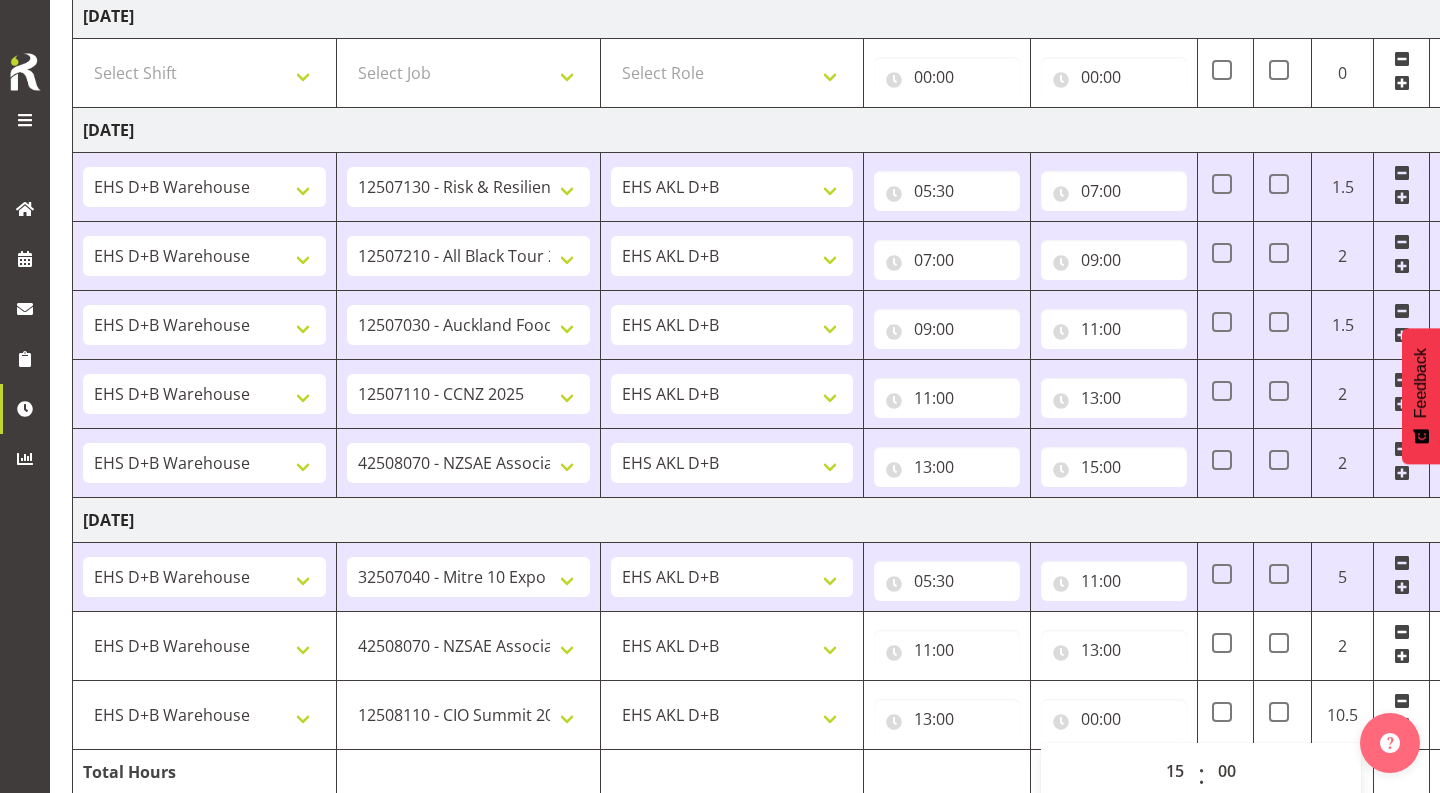 click on "[DATE]" at bounding box center [772, 520] 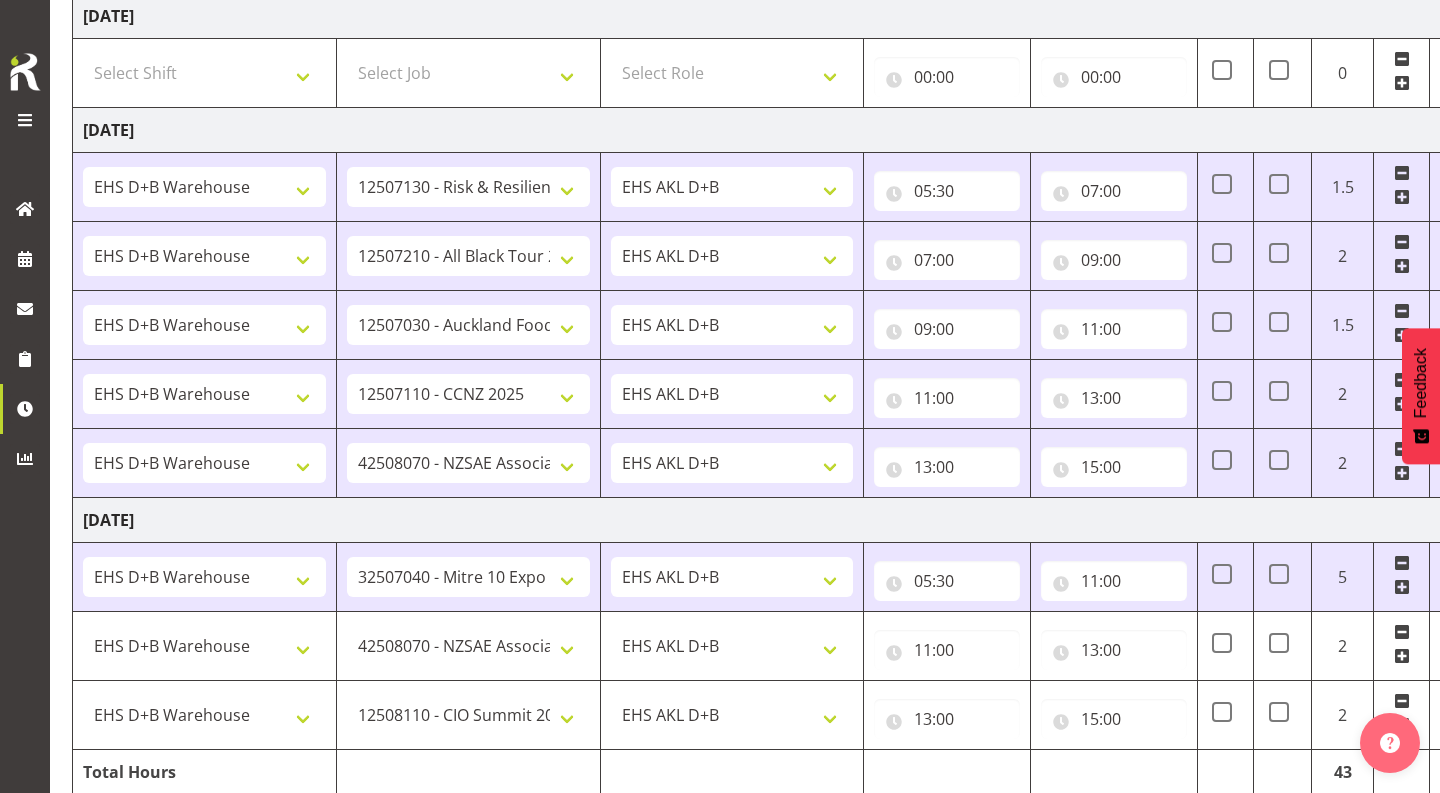 scroll, scrollTop: 1123, scrollLeft: 0, axis: vertical 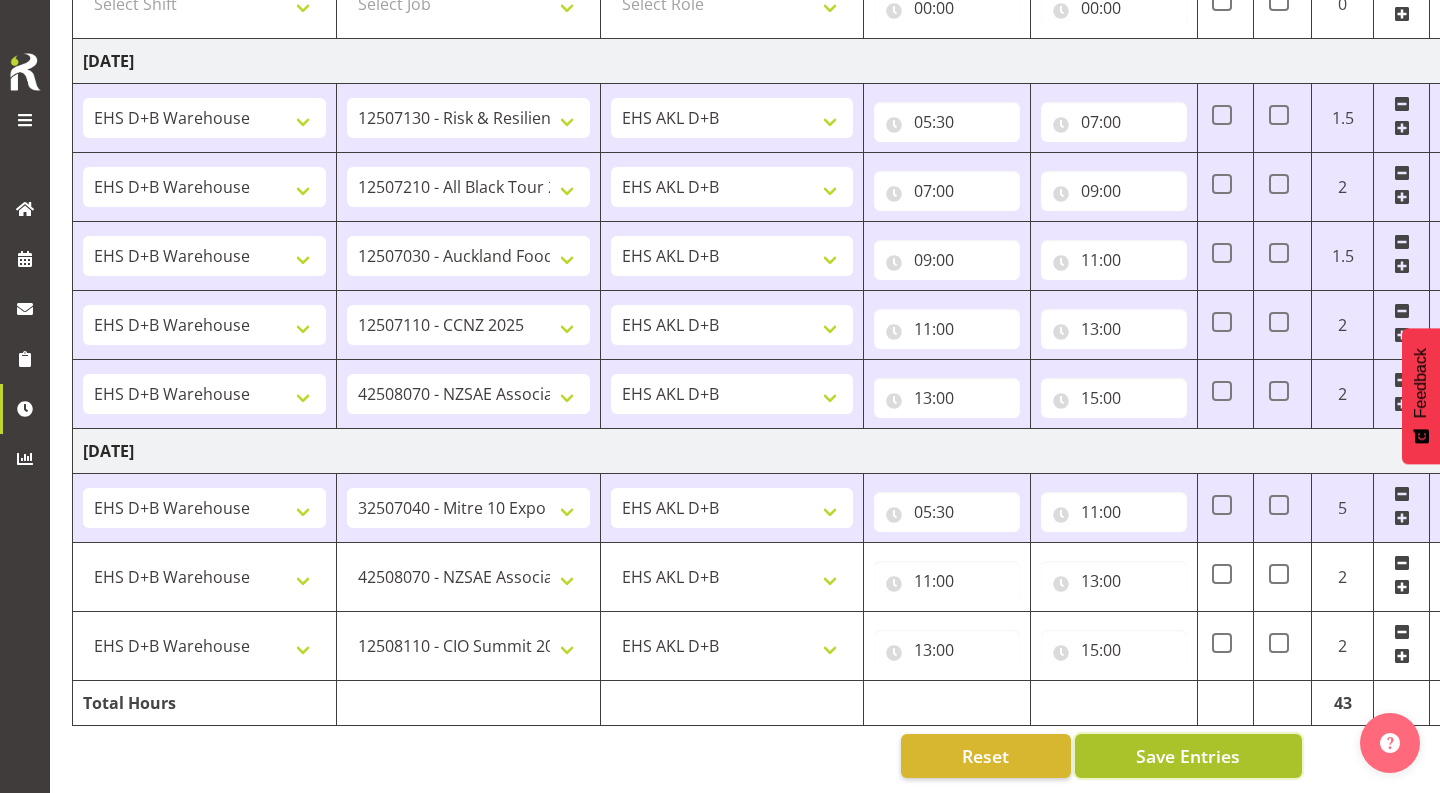 click on "Save
Entries" at bounding box center (1188, 756) 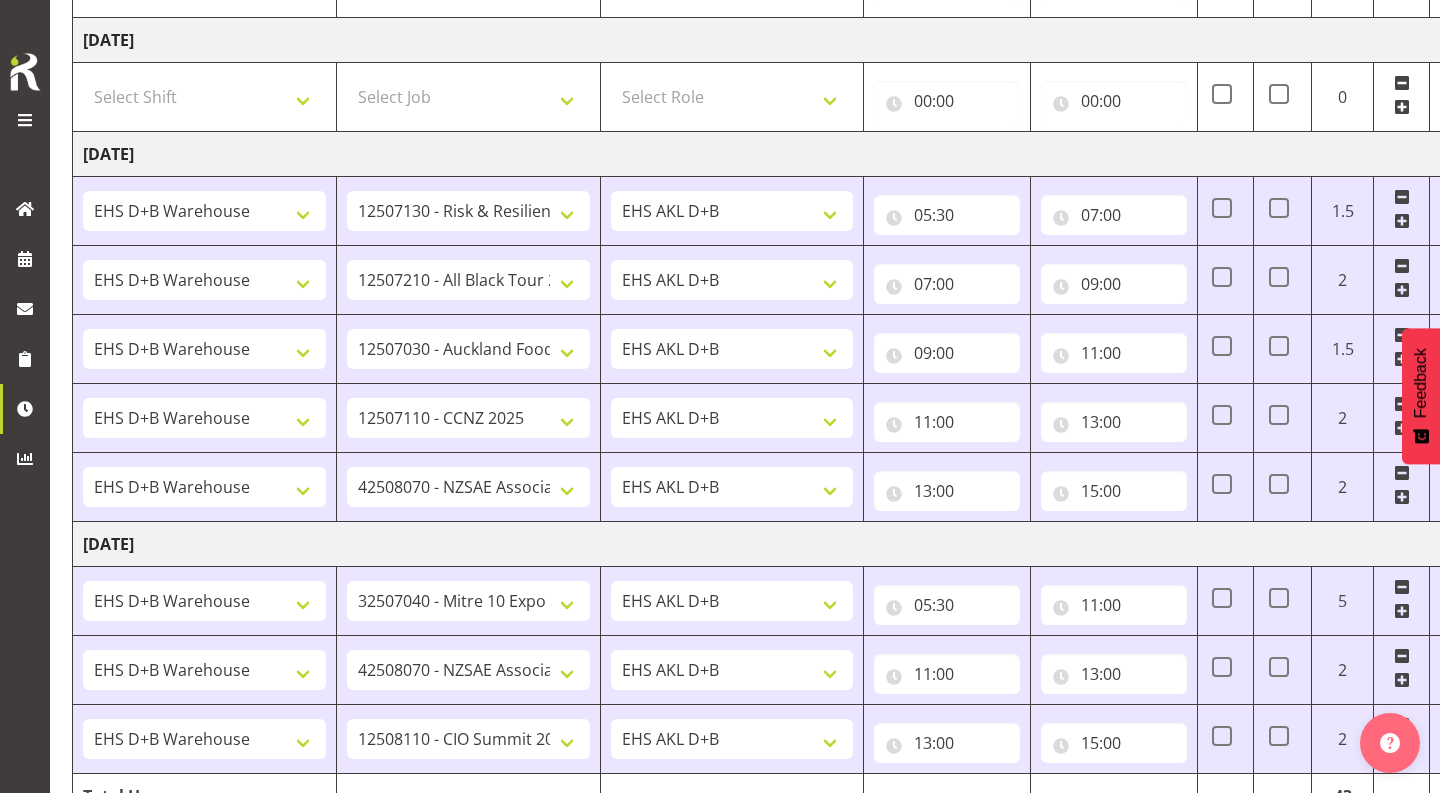 scroll, scrollTop: 1123, scrollLeft: 0, axis: vertical 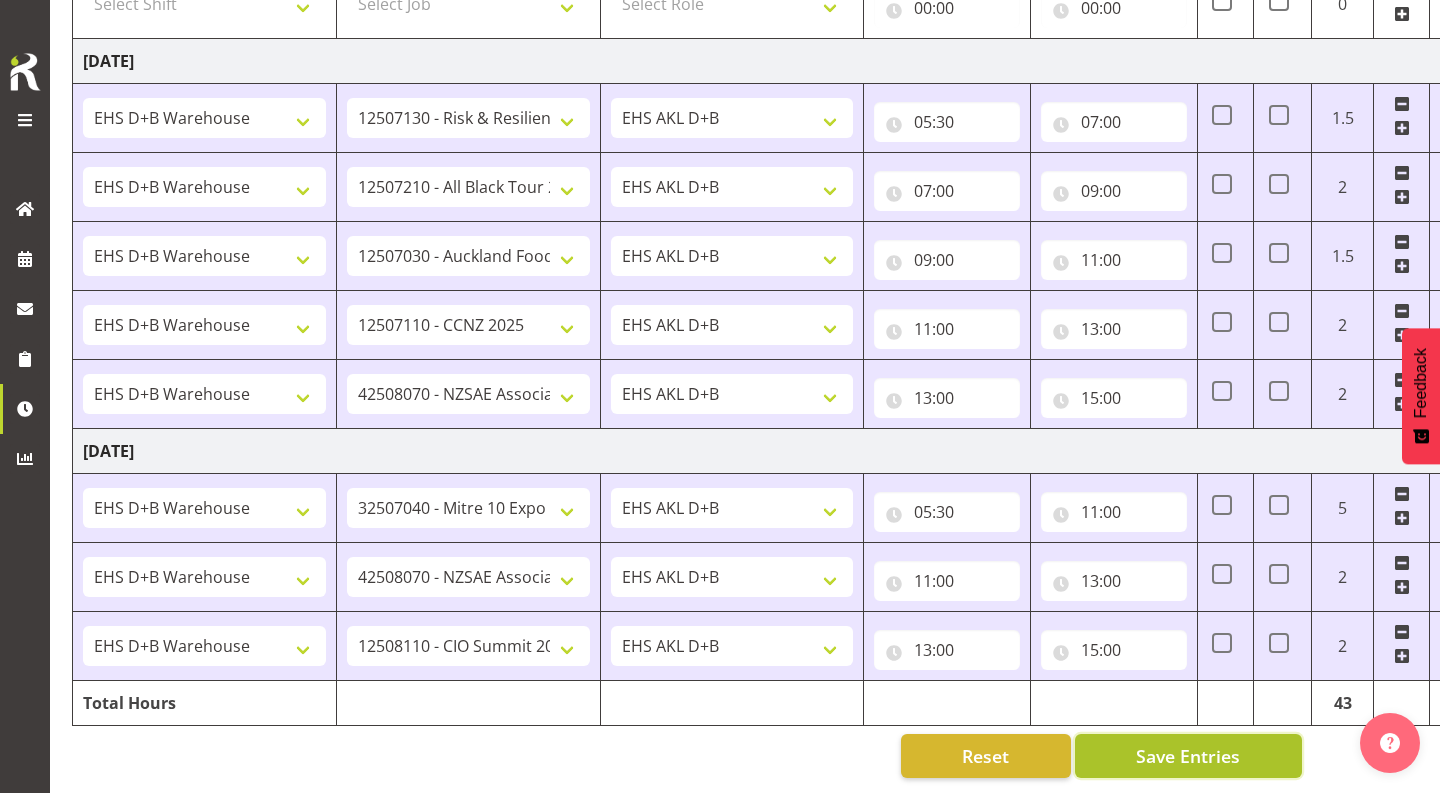 click on "Save
Entries" at bounding box center [1188, 756] 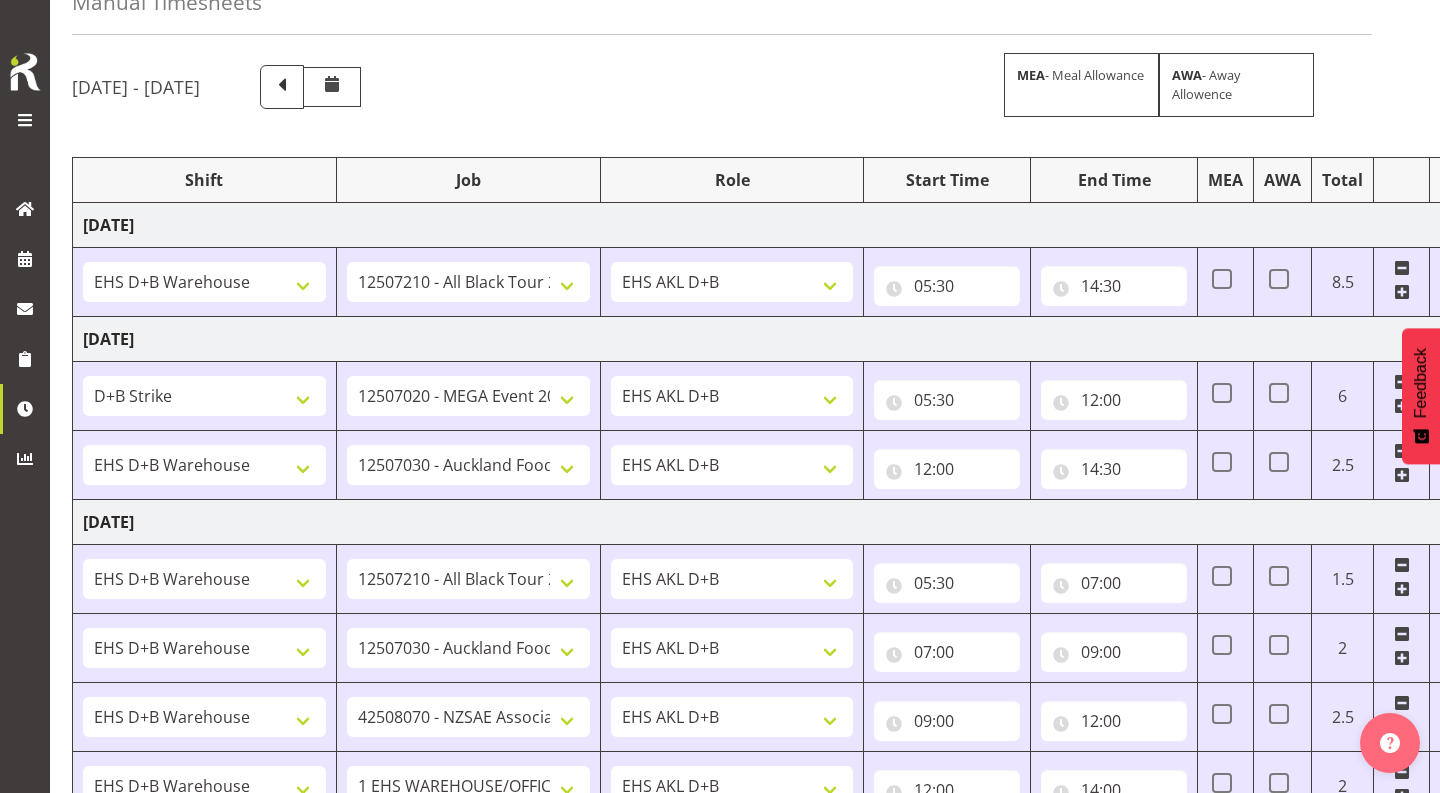scroll, scrollTop: 0, scrollLeft: 0, axis: both 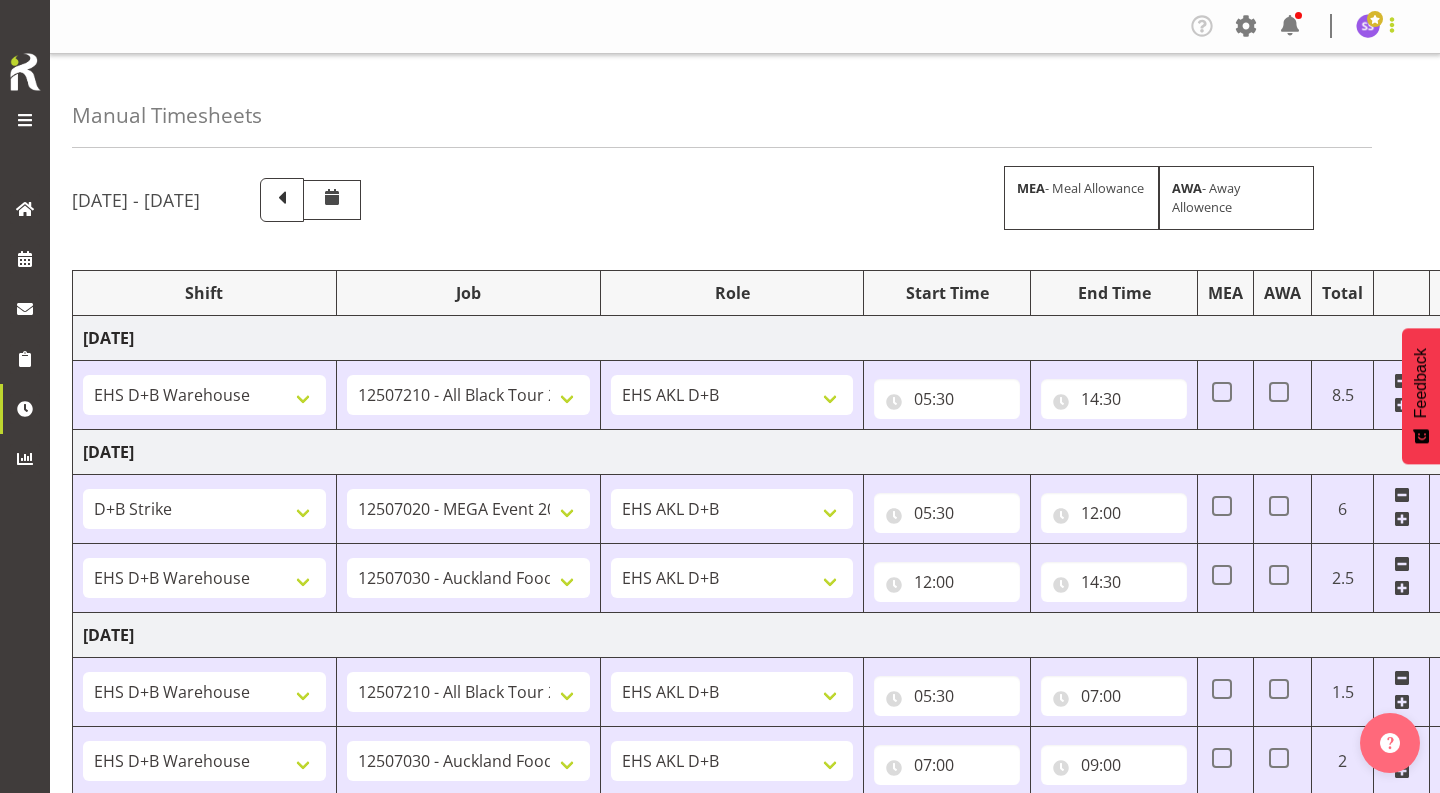 click at bounding box center (1392, 25) 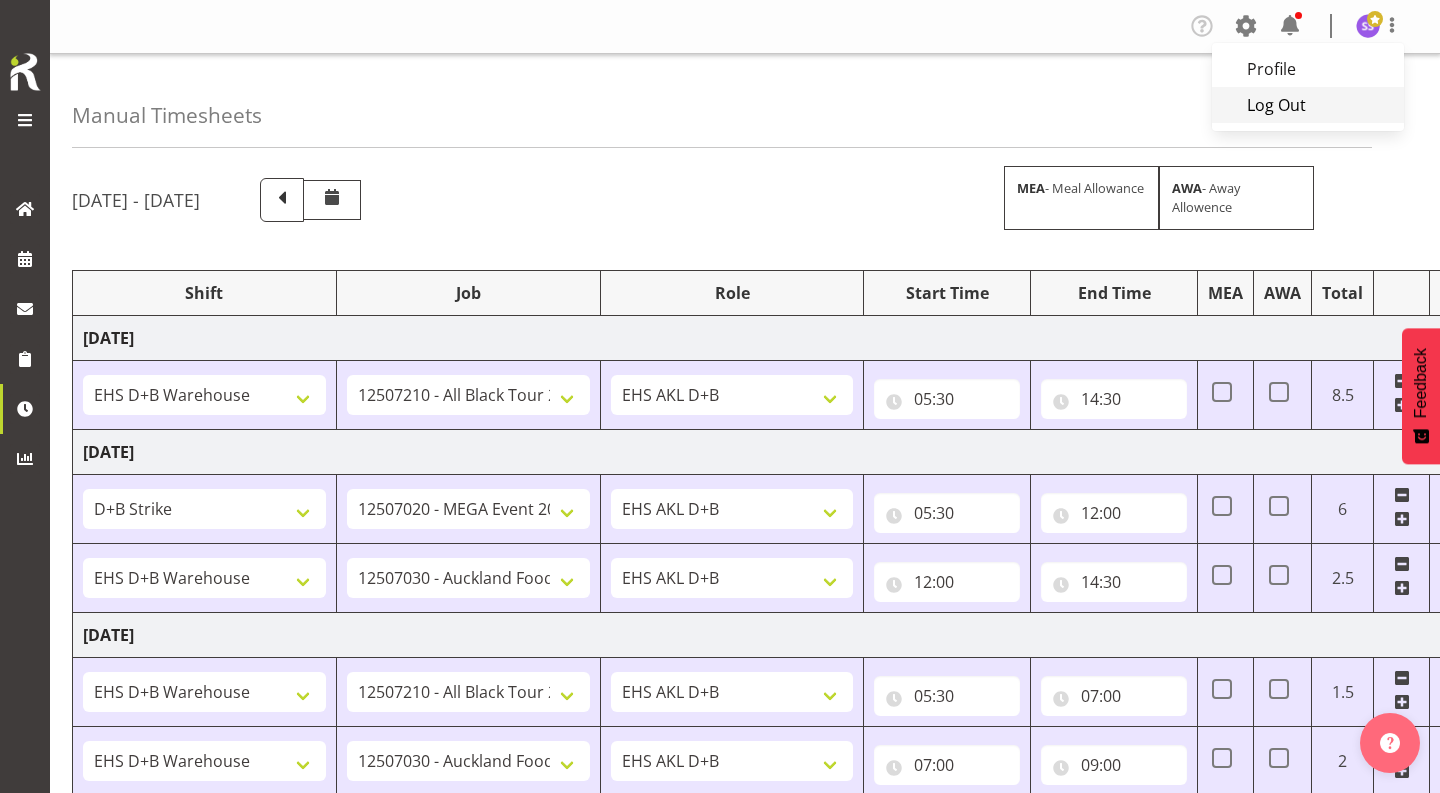 click on "Log Out" at bounding box center [1308, 105] 